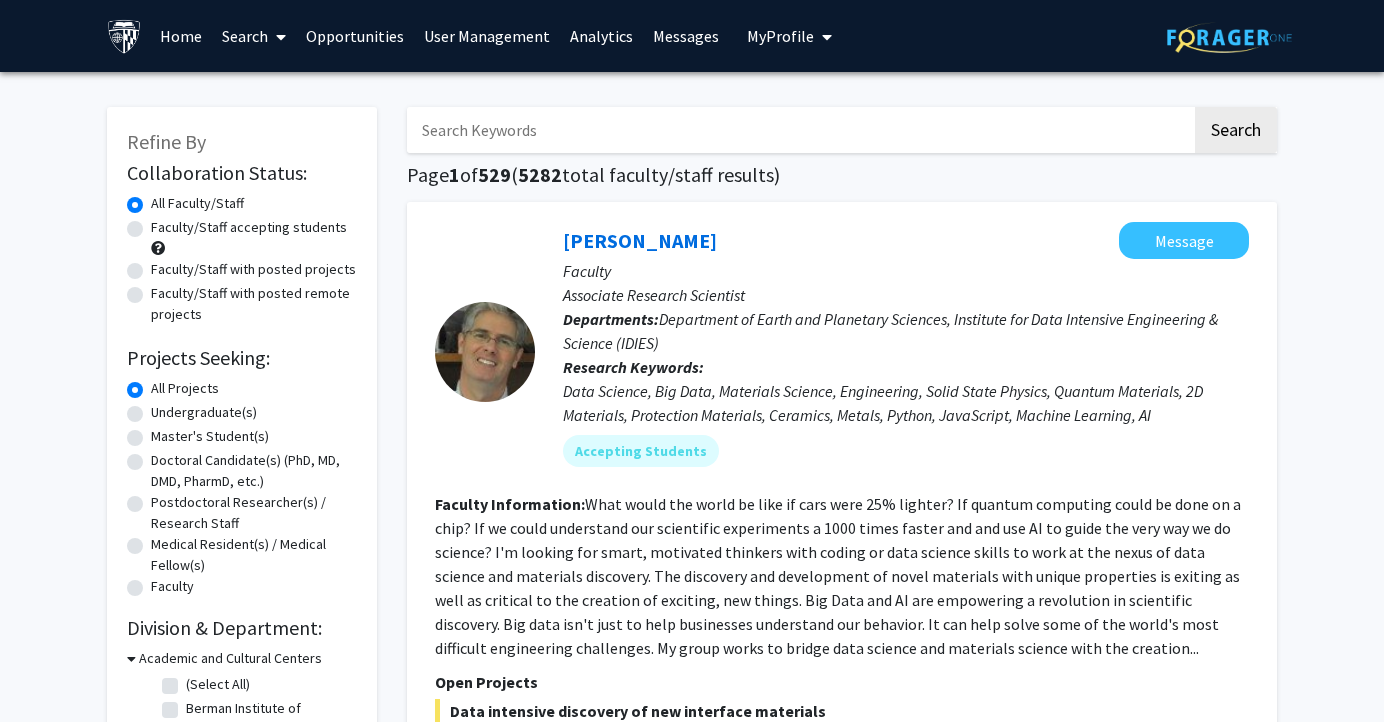 scroll, scrollTop: 0, scrollLeft: 0, axis: both 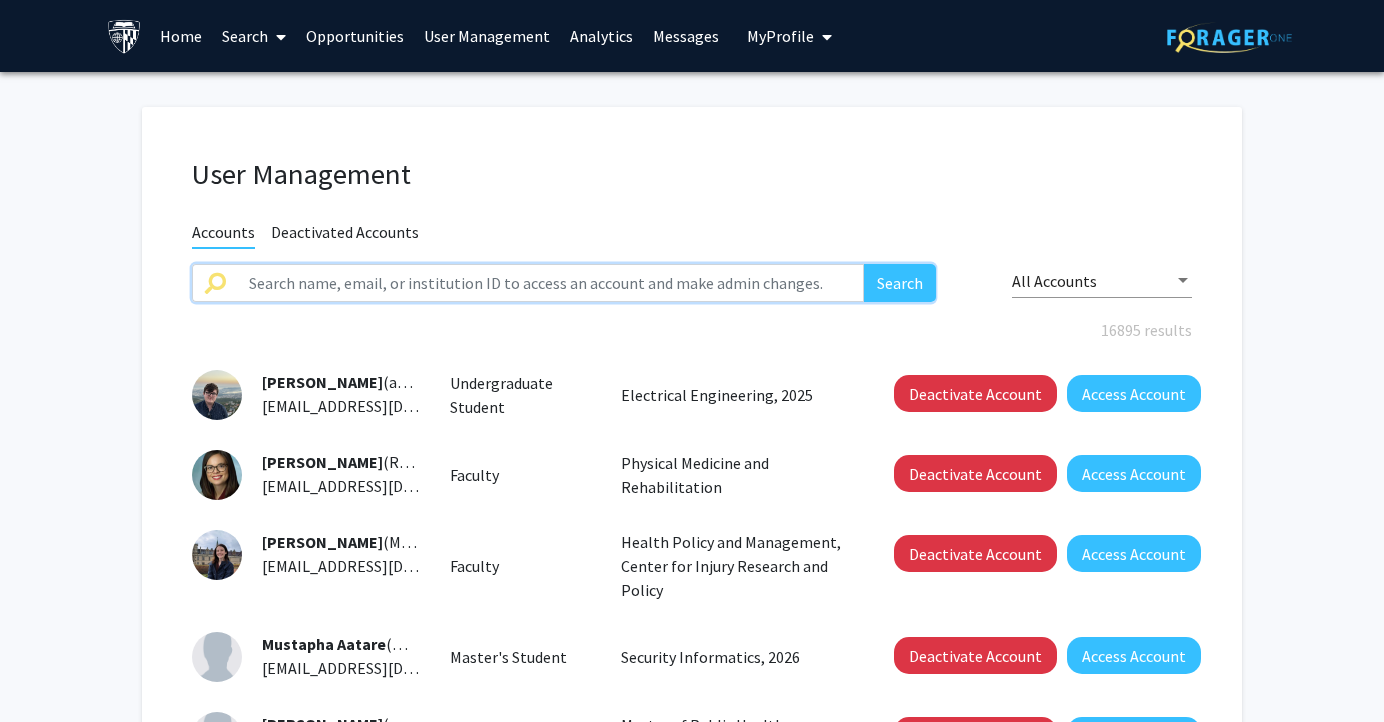 click 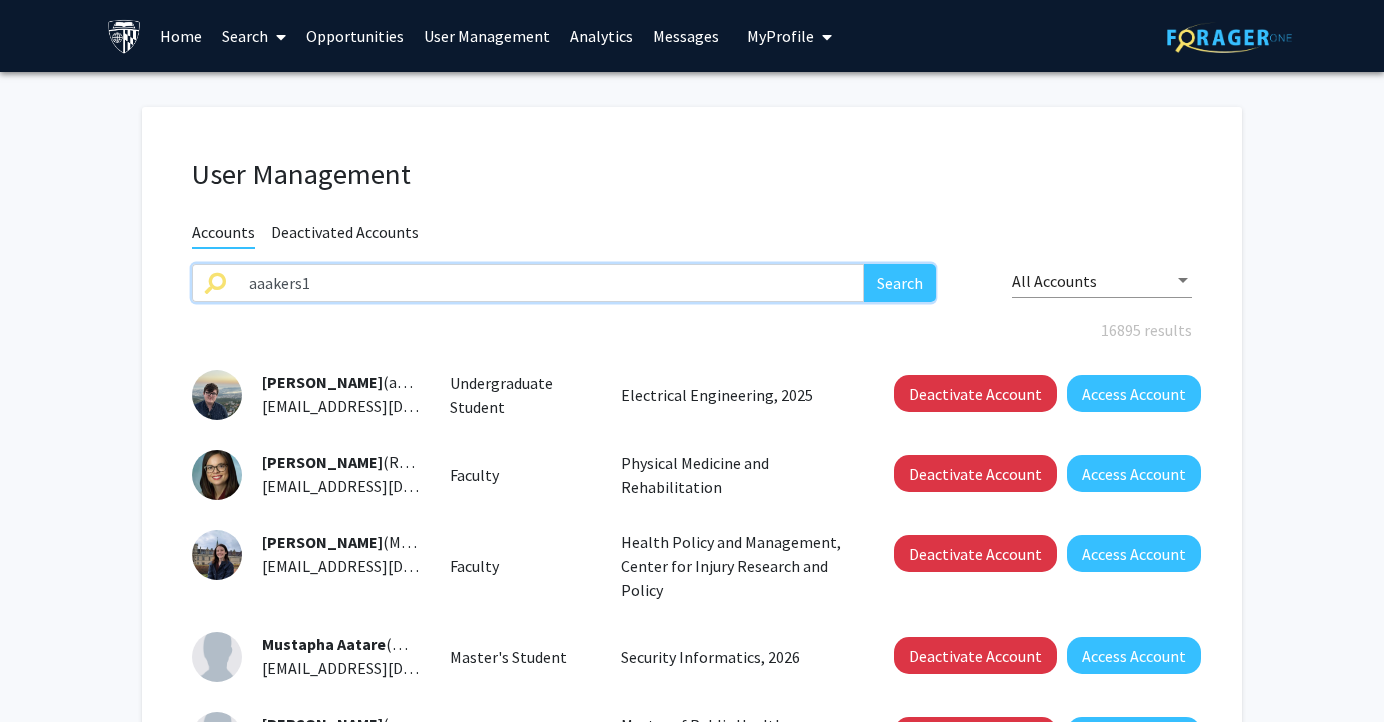 type on "aaakers1" 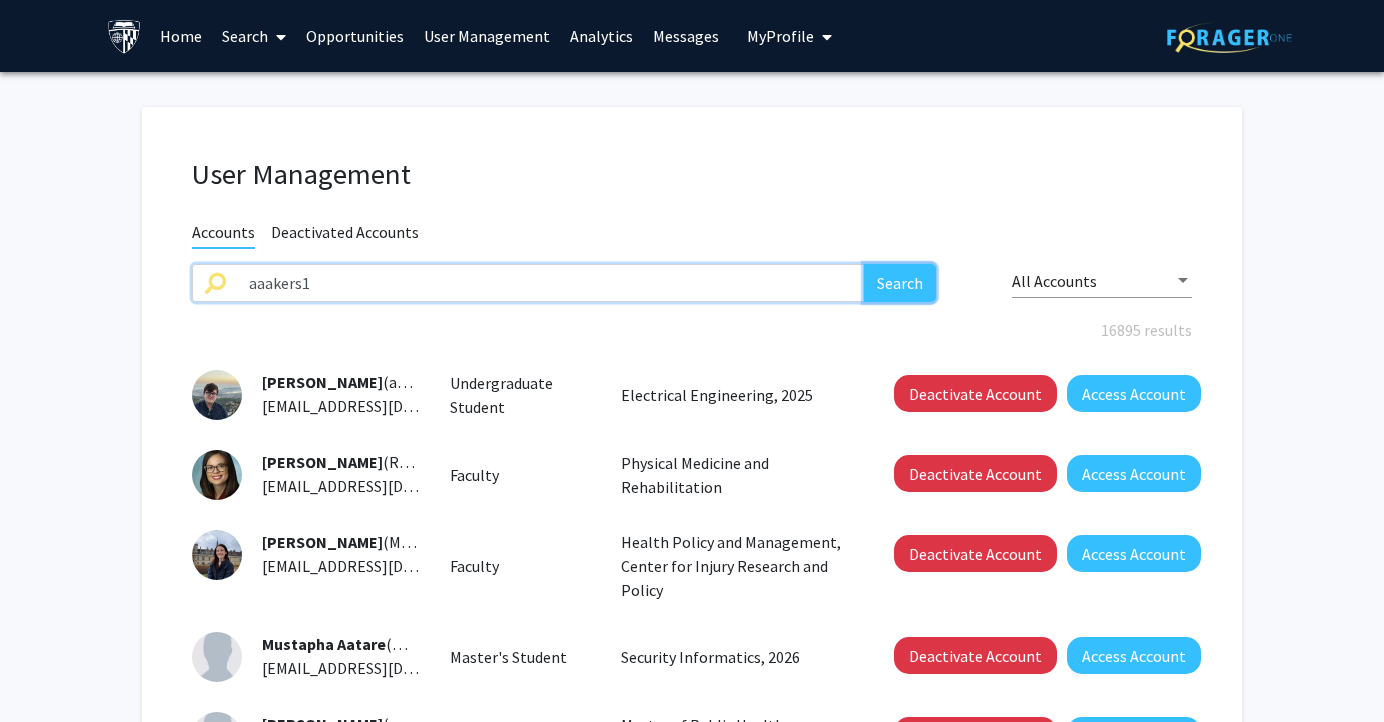 click on "Search" 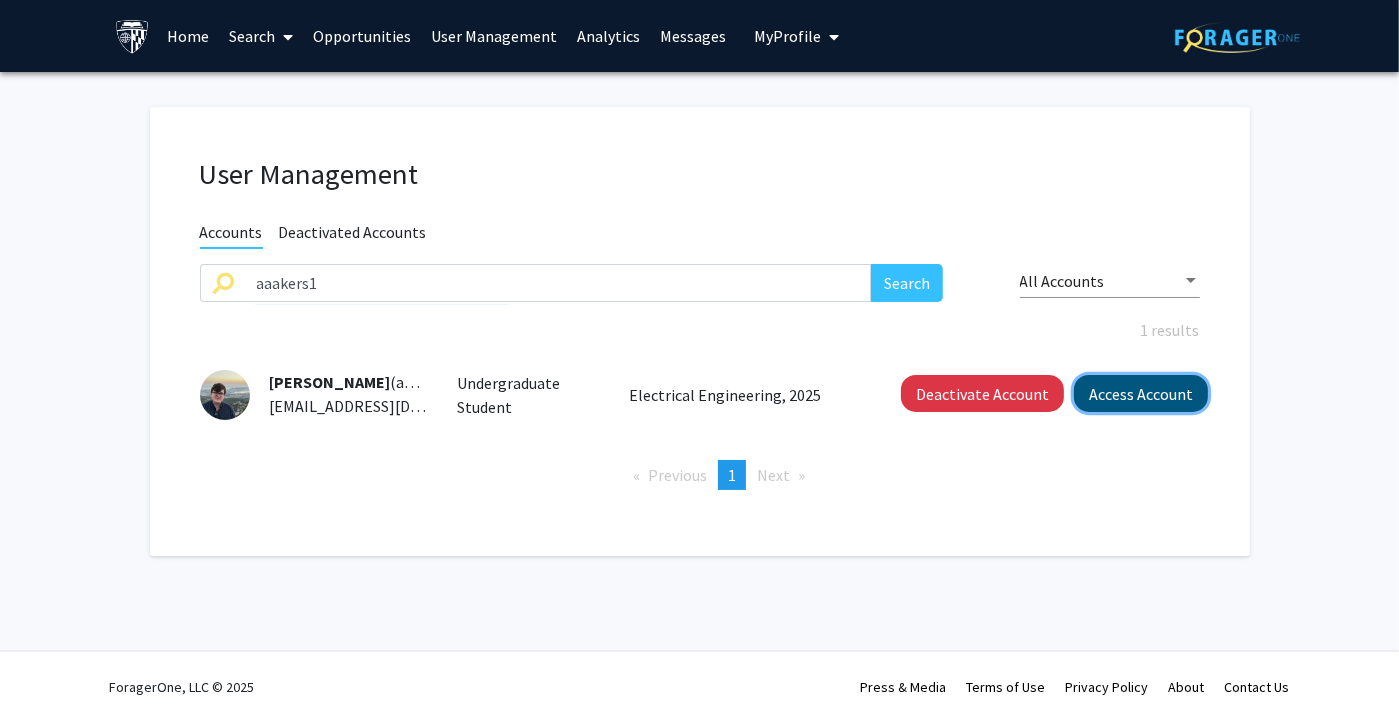 click on "Access Account" 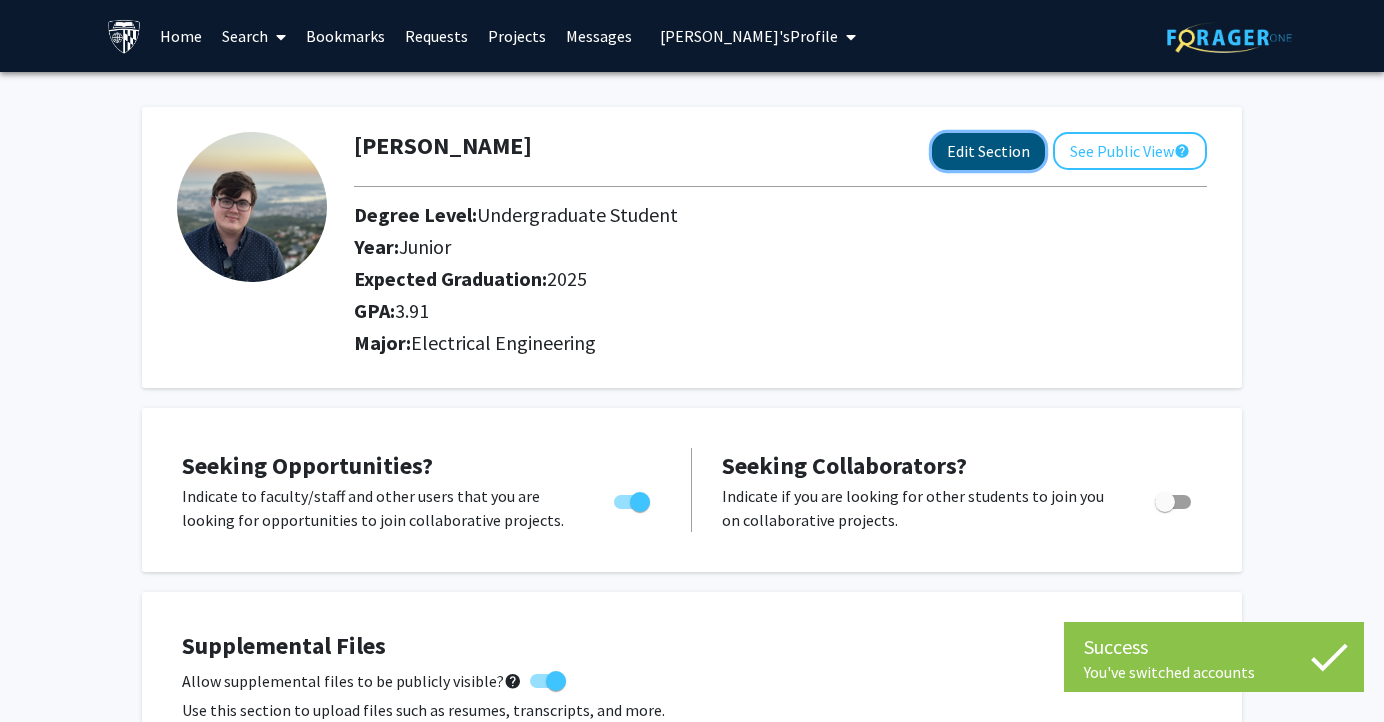 click on "Edit Section" 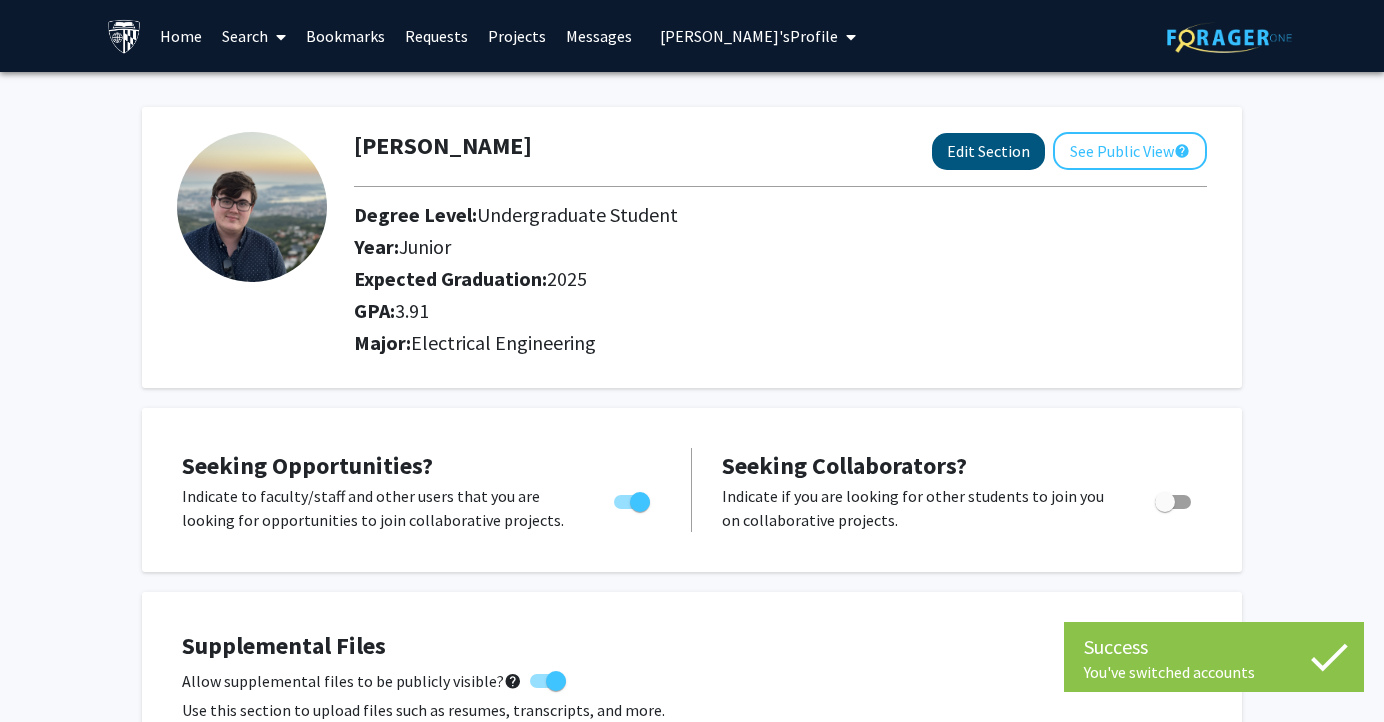 select on "junior" 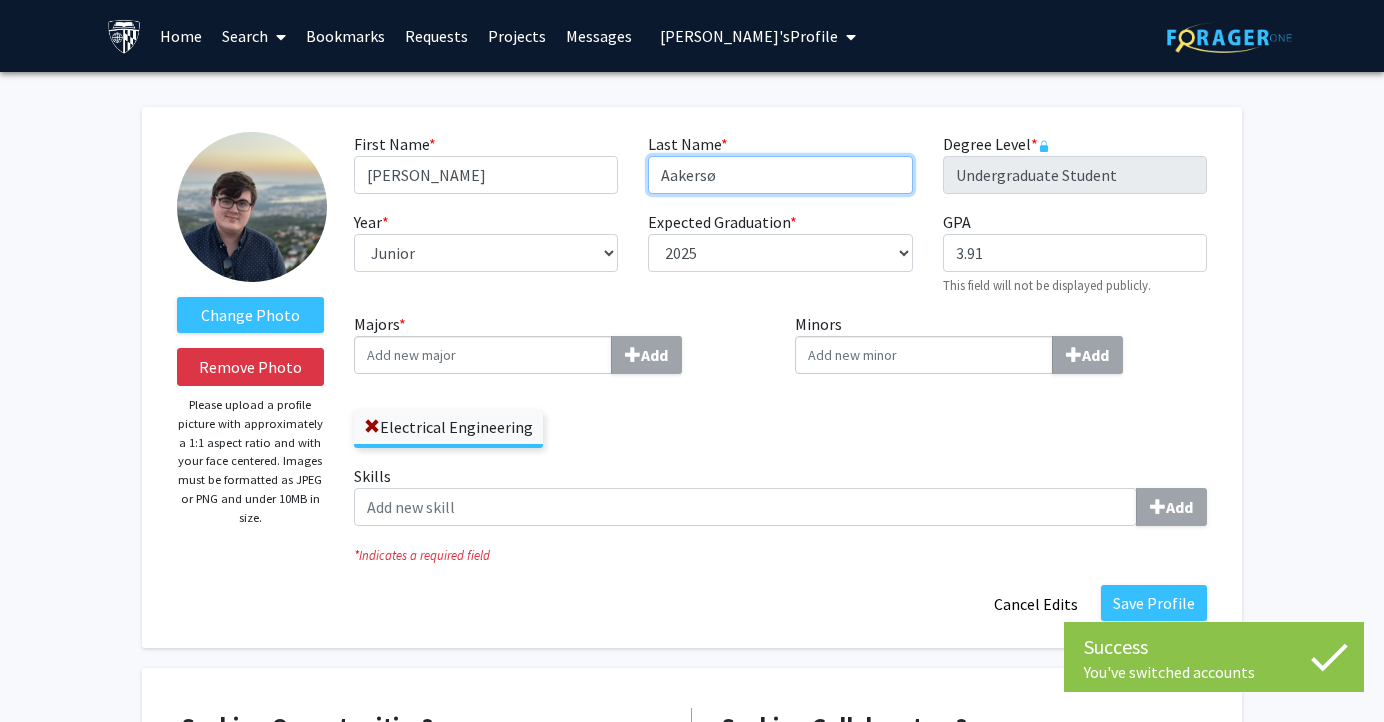 click on "Aakersø" at bounding box center (780, 175) 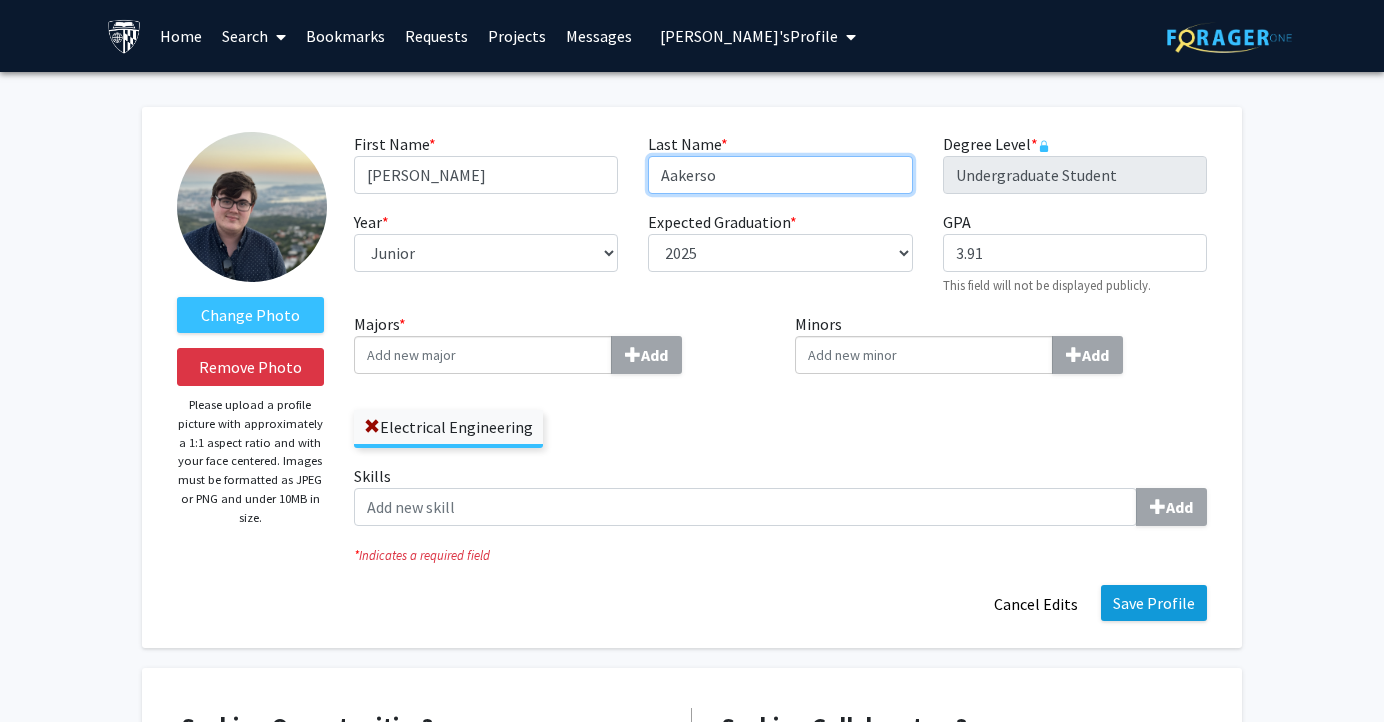type on "Aakerso" 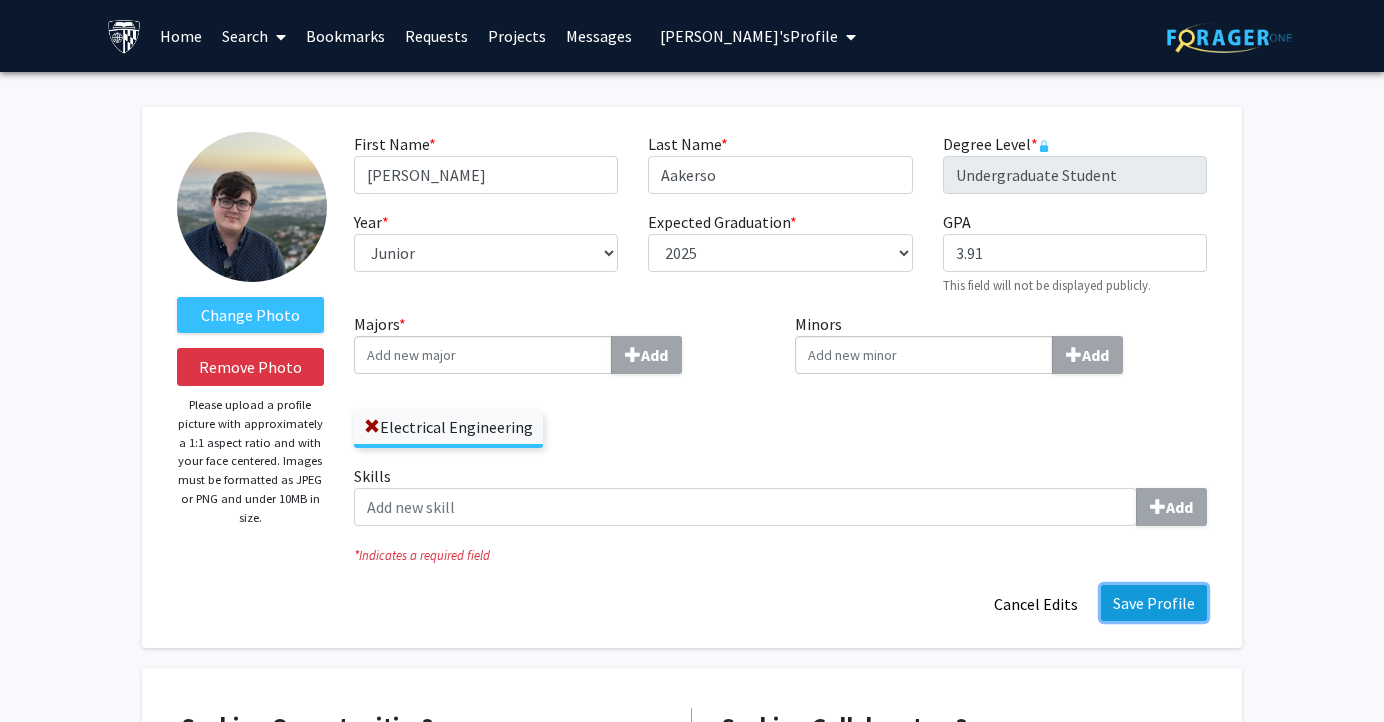 click on "Save Profile" 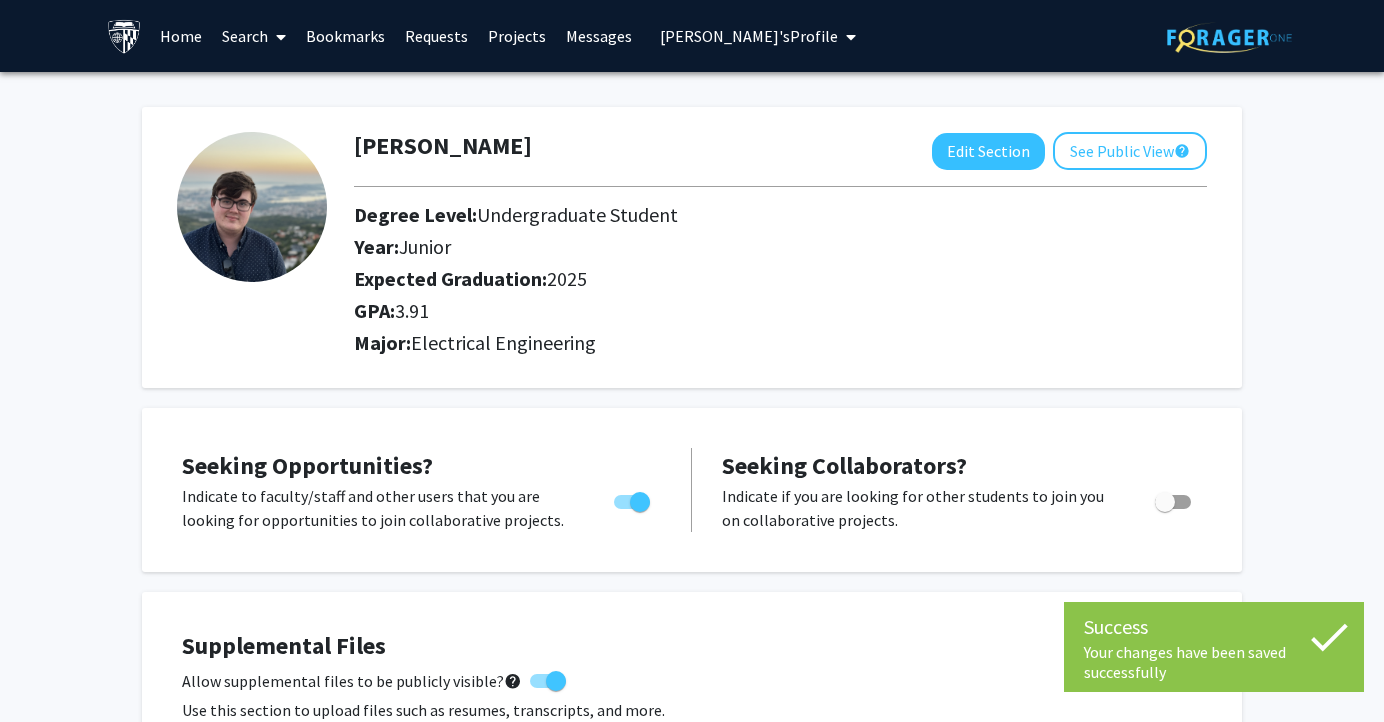 click on "[PERSON_NAME]'s   Profile" at bounding box center (749, 36) 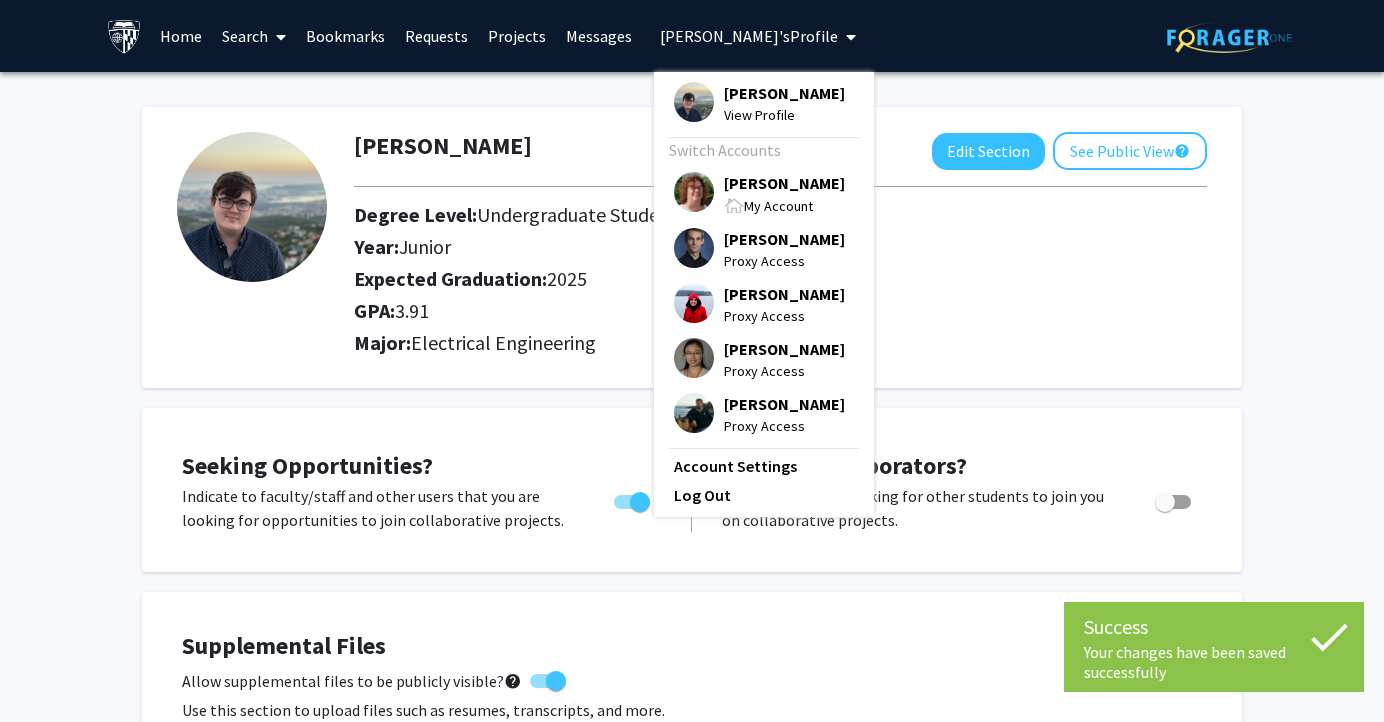 click on "[PERSON_NAME]" at bounding box center (784, 183) 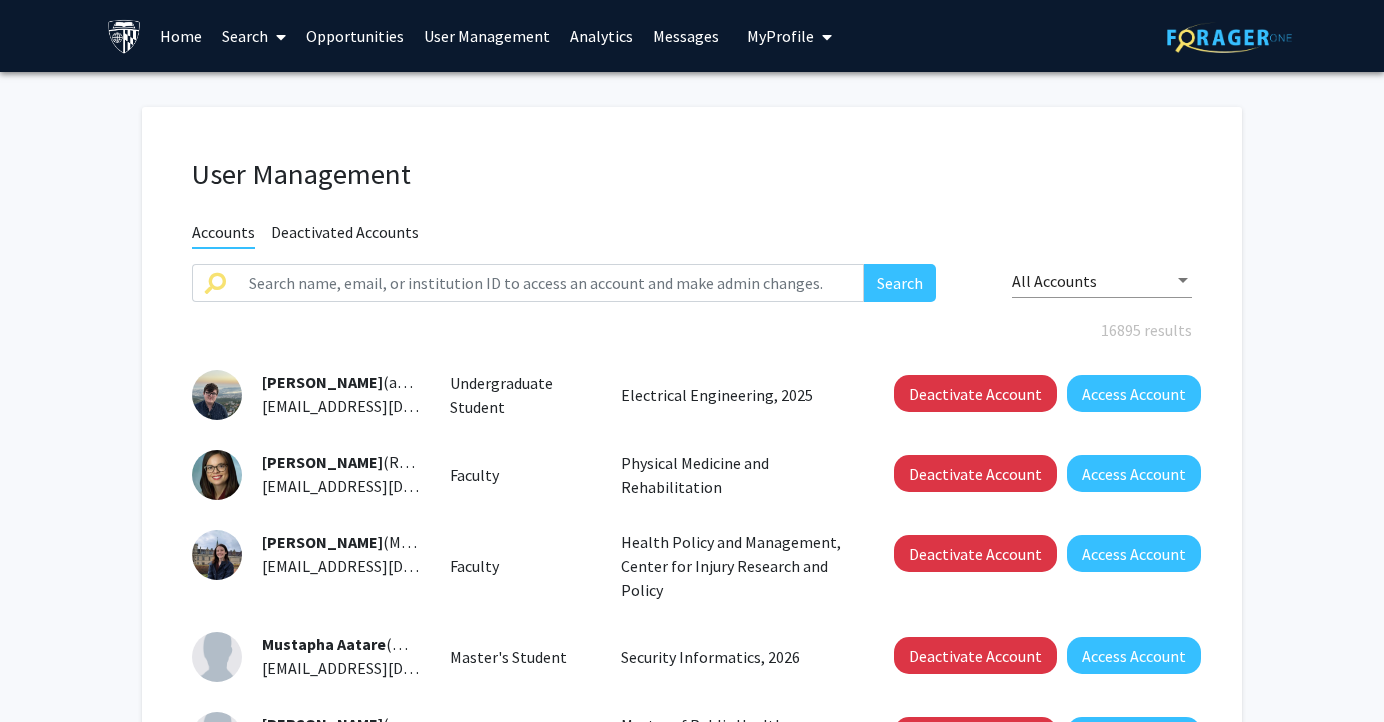 drag, startPoint x: 1284, startPoint y: 200, endPoint x: 937, endPoint y: 210, distance: 347.14407 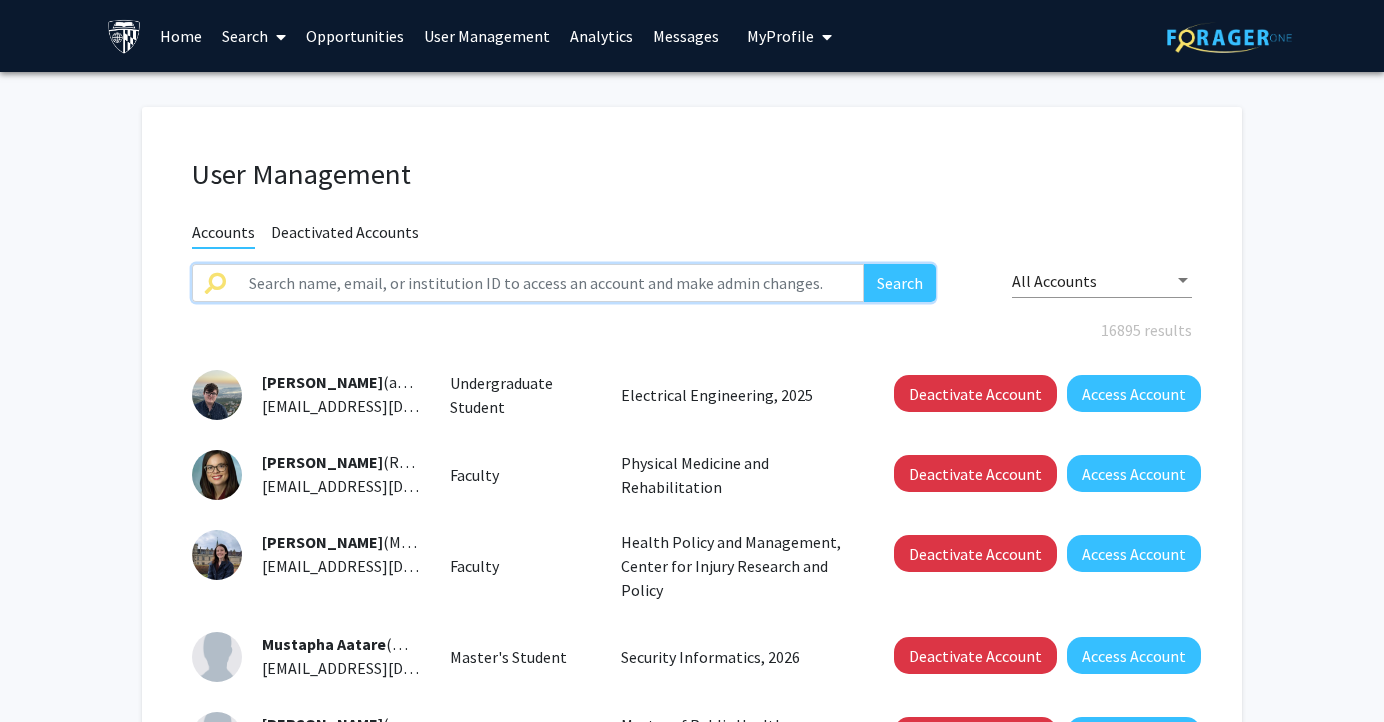 click 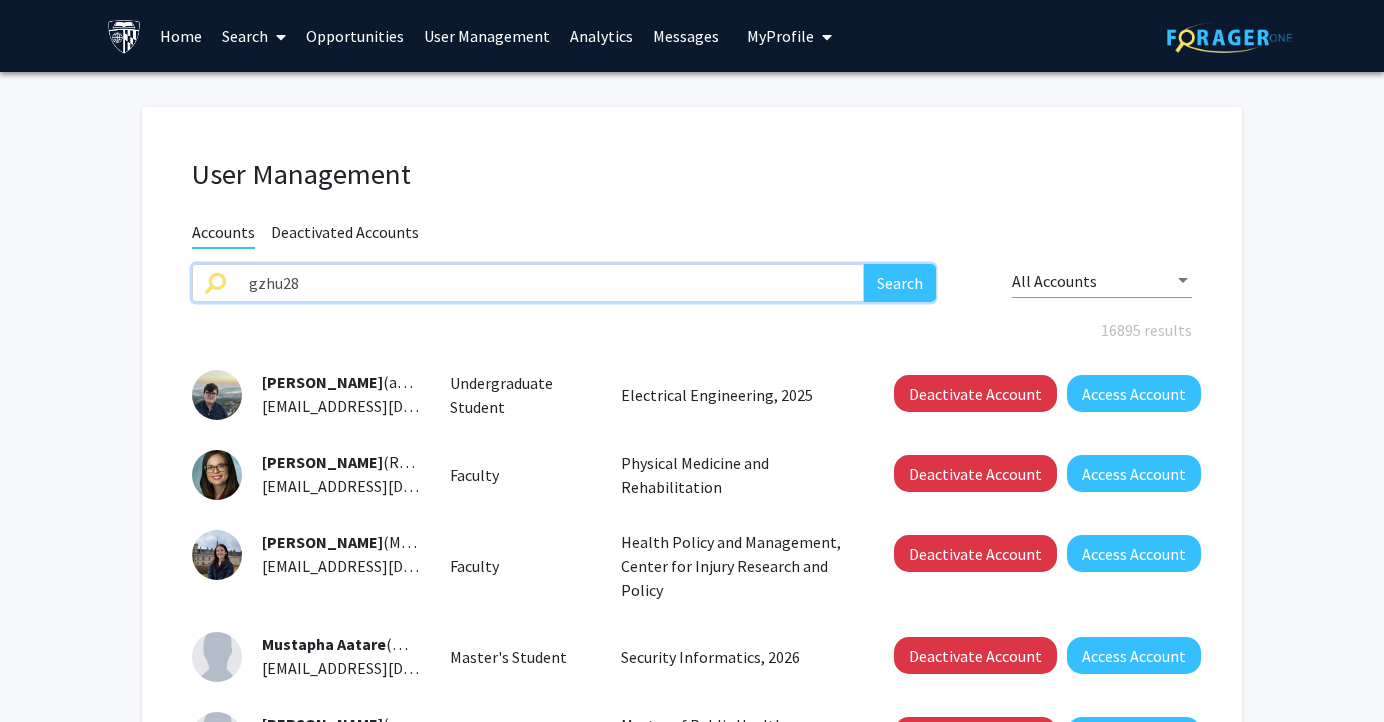 type on "gzhu28" 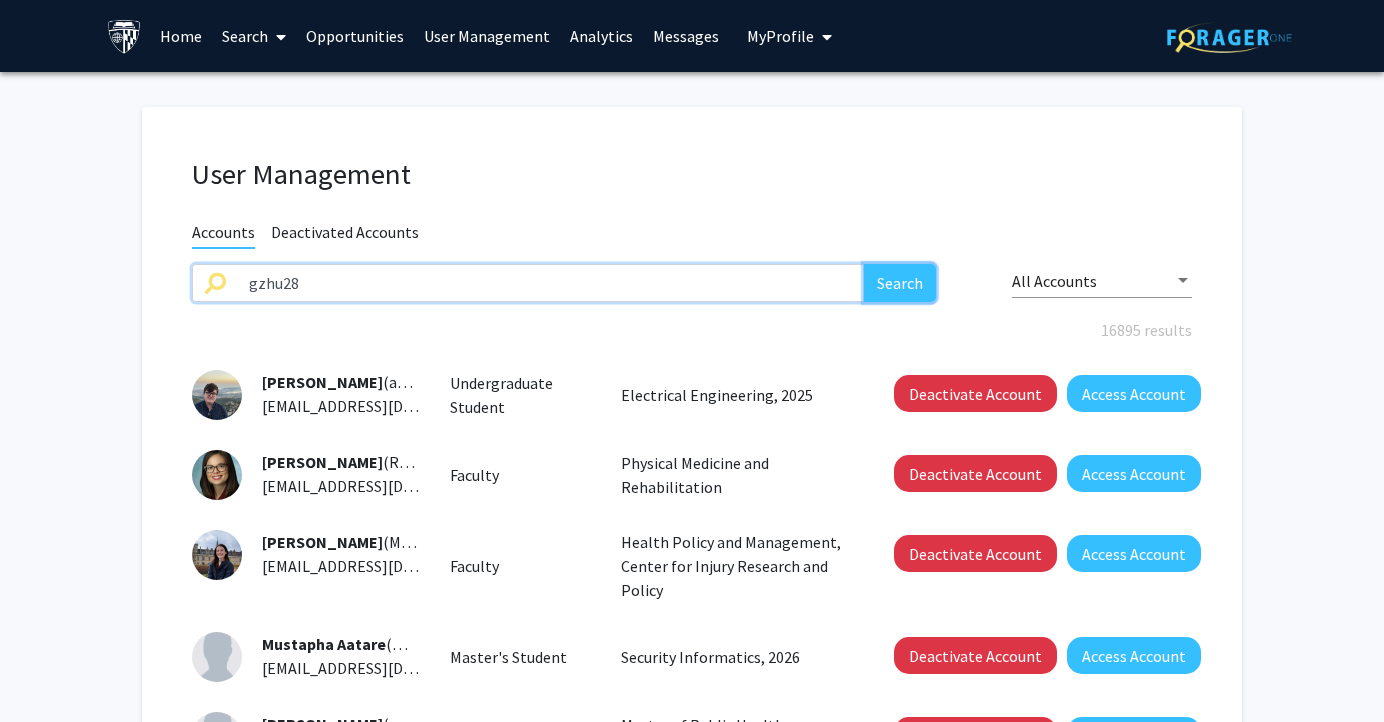 click on "Search" 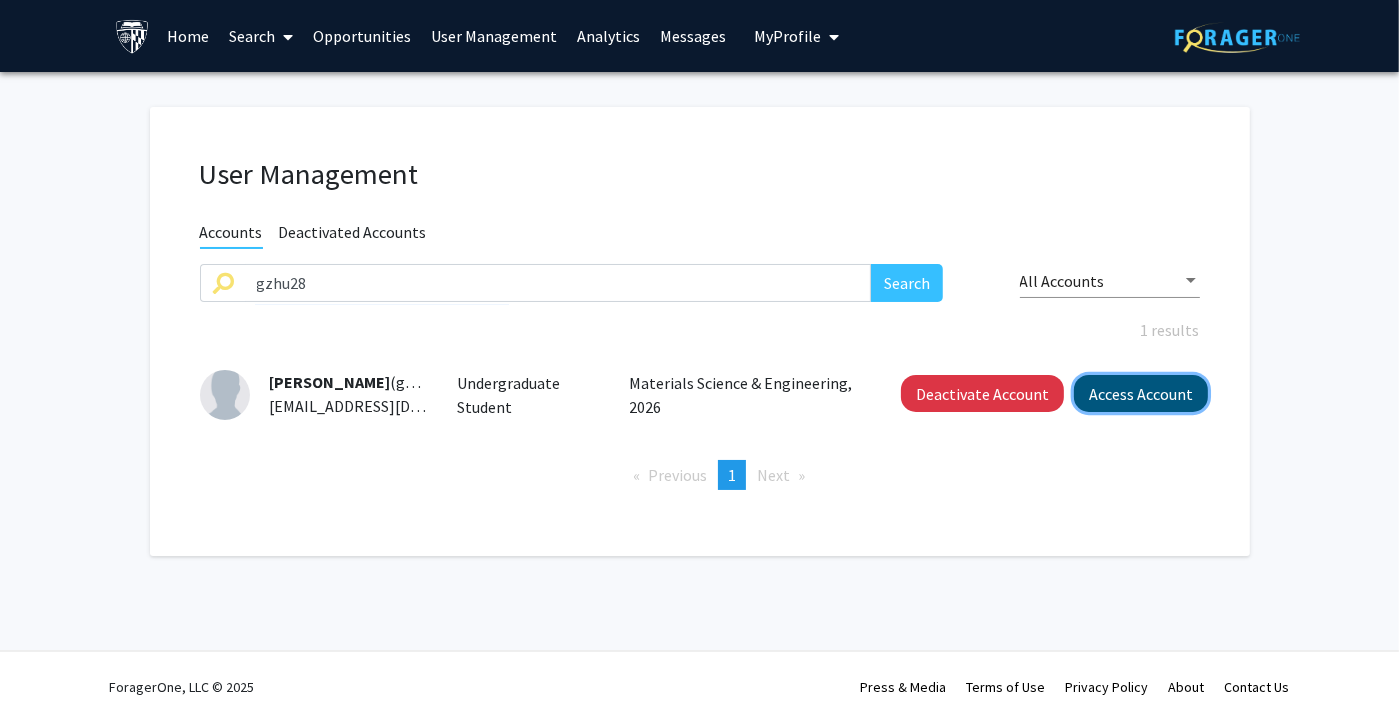 click on "Access Account" 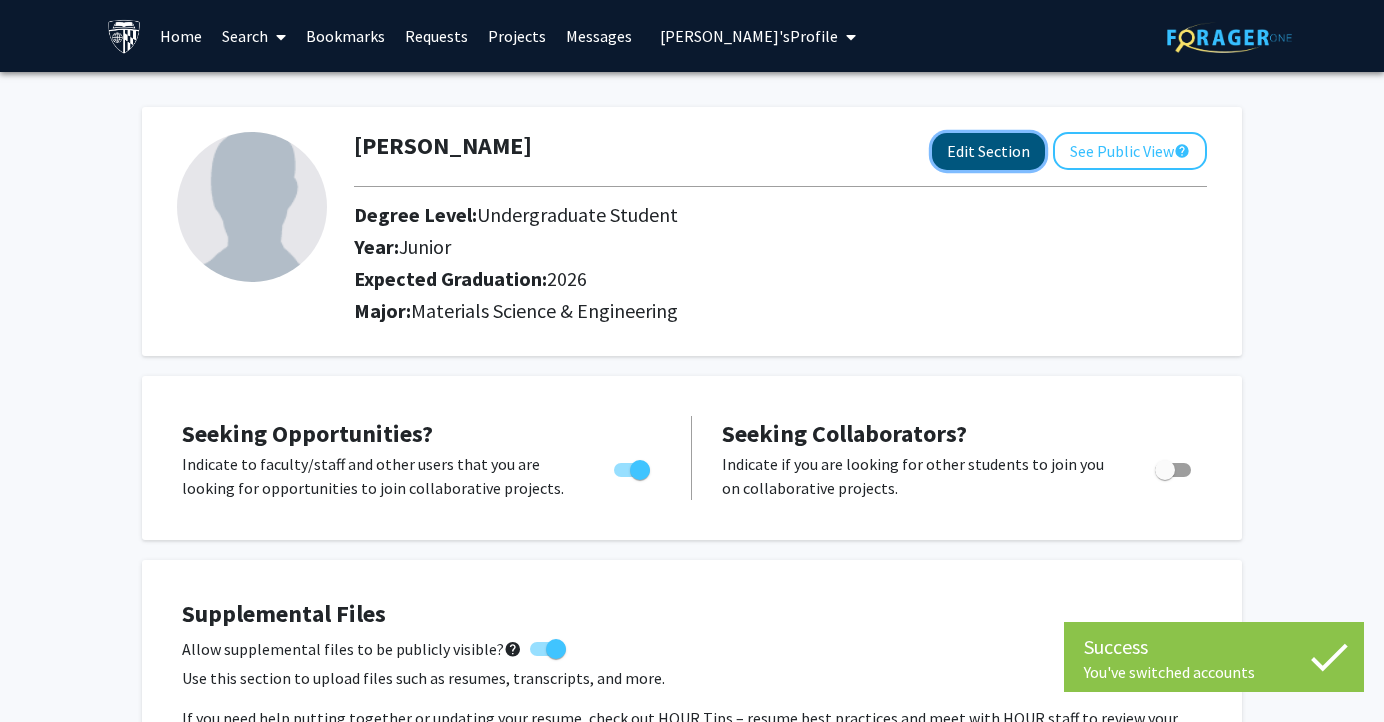 click on "Edit Section" 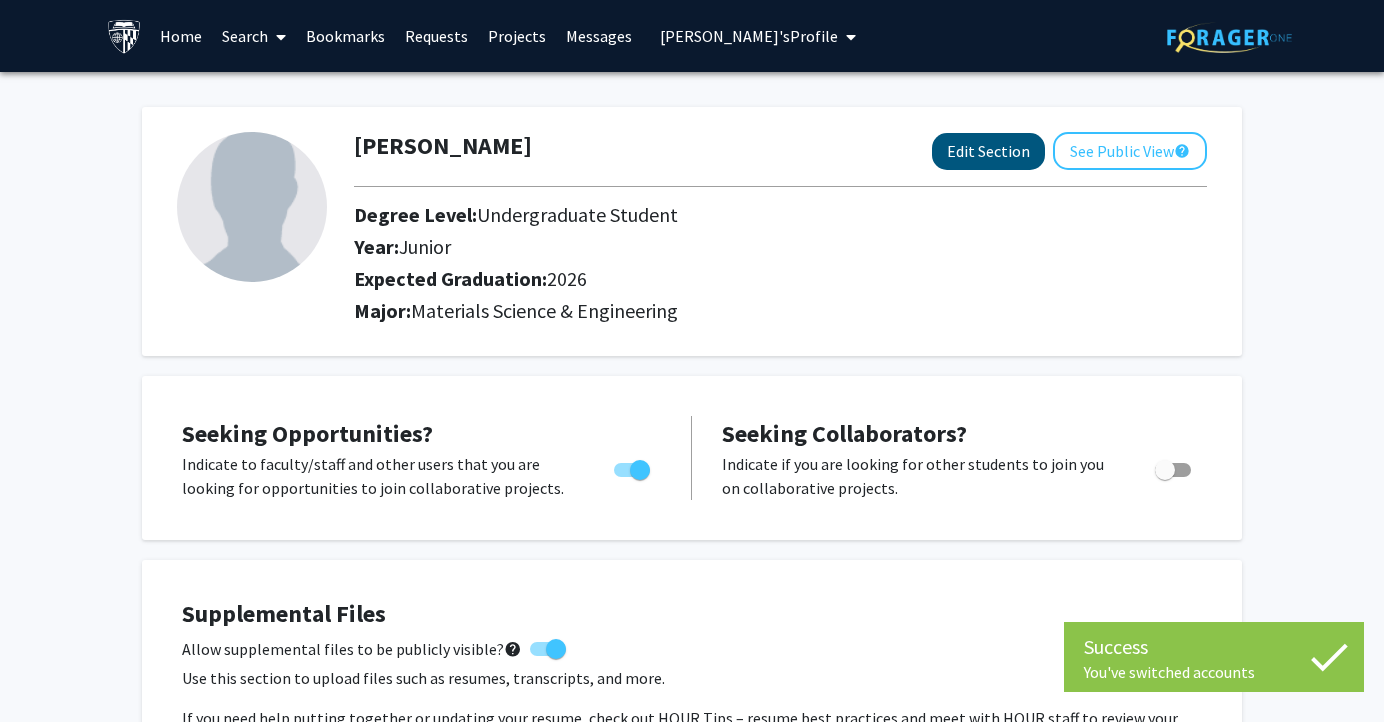 select on "junior" 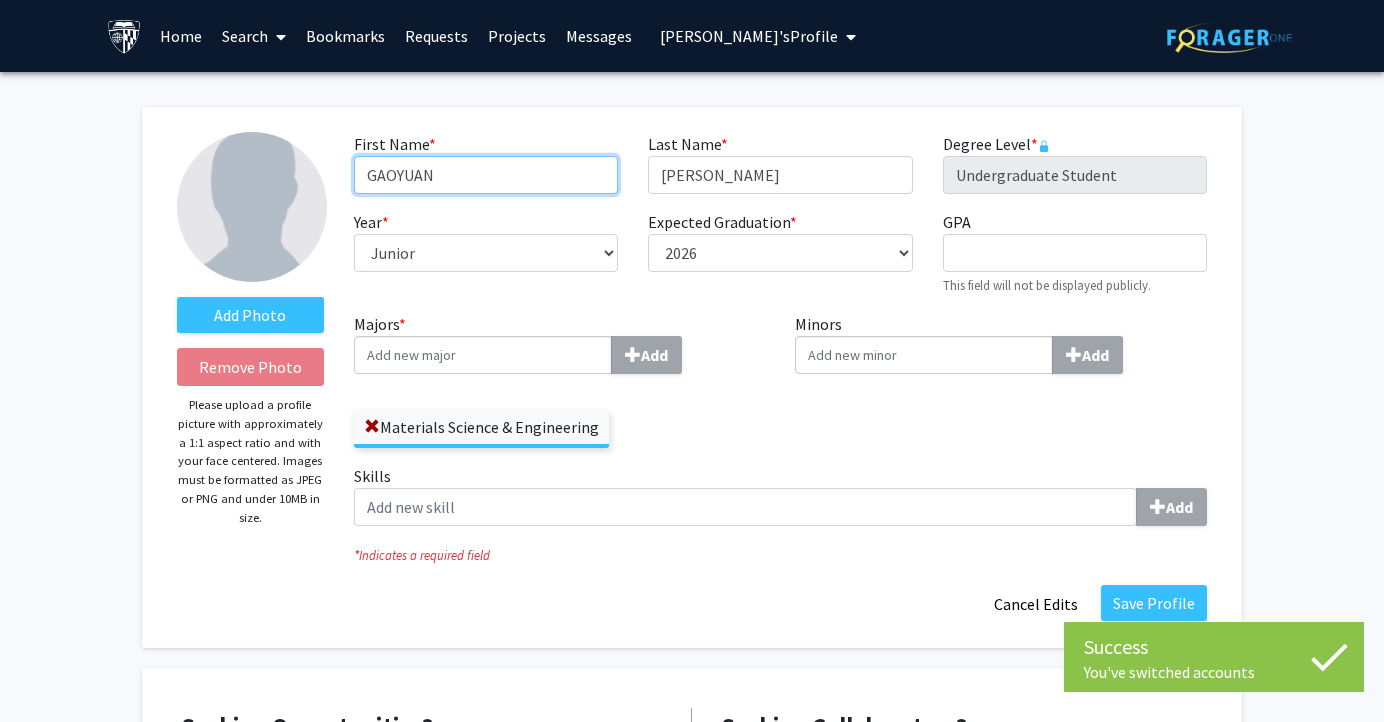 drag, startPoint x: 377, startPoint y: 171, endPoint x: 443, endPoint y: 172, distance: 66.007576 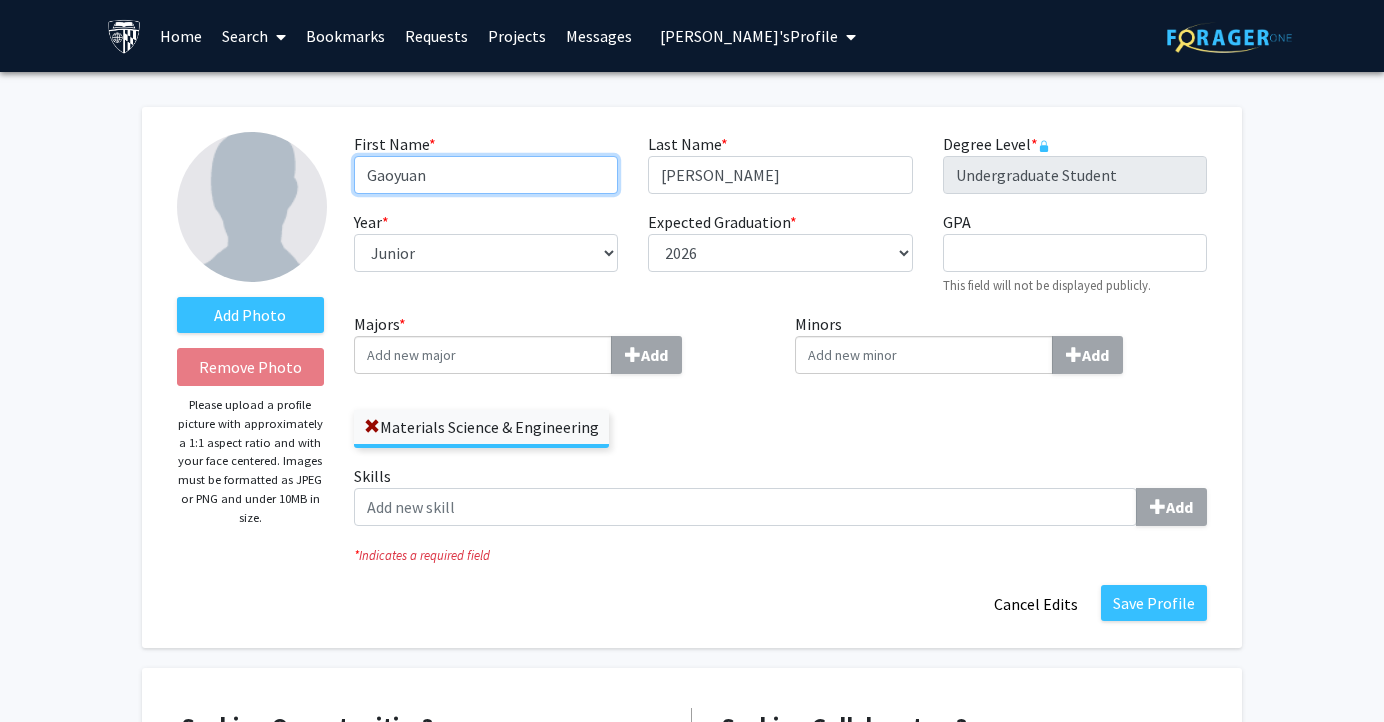 type on "Gaoyuan" 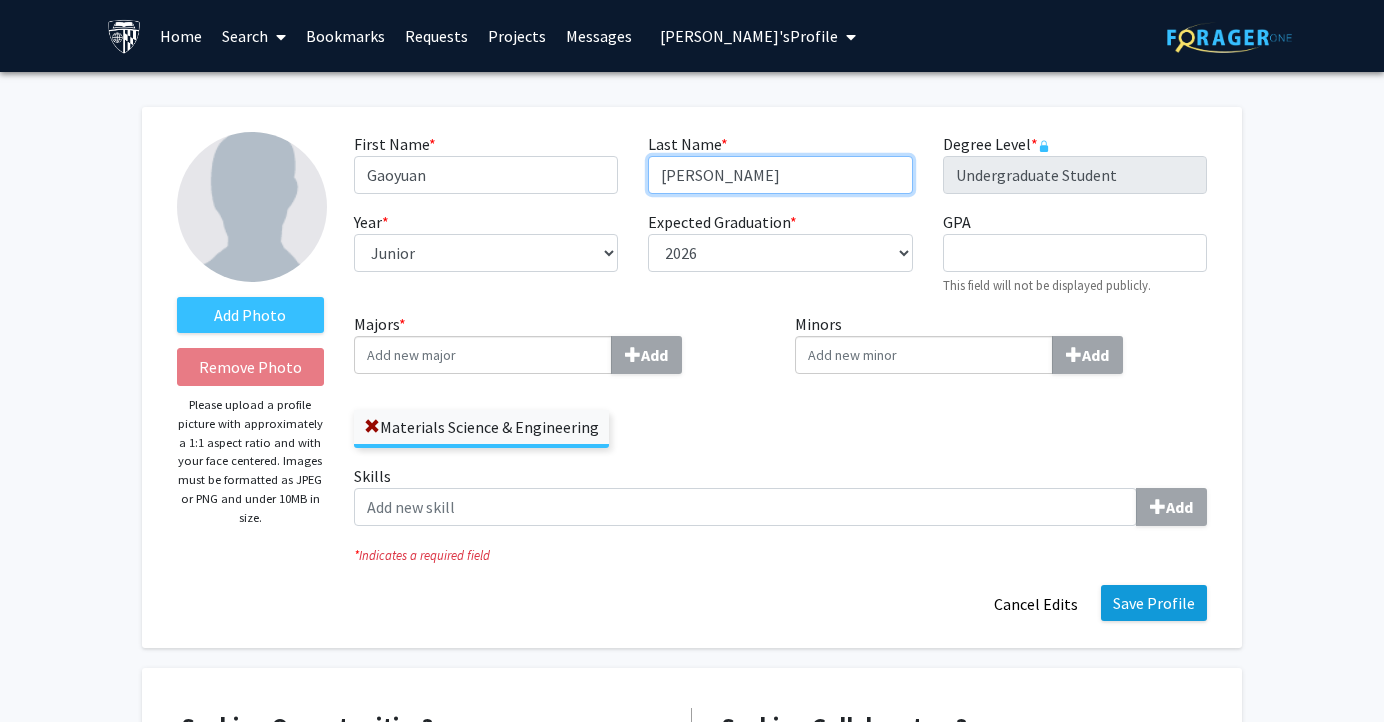 type on "[PERSON_NAME]" 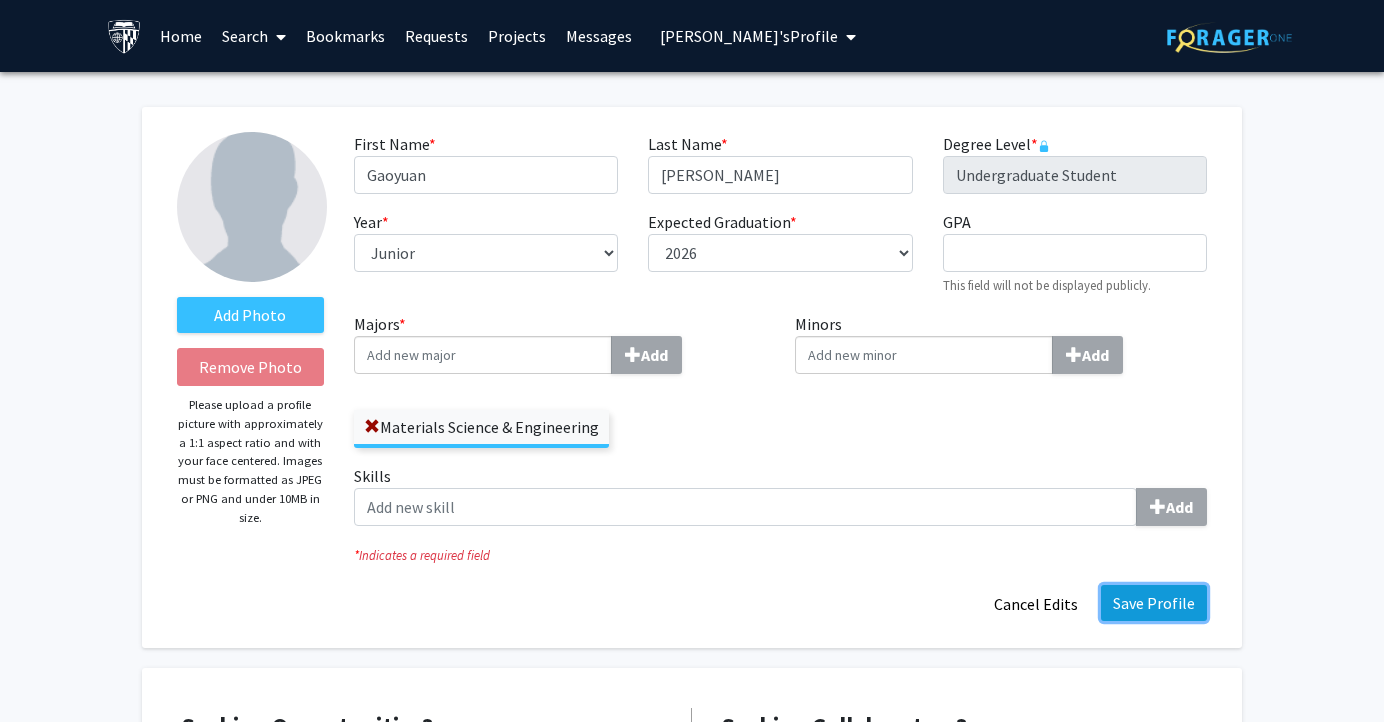 click on "Save Profile" 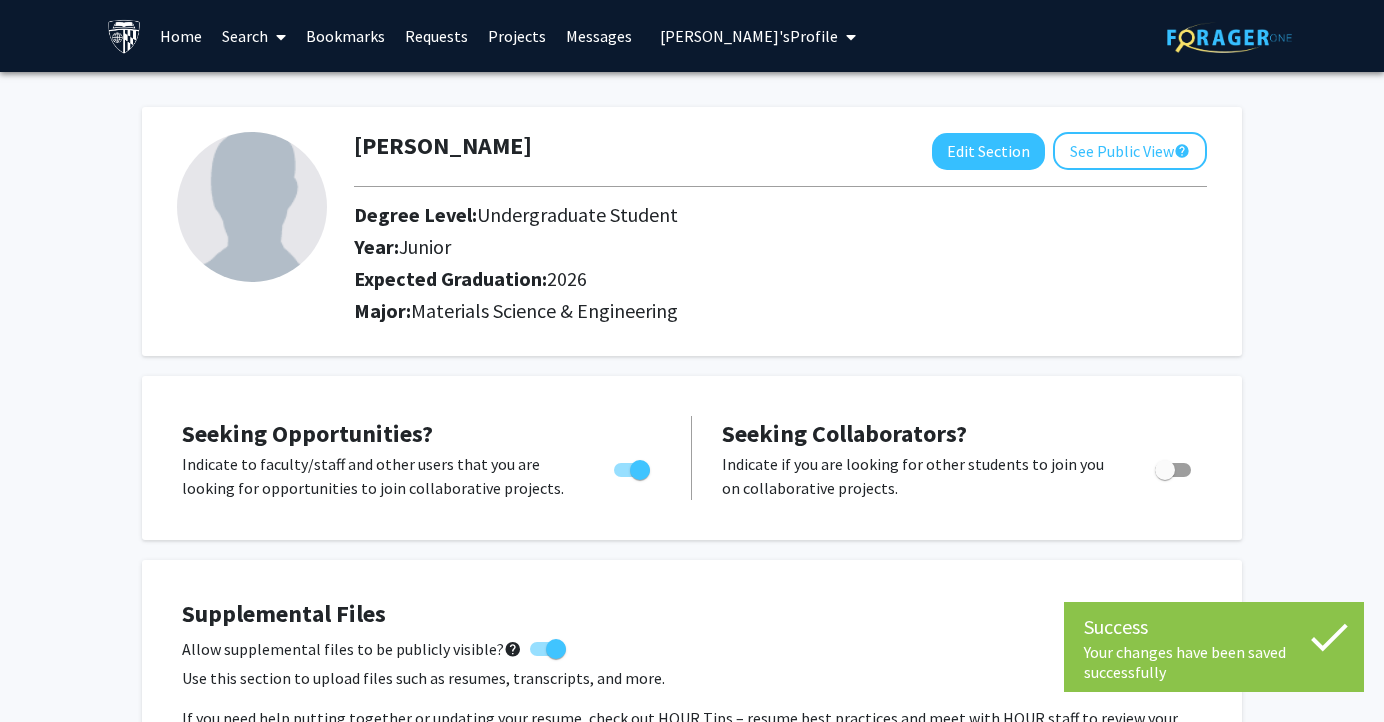 click on "[PERSON_NAME]'s   Profile" at bounding box center [749, 36] 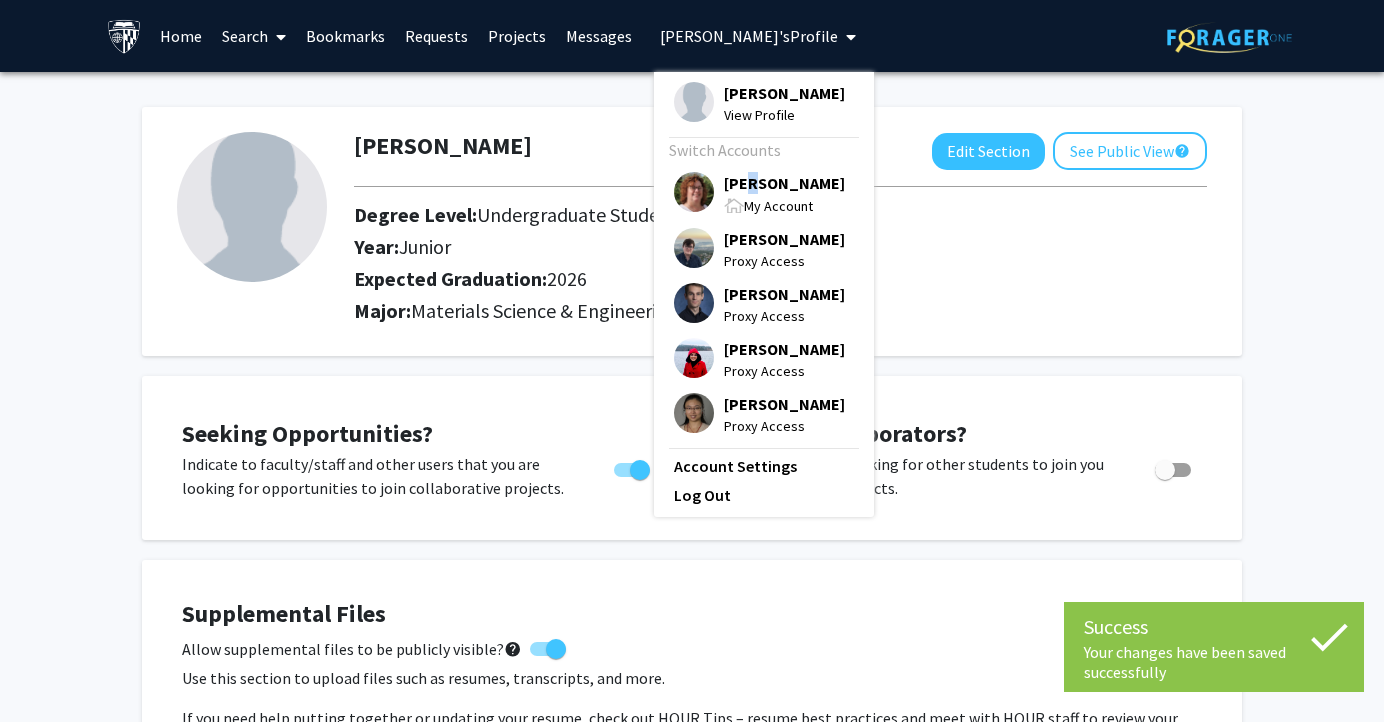 click on "[PERSON_NAME]" at bounding box center (784, 183) 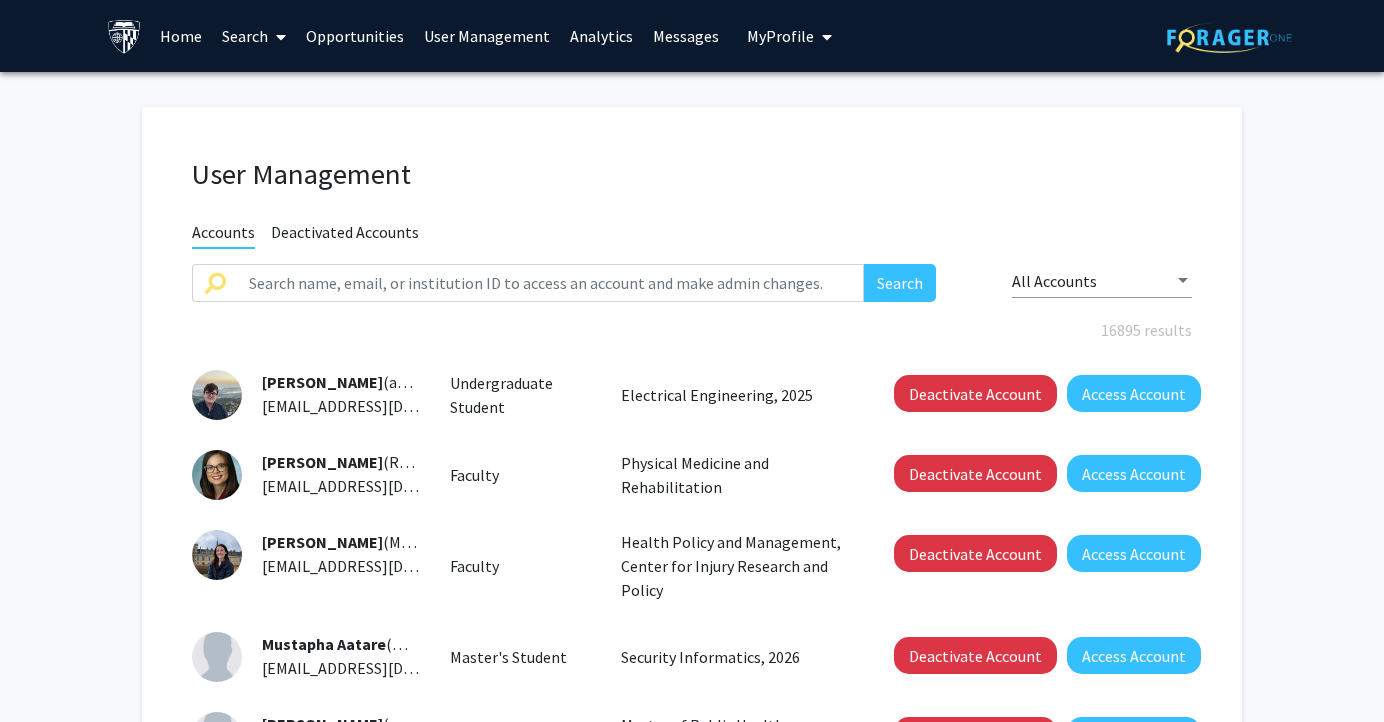 click on "User Management Accounts Deactivated Accounts Search All Accounts 16895 results  [PERSON_NAME]  (aaakers1) [EMAIL_ADDRESS][DOMAIN_NAME]  Undergraduate Student   Electrical Engineering, 2025   Deactivate Account   Access Account   [PERSON_NAME]  (RAARON4) [EMAIL_ADDRESS][DOMAIN_NAME]  Faculty   Physical Medicine and Rehabilitation   Deactivate Account   Access Account   [PERSON_NAME]  (MAASSAR1) [EMAIL_ADDRESS][DOMAIN_NAME]  Faculty   Health Policy and Management, Center for Injury Research and Policy   Deactivate Account   Access Account   Mustapha Aatare  (maatare1) [EMAIL_ADDRESS][DOMAIN_NAME]  Master's Student   Security Informatics, 2026   Deactivate Account   Access Account   [PERSON_NAME]  (aabaalk1) [EMAIL_ADDRESS][DOMAIN_NAME]  Master's Student   Master of Public Health Program, 2026   Deactivate Account   Access Account   Sitra [PERSON_NAME]  (sababul1) [EMAIL_ADDRESS][DOMAIN_NAME]  Master's Student   Master of Public Health Program, 2025   Deactivate Account   Access Account   [PERSON_NAME]  (aabalma1) [EMAIL_ADDRESS][DOMAIN_NAME]  Master's Student   Artificial Intelligence, 2027" 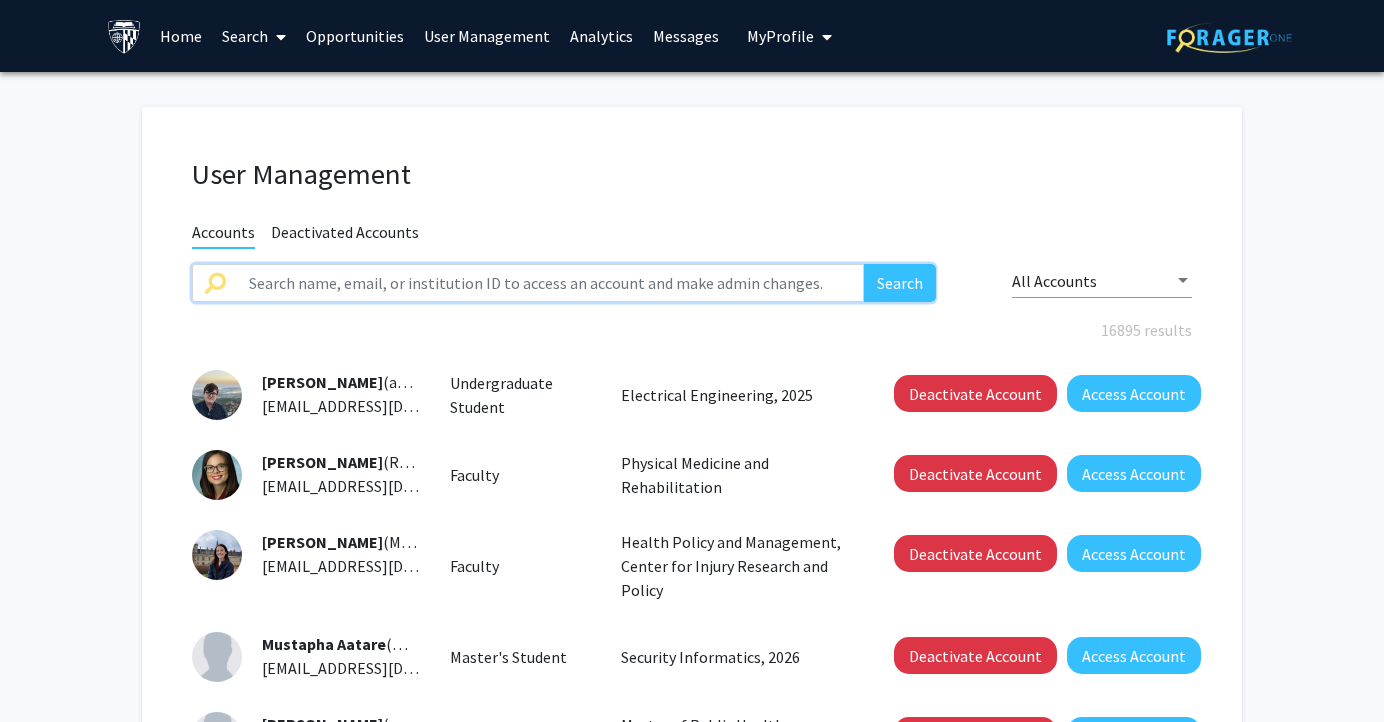 click 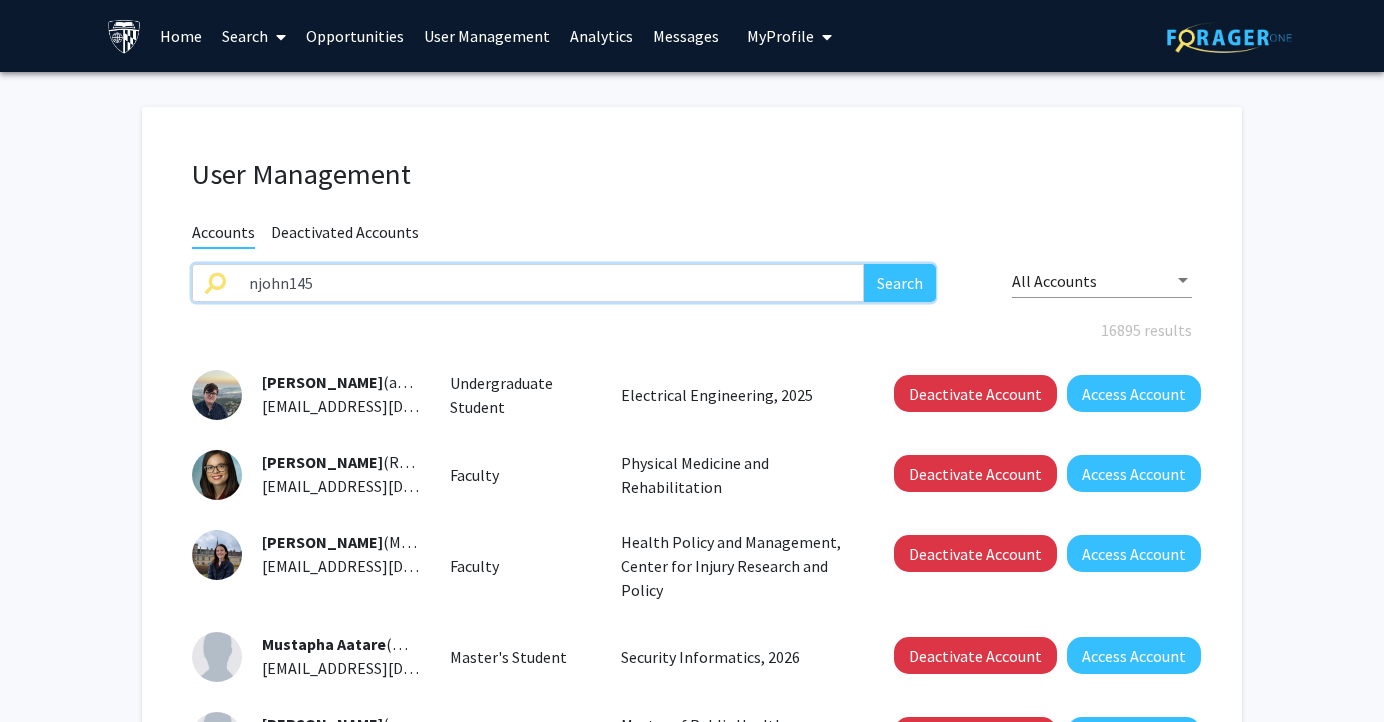 type on "njohn145" 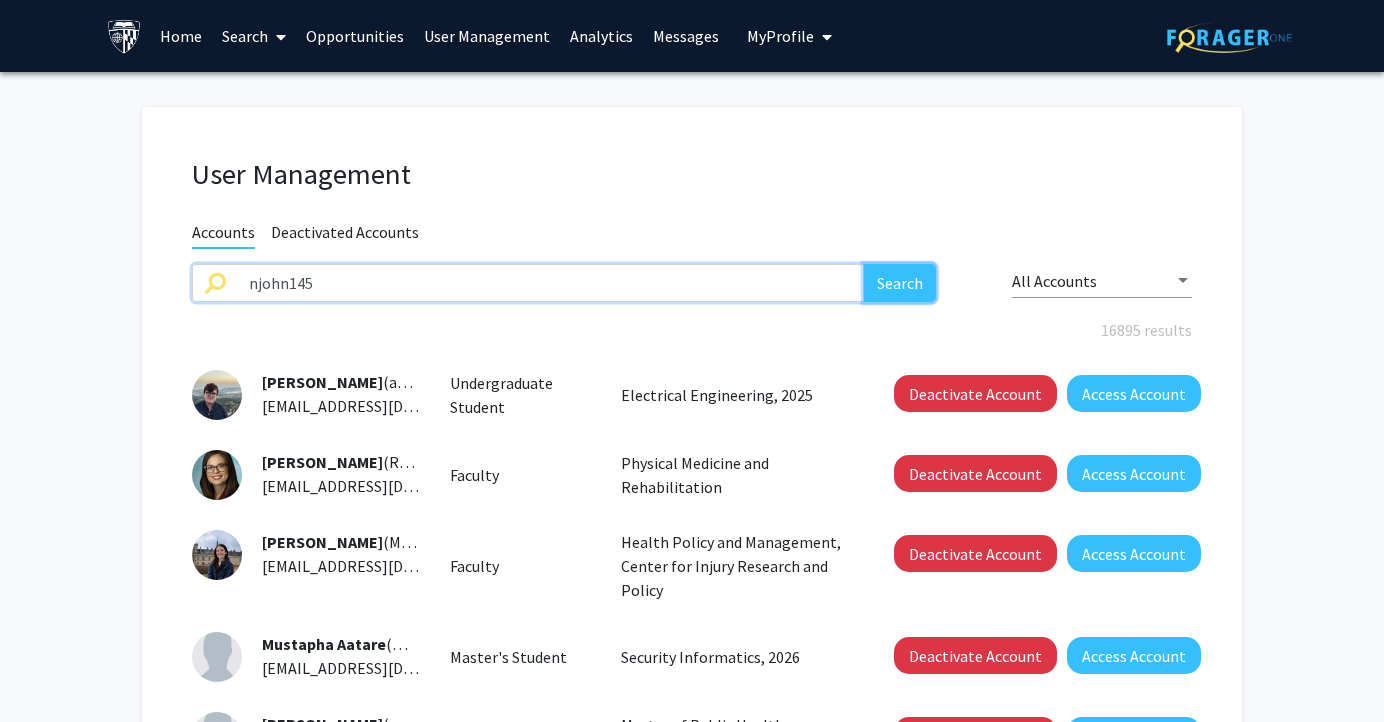 click on "Search" 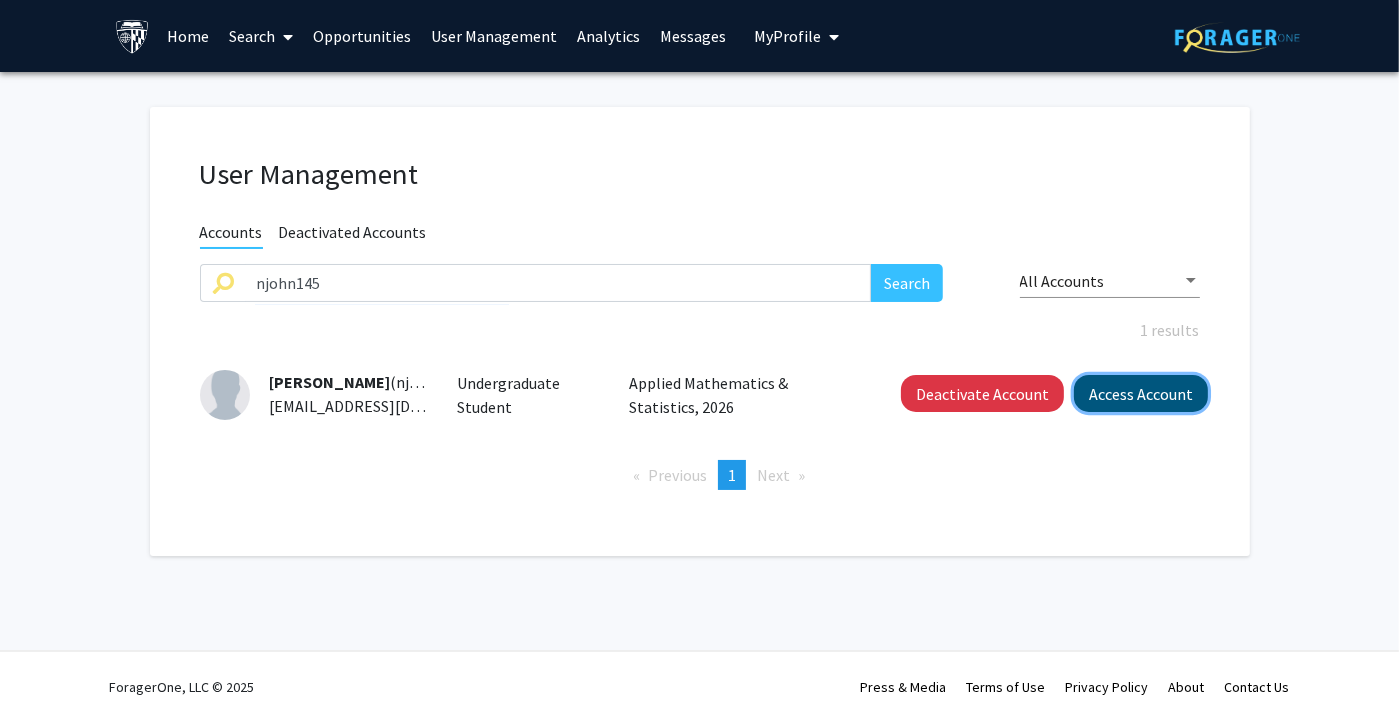 click on "Access Account" 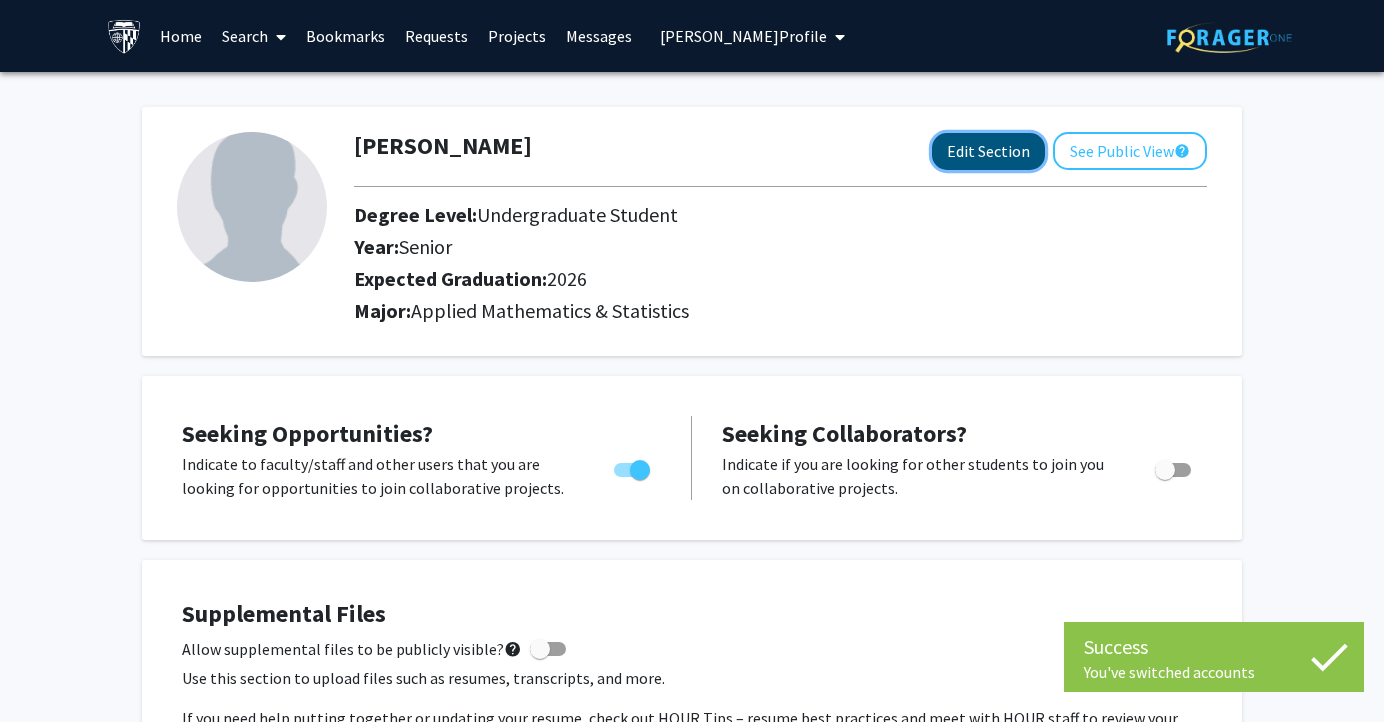 click on "Edit Section" 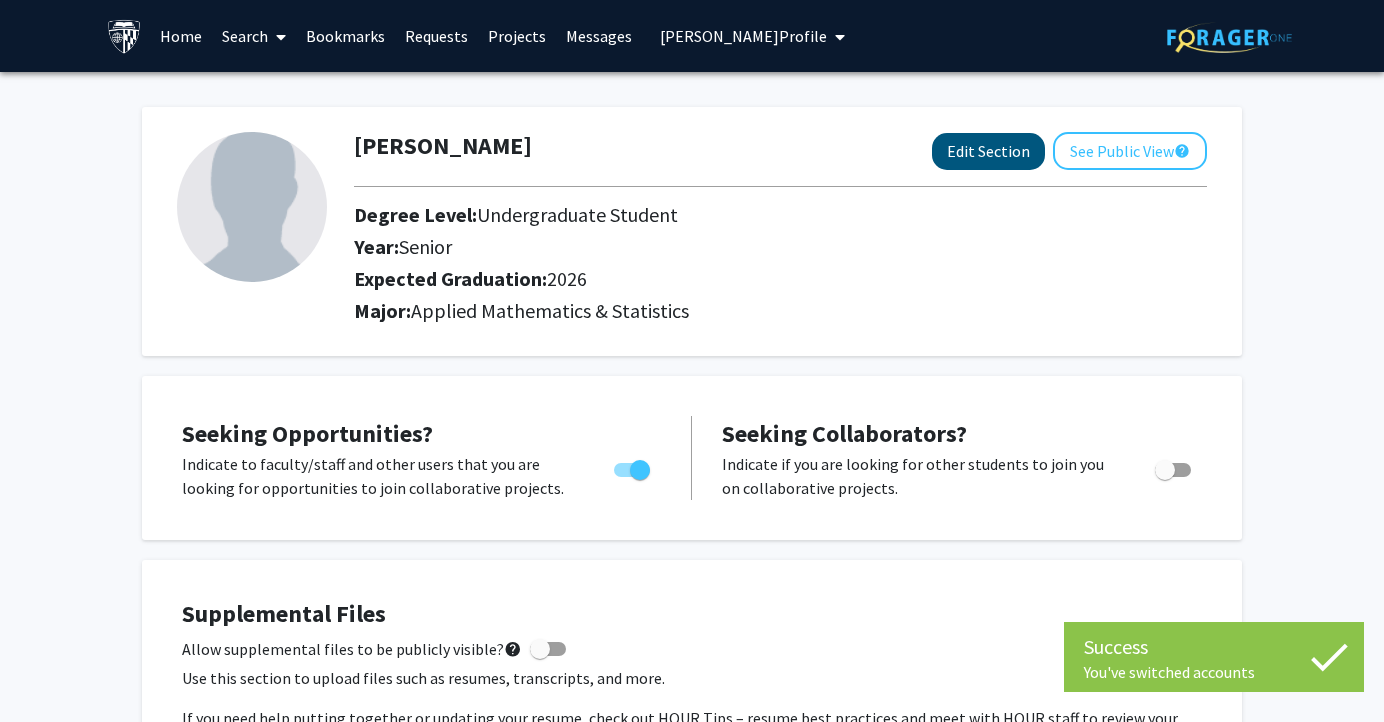 select on "senior" 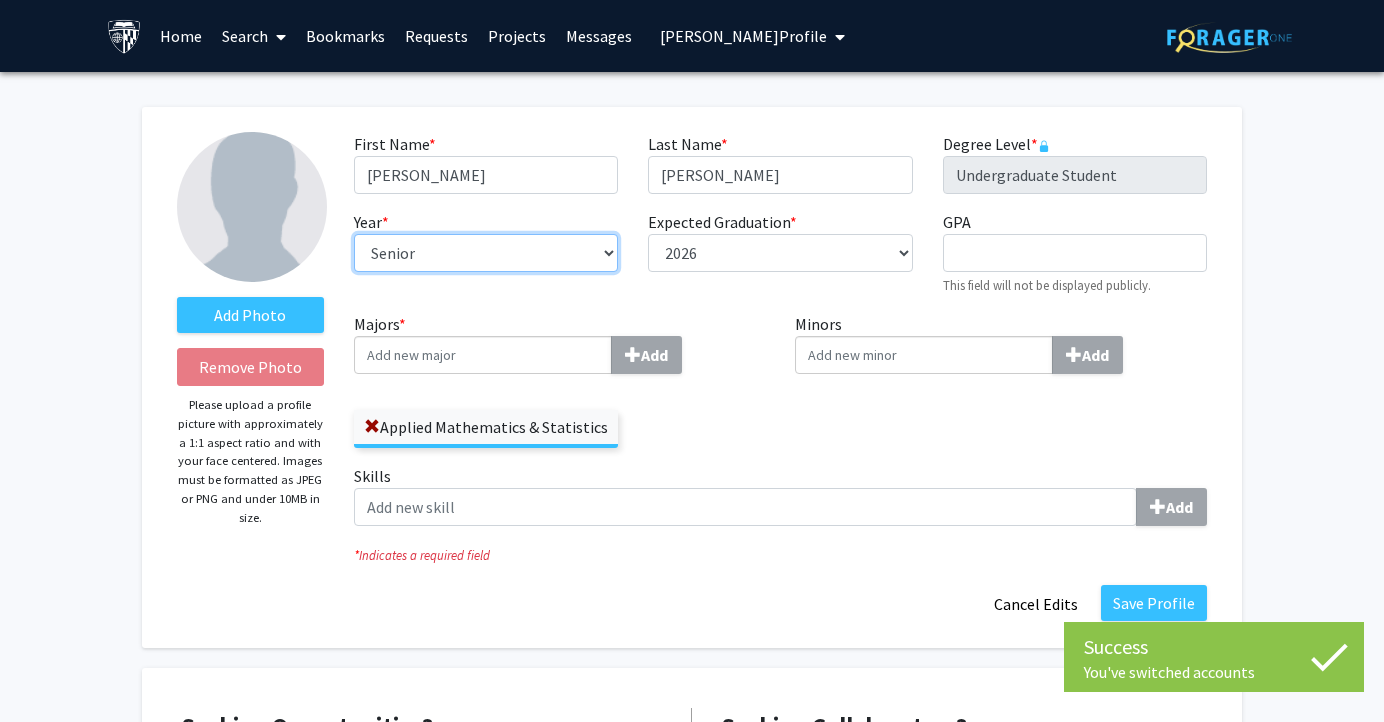 click on "---  First-year   Sophomore   Junior   Senior   Postbaccalaureate Certificate" at bounding box center (486, 253) 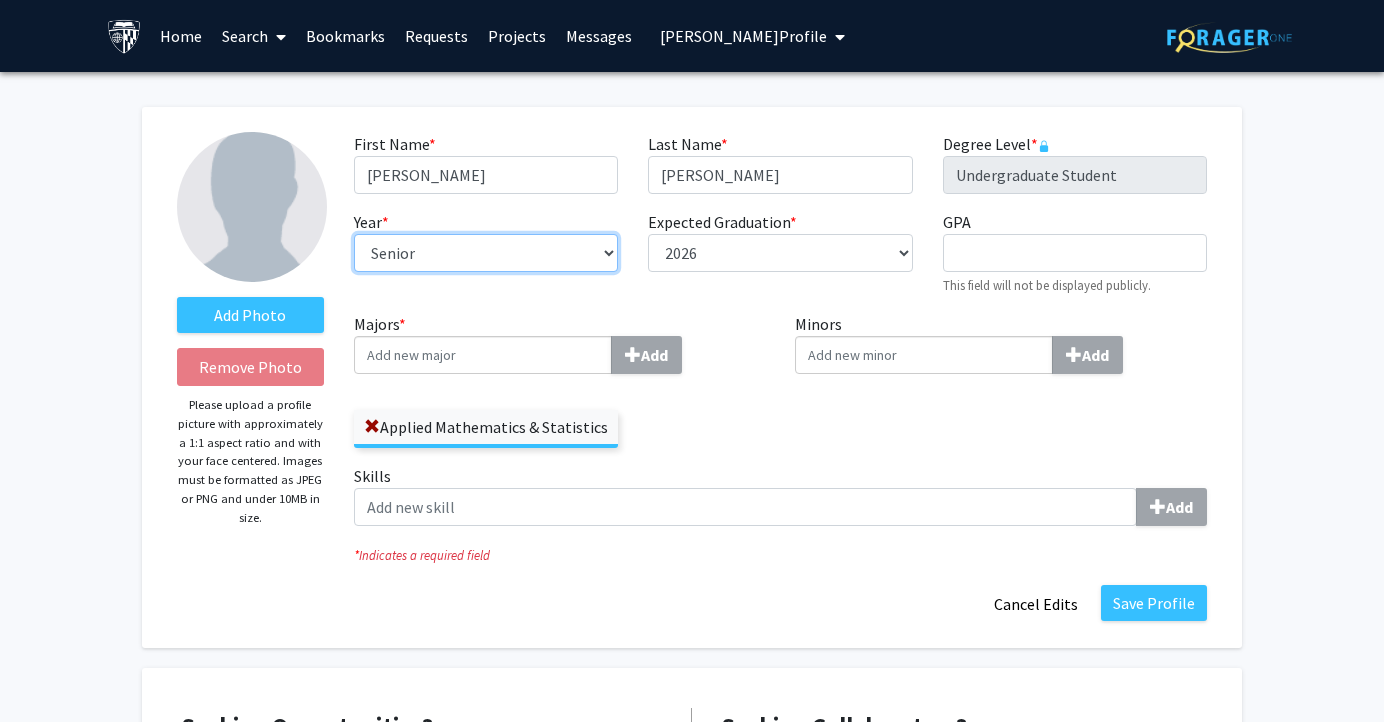 click on "---  First-year   Sophomore   Junior   Senior   Postbaccalaureate Certificate" at bounding box center (486, 253) 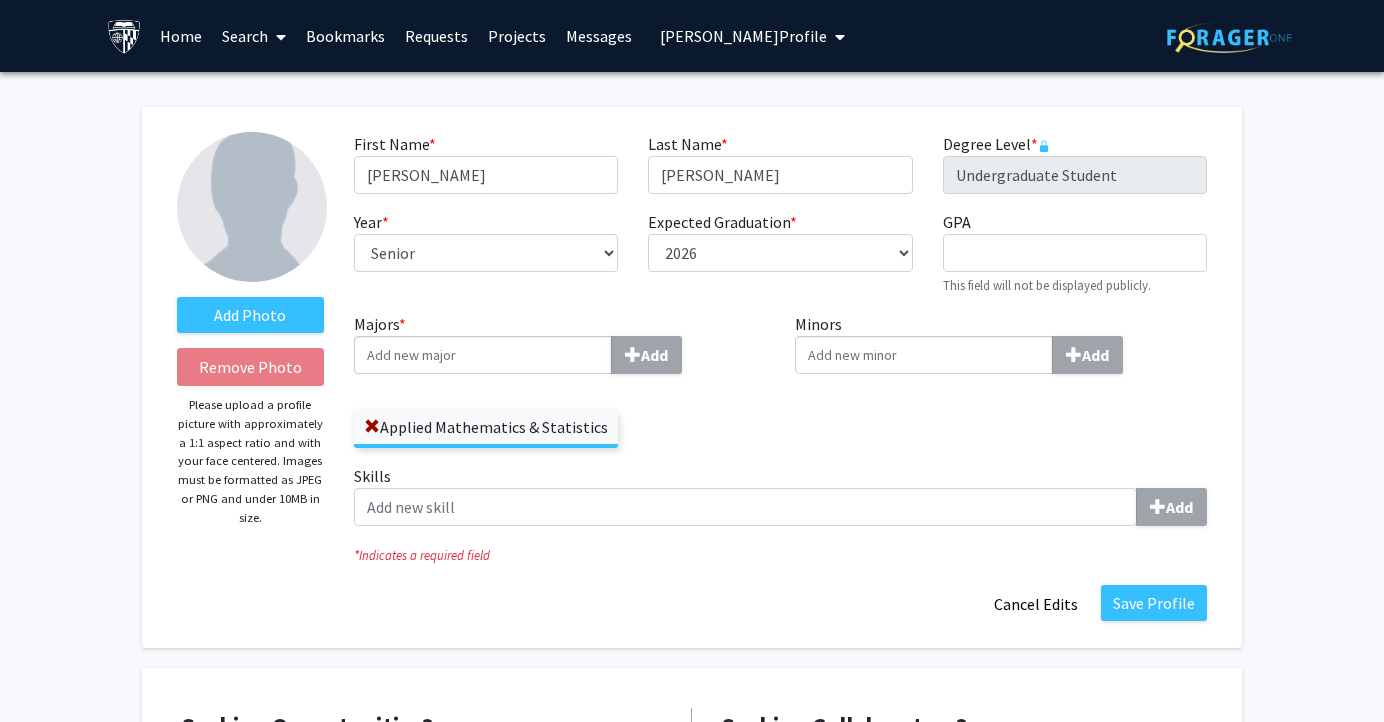 click on "Majors  * Add" 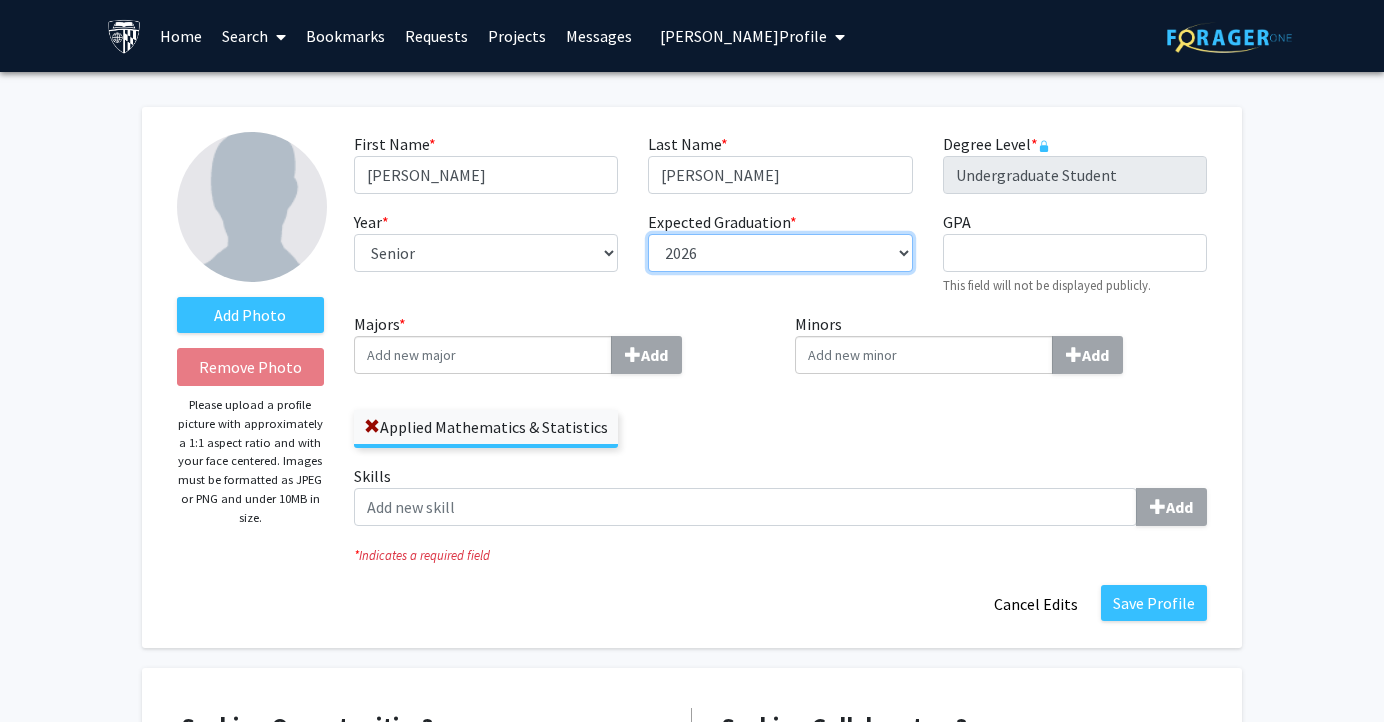 click on "---  2018   2019   2020   2021   2022   2023   2024   2025   2026   2027   2028   2029   2030   2031" at bounding box center (780, 253) 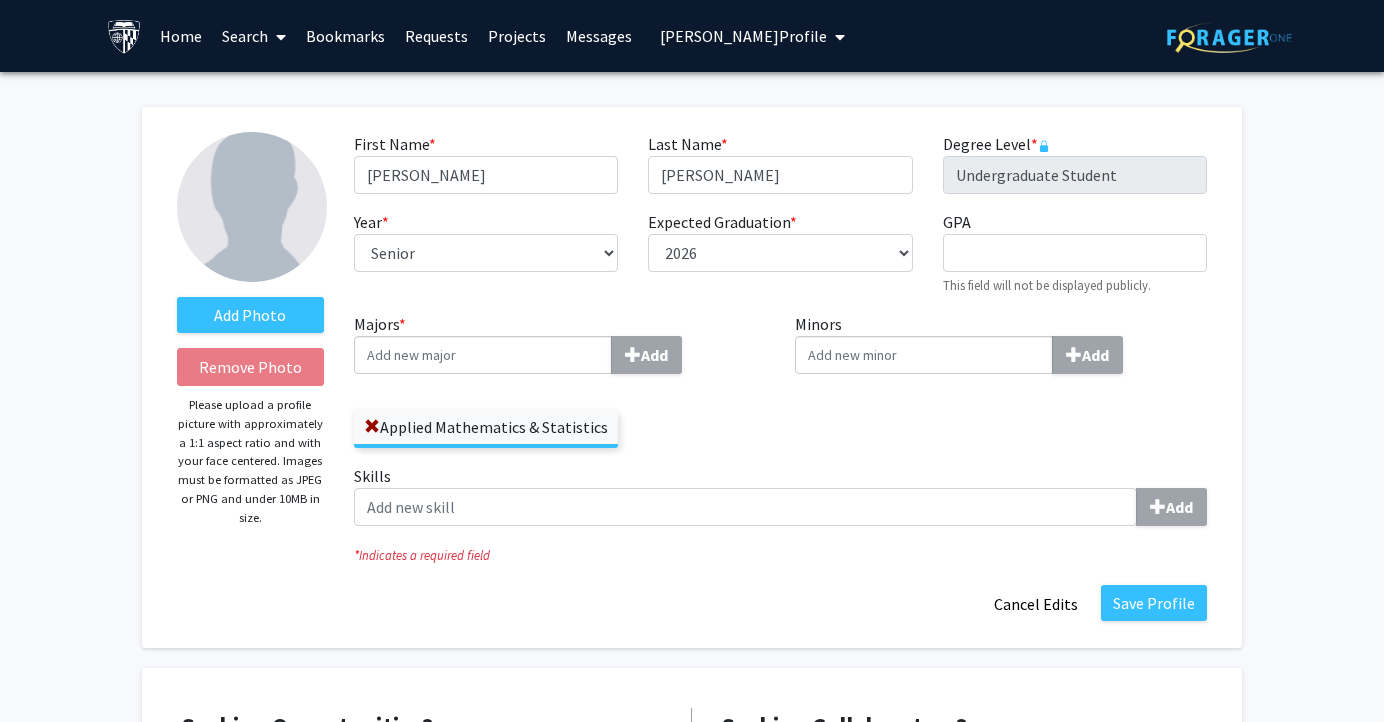 click at bounding box center [836, 37] 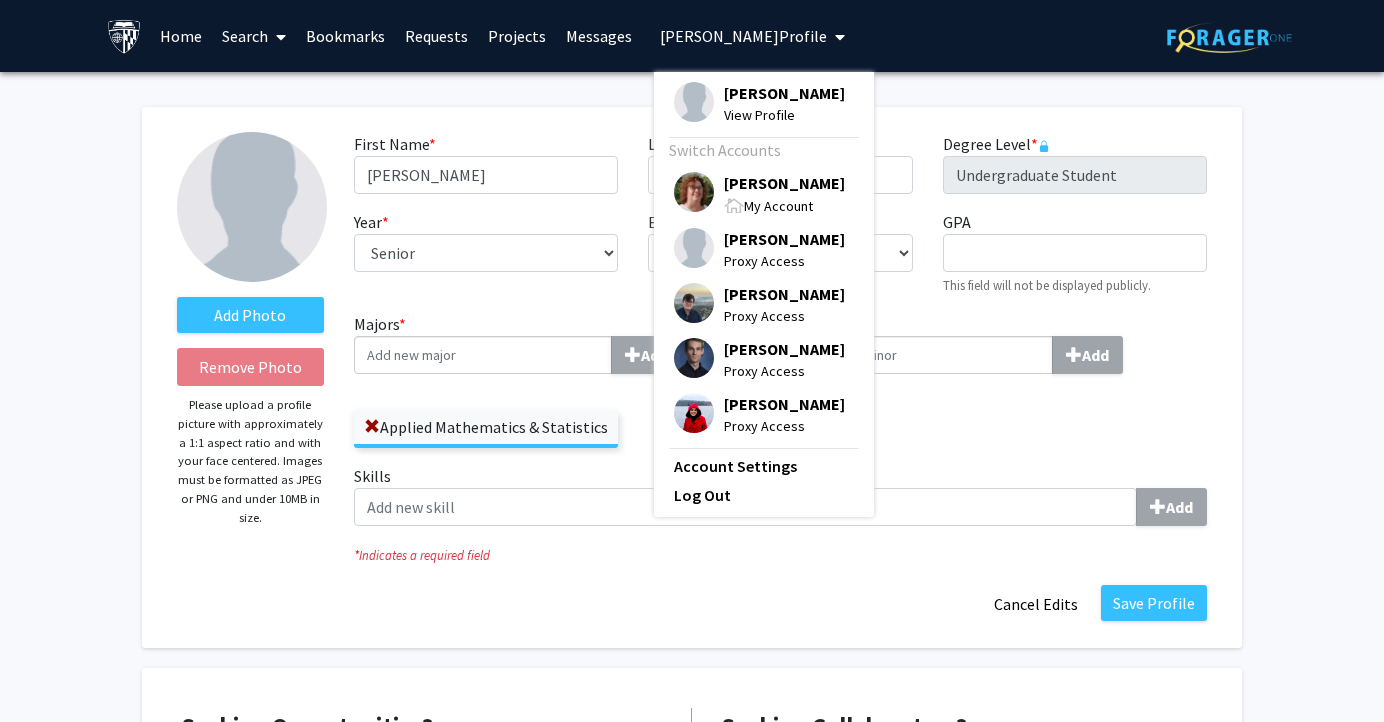click on "[PERSON_NAME]" at bounding box center [784, 183] 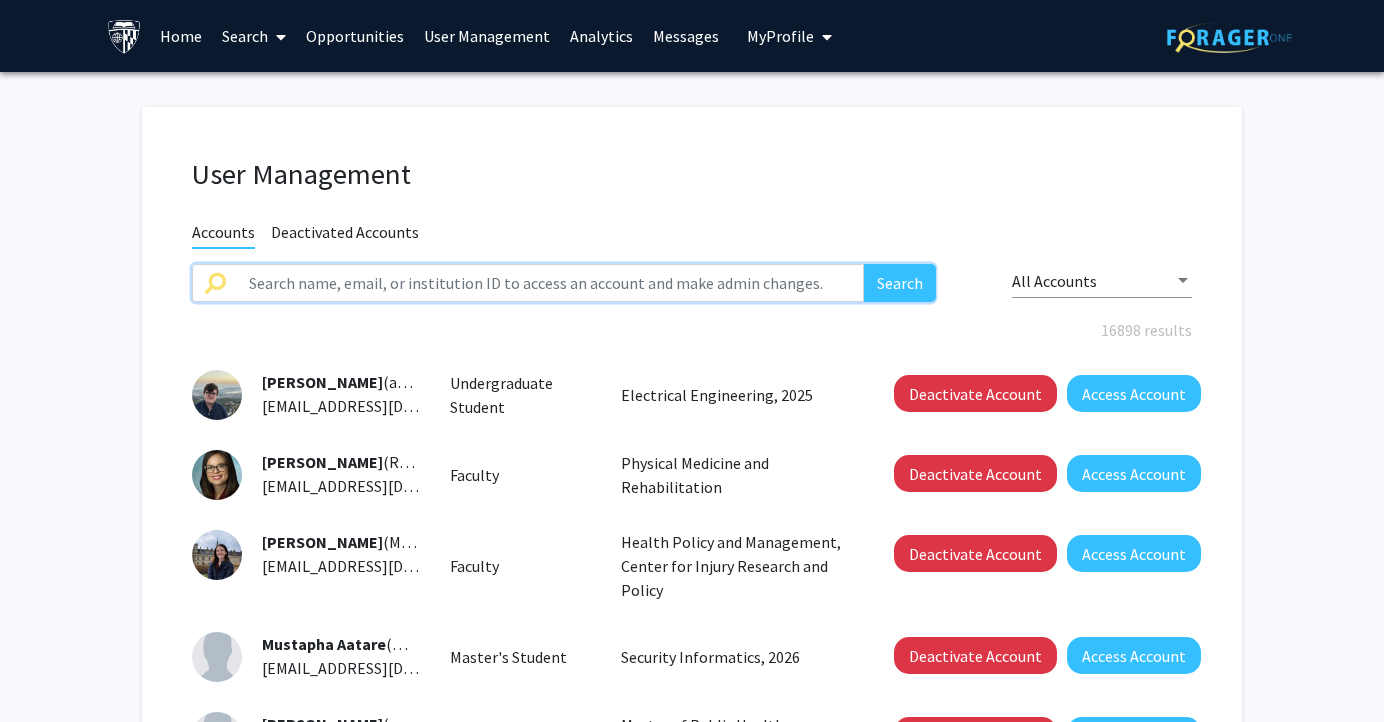 click 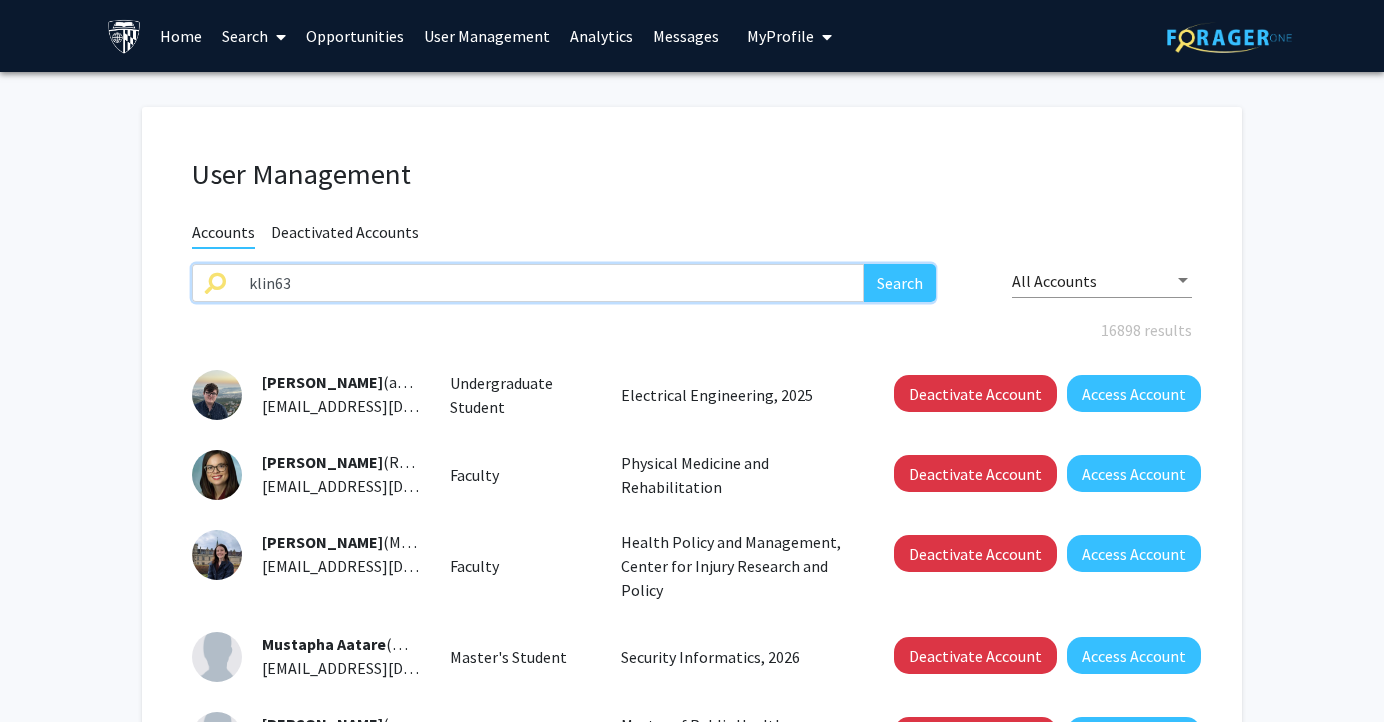 type on "klin63" 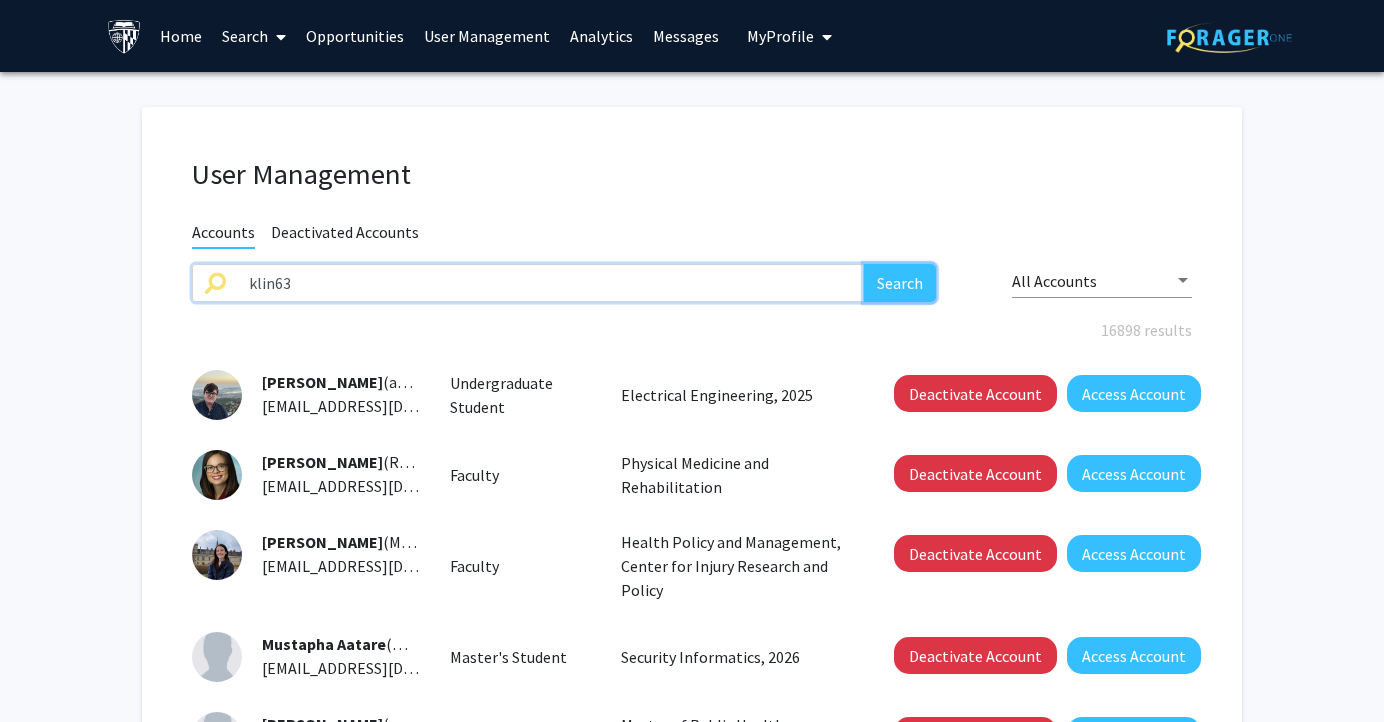 click on "Search" 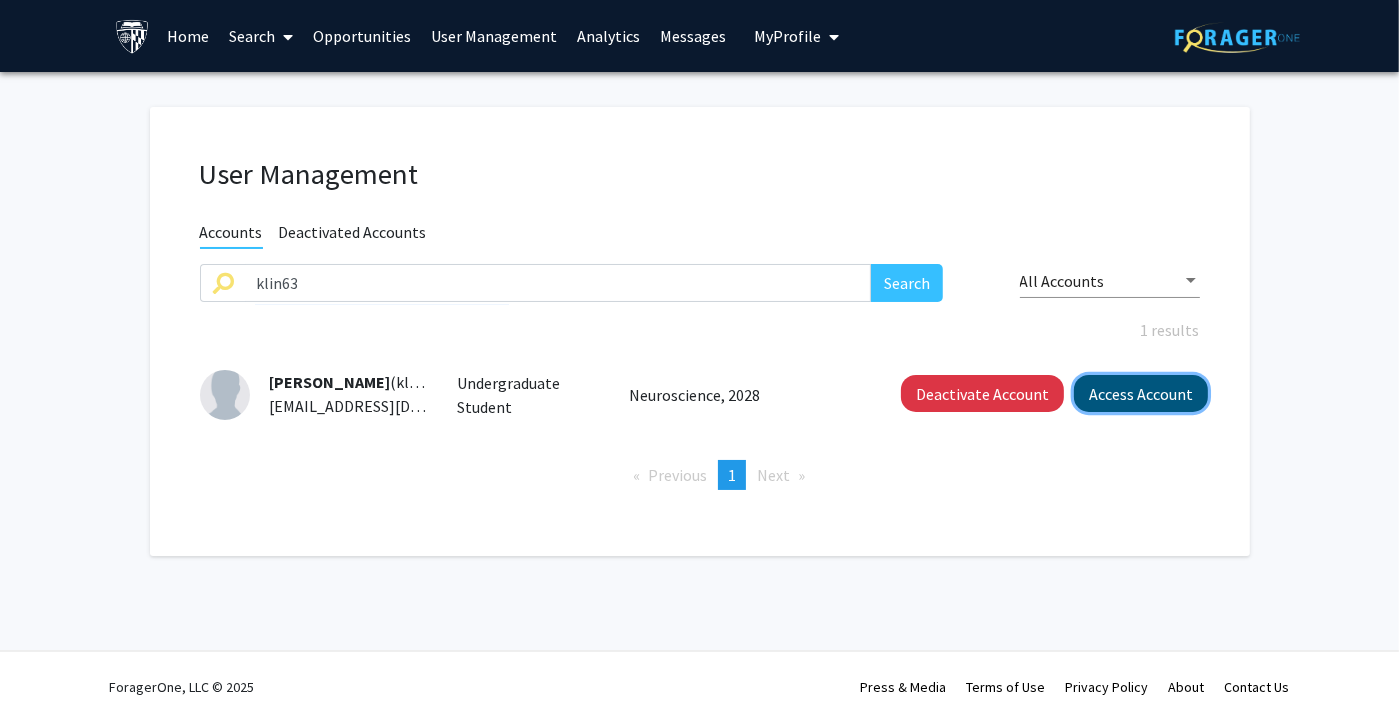 click on "Access Account" 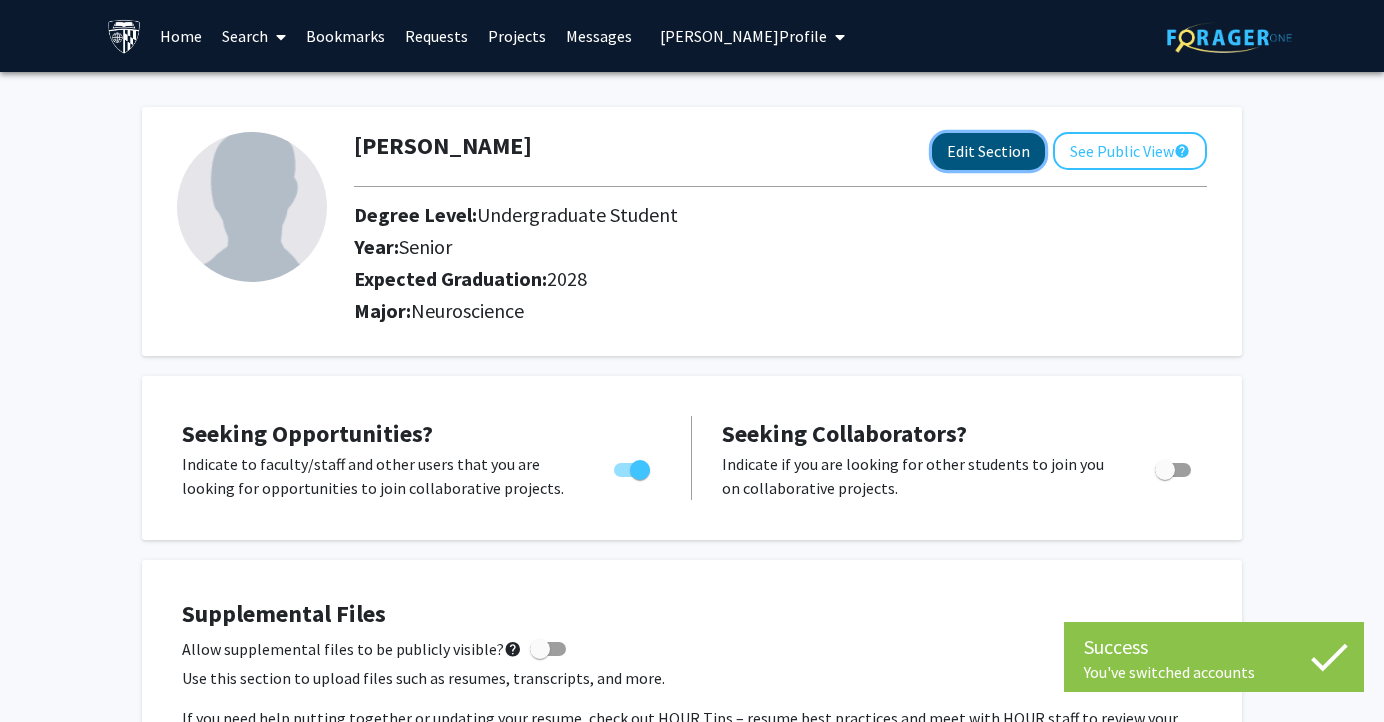 click on "Edit Section" 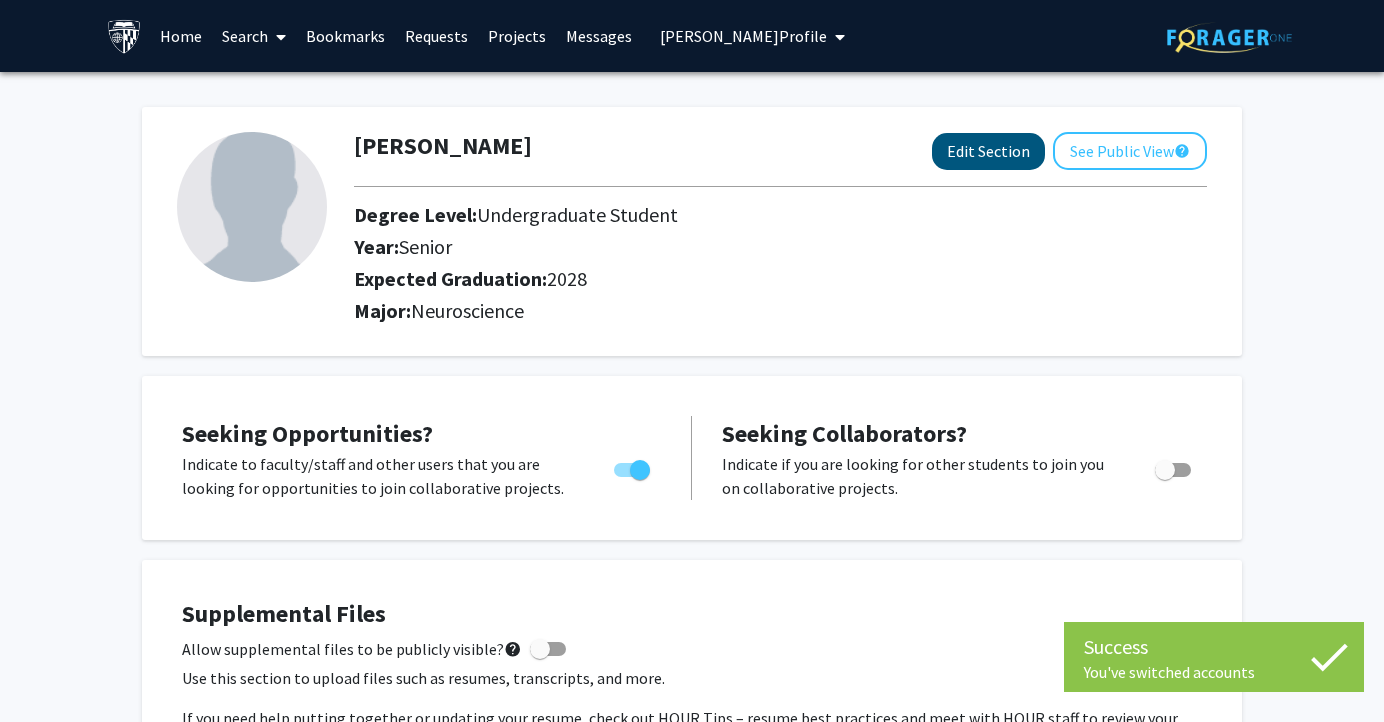 select on "senior" 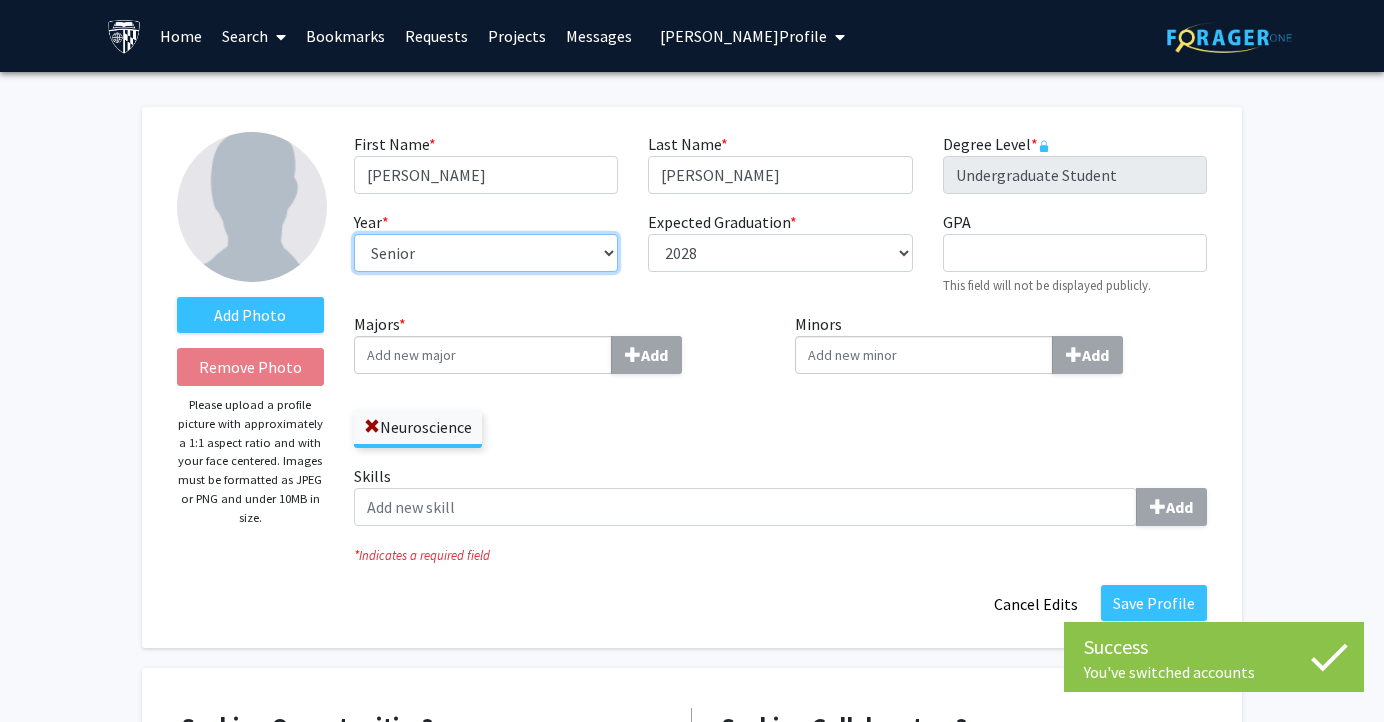 click on "---  First-year   Sophomore   Junior   Senior   Postbaccalaureate Certificate" at bounding box center [486, 253] 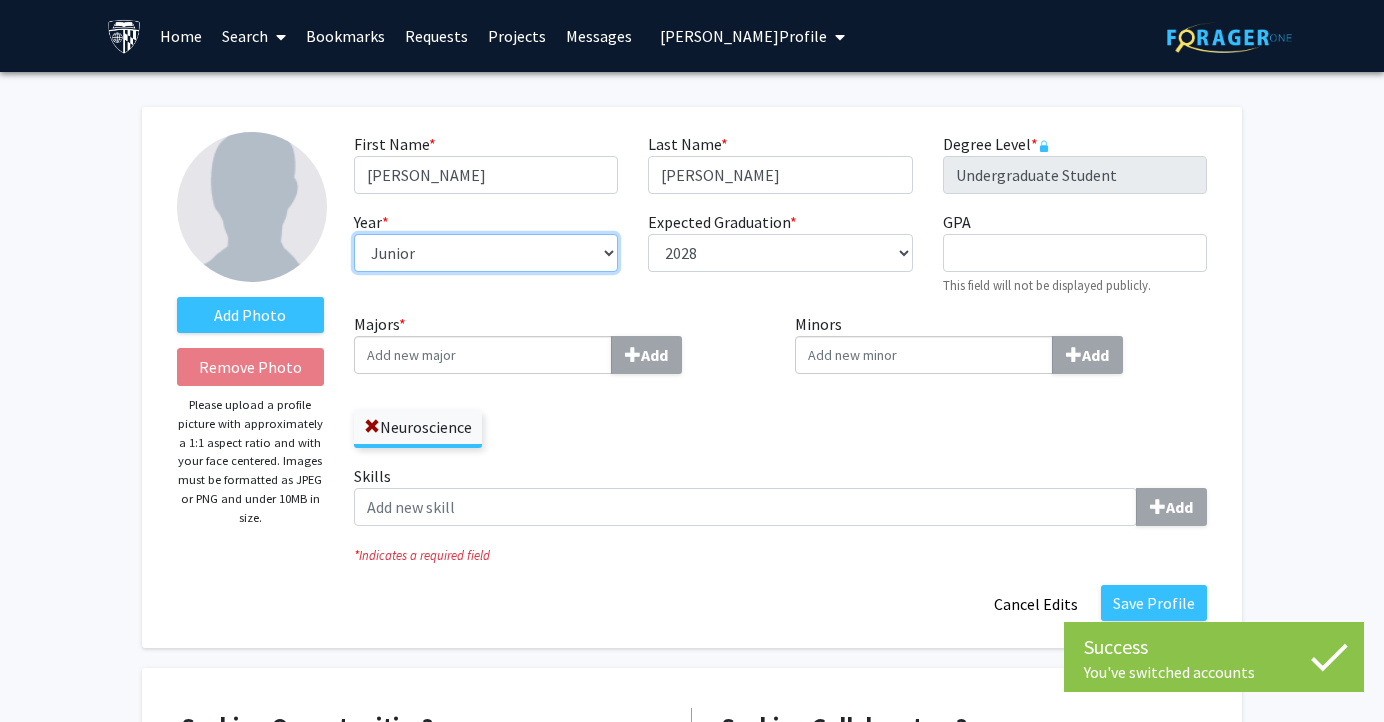 click on "---  First-year   Sophomore   Junior   Senior   Postbaccalaureate Certificate" at bounding box center [486, 253] 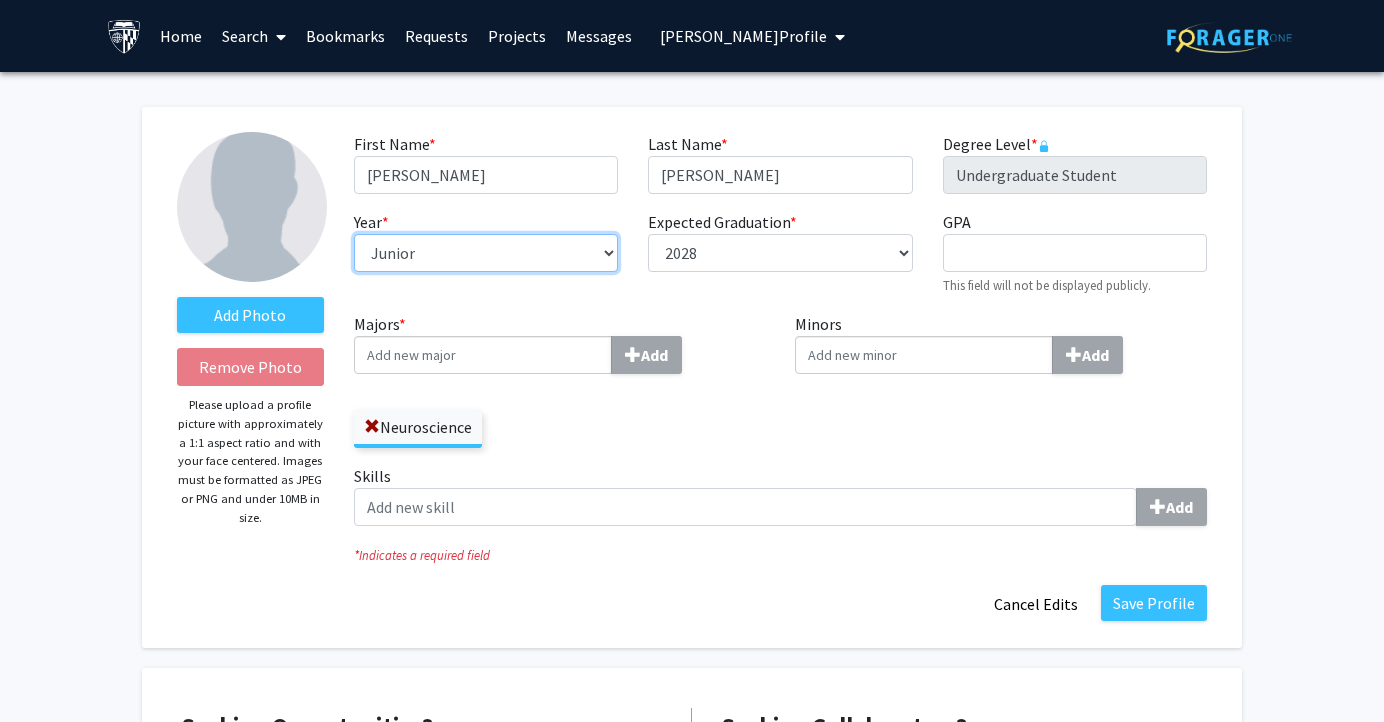 click on "---  First-year   Sophomore   Junior   Senior   Postbaccalaureate Certificate" at bounding box center (486, 253) 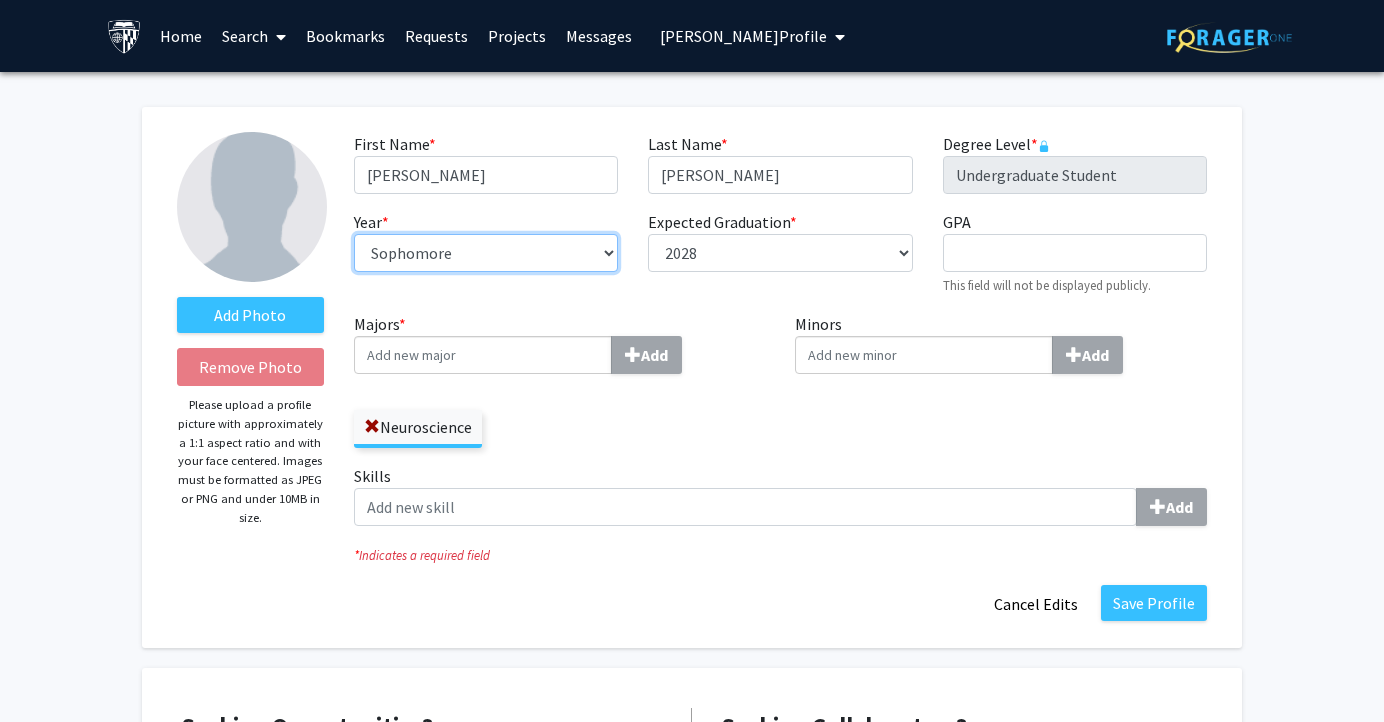 click on "---  First-year   Sophomore   Junior   Senior   Postbaccalaureate Certificate" at bounding box center (486, 253) 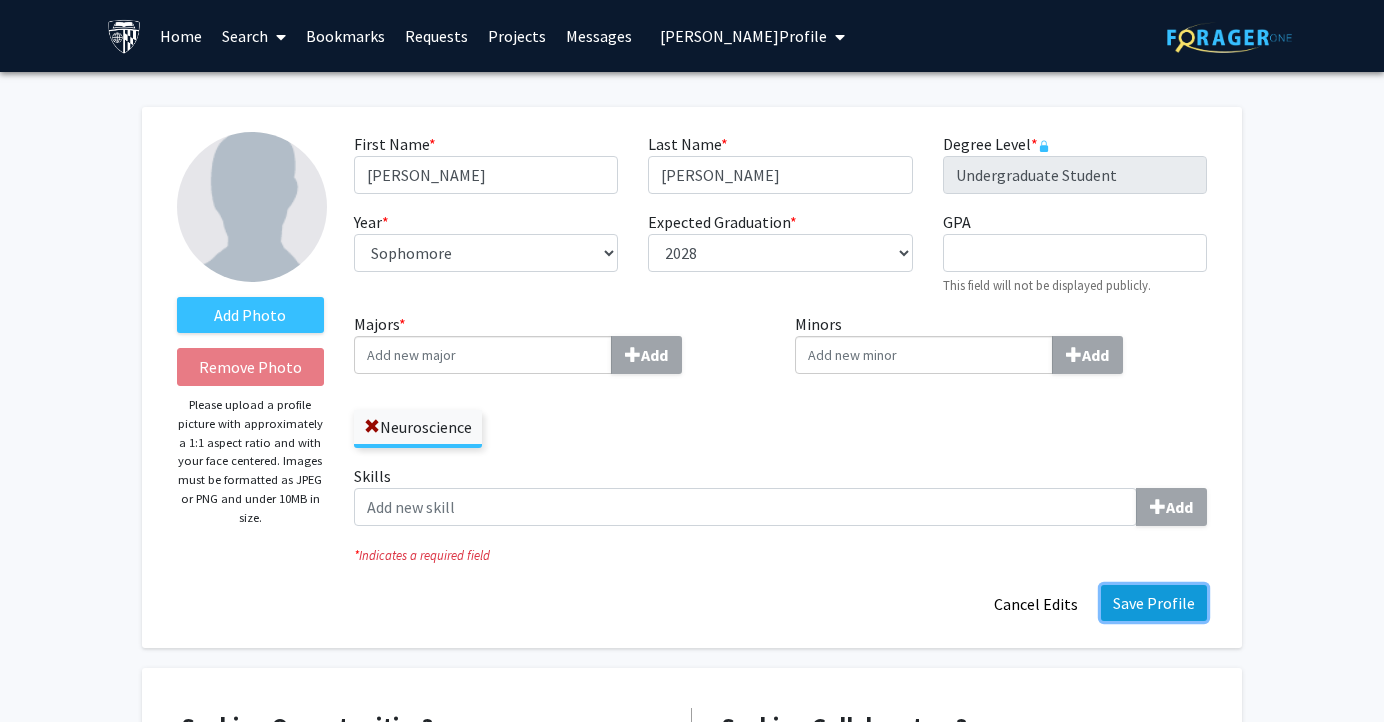 click on "Save Profile" 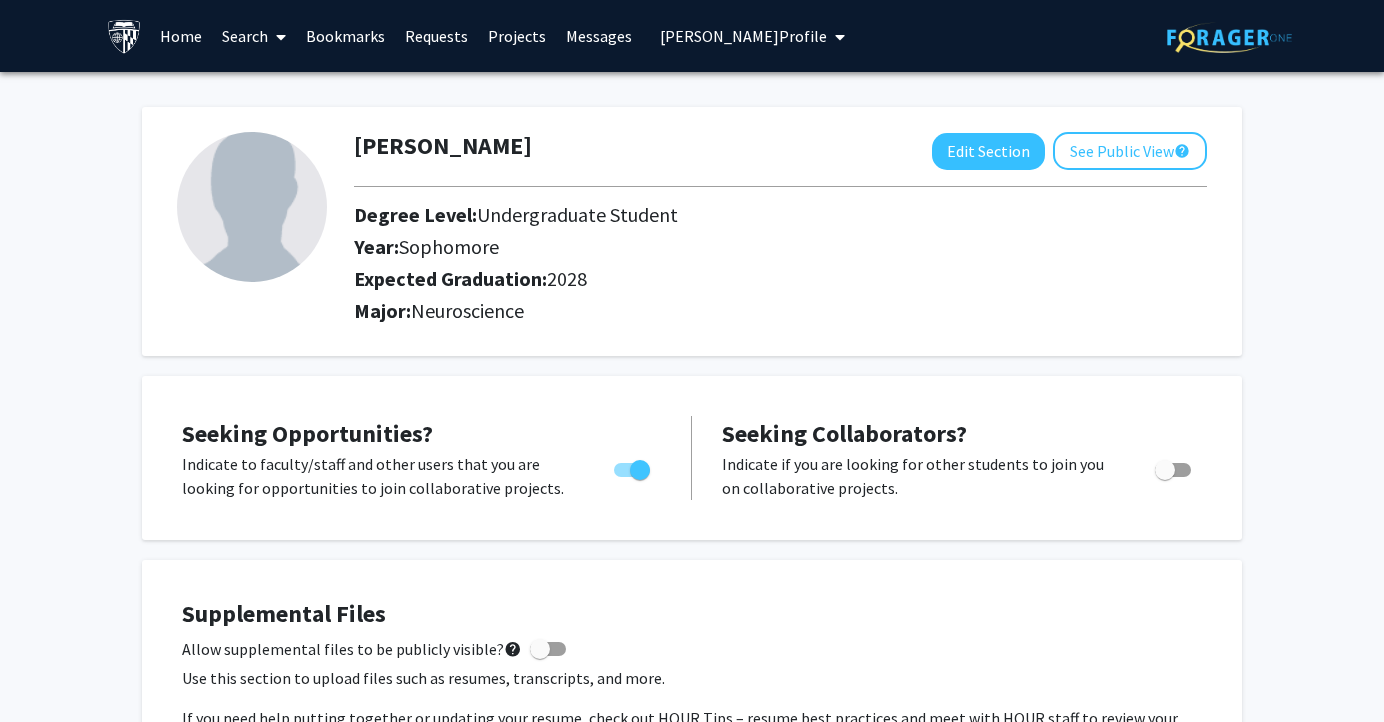 click on "[PERSON_NAME]   Profile" at bounding box center (743, 36) 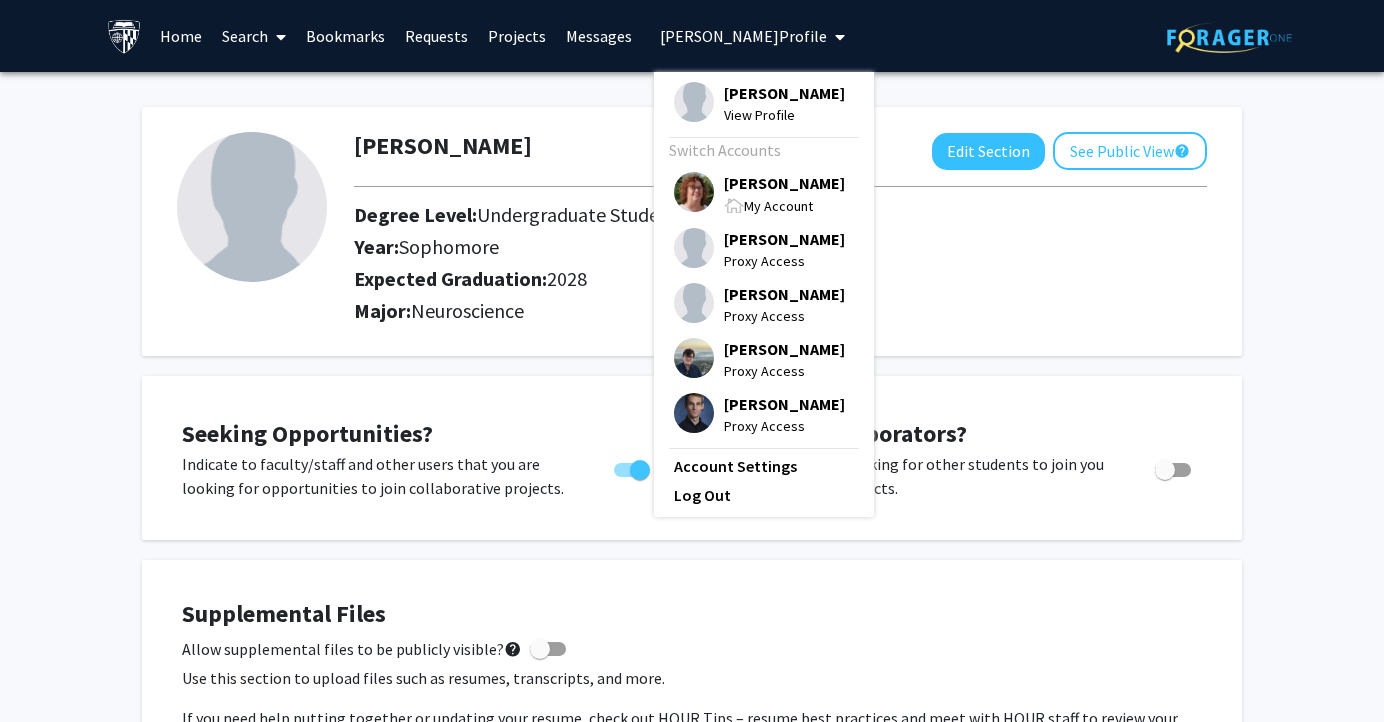 click on "[PERSON_NAME]" at bounding box center (784, 183) 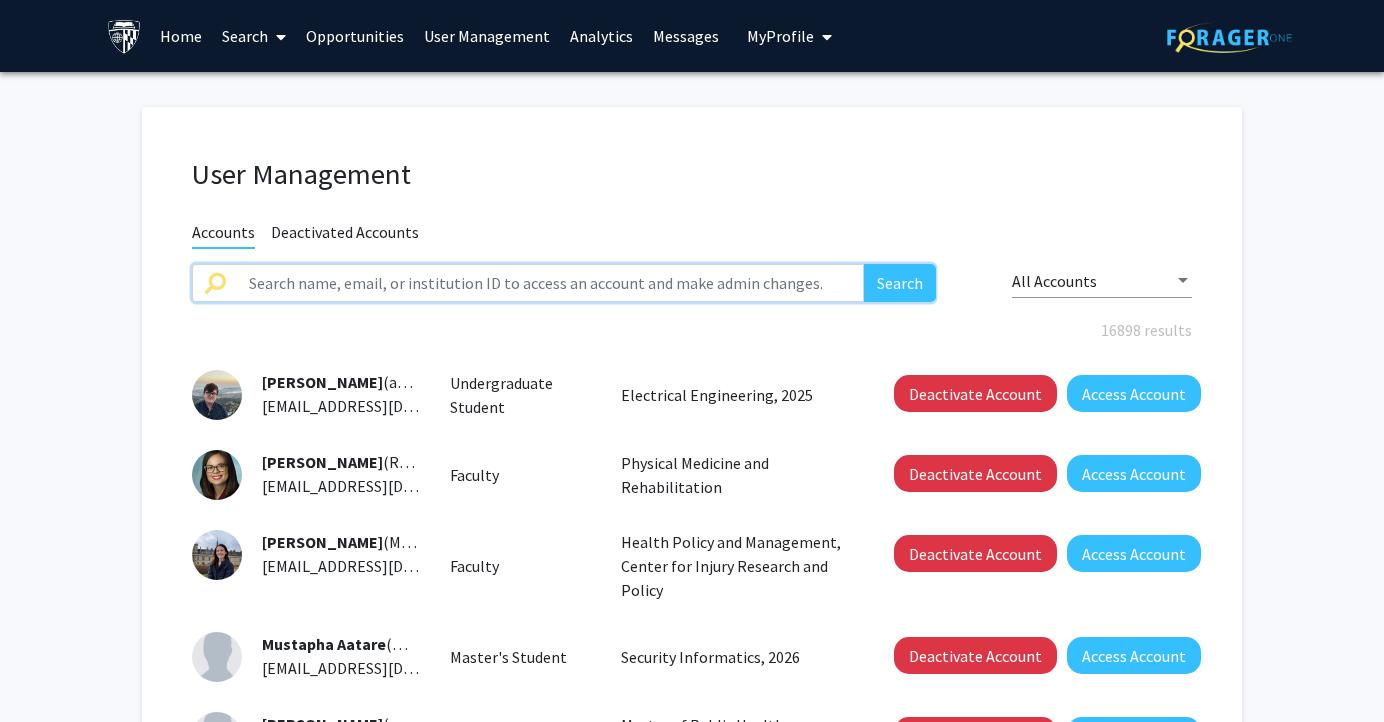 click 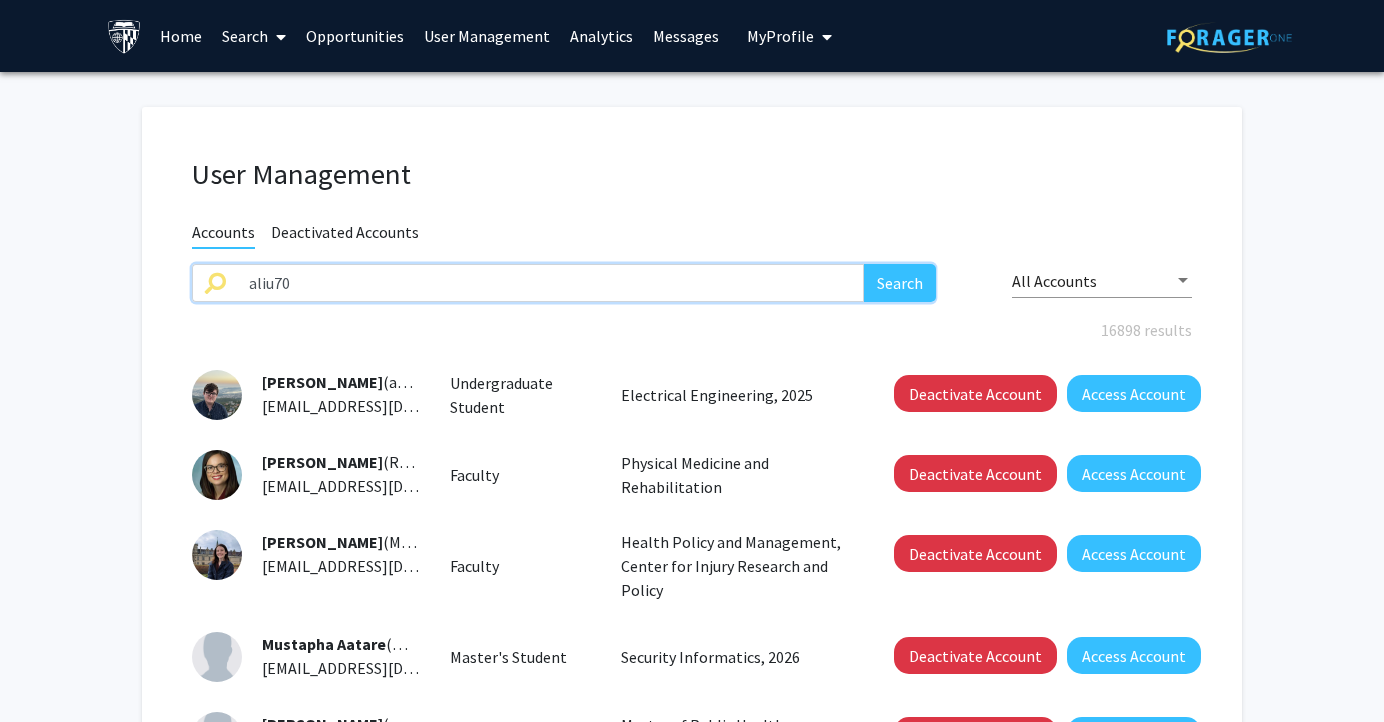 type on "aliu70" 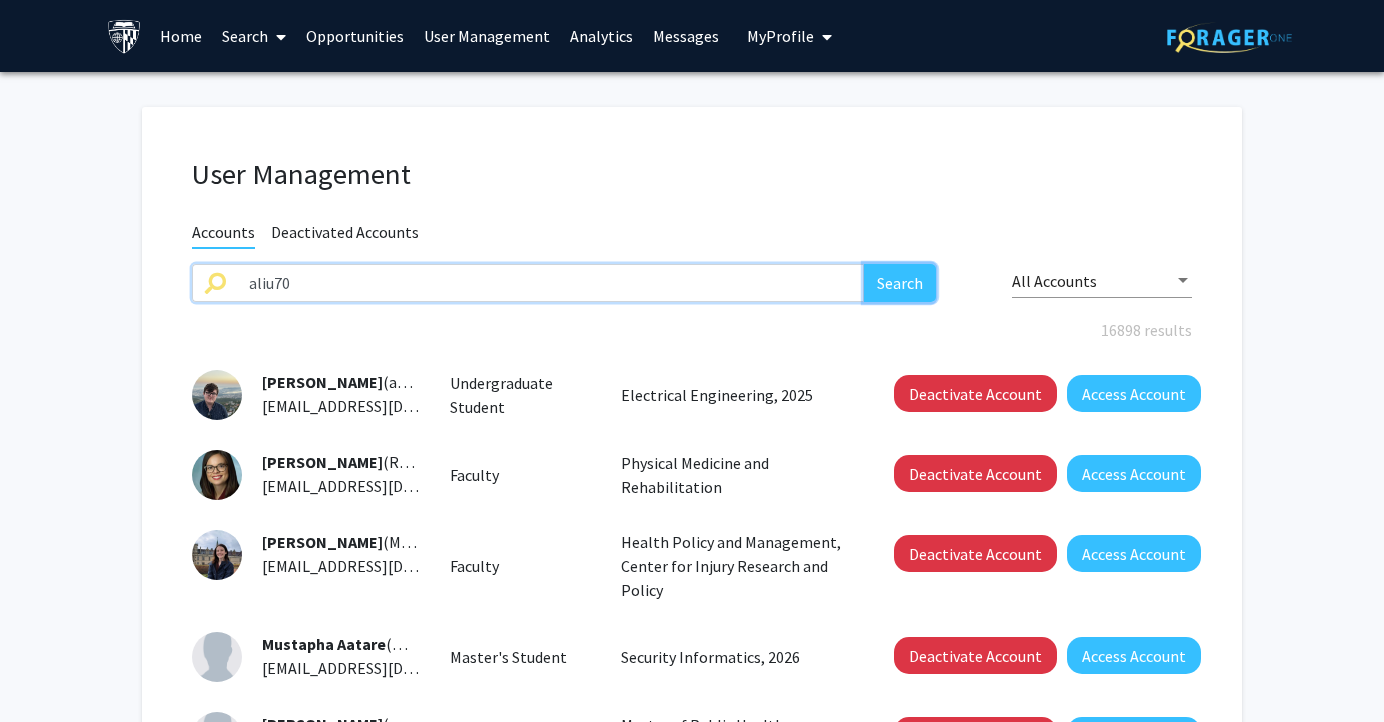 click on "Search" 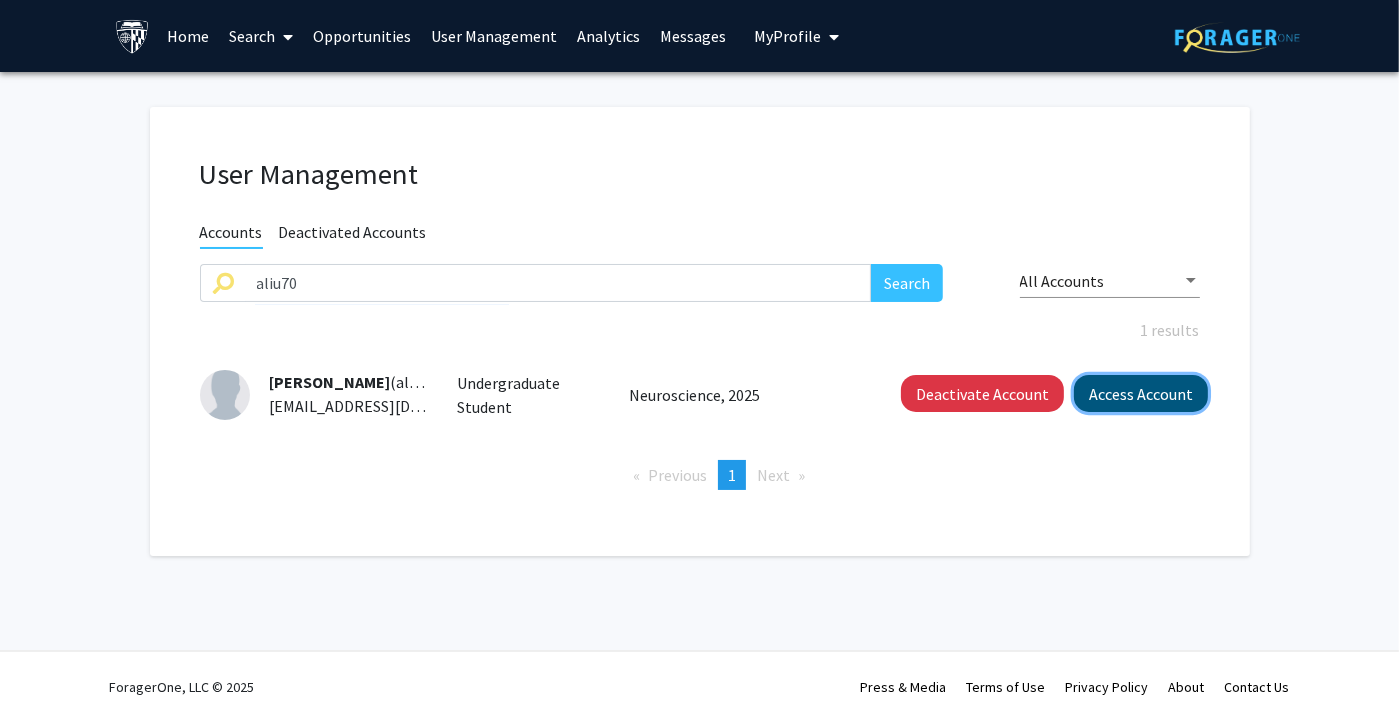 click on "Access Account" 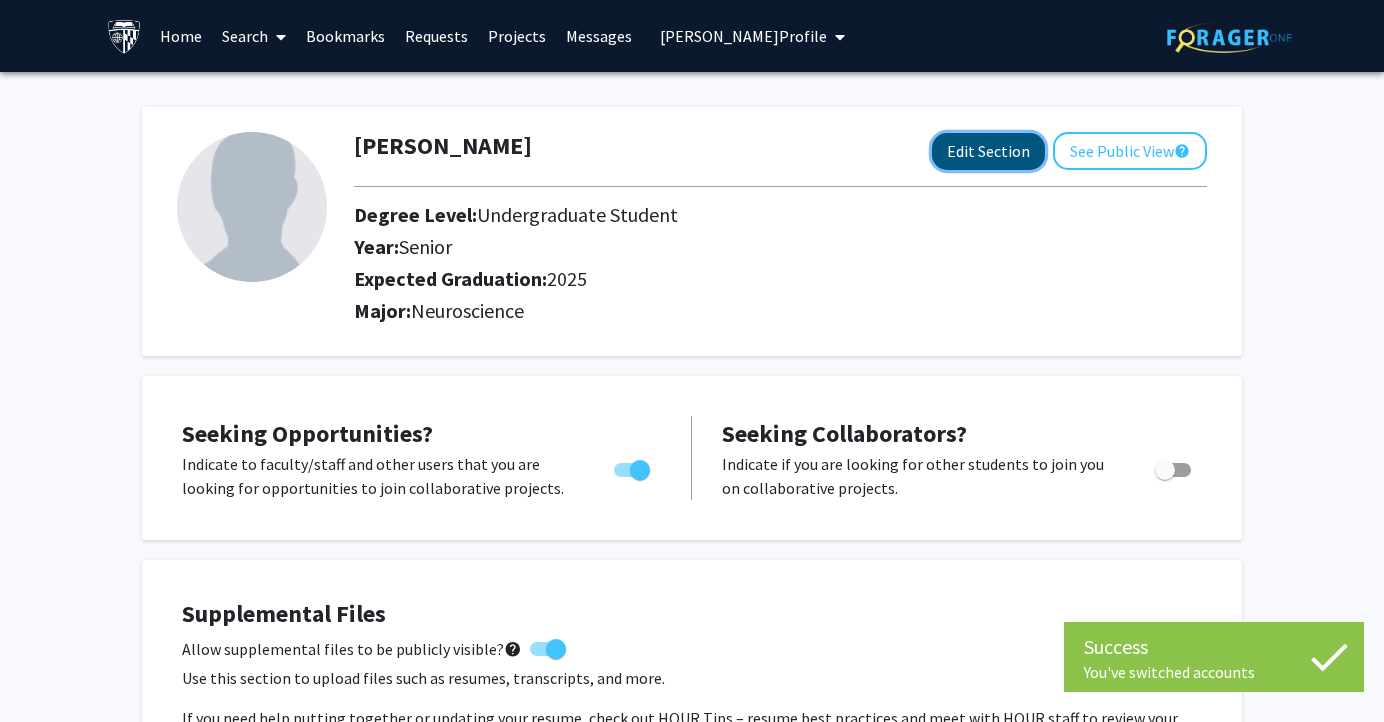 click on "Edit Section" 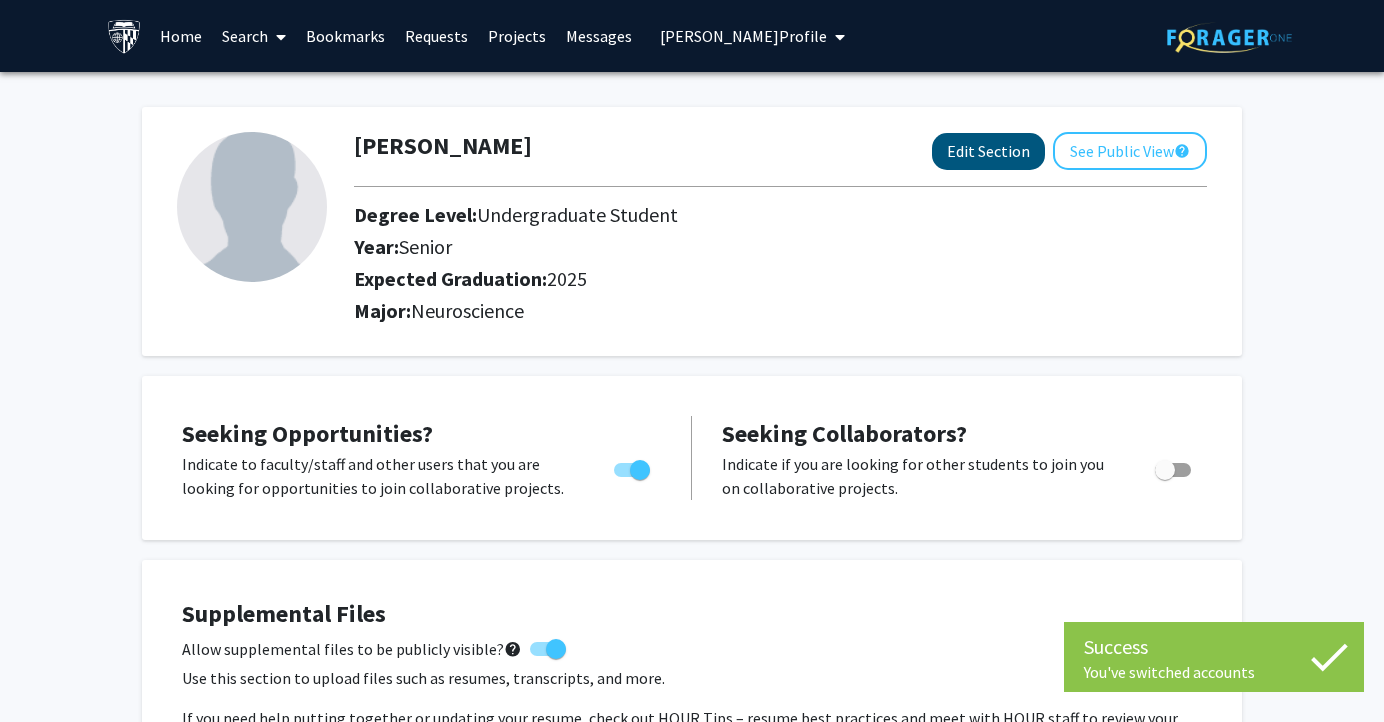 select on "senior" 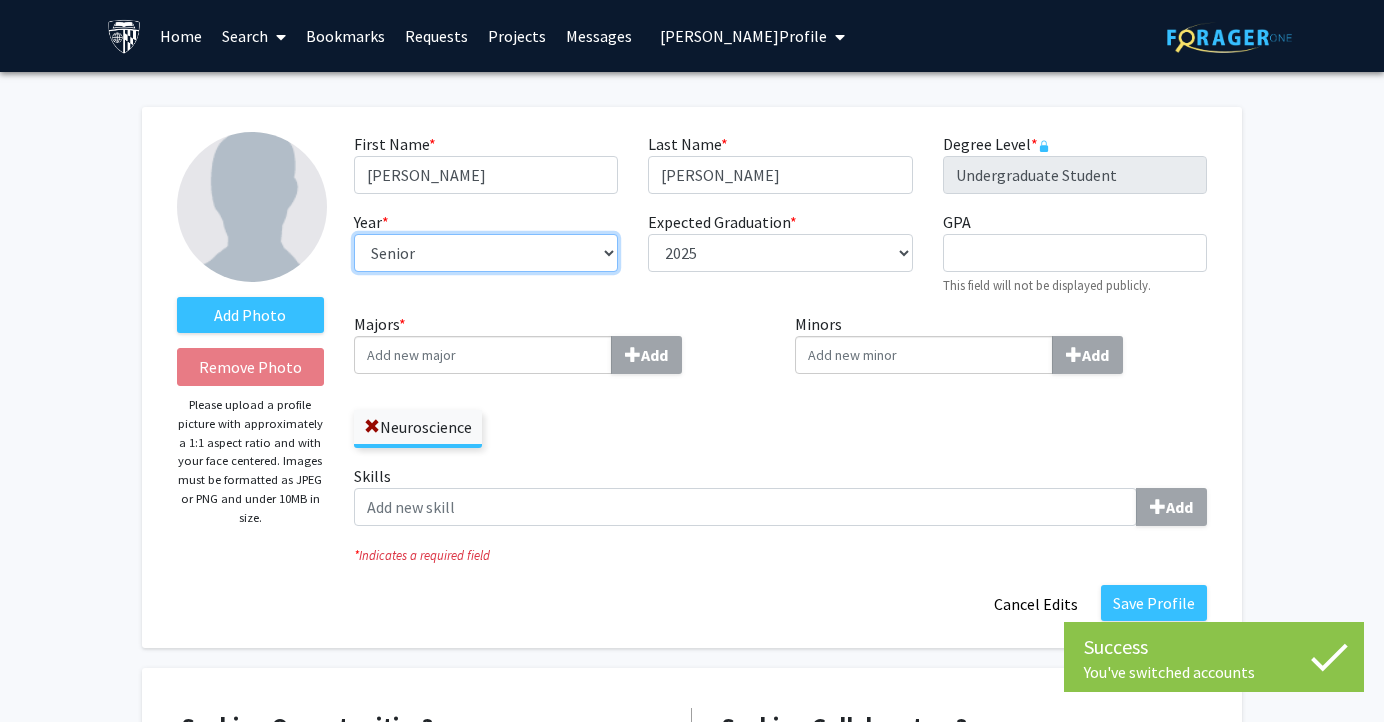 click on "---  First-year   Sophomore   Junior   Senior   Postbaccalaureate Certificate" at bounding box center [486, 253] 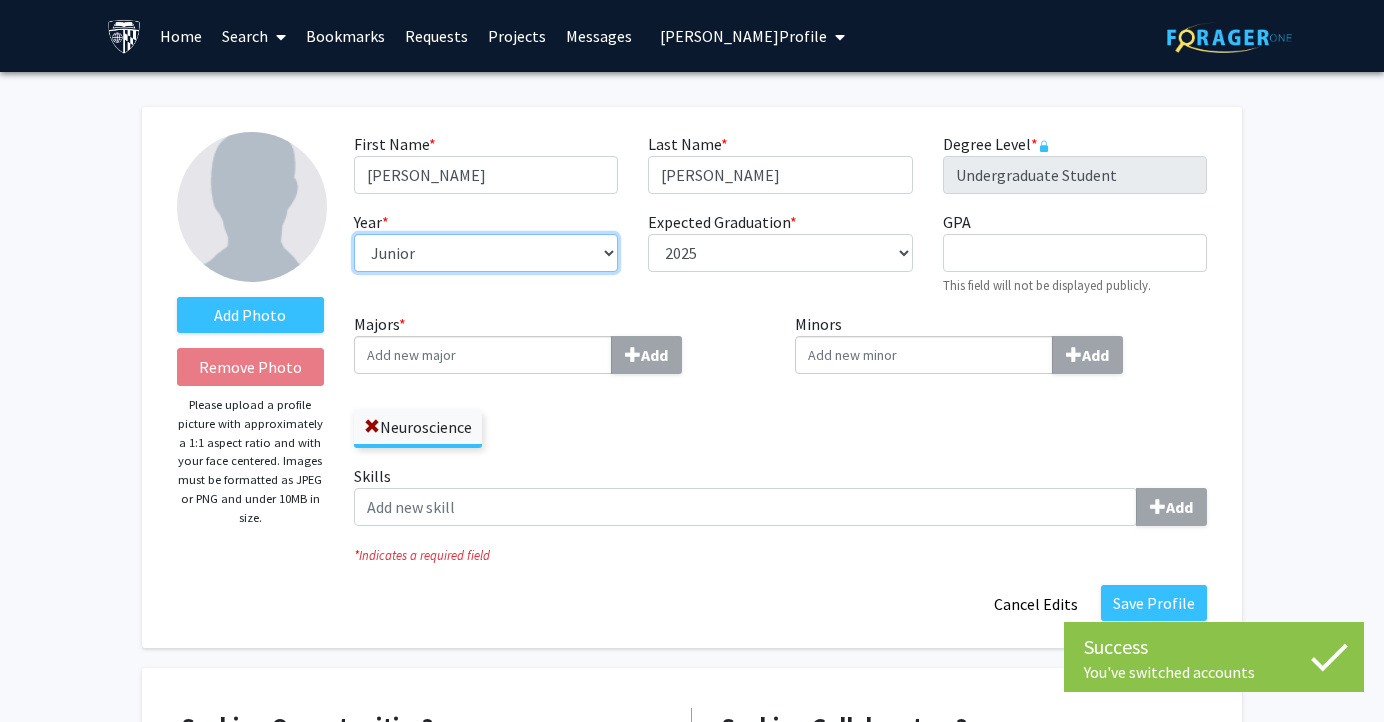 click on "---  First-year   Sophomore   Junior   Senior   Postbaccalaureate Certificate" at bounding box center [486, 253] 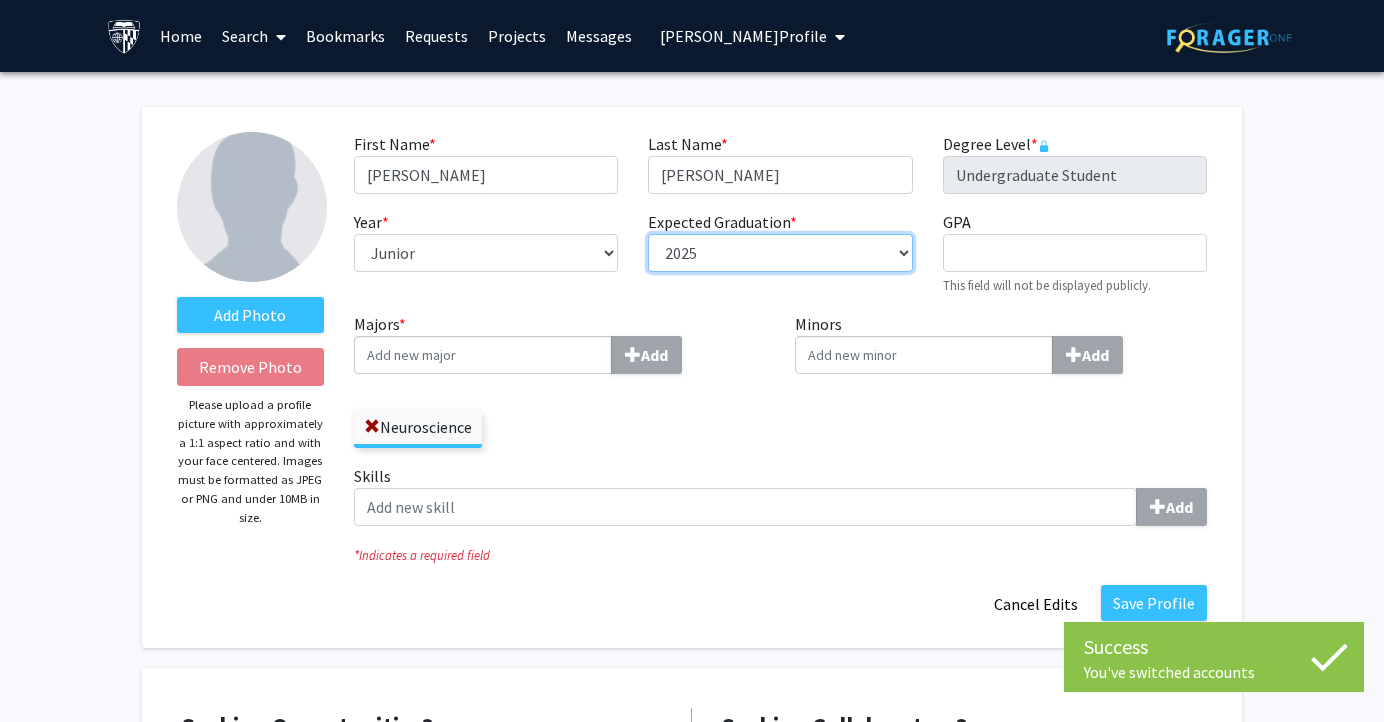 click on "---  2018   2019   2020   2021   2022   2023   2024   2025   2026   2027   2028   2029   2030   2031" at bounding box center (780, 253) 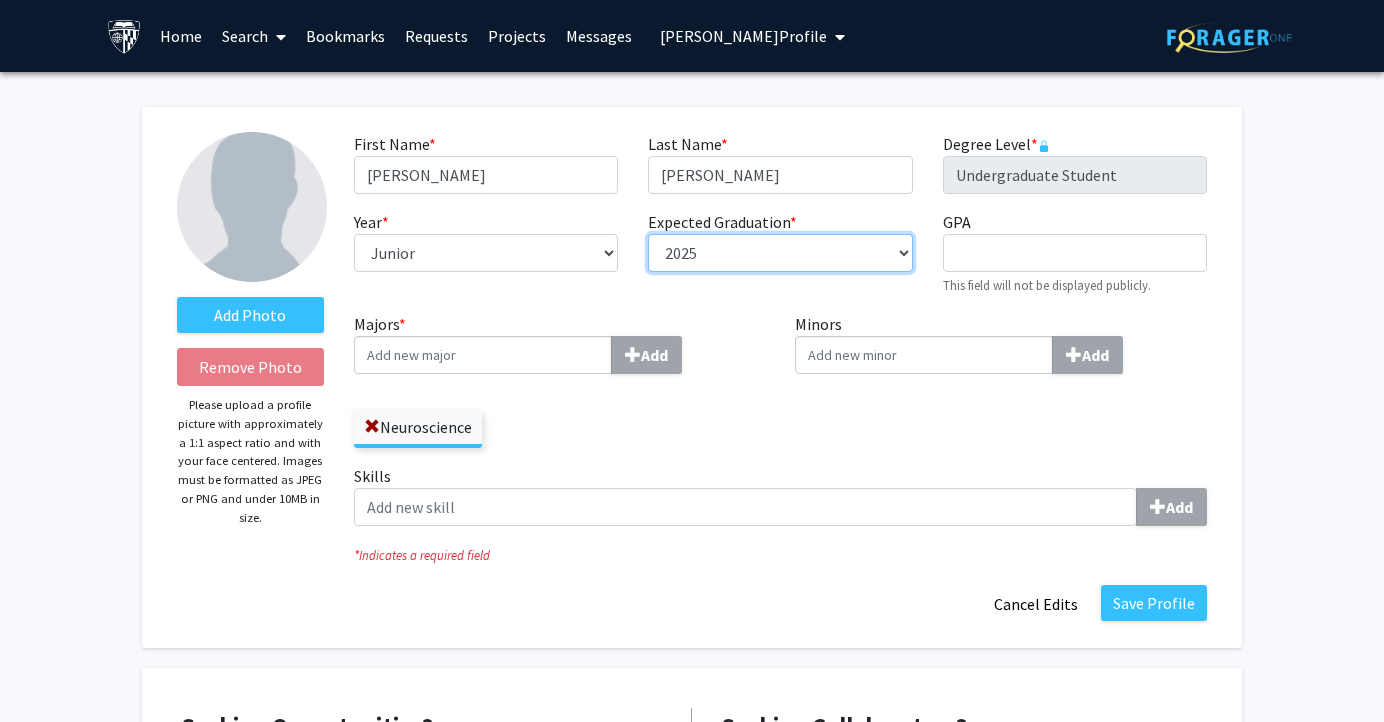 select on "2026" 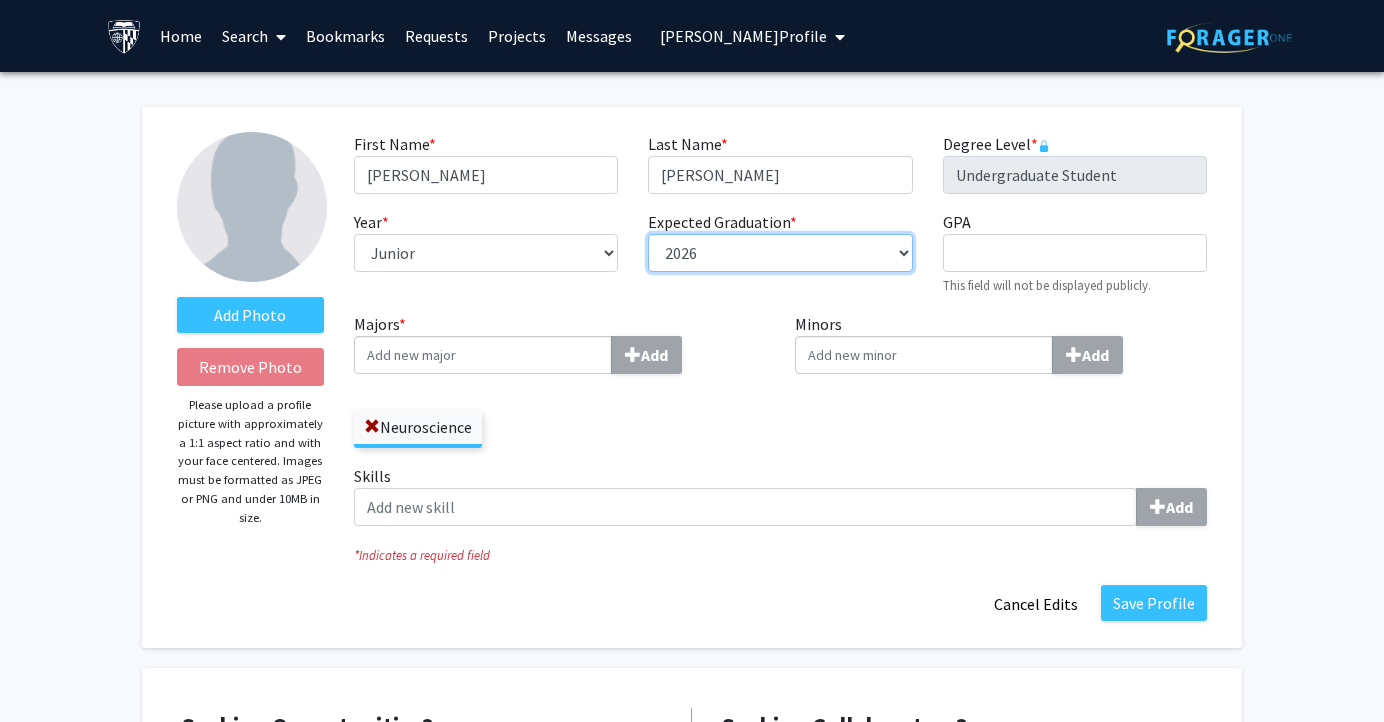 click on "---  2018   2019   2020   2021   2022   2023   2024   2025   2026   2027   2028   2029   2030   2031" at bounding box center [780, 253] 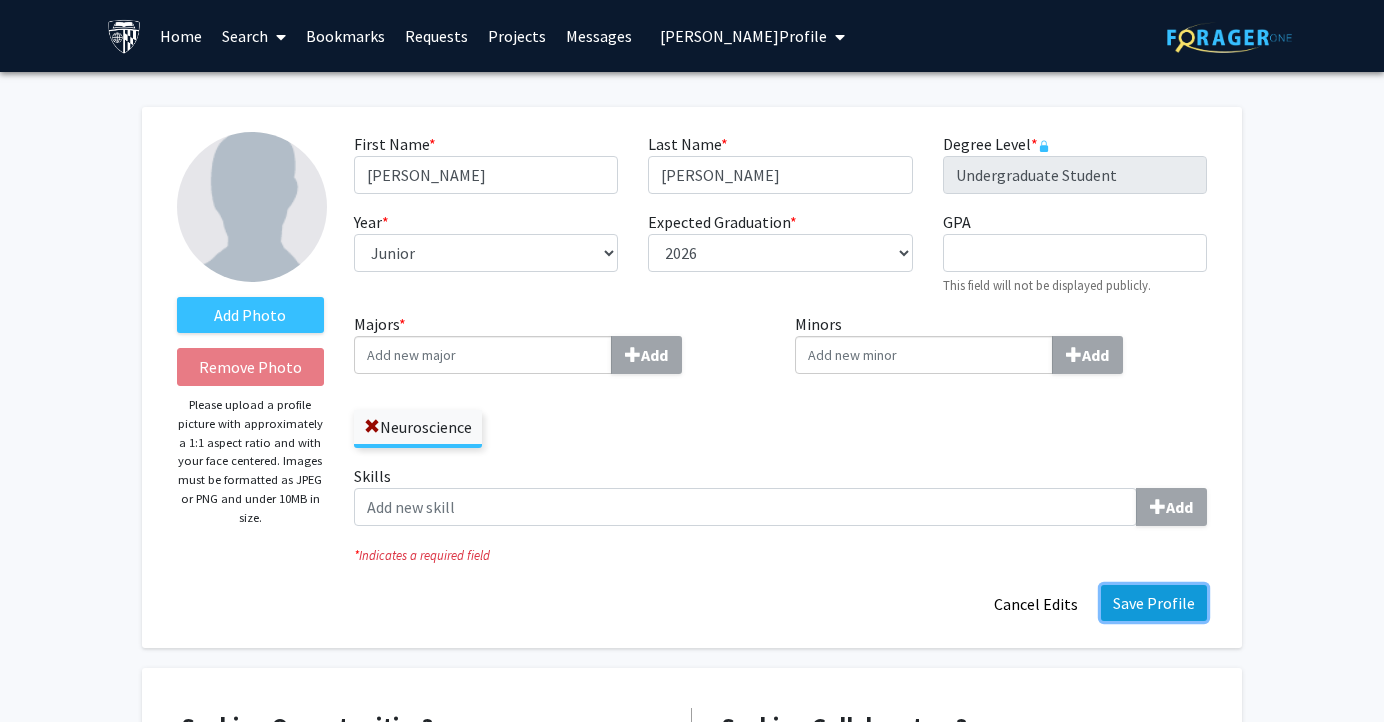 click on "Save Profile" 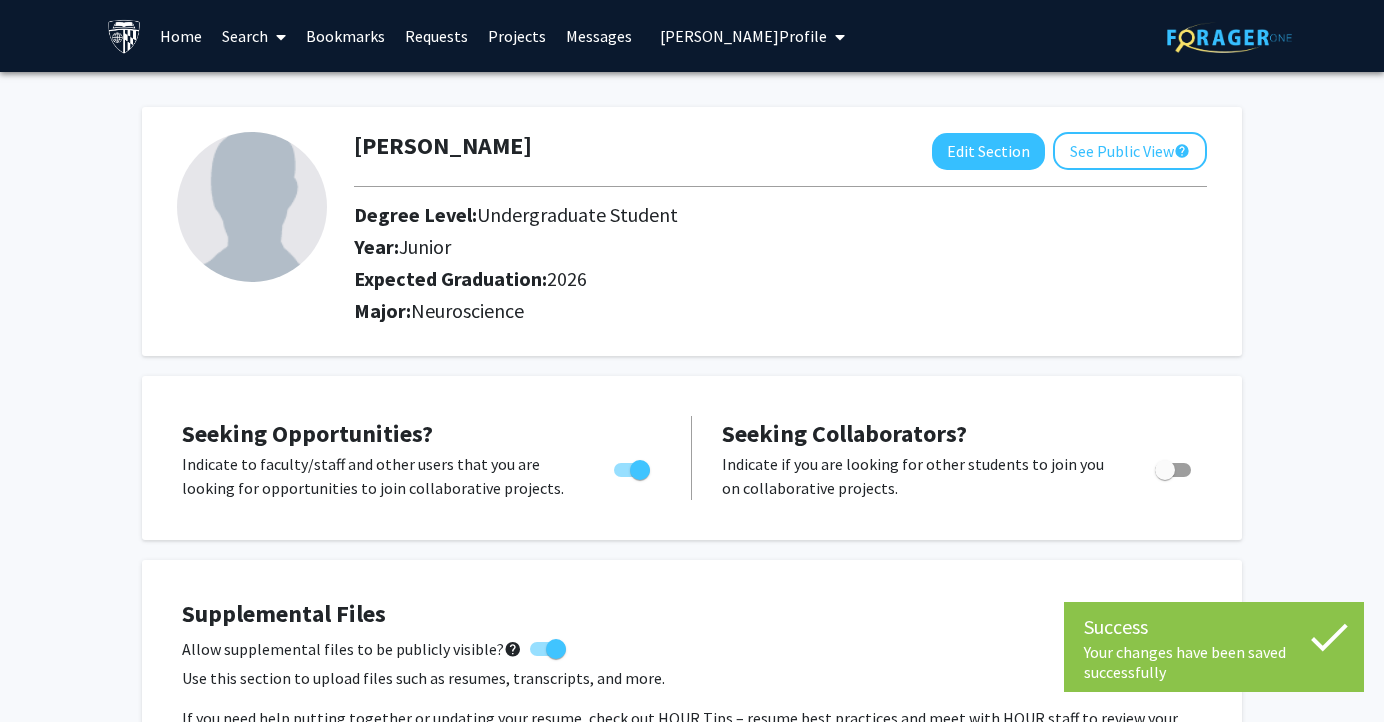 click on "[PERSON_NAME]   Profile" at bounding box center (752, 36) 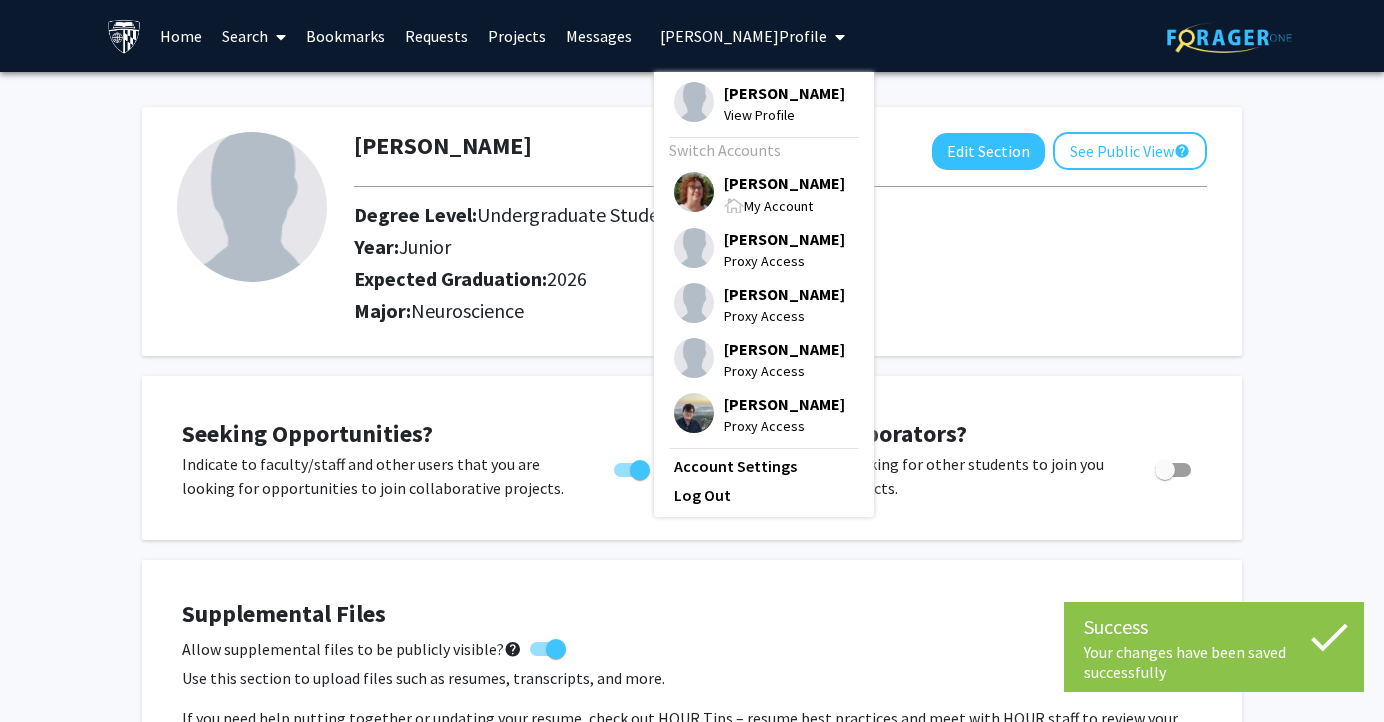 click on "[PERSON_NAME]" at bounding box center (784, 183) 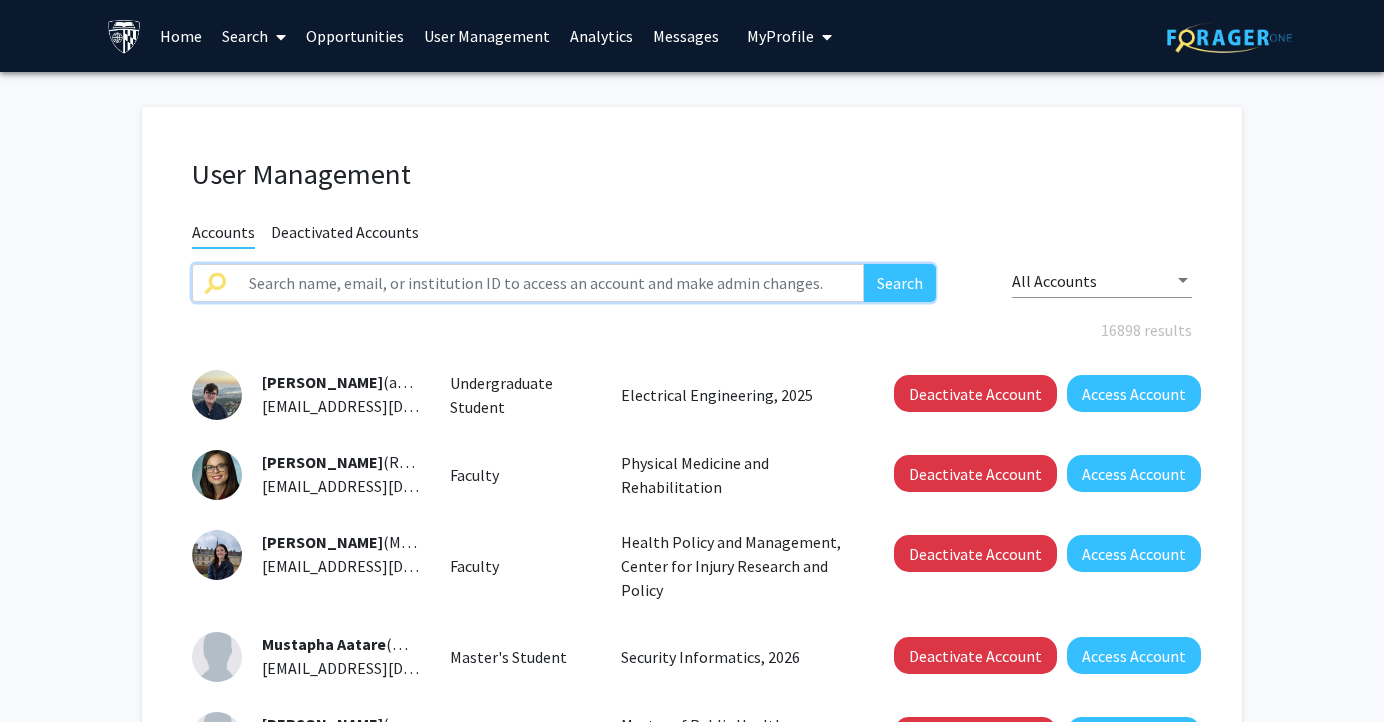 click 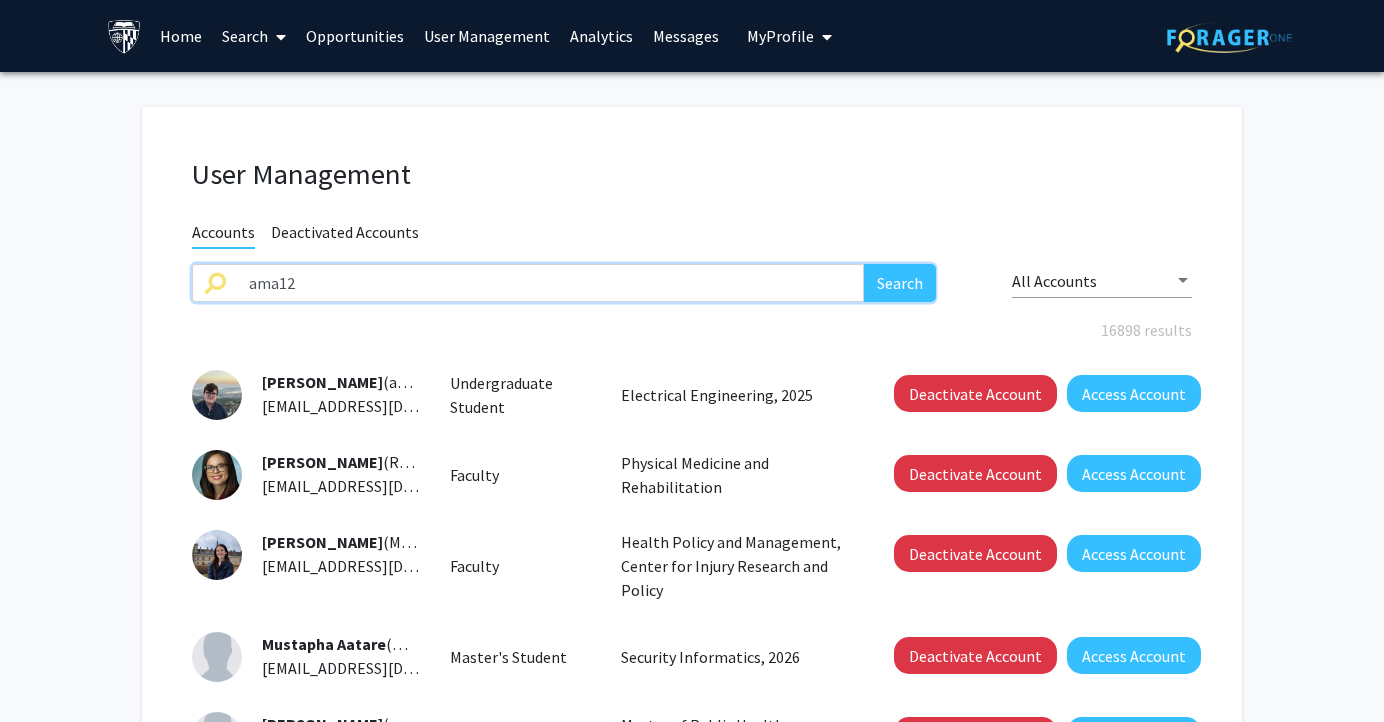 type on "ama12" 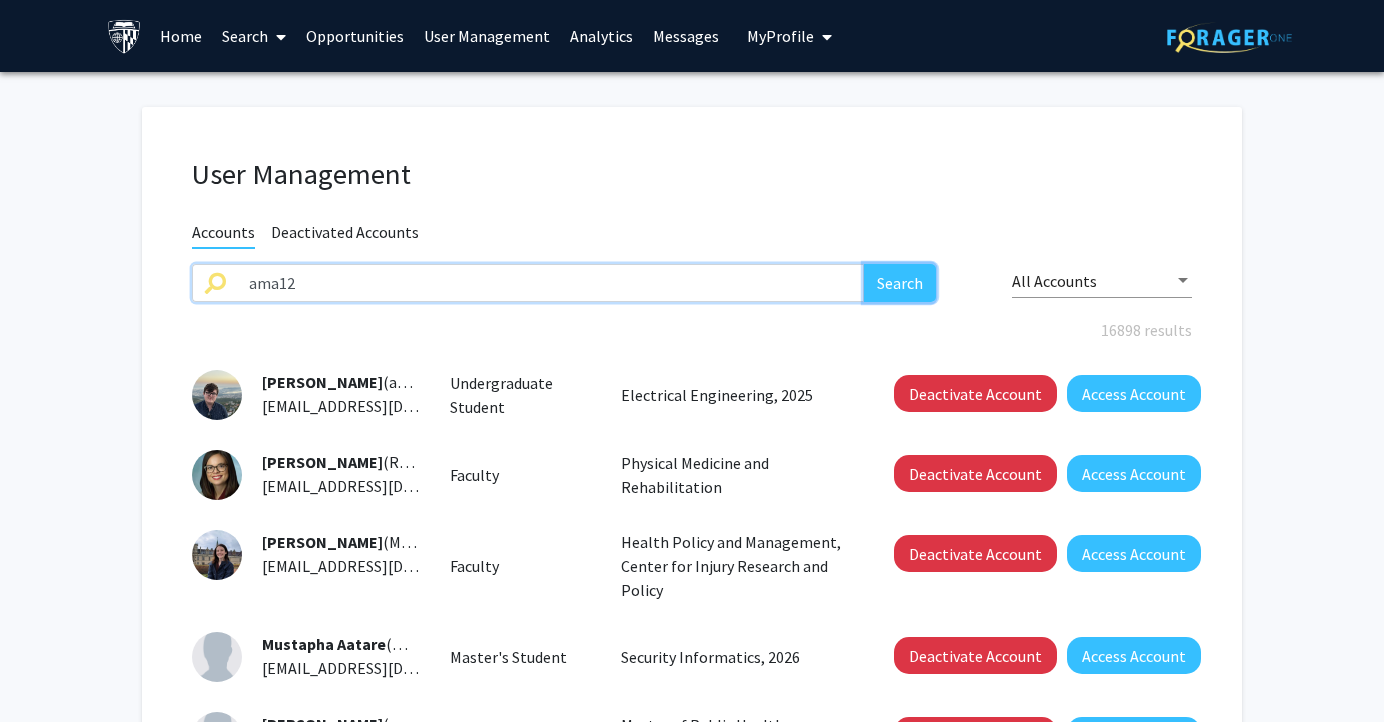 click on "Search" 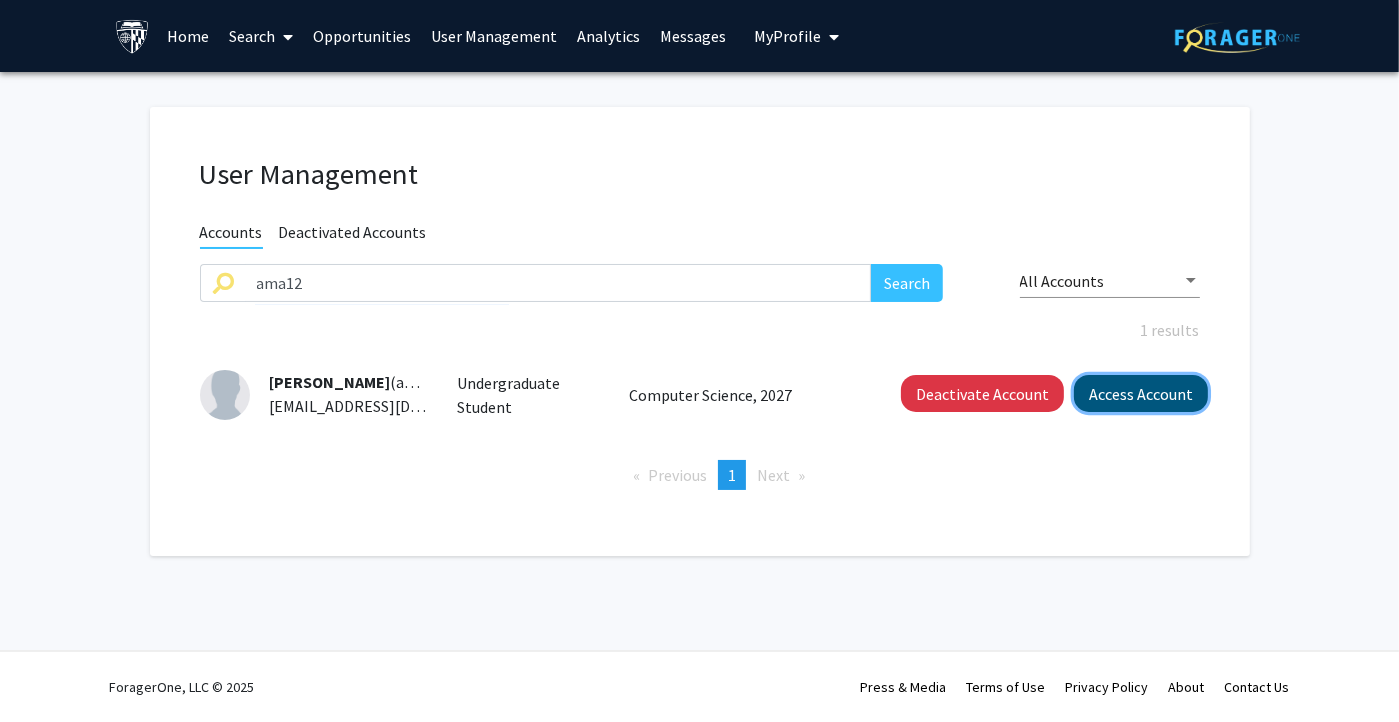 click on "Access Account" 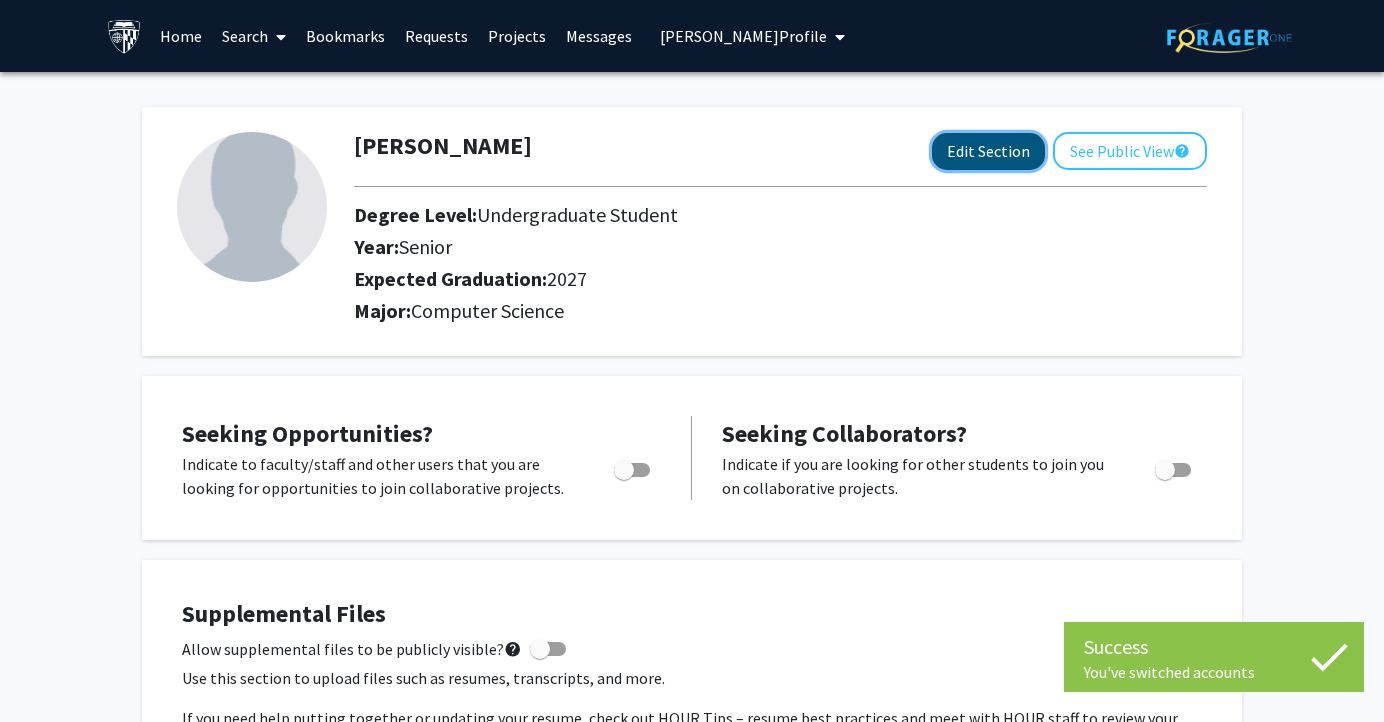 click on "Edit Section" 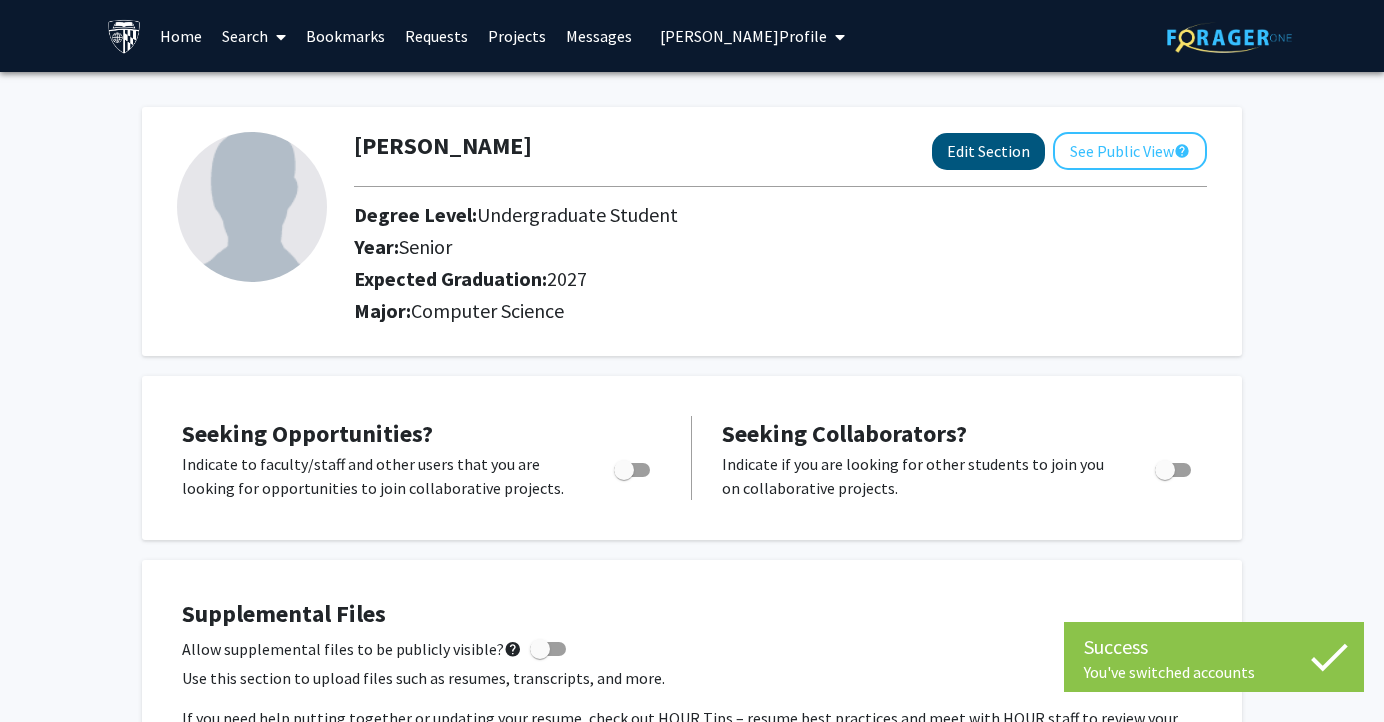 select on "senior" 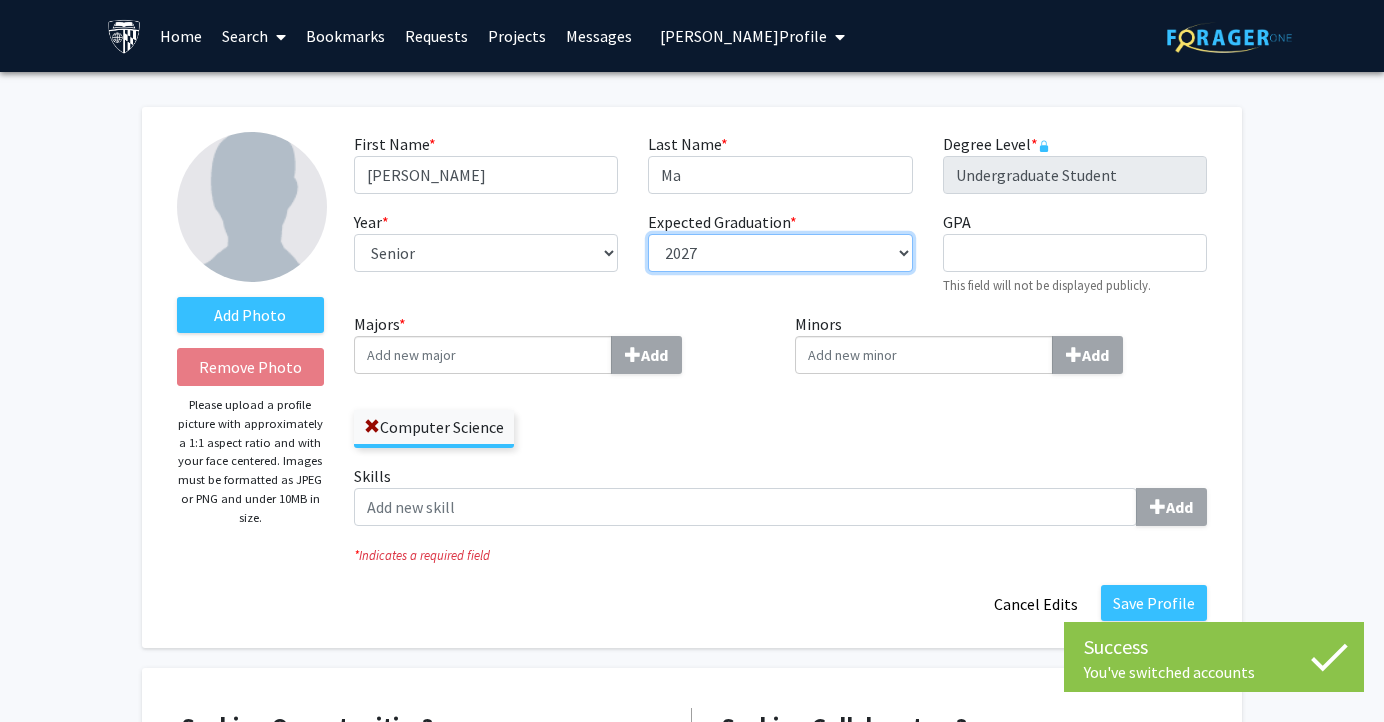 click on "---  2018   2019   2020   2021   2022   2023   2024   2025   2026   2027   2028   2029   2030   2031" at bounding box center [780, 253] 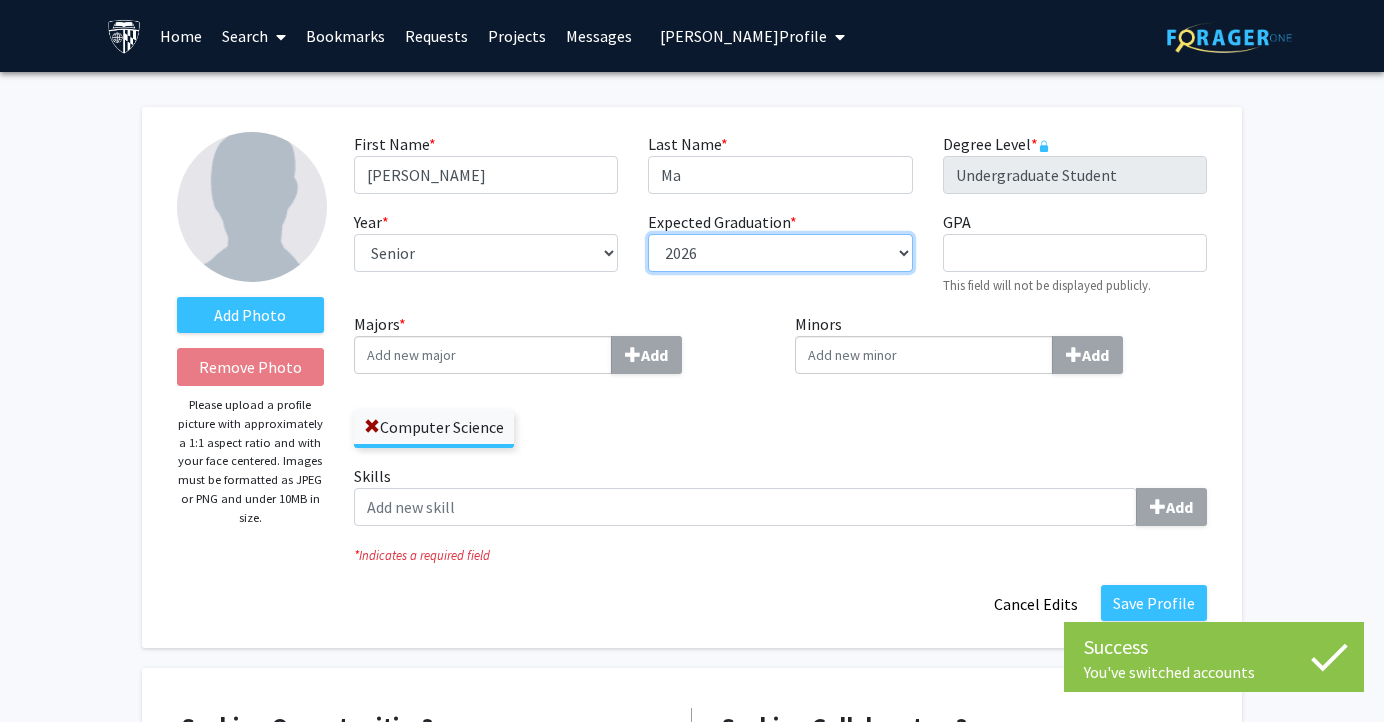 click on "---  2018   2019   2020   2021   2022   2023   2024   2025   2026   2027   2028   2029   2030   2031" at bounding box center (780, 253) 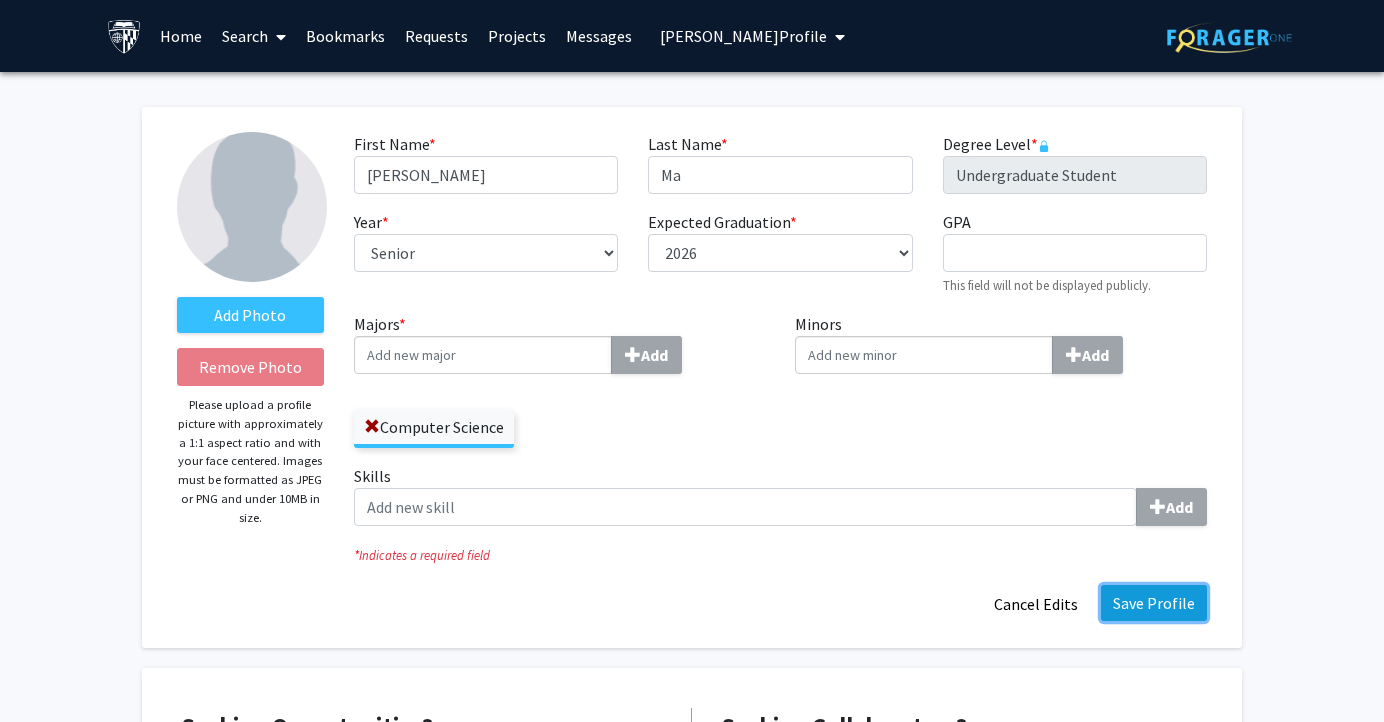 click on "Save Profile" 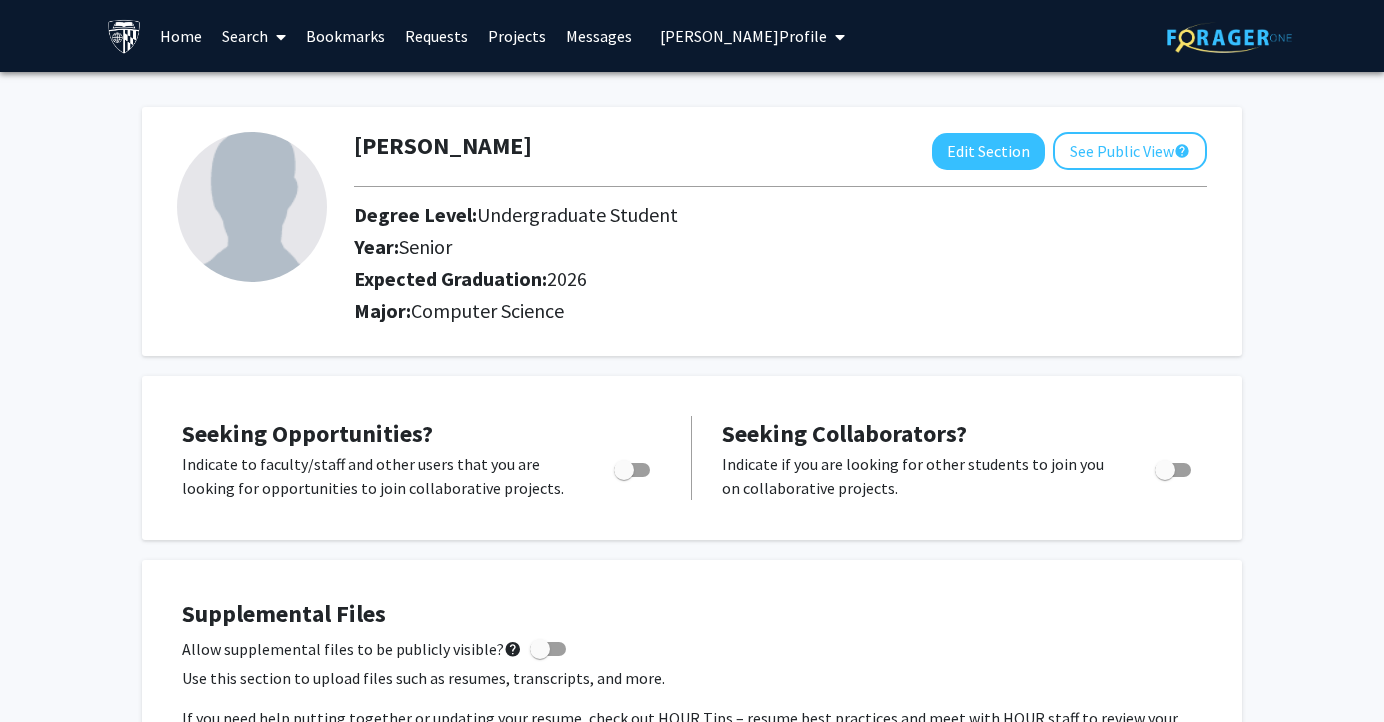 click on "[PERSON_NAME]   Profile" at bounding box center (743, 36) 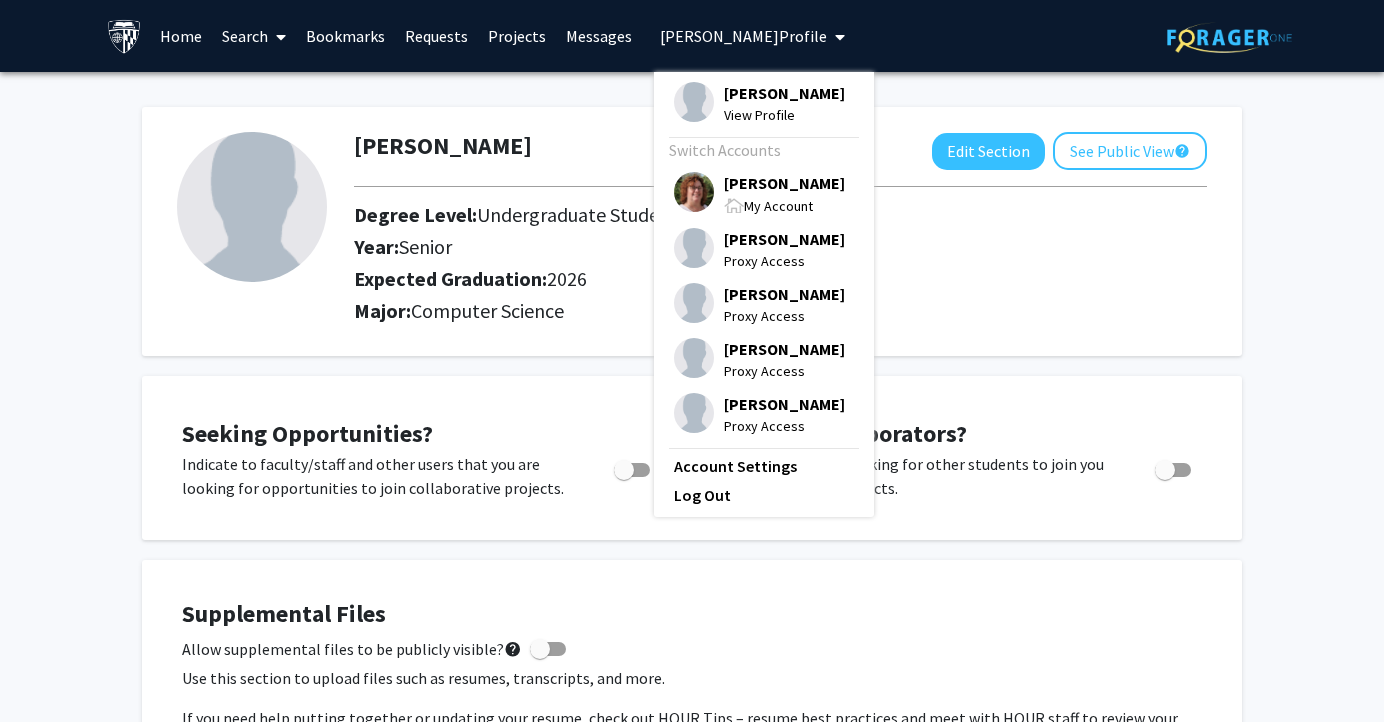 click on "[PERSON_NAME]" at bounding box center [784, 183] 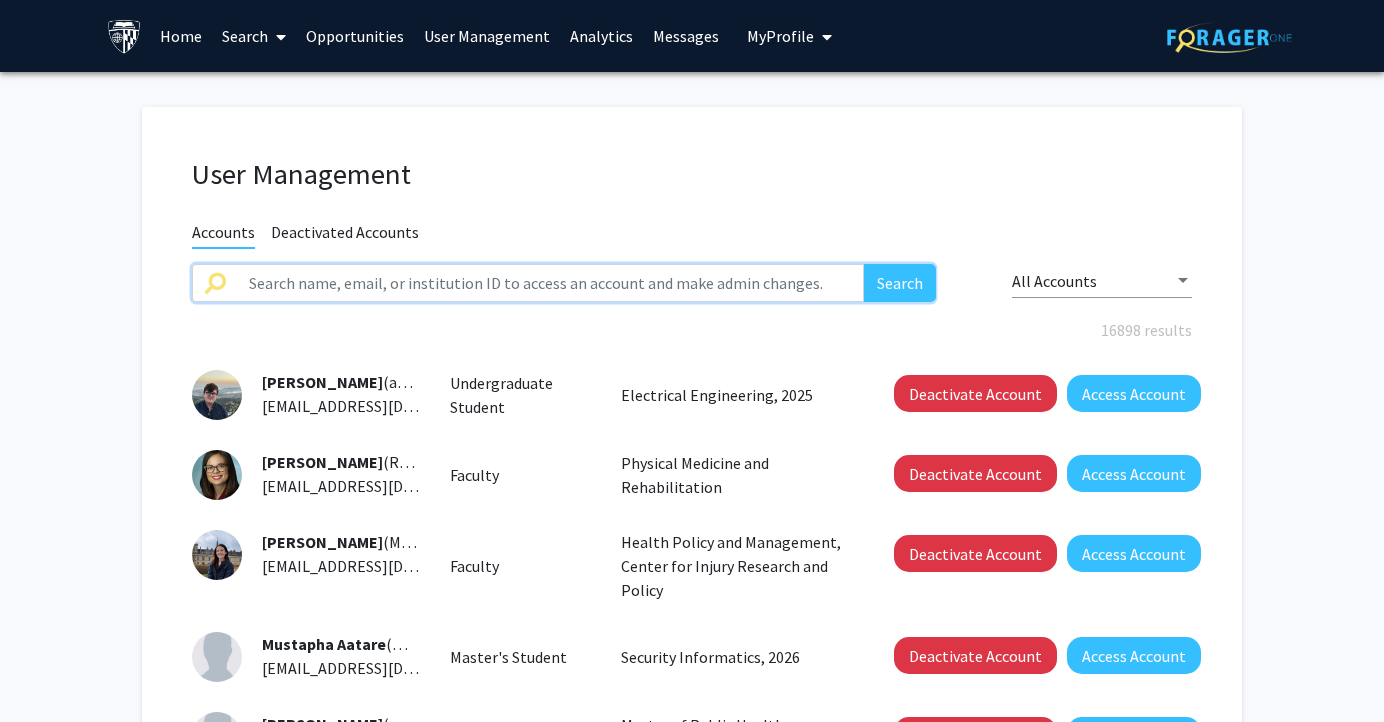 click 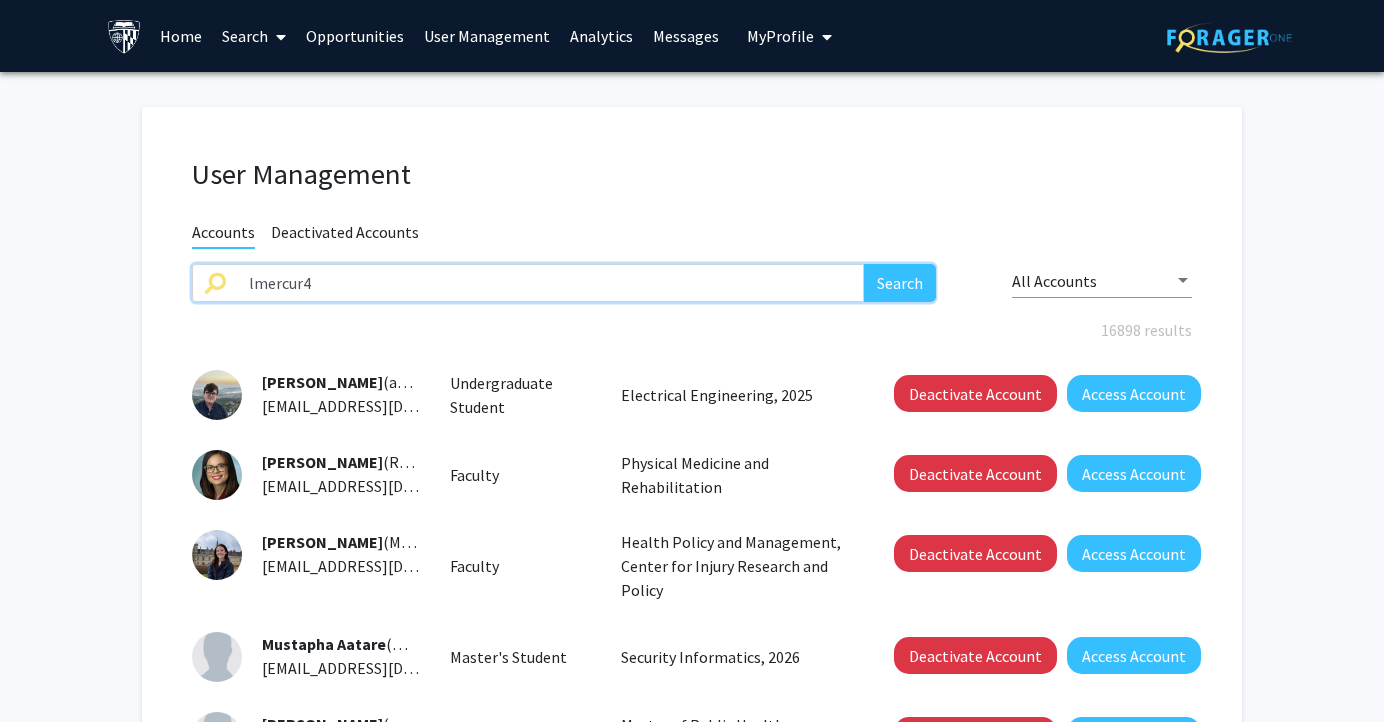 type on "lmercur4" 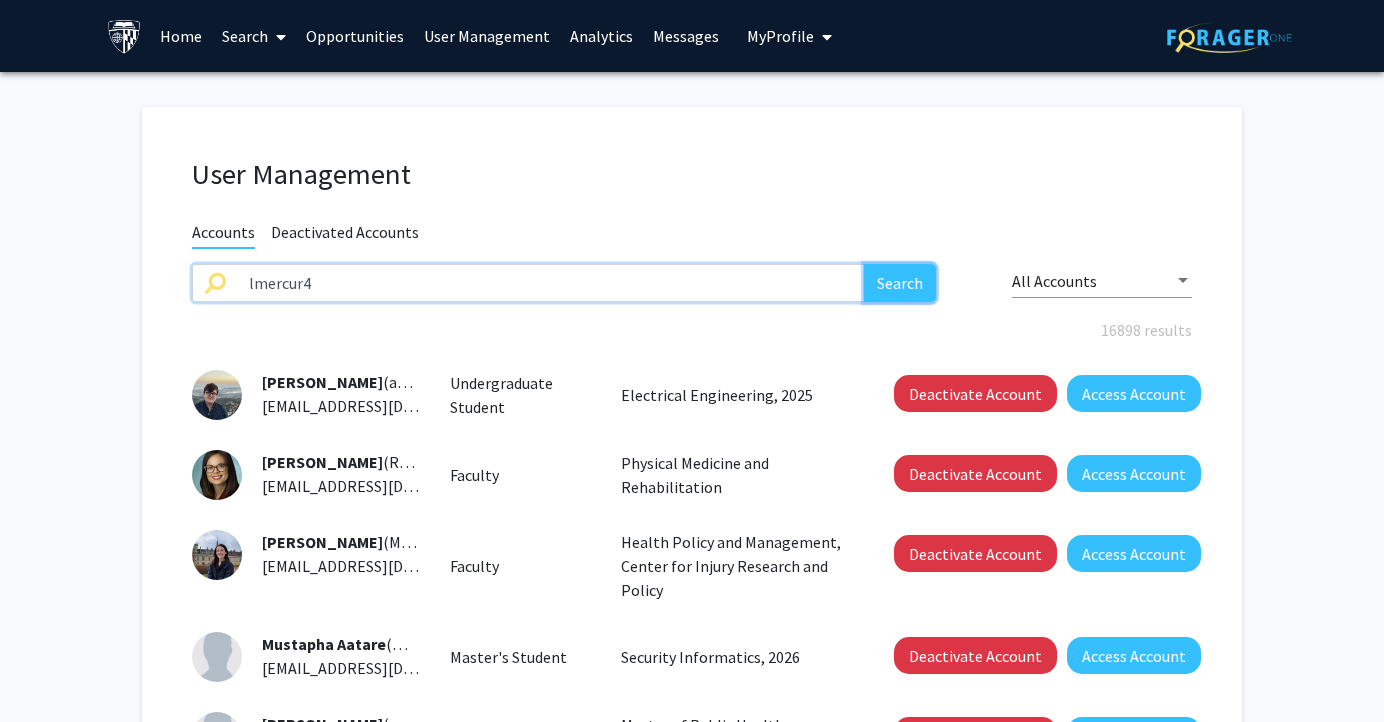 click on "Search" 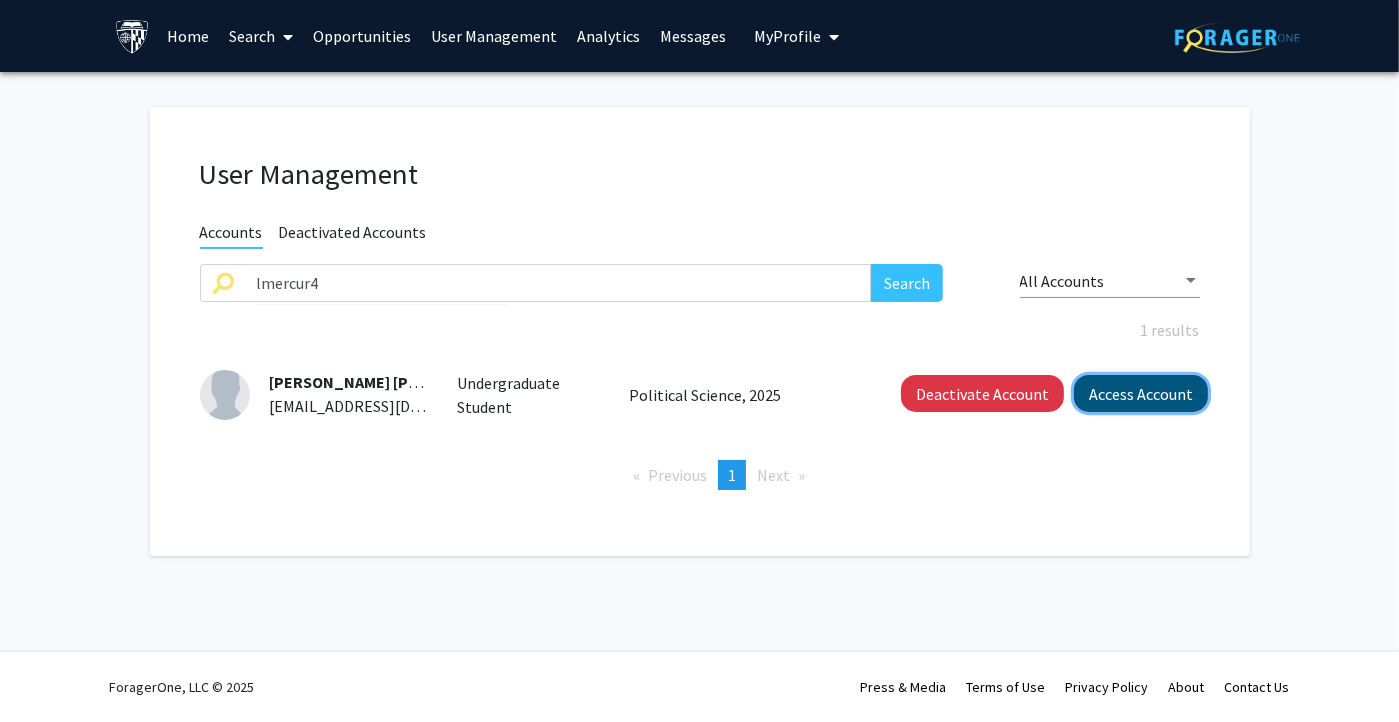 click on "Access Account" 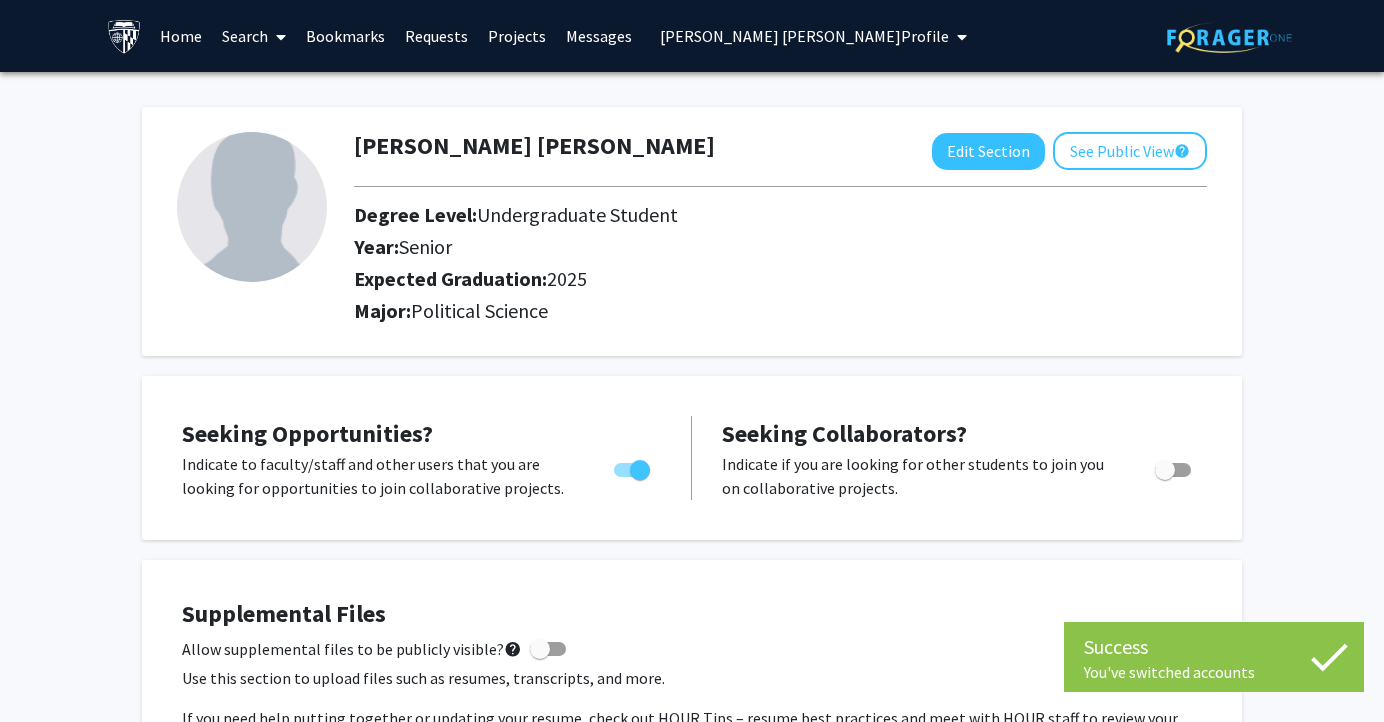 click 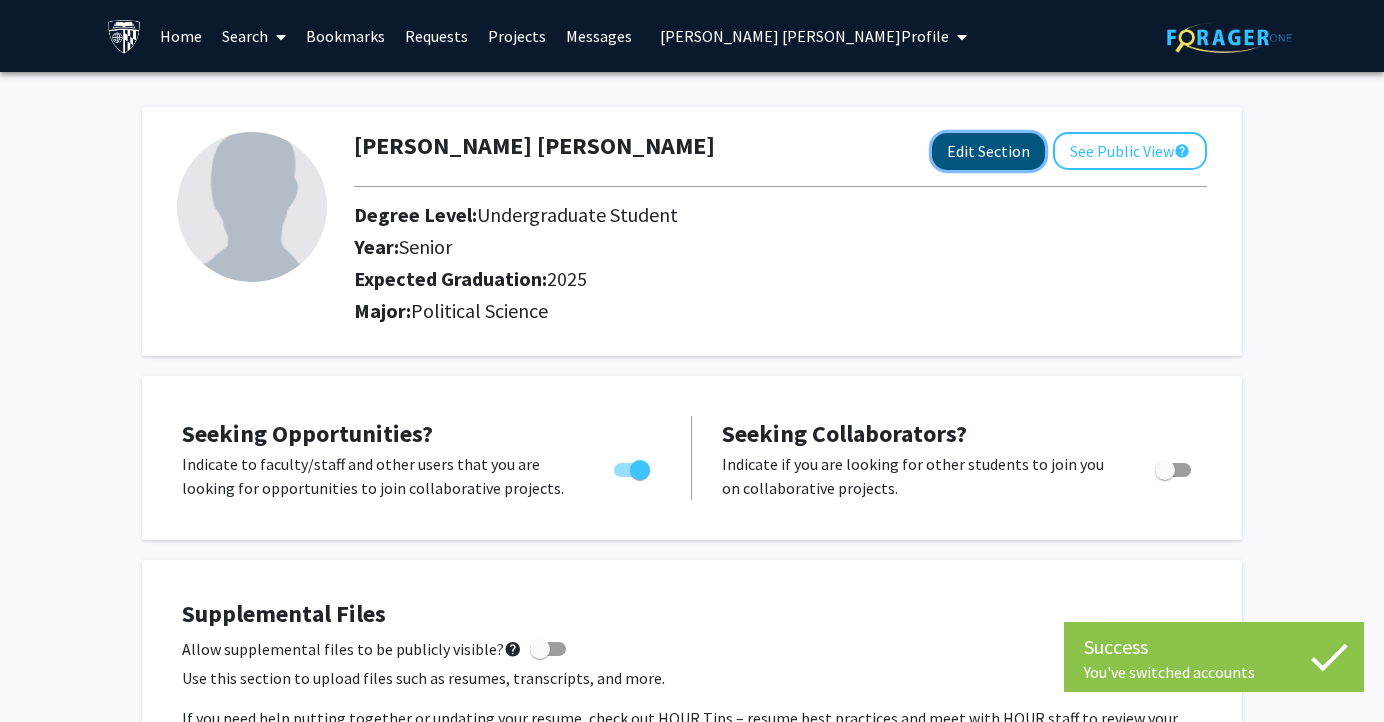 click on "Edit Section" 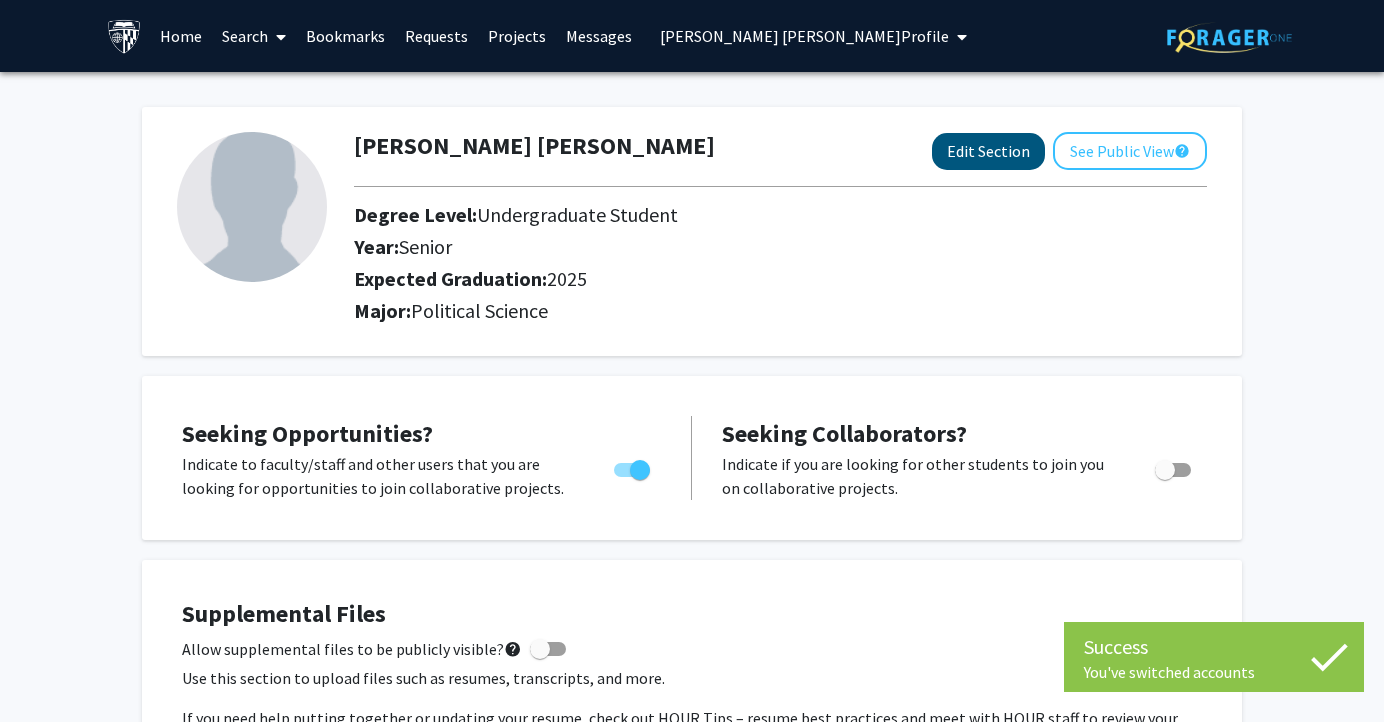select on "senior" 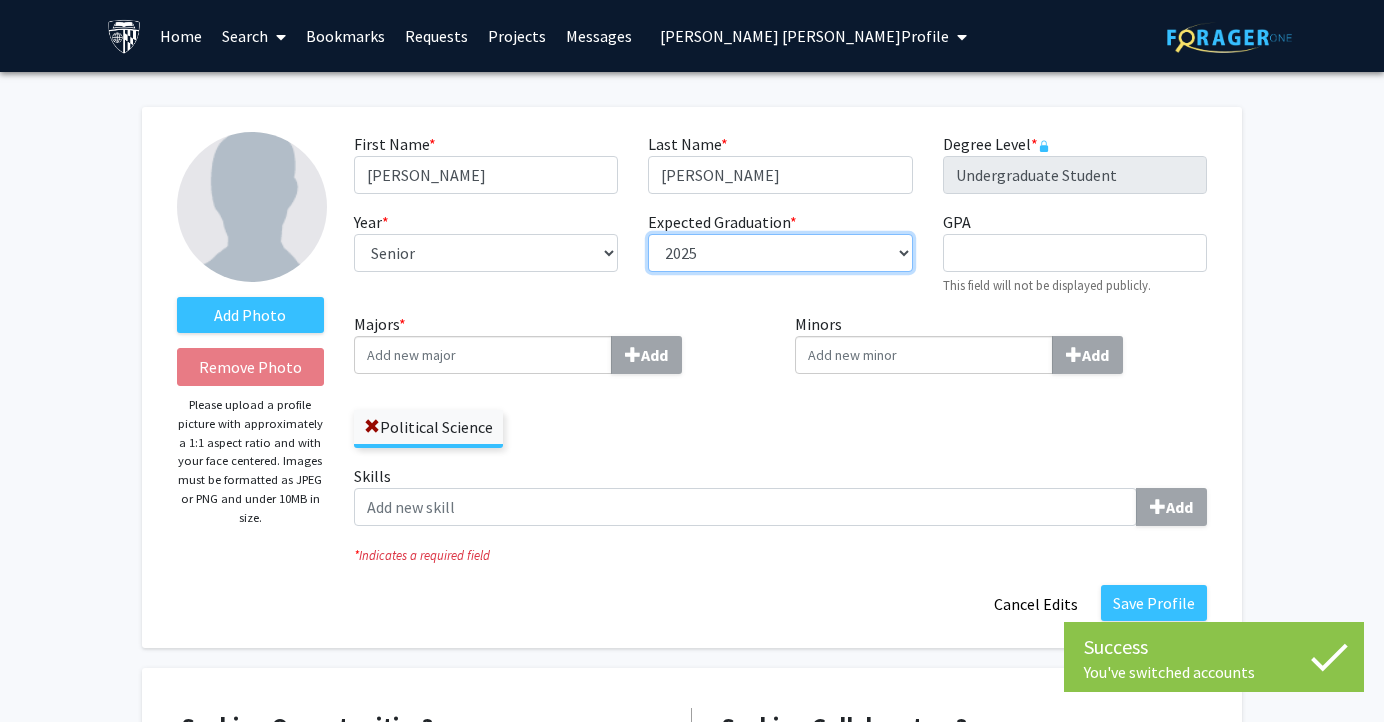 click on "---  2018   2019   2020   2021   2022   2023   2024   2025   2026   2027   2028   2029   2030   2031" at bounding box center [780, 253] 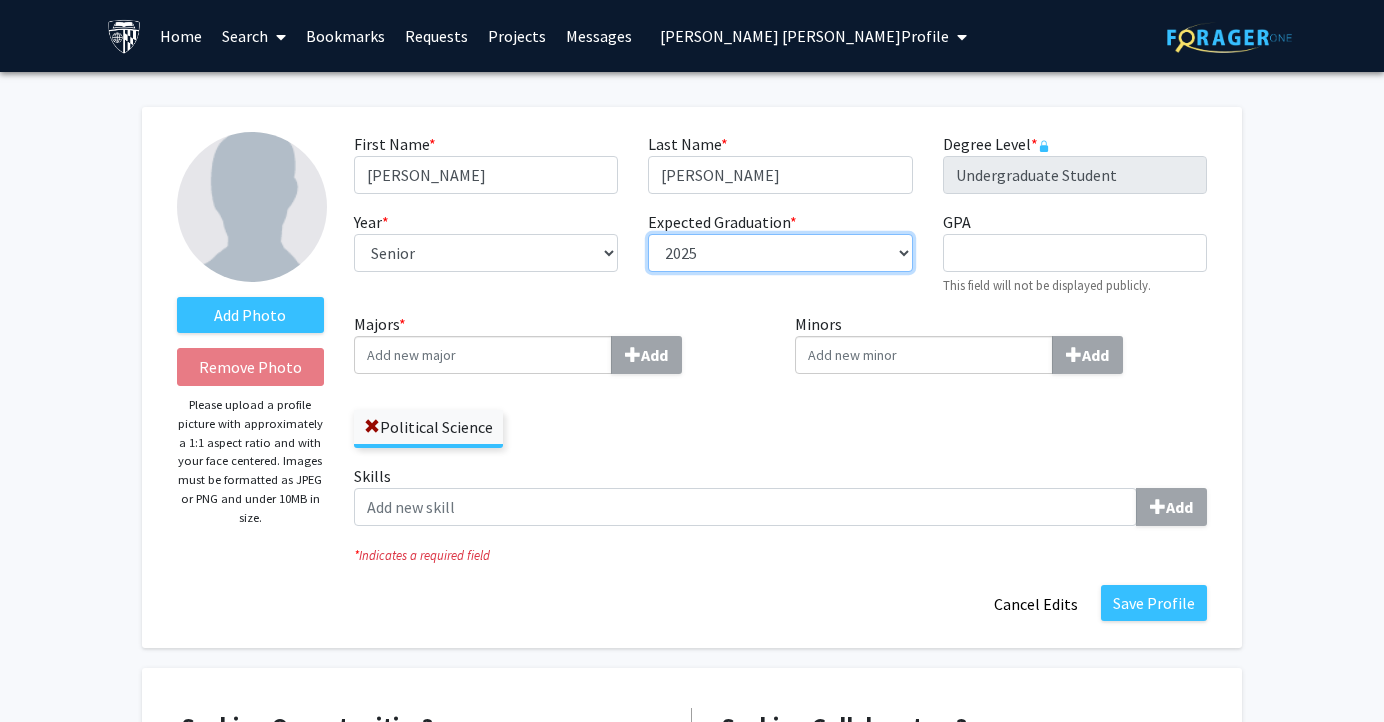 select on "2026" 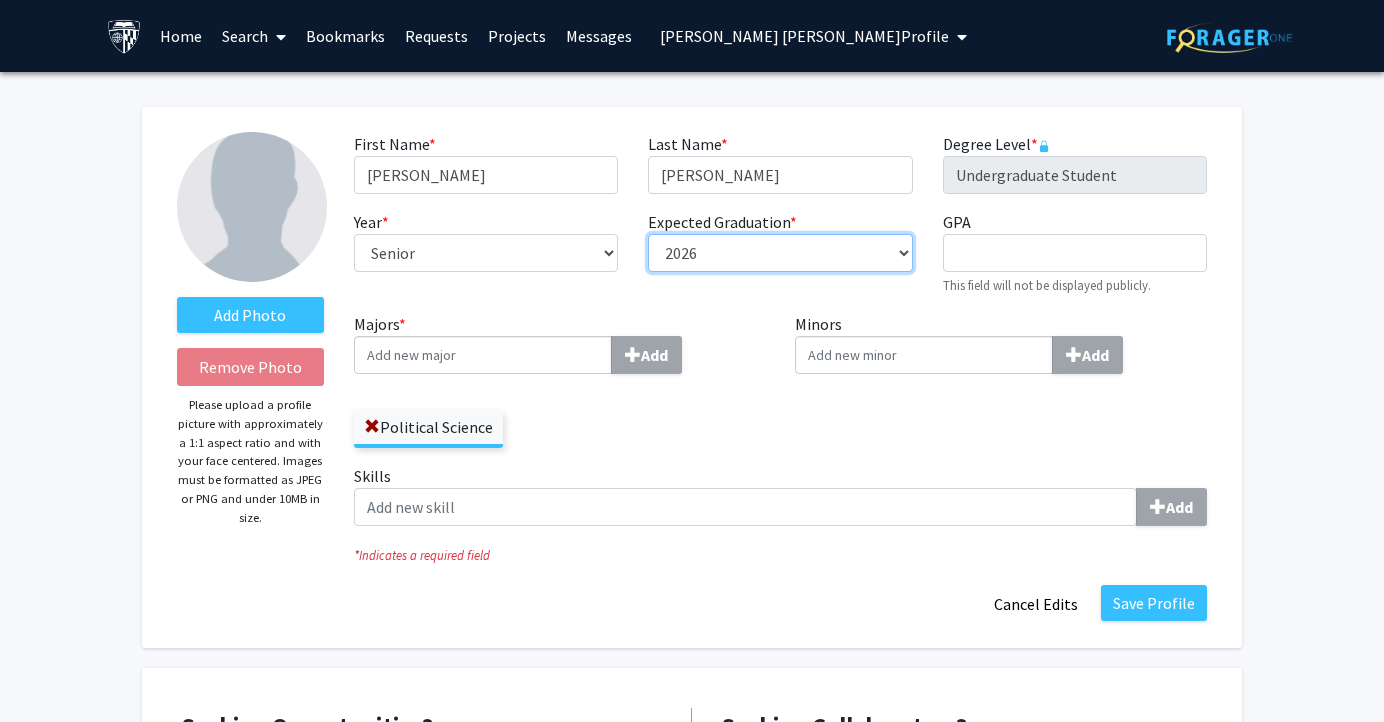 click on "---  2018   2019   2020   2021   2022   2023   2024   2025   2026   2027   2028   2029   2030   2031" at bounding box center (780, 253) 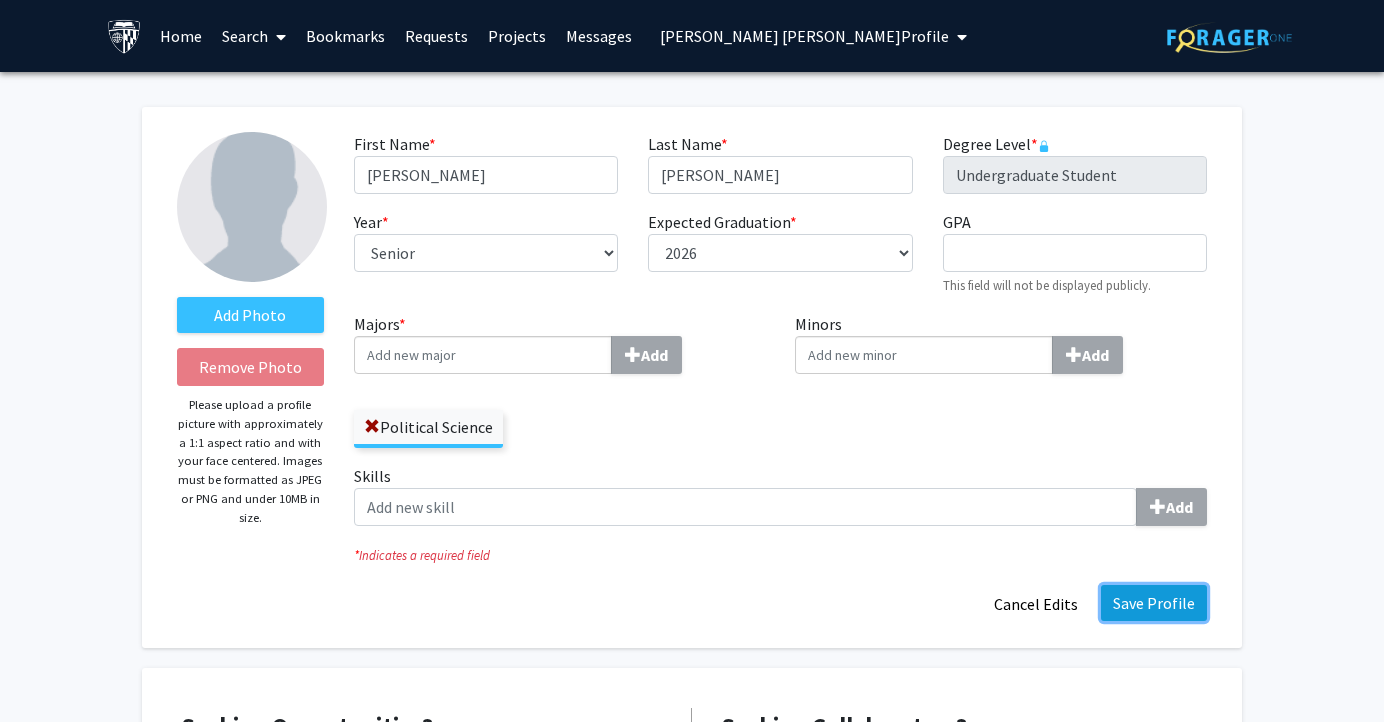 click on "Save Profile" 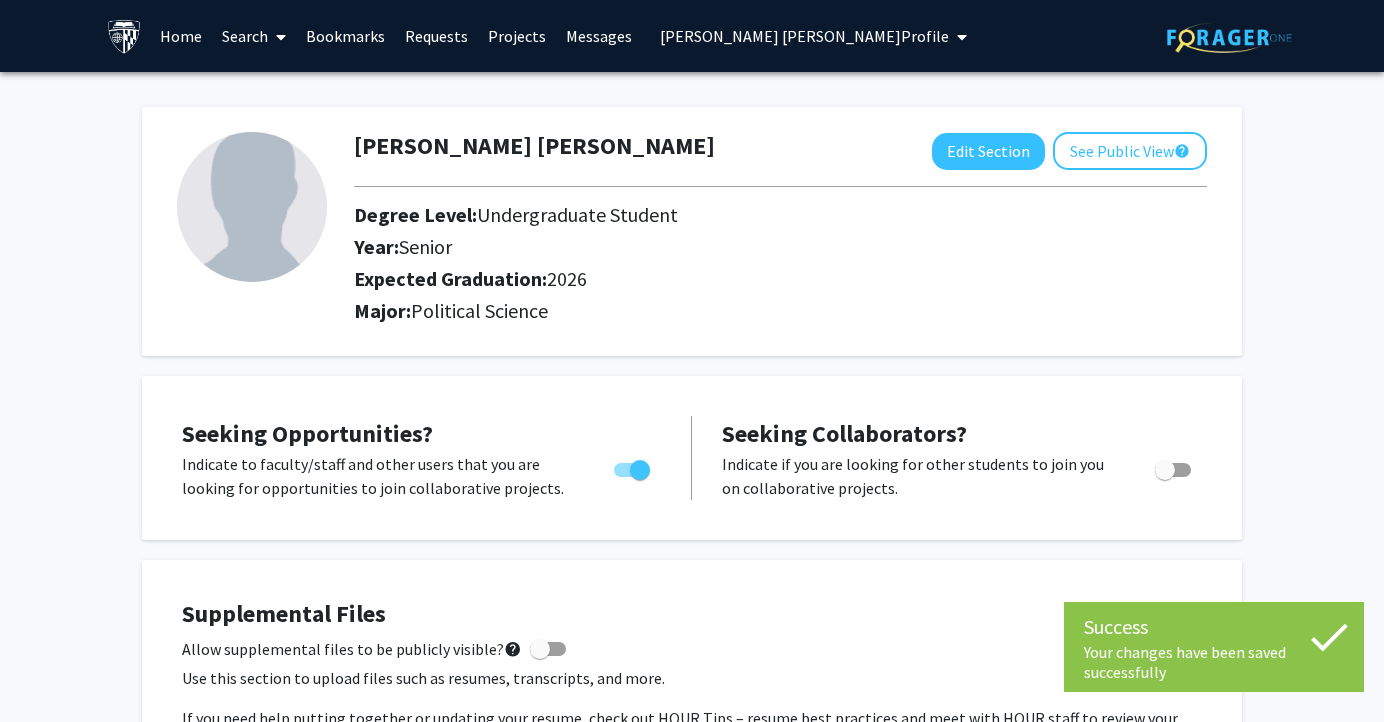 click on "[PERSON_NAME] [PERSON_NAME]   Profile" at bounding box center [804, 36] 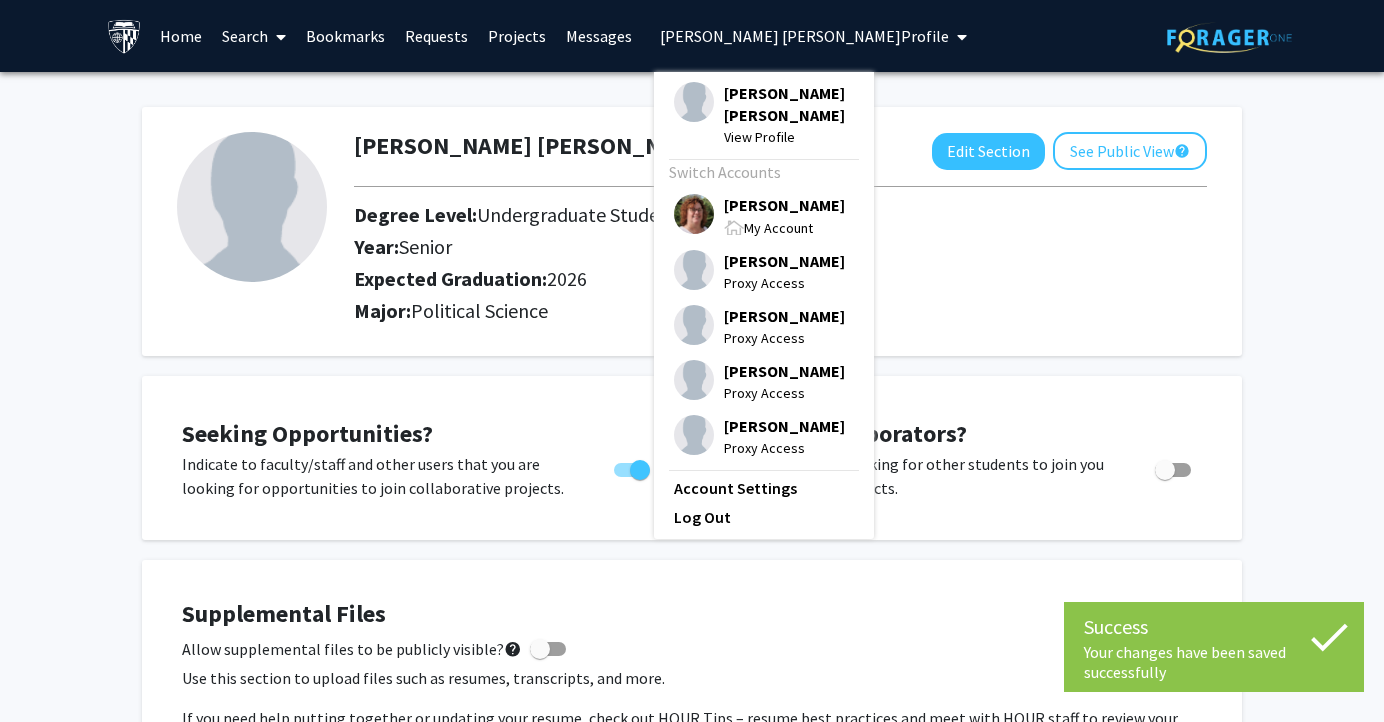 click on "[PERSON_NAME]" at bounding box center [784, 205] 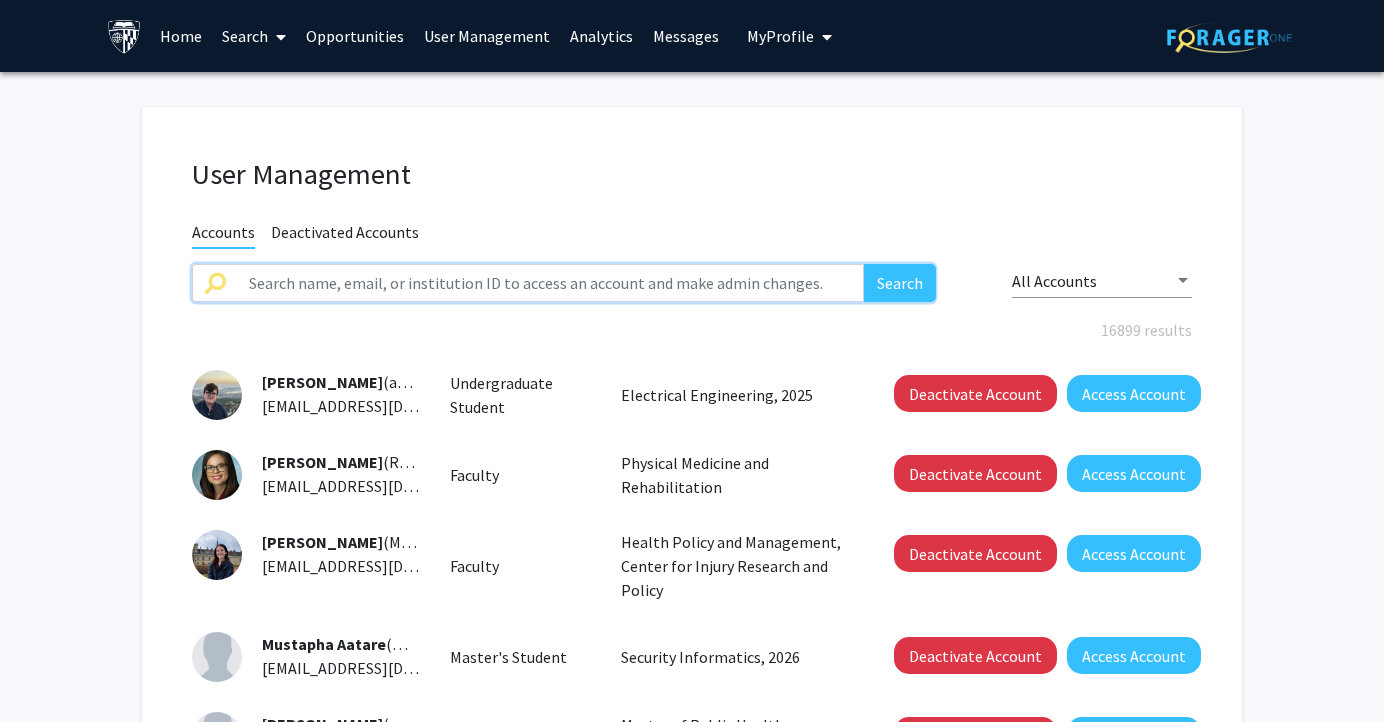 click 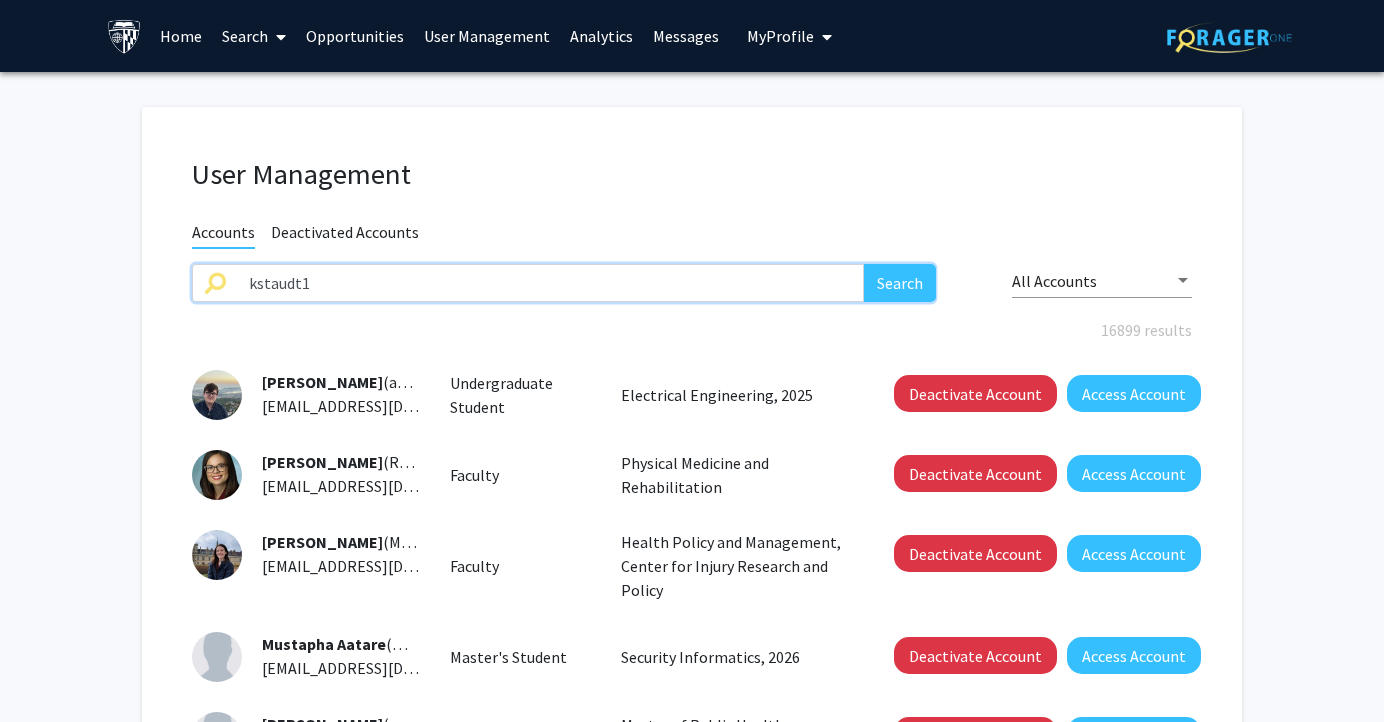 type on "kstaudt1" 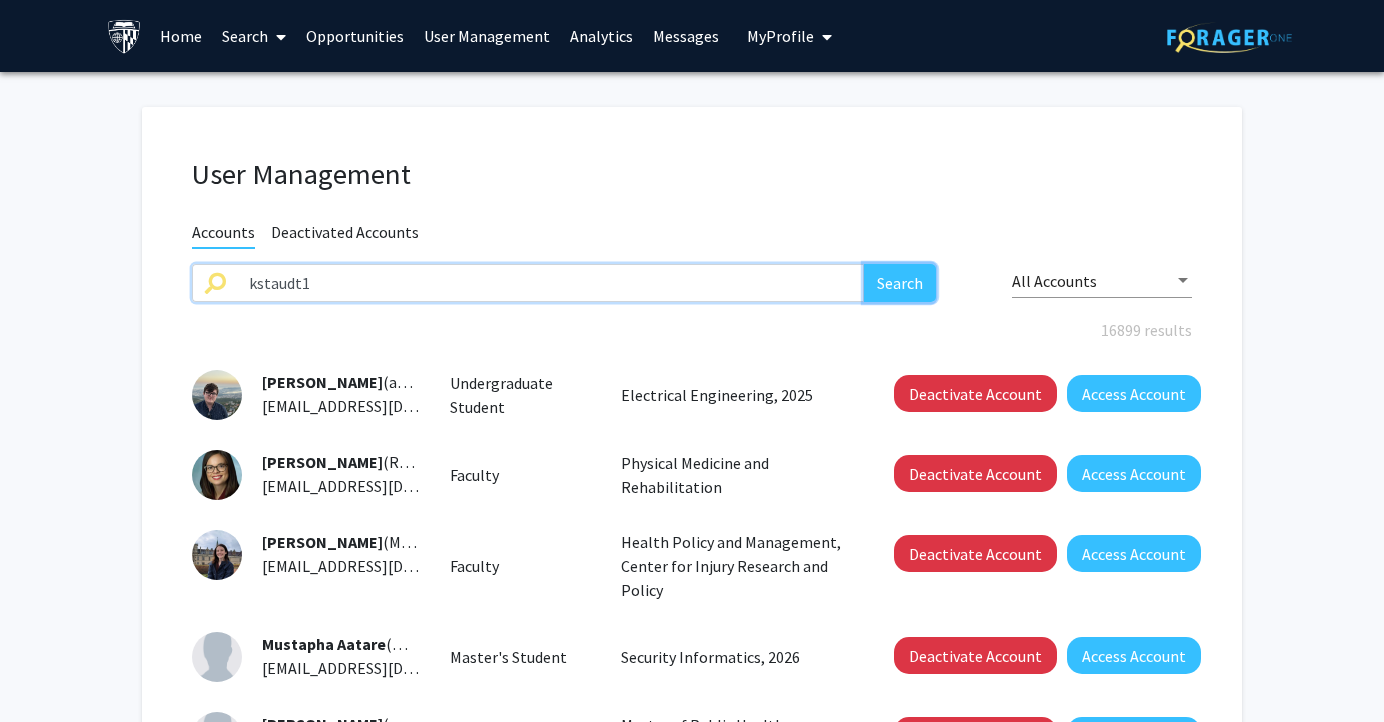 click on "Search" 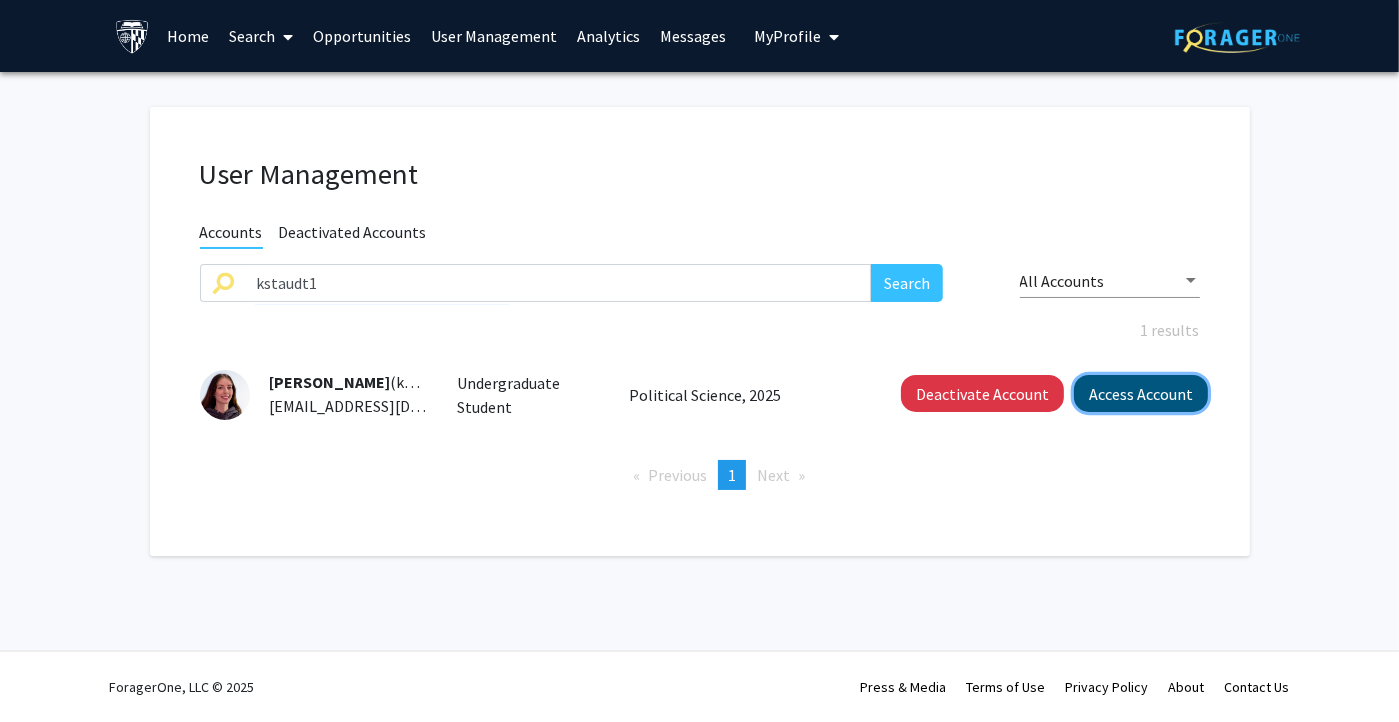 click on "Access Account" 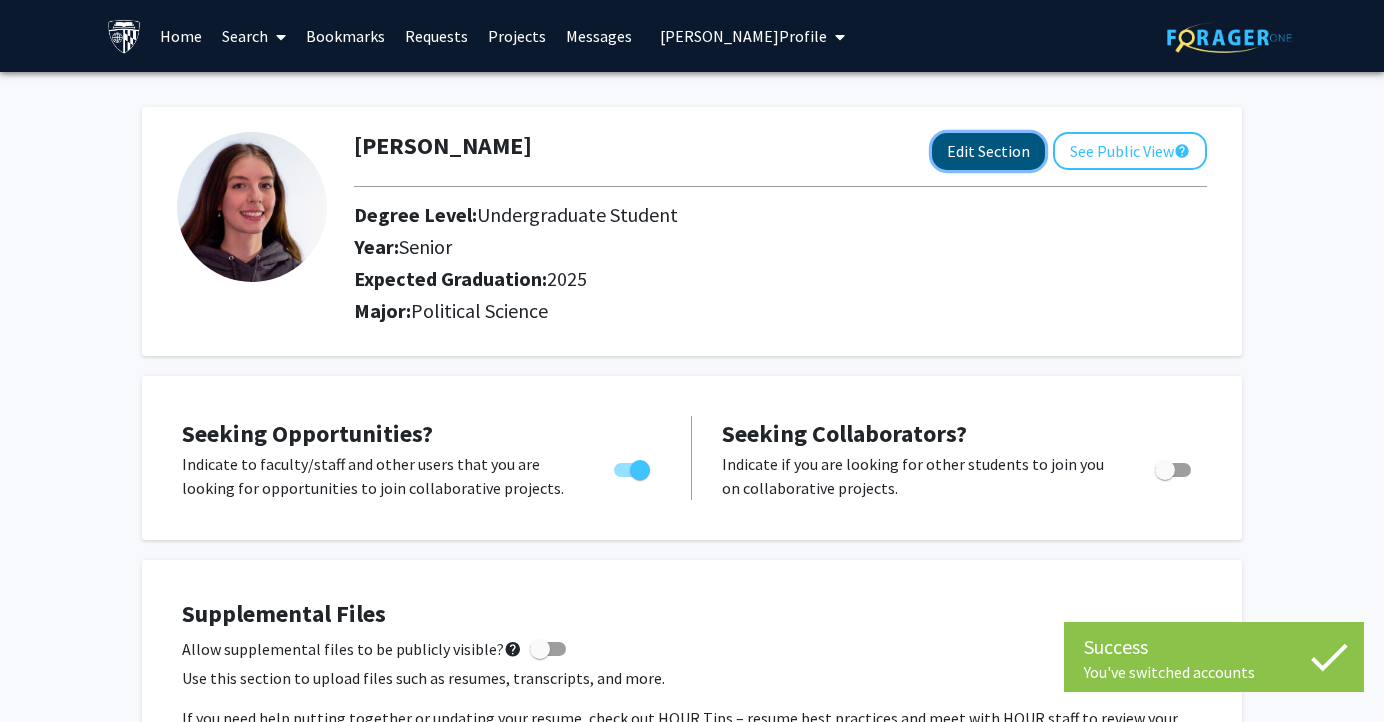 click on "Edit Section" 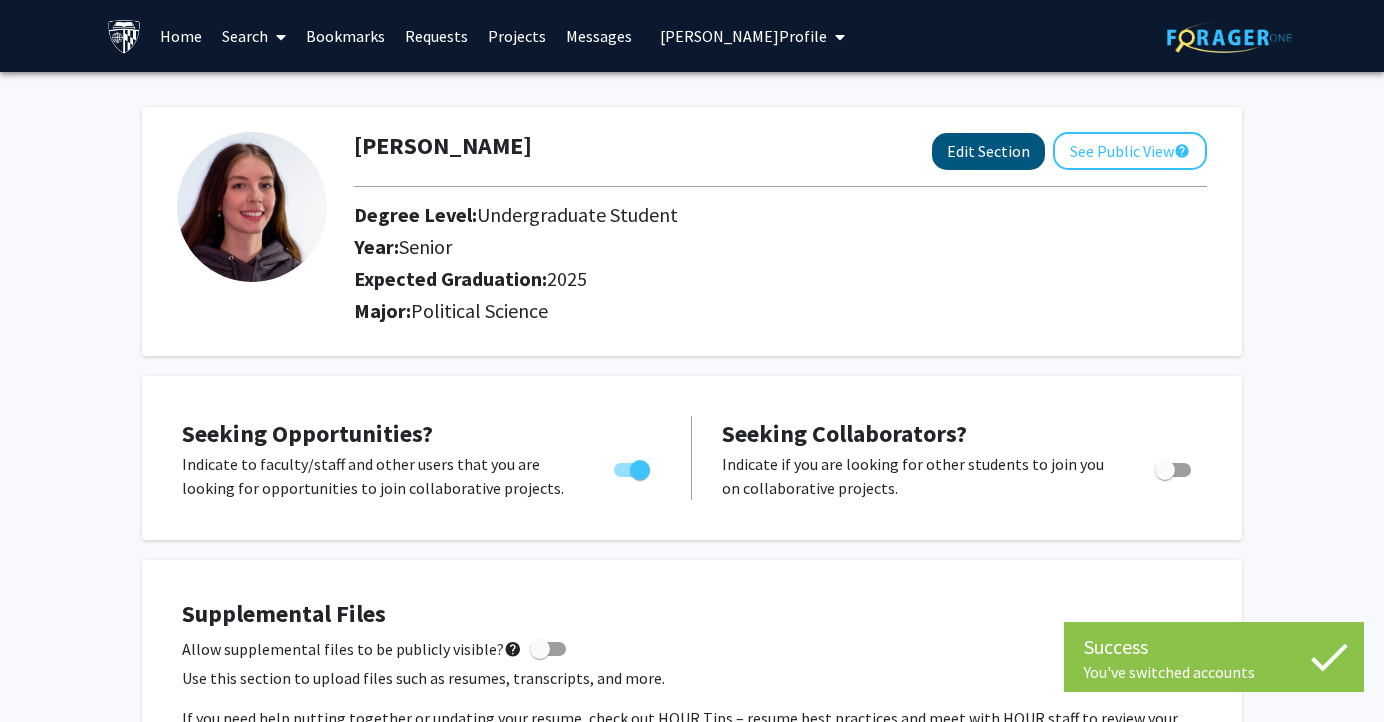 select on "senior" 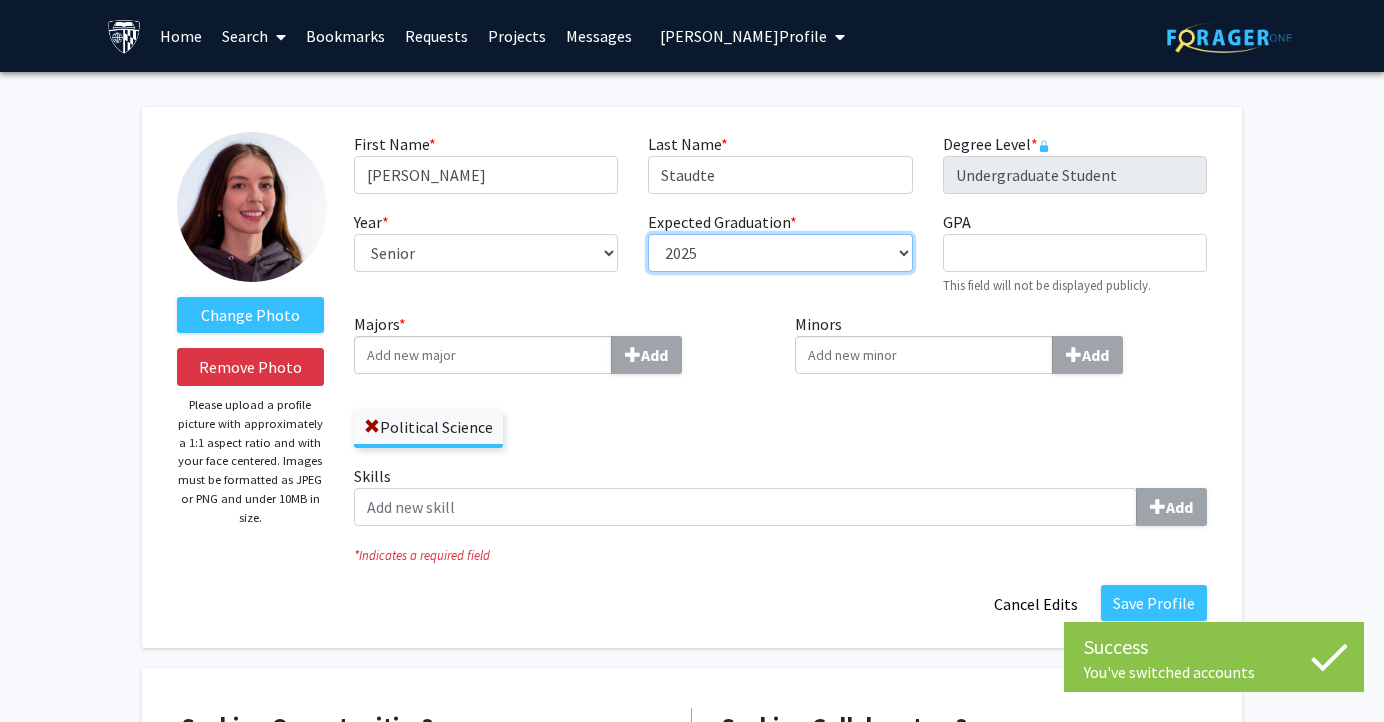 click on "---  2018   2019   2020   2021   2022   2023   2024   2025   2026   2027   2028   2029   2030   2031" at bounding box center [780, 253] 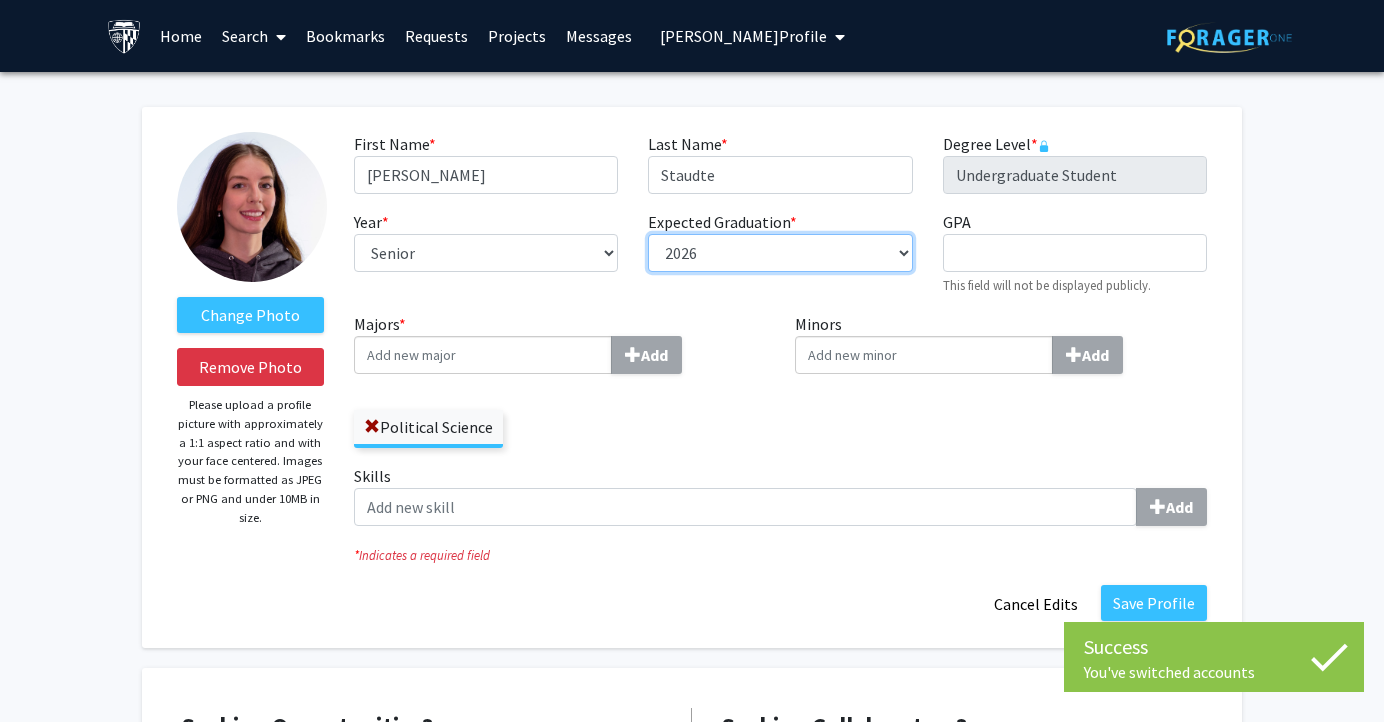 click on "---  2018   2019   2020   2021   2022   2023   2024   2025   2026   2027   2028   2029   2030   2031" at bounding box center (780, 253) 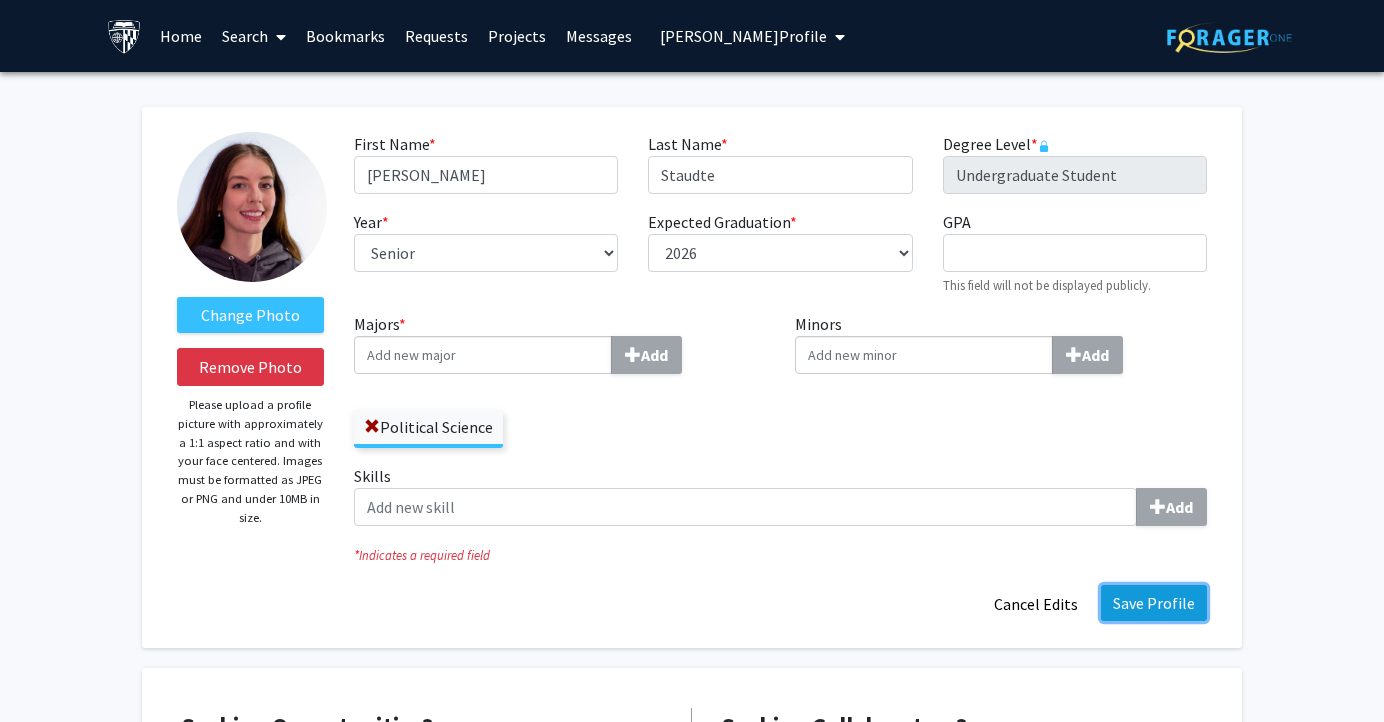 click on "Save Profile" 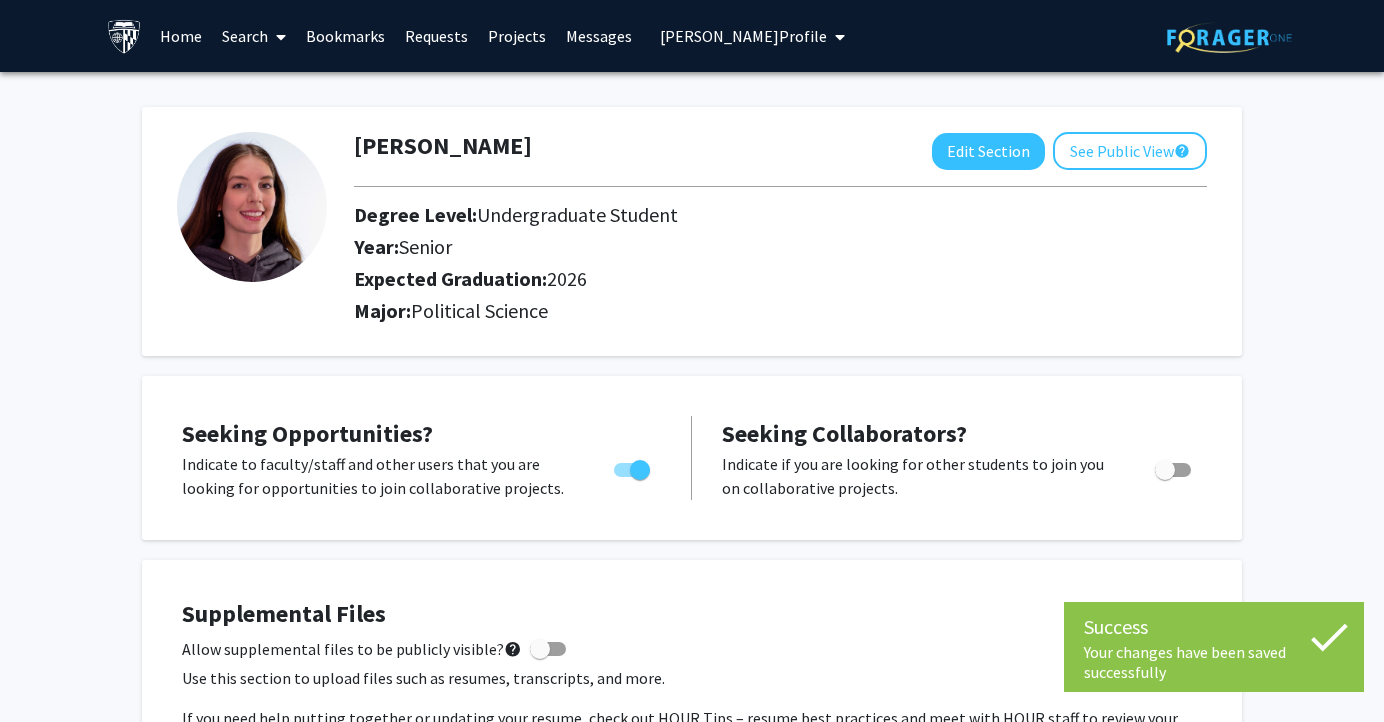 click on "[PERSON_NAME]   Profile" at bounding box center [743, 36] 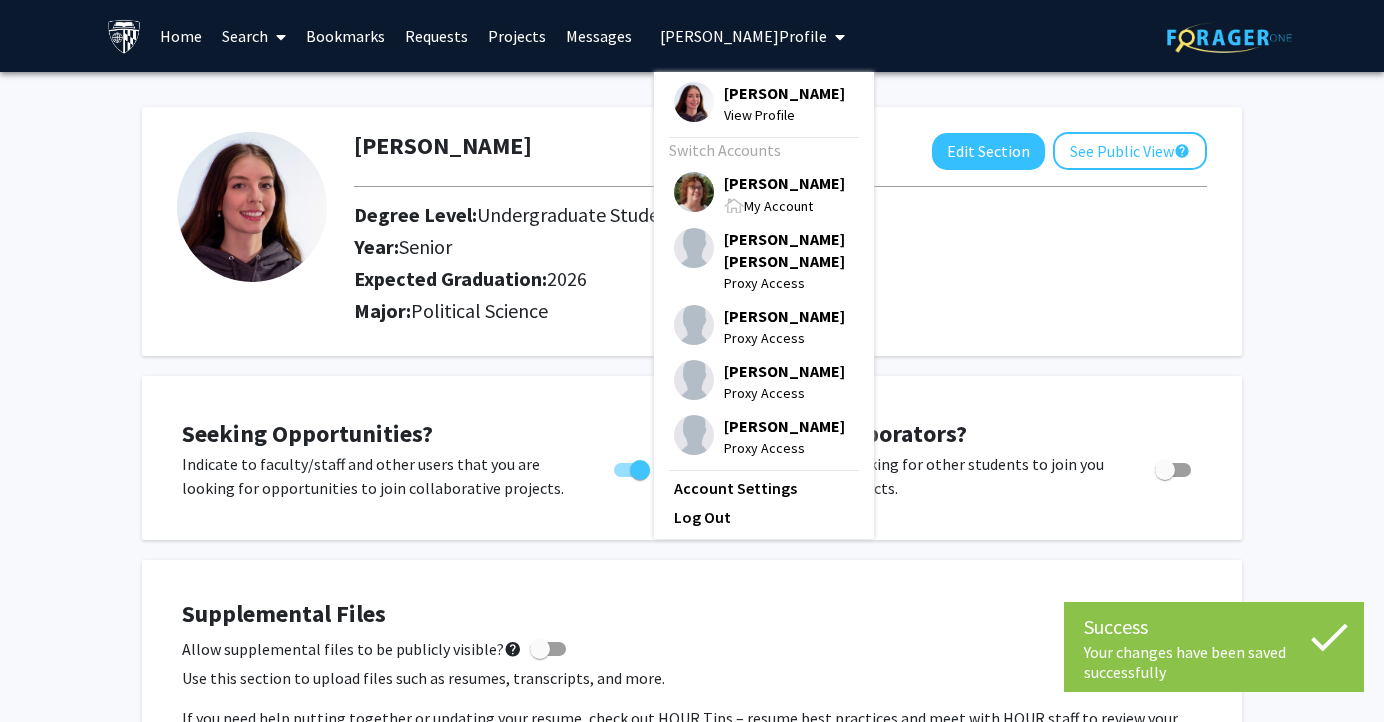 click on "[PERSON_NAME]" at bounding box center [784, 183] 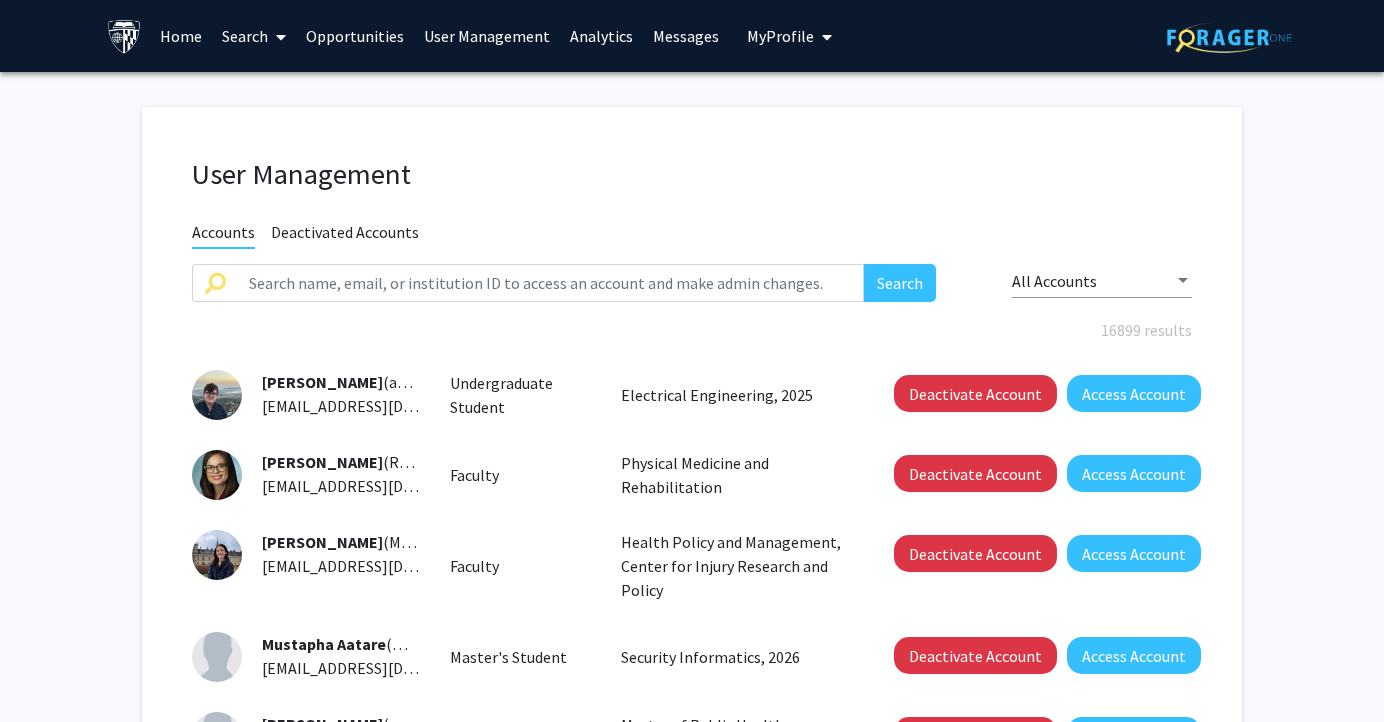 click on "User Management Accounts Deactivated Accounts Search All Accounts 16899 results  [PERSON_NAME]  (aaakers1) [EMAIL_ADDRESS][DOMAIN_NAME]  Undergraduate Student   Electrical Engineering, 2025   Deactivate Account   Access Account   [PERSON_NAME]  (RAARON4) [EMAIL_ADDRESS][DOMAIN_NAME]  Faculty   Physical Medicine and Rehabilitation   Deactivate Account   Access Account   [PERSON_NAME]  (MAASSAR1) [EMAIL_ADDRESS][DOMAIN_NAME]  Faculty   Health Policy and Management, Center for Injury Research and Policy   Deactivate Account   Access Account   Mustapha Aatare  (maatare1) [EMAIL_ADDRESS][DOMAIN_NAME]  Master's Student   Security Informatics, 2026   Deactivate Account   Access Account   [PERSON_NAME]  (aabaalk1) [EMAIL_ADDRESS][DOMAIN_NAME]  Master's Student   Master of Public Health Program, 2026   Deactivate Account   Access Account   Sitra [PERSON_NAME]  (sababul1) [EMAIL_ADDRESS][DOMAIN_NAME]  Master's Student   Master of Public Health Program, 2025   Deactivate Account   Access Account   [PERSON_NAME]  (aabalma1) [EMAIL_ADDRESS][DOMAIN_NAME]  Master's Student   Artificial Intelligence, 2027" 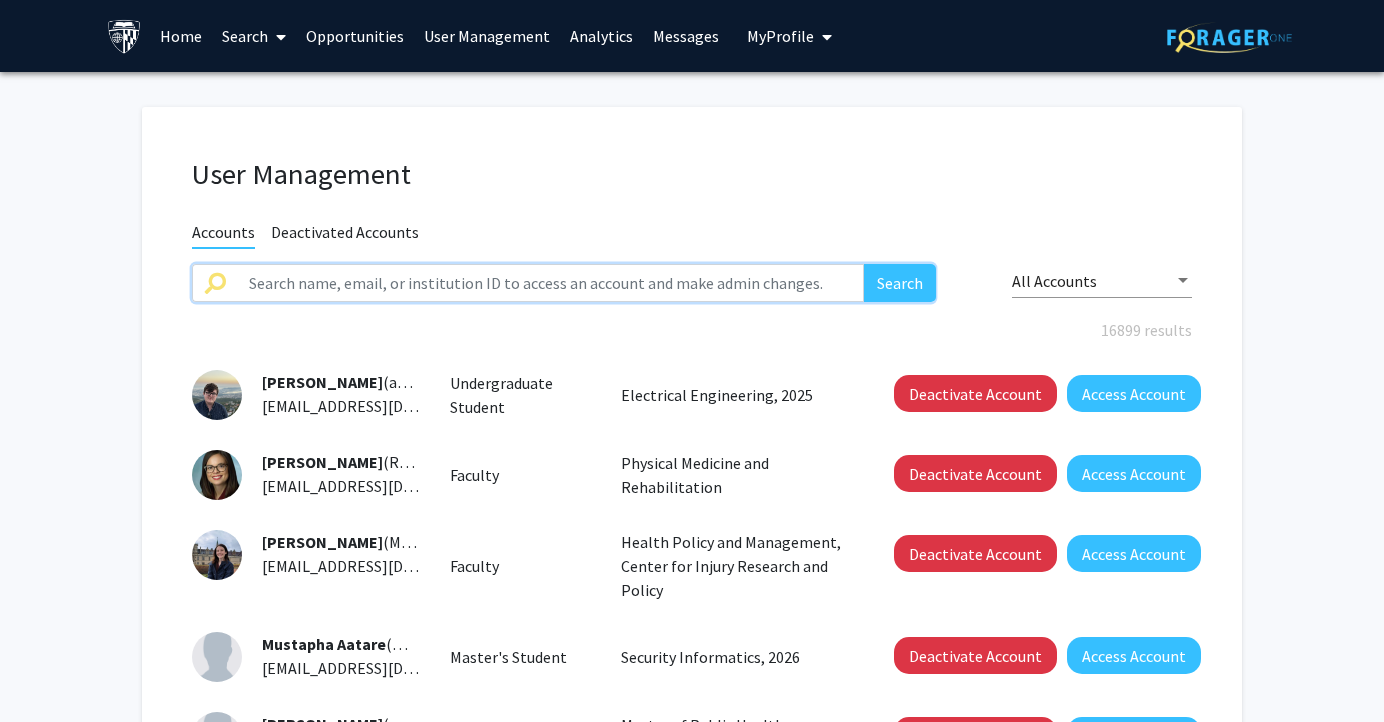 click 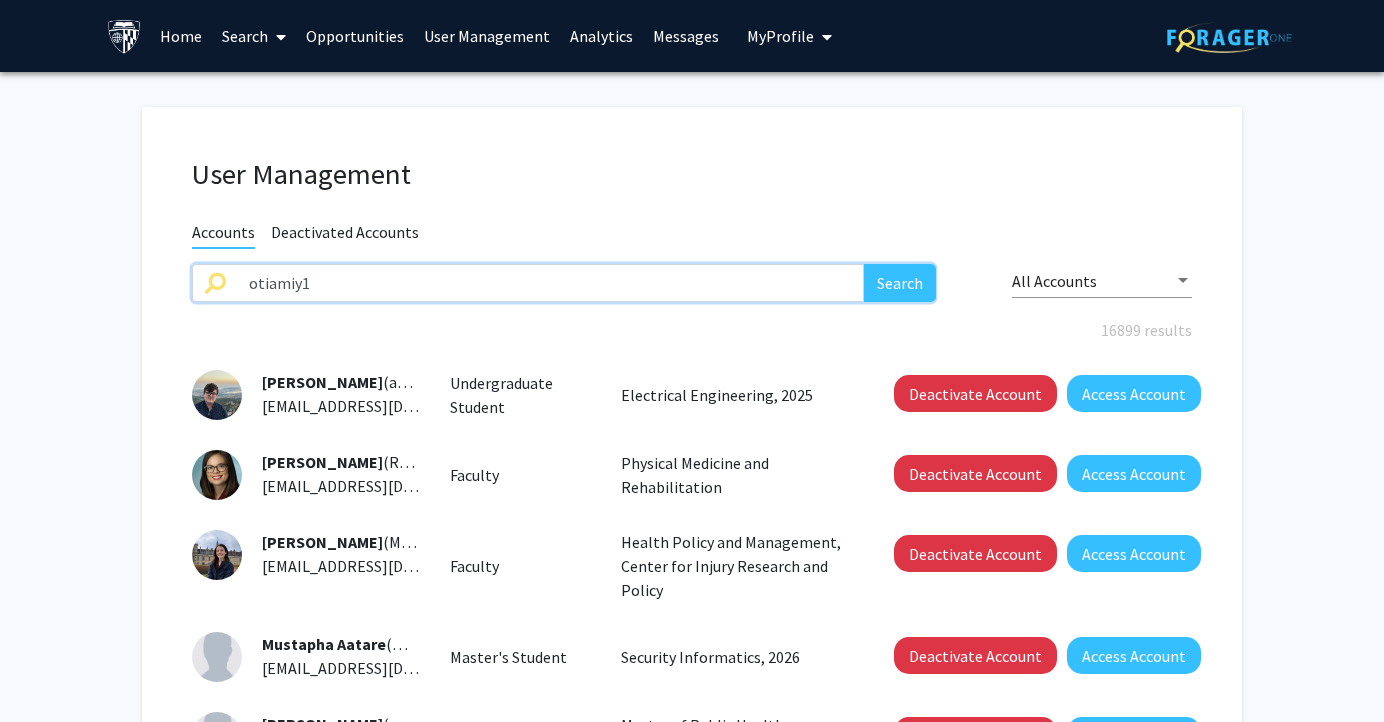 type on "otiamiy1" 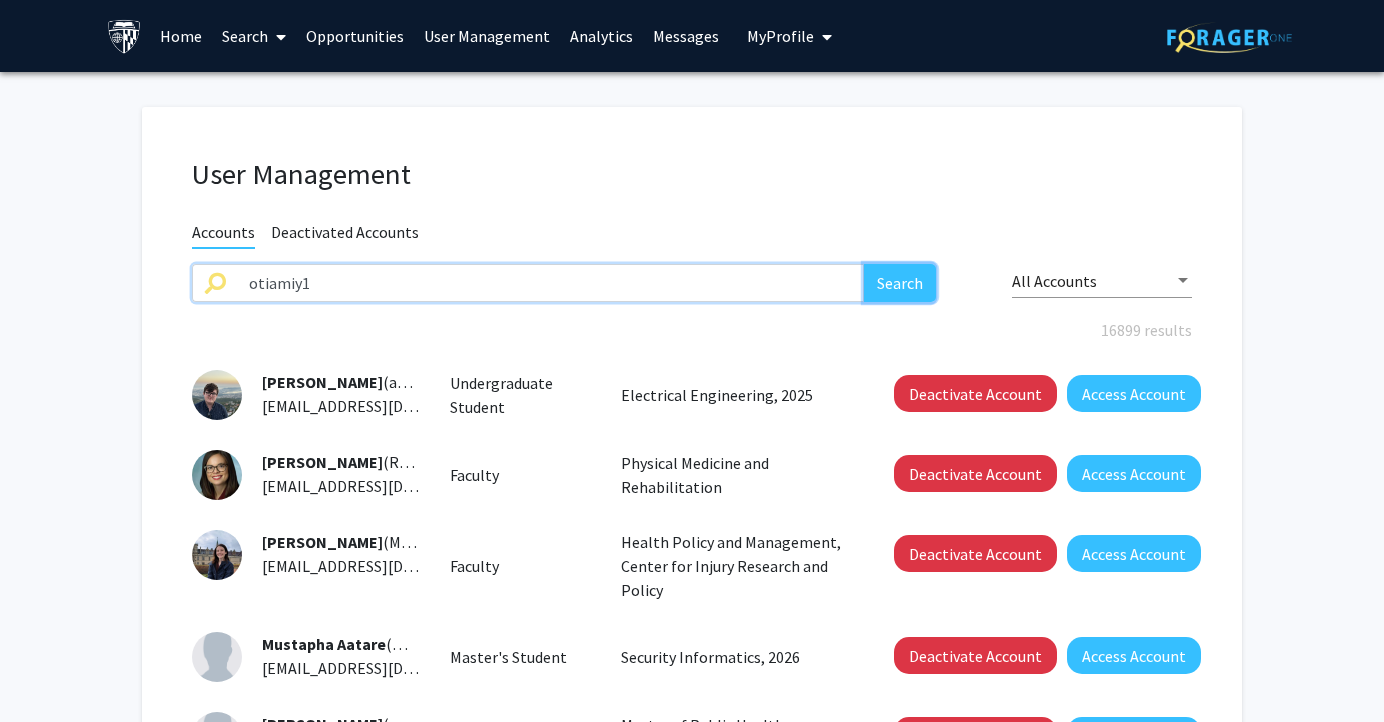 click on "Search" 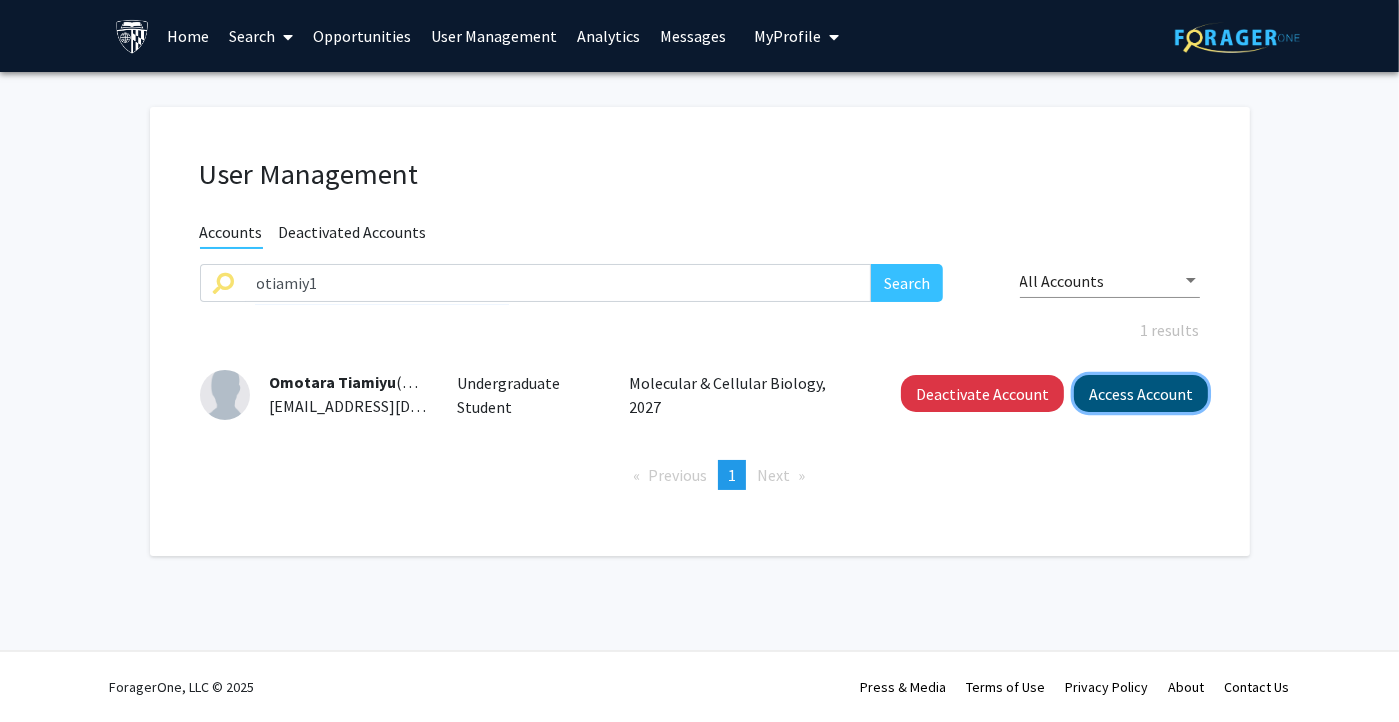click on "Access Account" 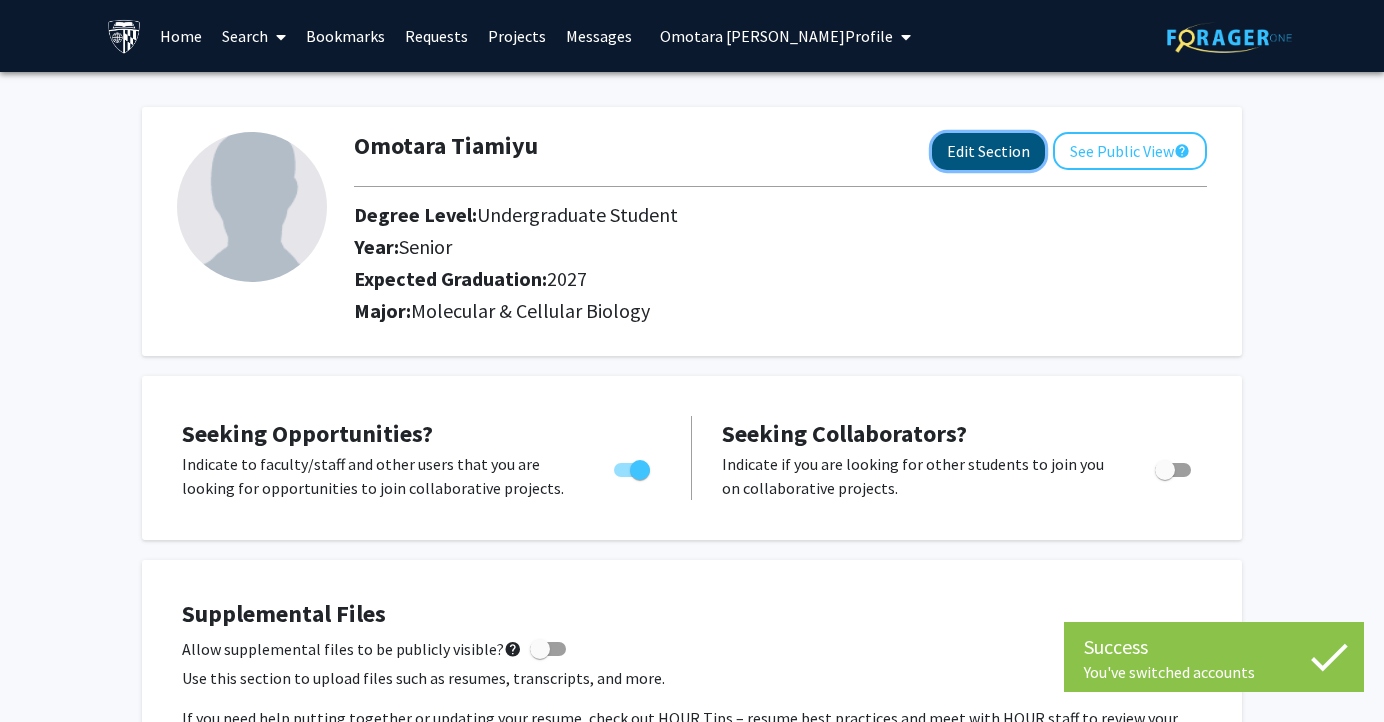 click on "Edit Section" 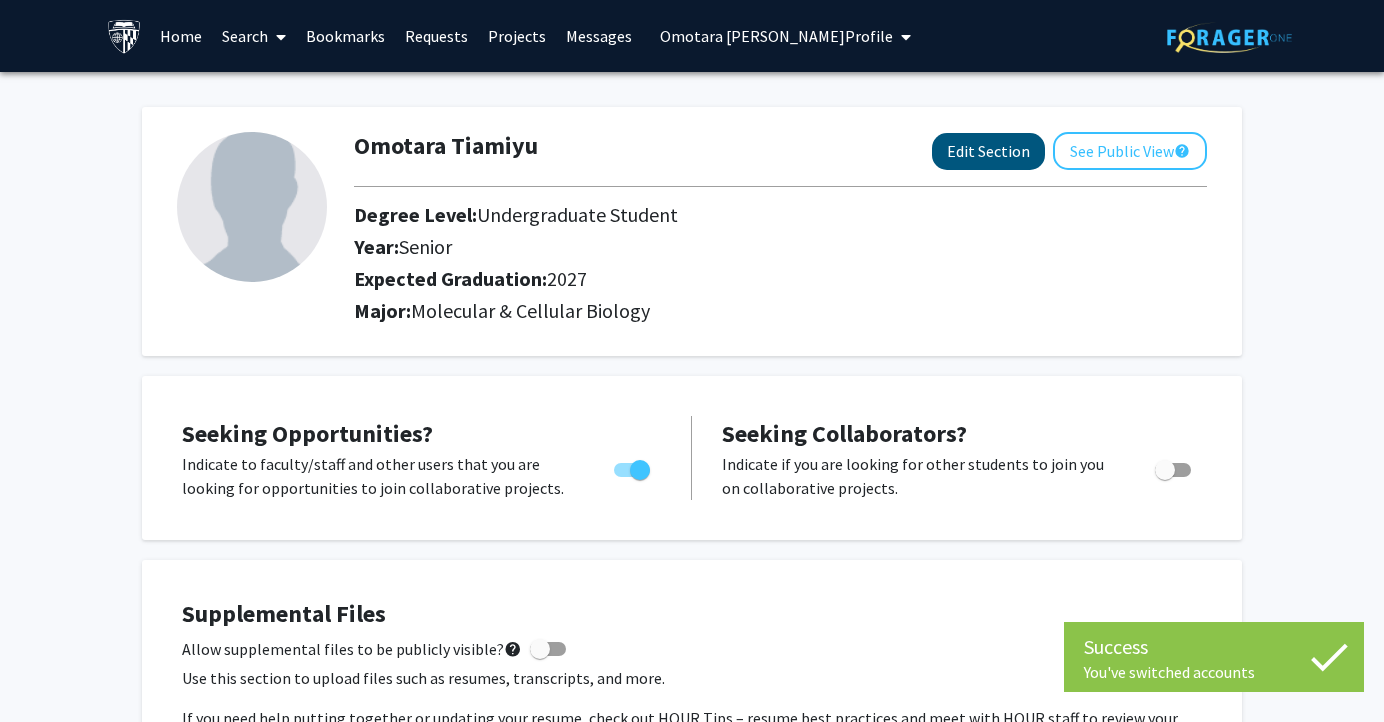select on "senior" 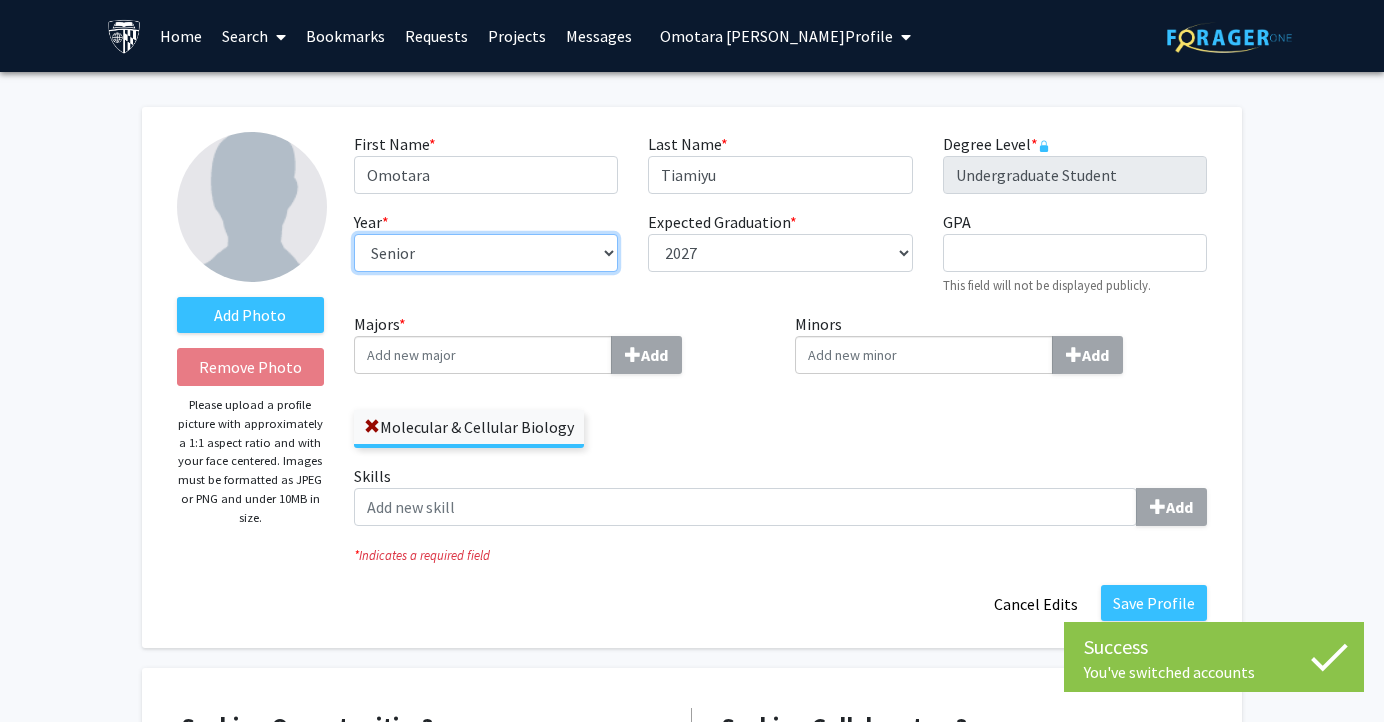 click on "---  First-year   Sophomore   Junior   Senior   Postbaccalaureate Certificate" at bounding box center (486, 253) 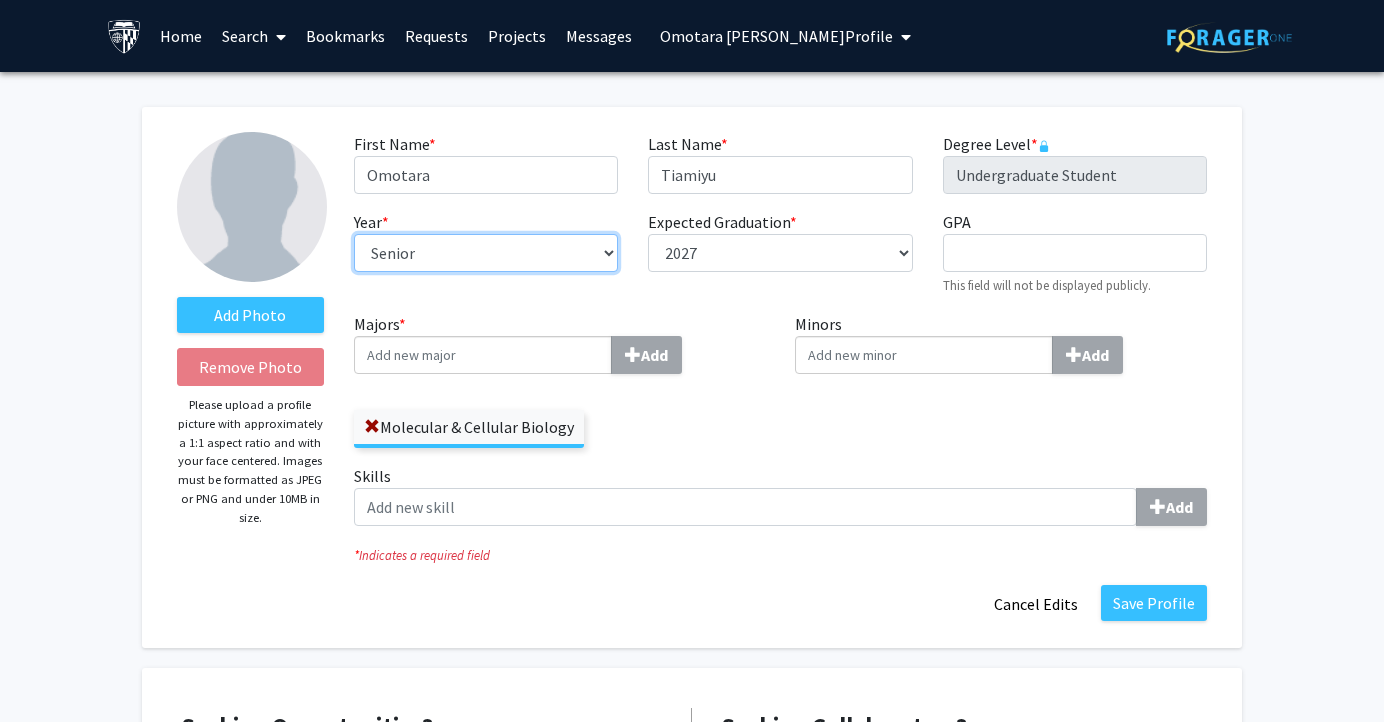 select on "junior" 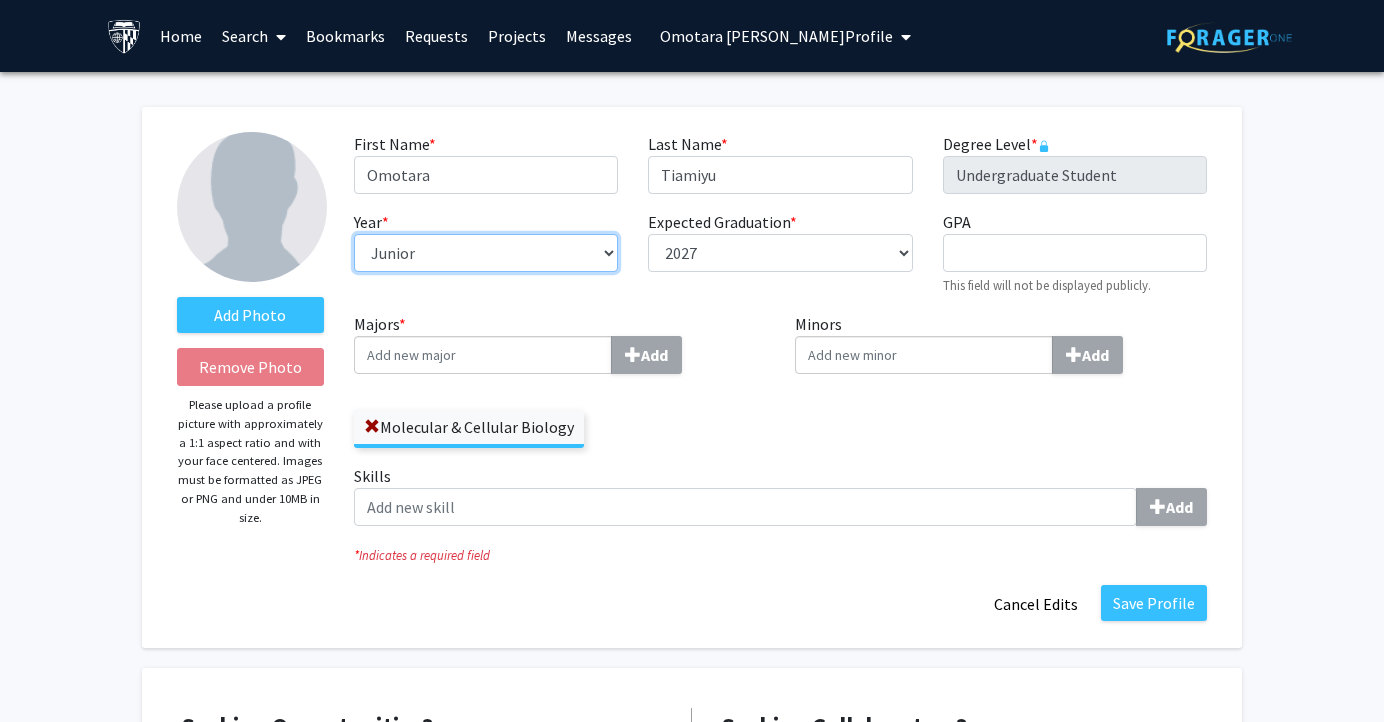 click on "---  First-year   Sophomore   Junior   Senior   Postbaccalaureate Certificate" at bounding box center (486, 253) 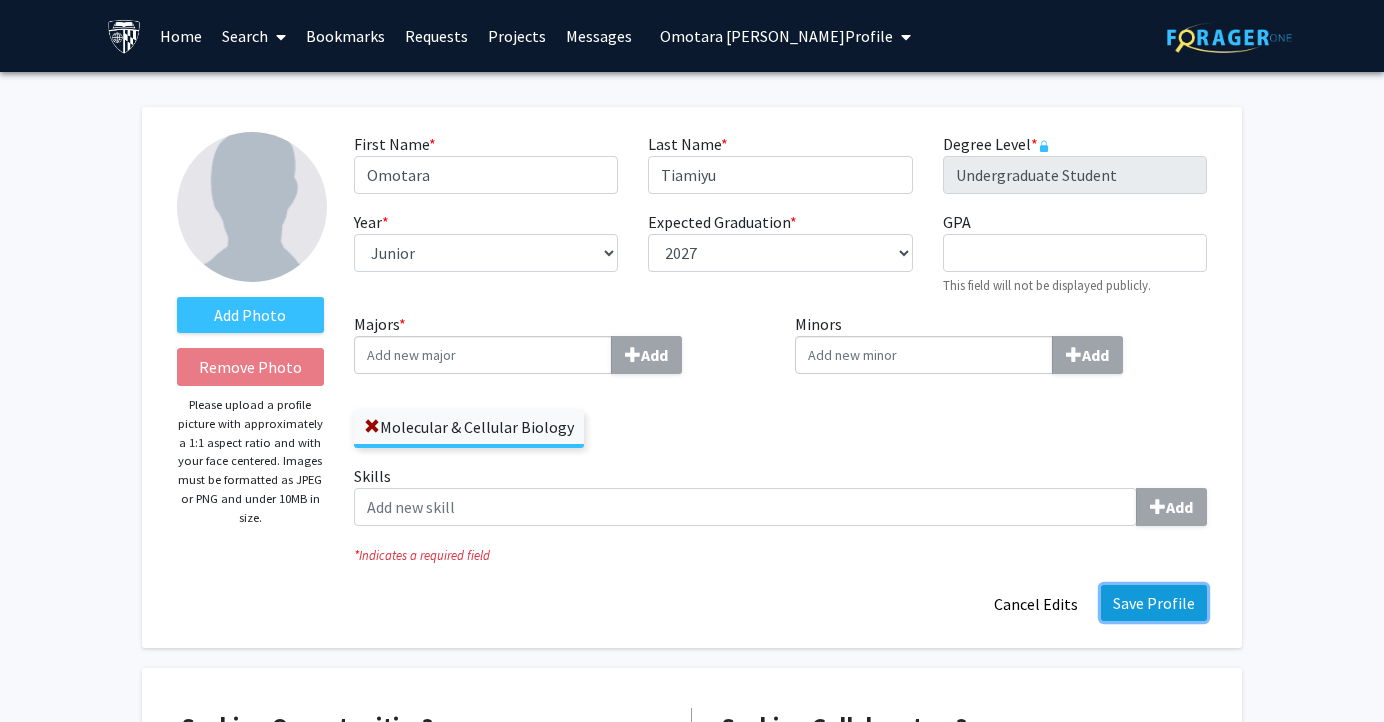 click on "Save Profile" 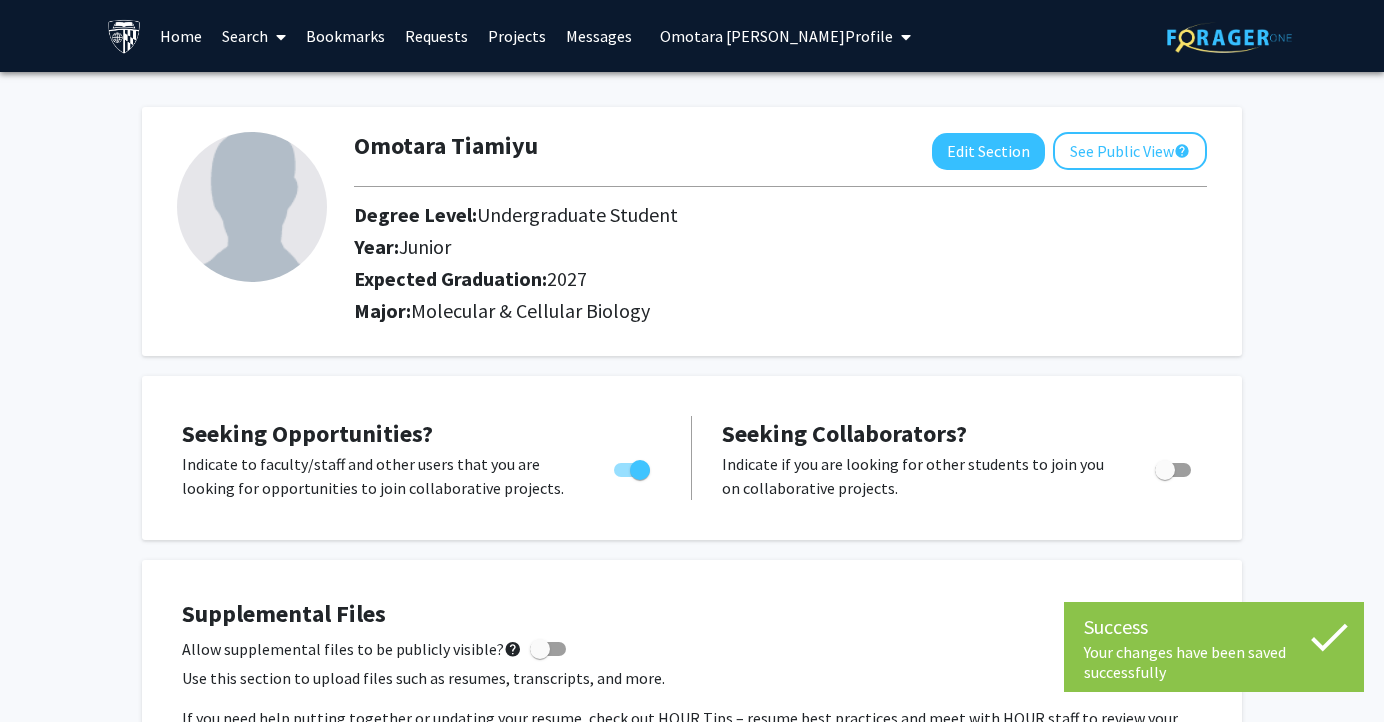 click on "[PERSON_NAME]   Profile" at bounding box center (776, 36) 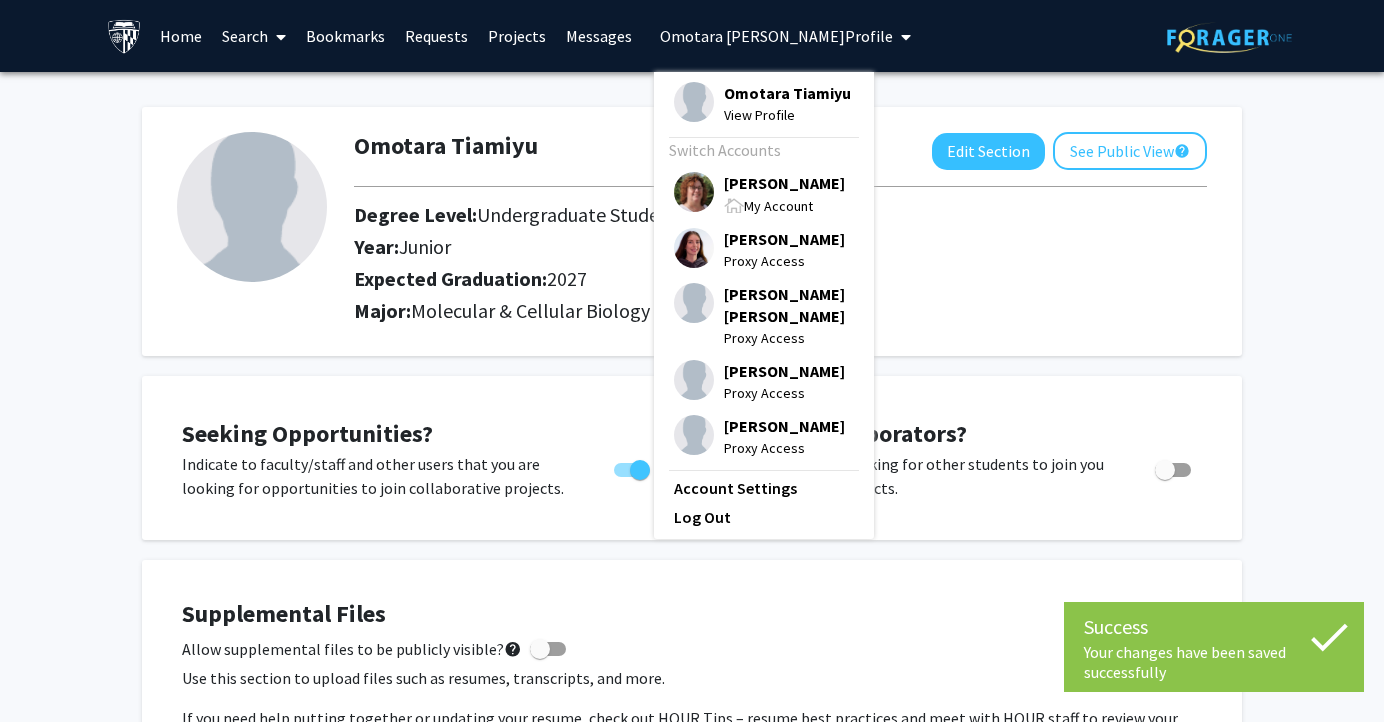 drag, startPoint x: 738, startPoint y: 193, endPoint x: 716, endPoint y: 201, distance: 23.409399 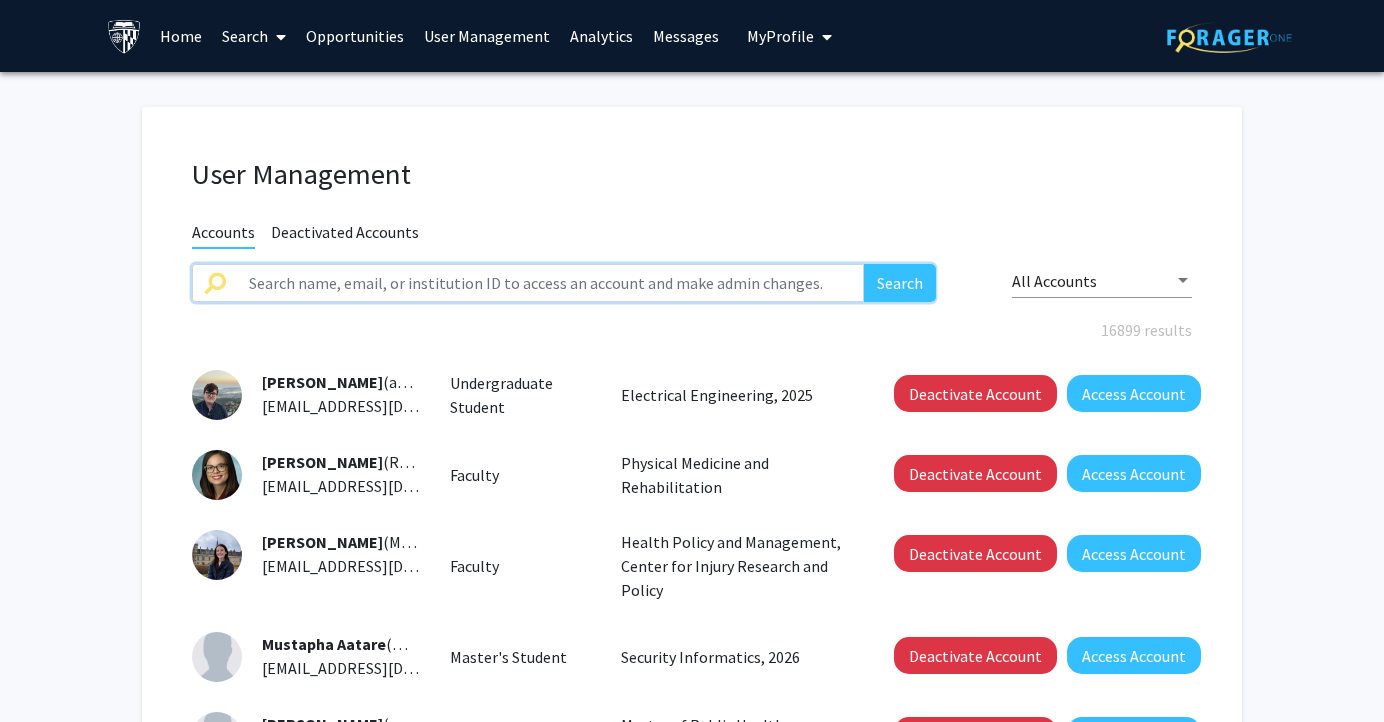 click 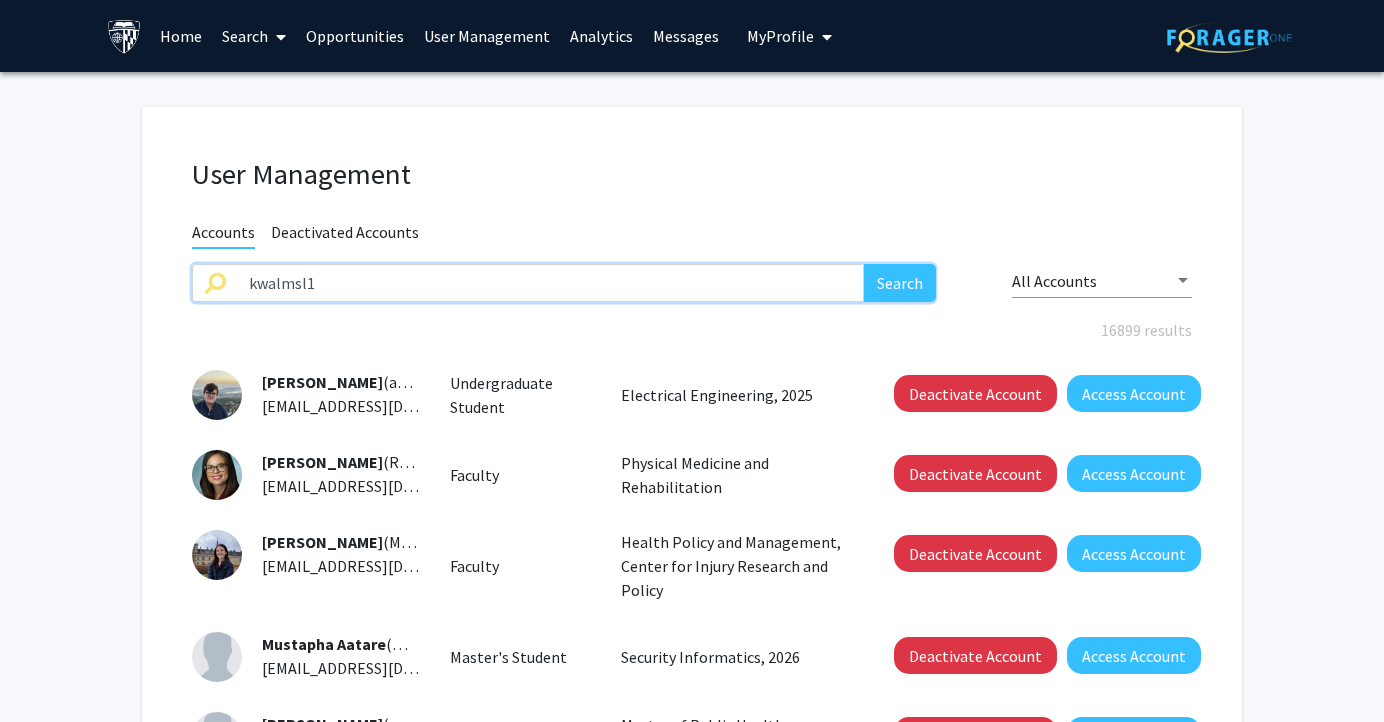 type on "kwalmsl1" 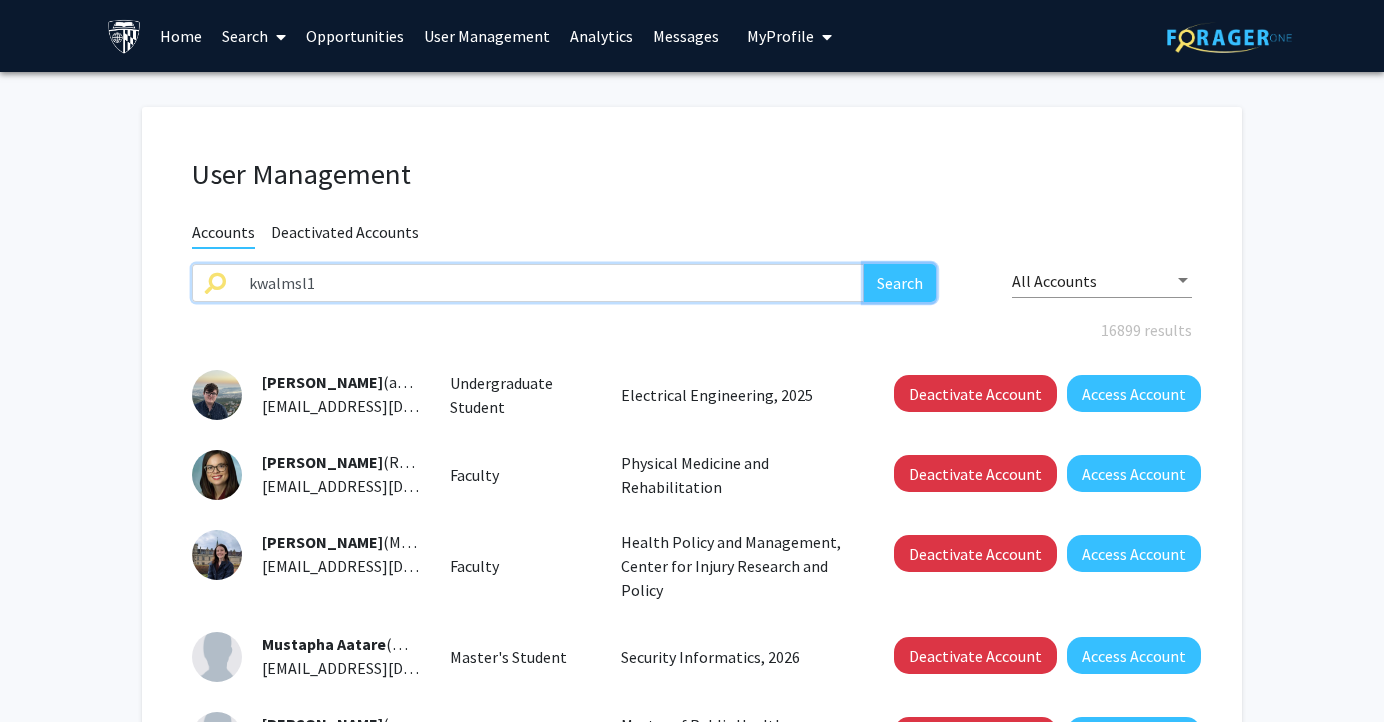 click on "Search" 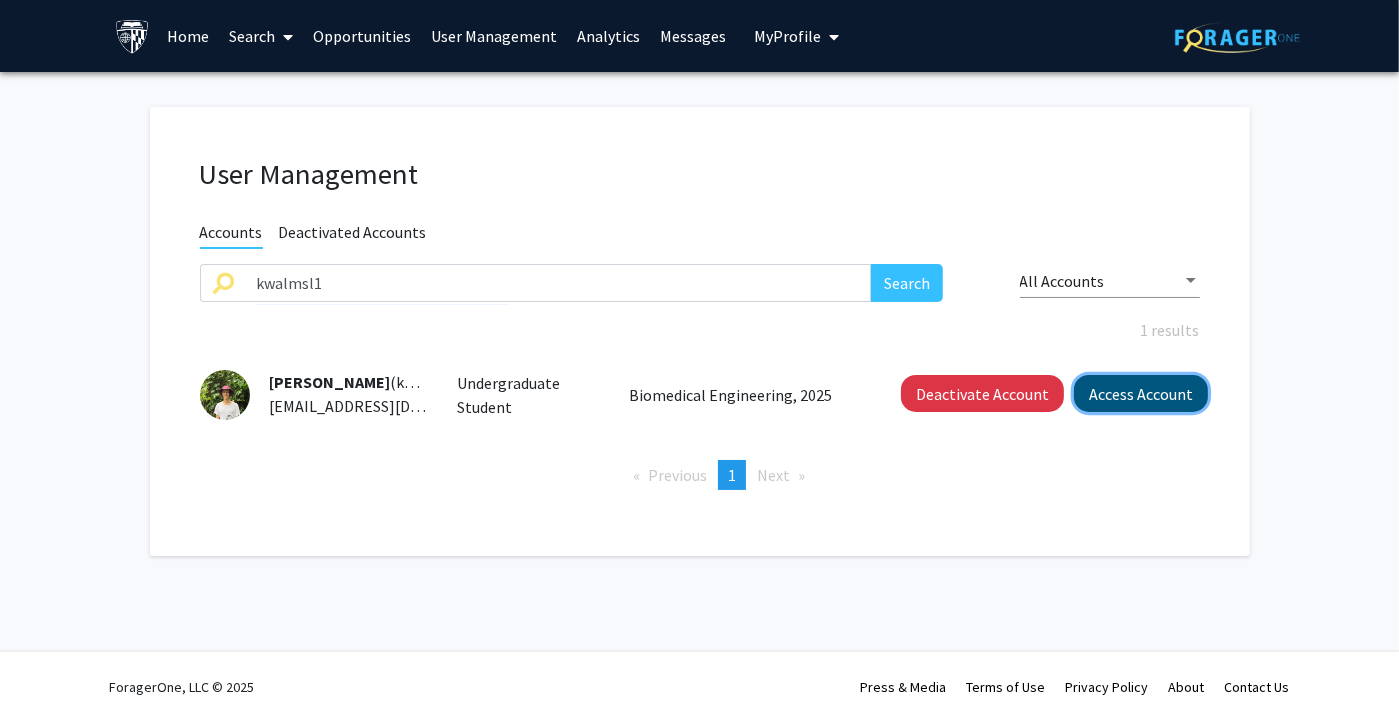 click on "Access Account" 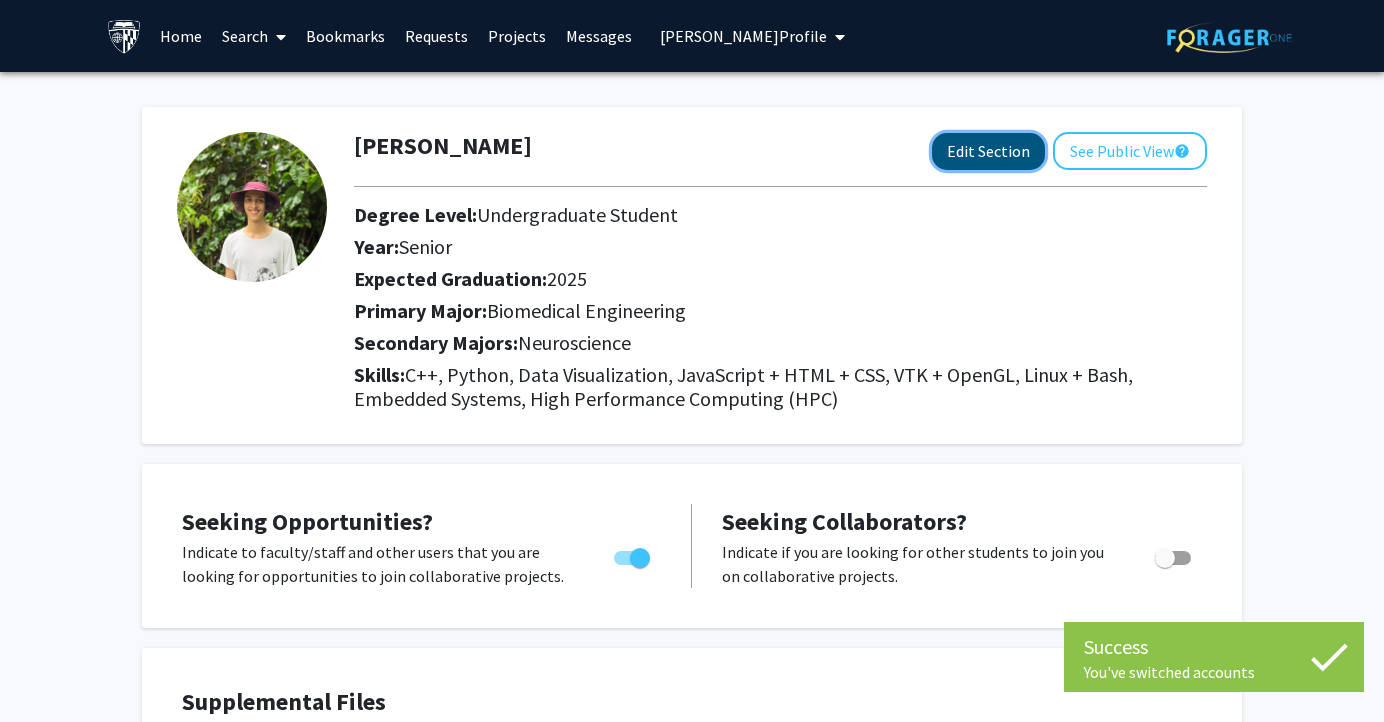 click on "Edit Section" 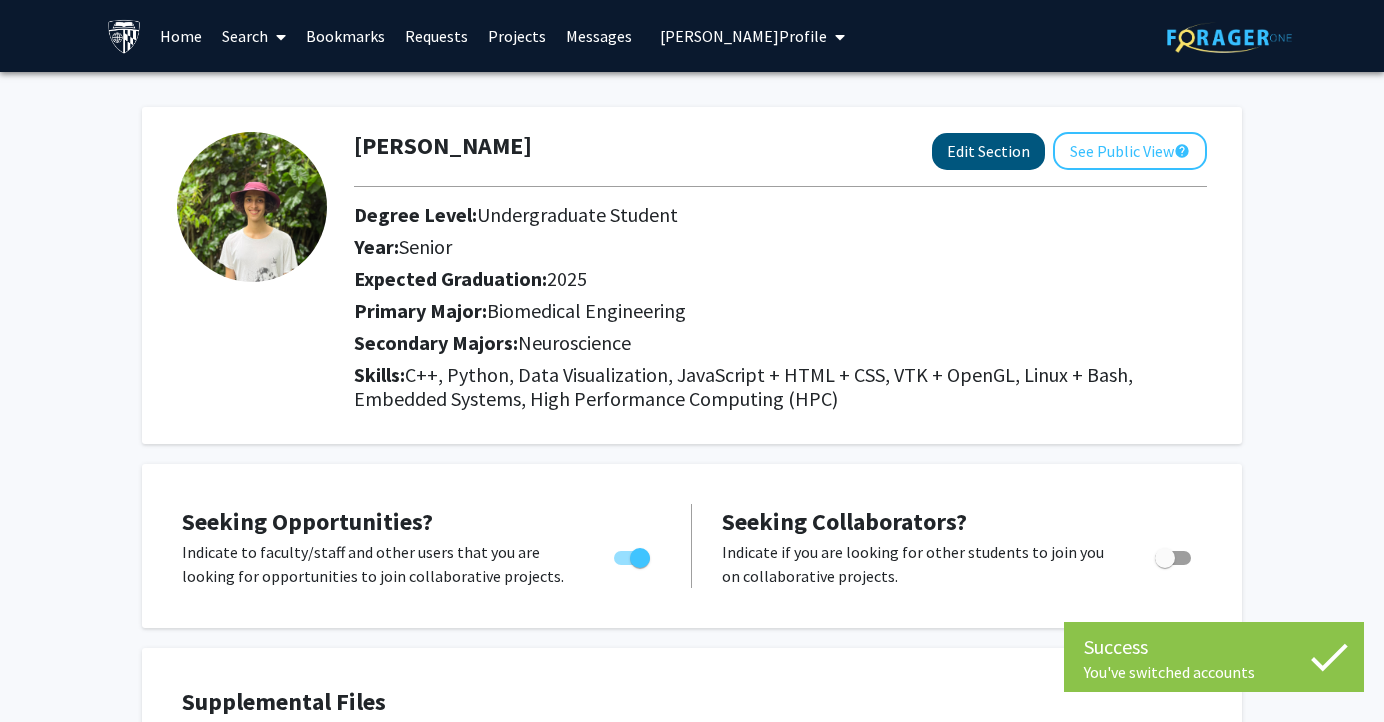 select on "senior" 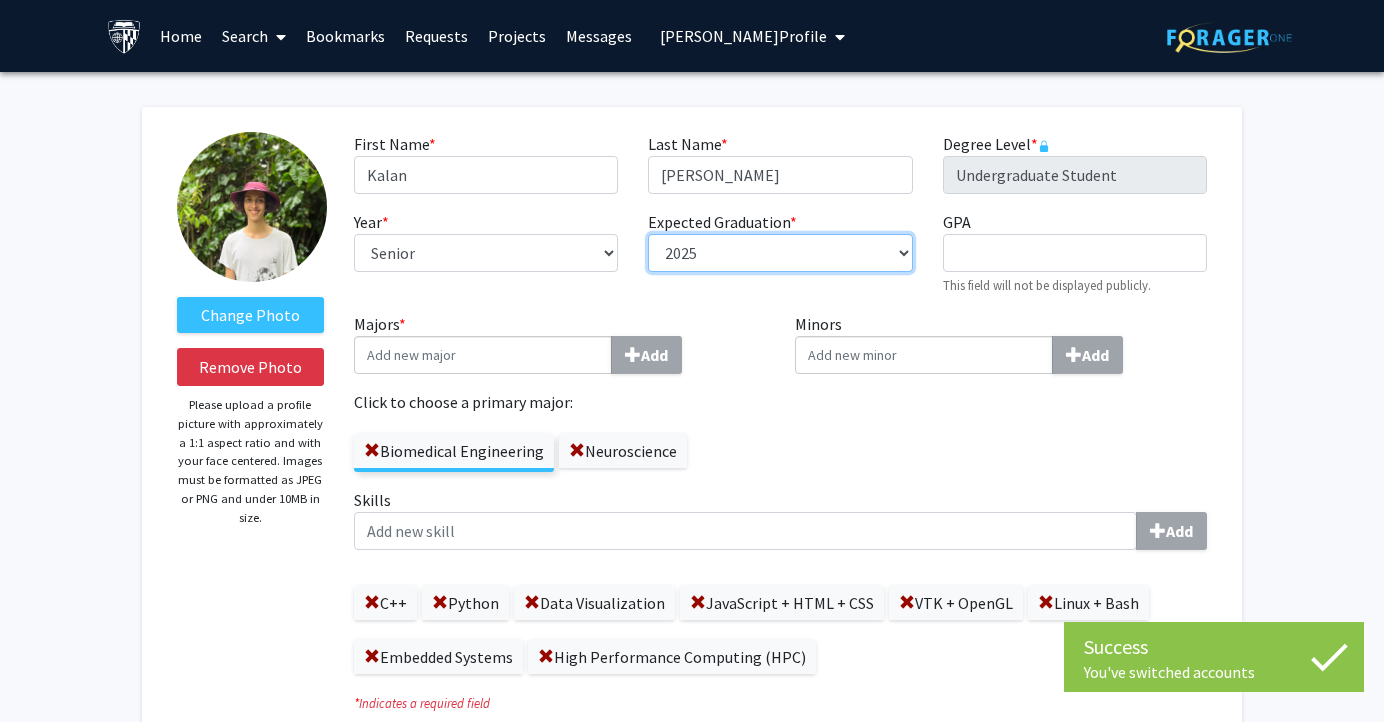click on "---  2018   2019   2020   2021   2022   2023   2024   2025   2026   2027   2028   2029   2030   2031" at bounding box center (780, 253) 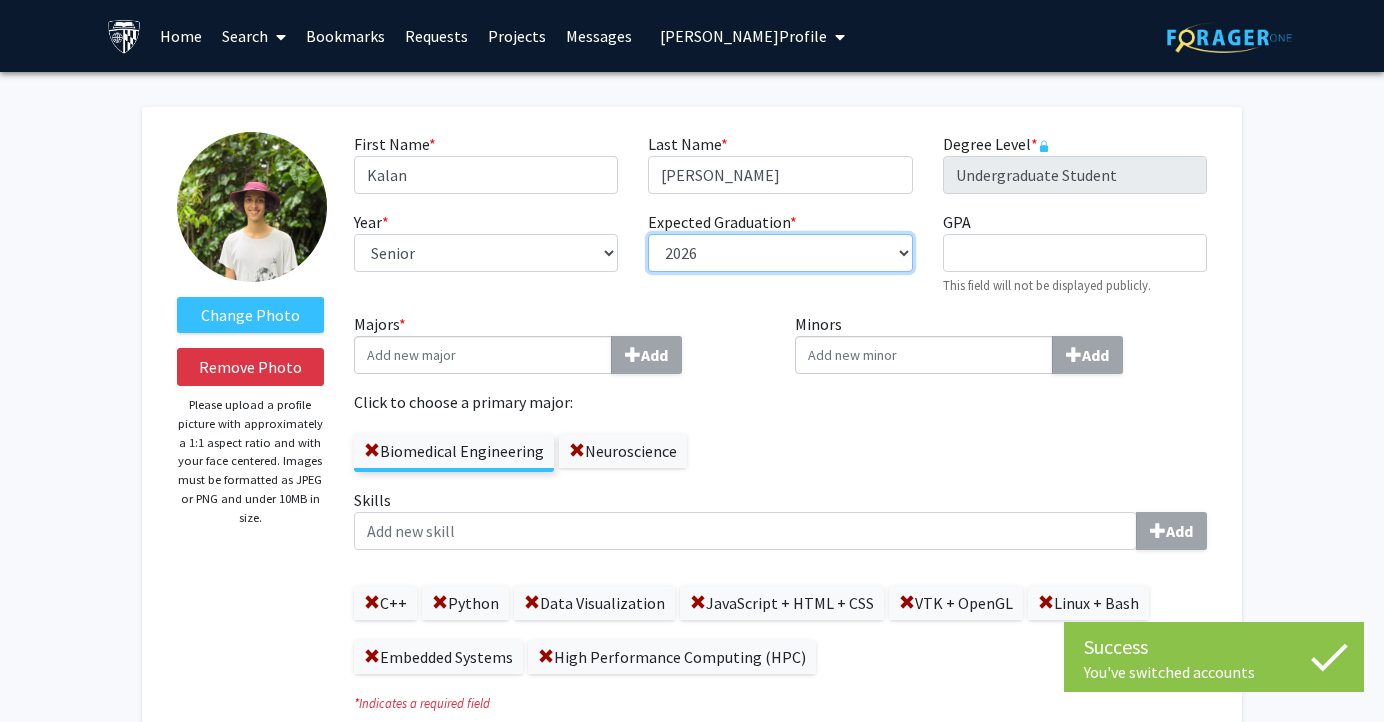 click on "---  2018   2019   2020   2021   2022   2023   2024   2025   2026   2027   2028   2029   2030   2031" at bounding box center [780, 253] 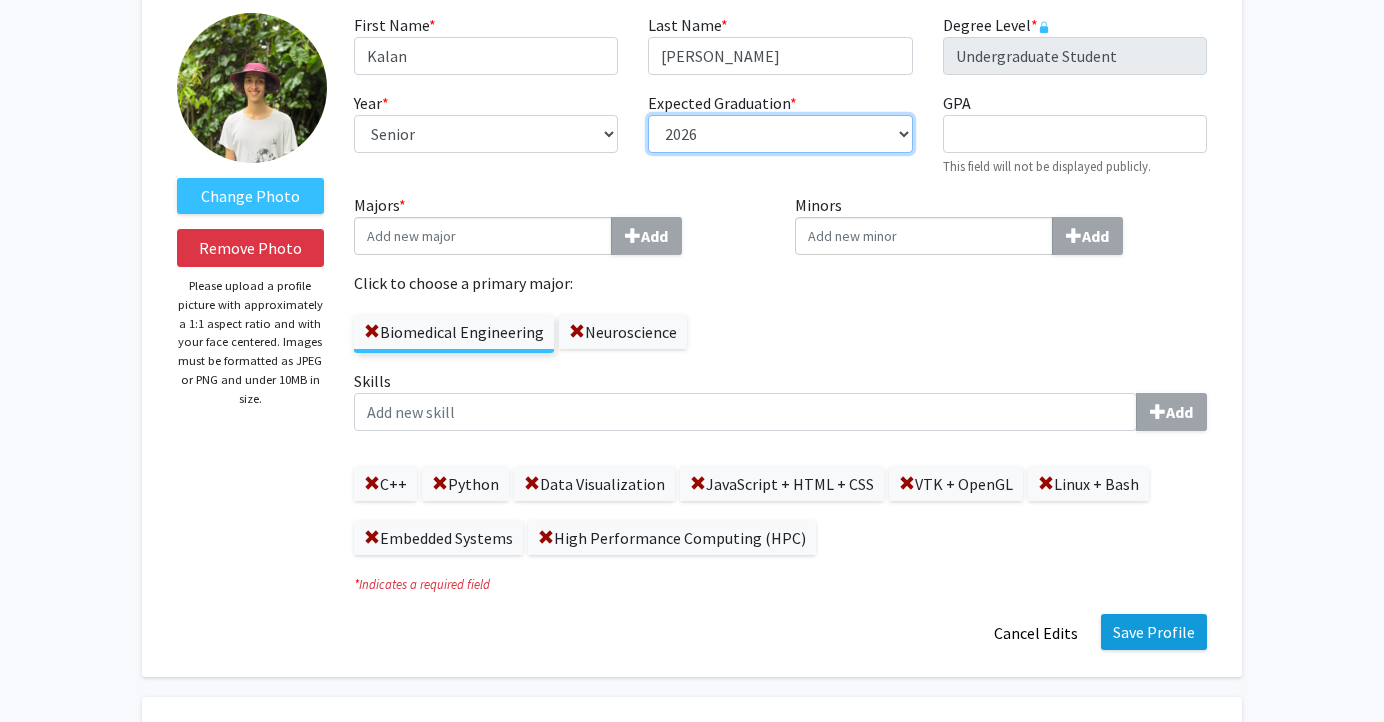 scroll, scrollTop: 300, scrollLeft: 0, axis: vertical 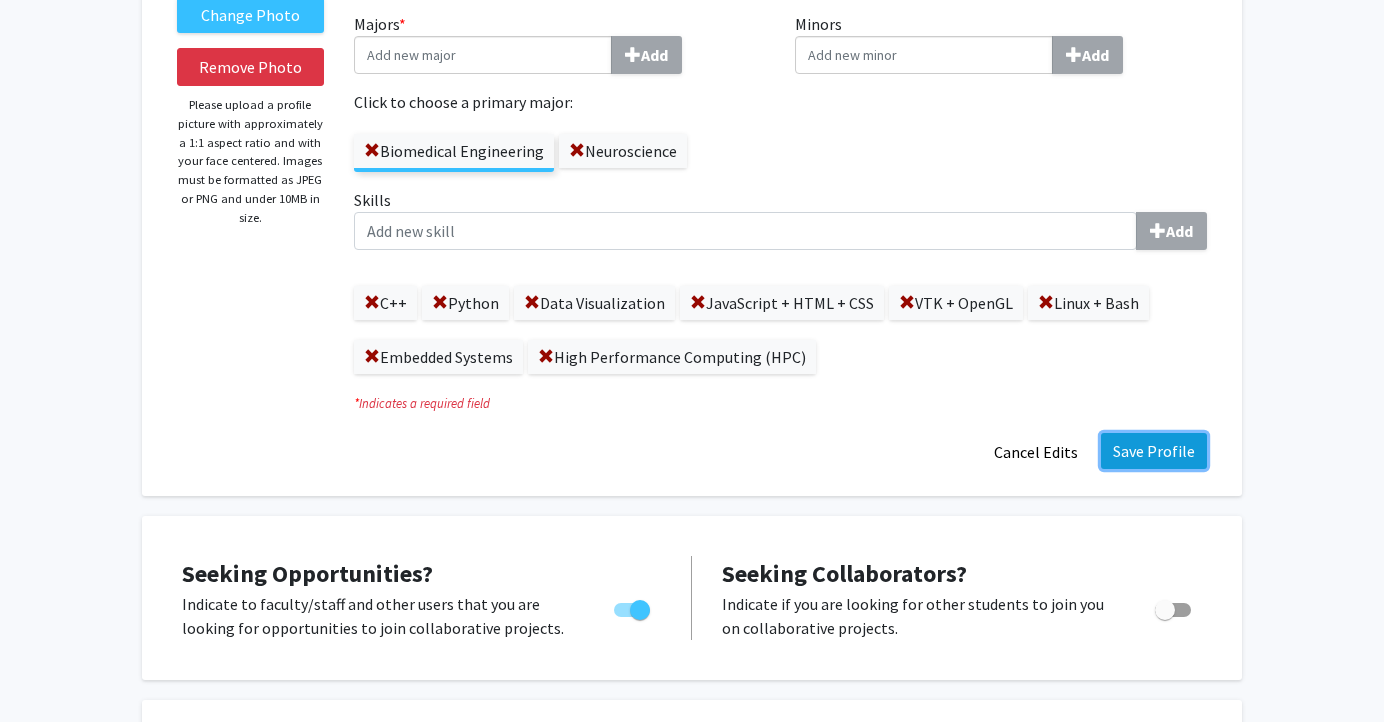 click on "Save Profile" 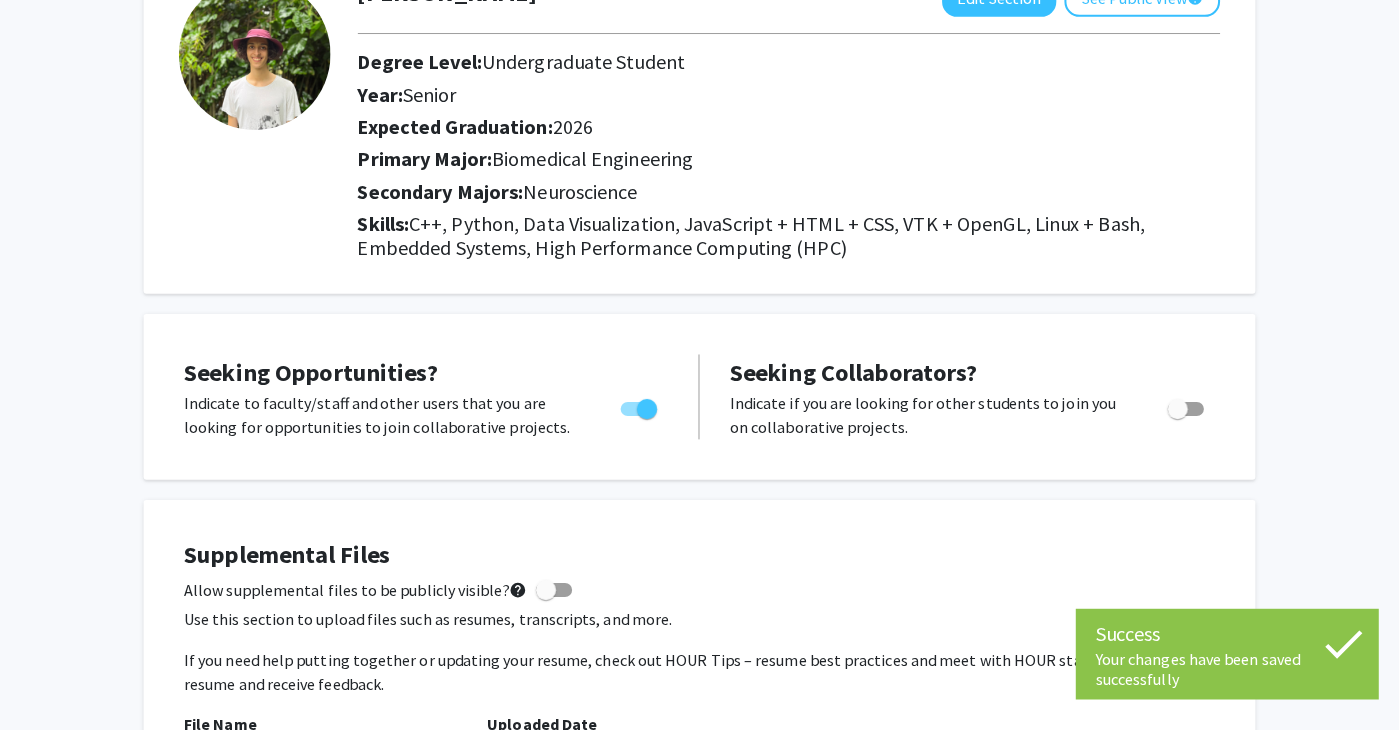 scroll, scrollTop: 0, scrollLeft: 0, axis: both 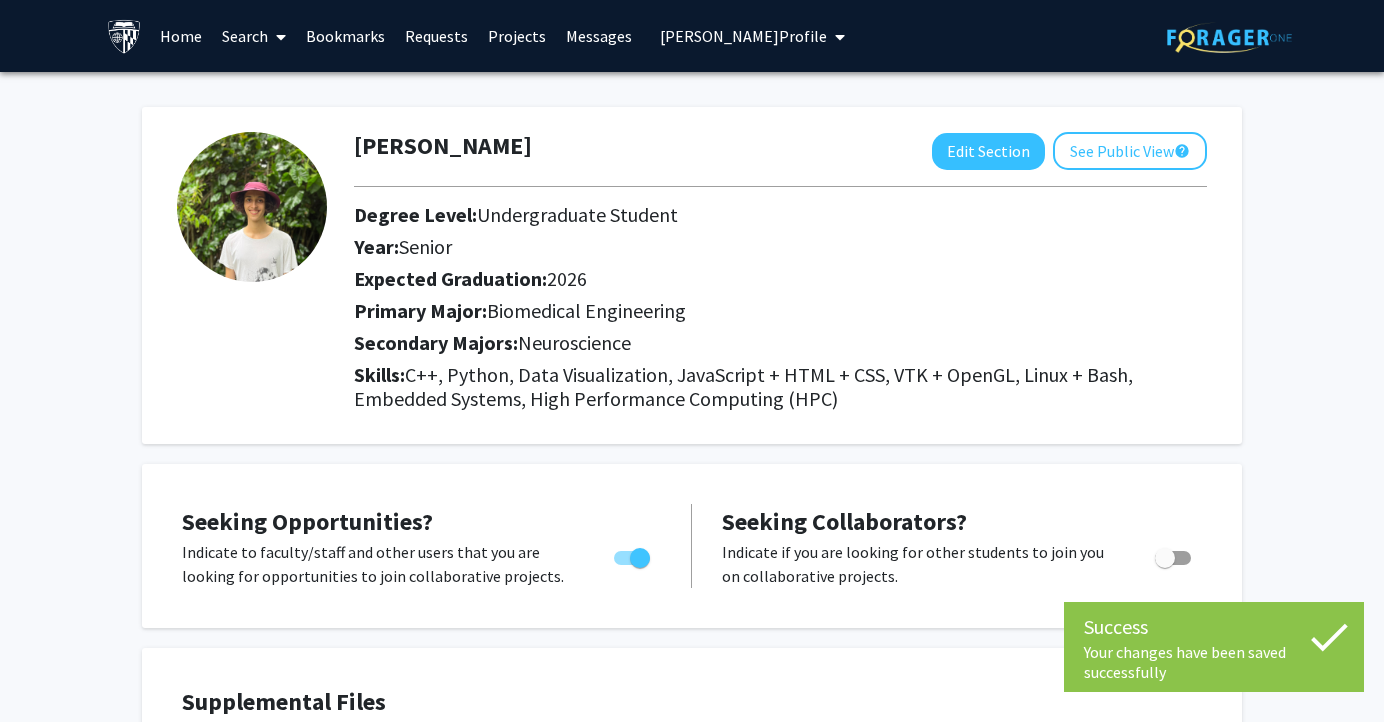 click on "[PERSON_NAME]   Profile" at bounding box center (743, 36) 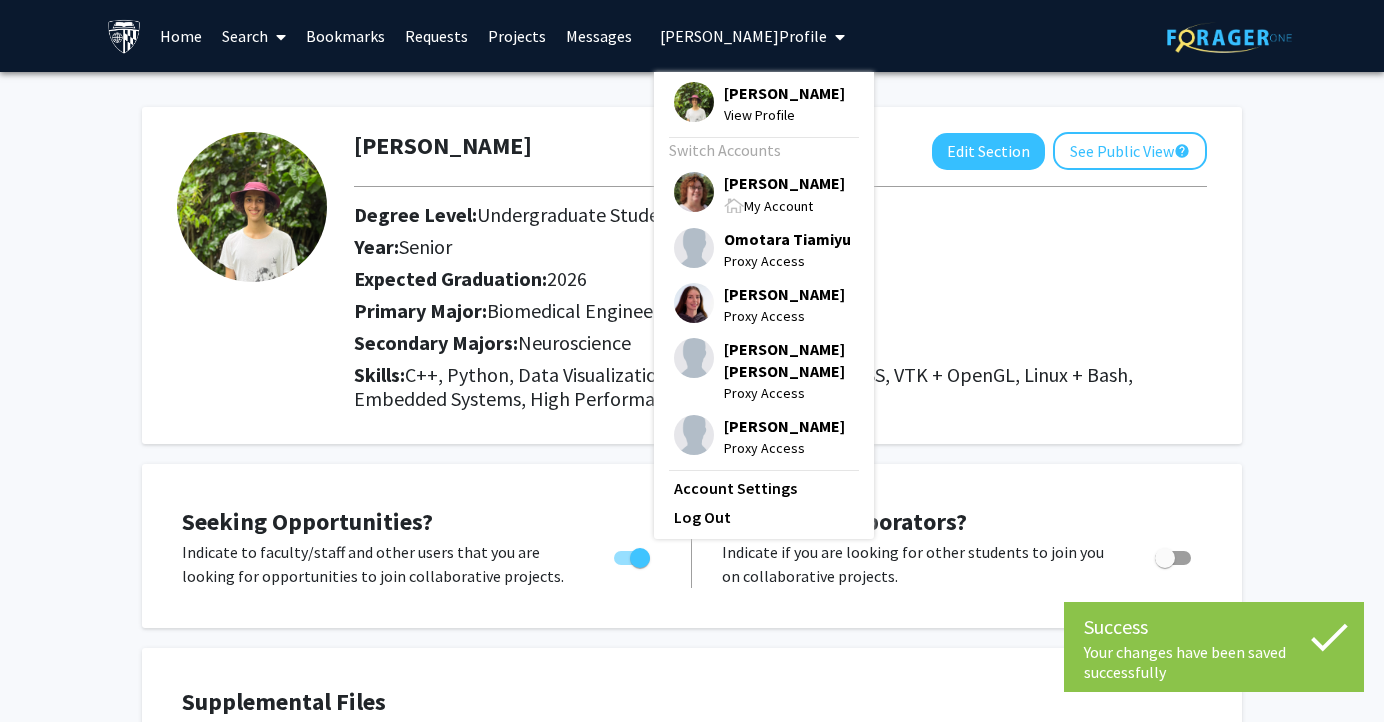 click on "[PERSON_NAME]" at bounding box center (784, 183) 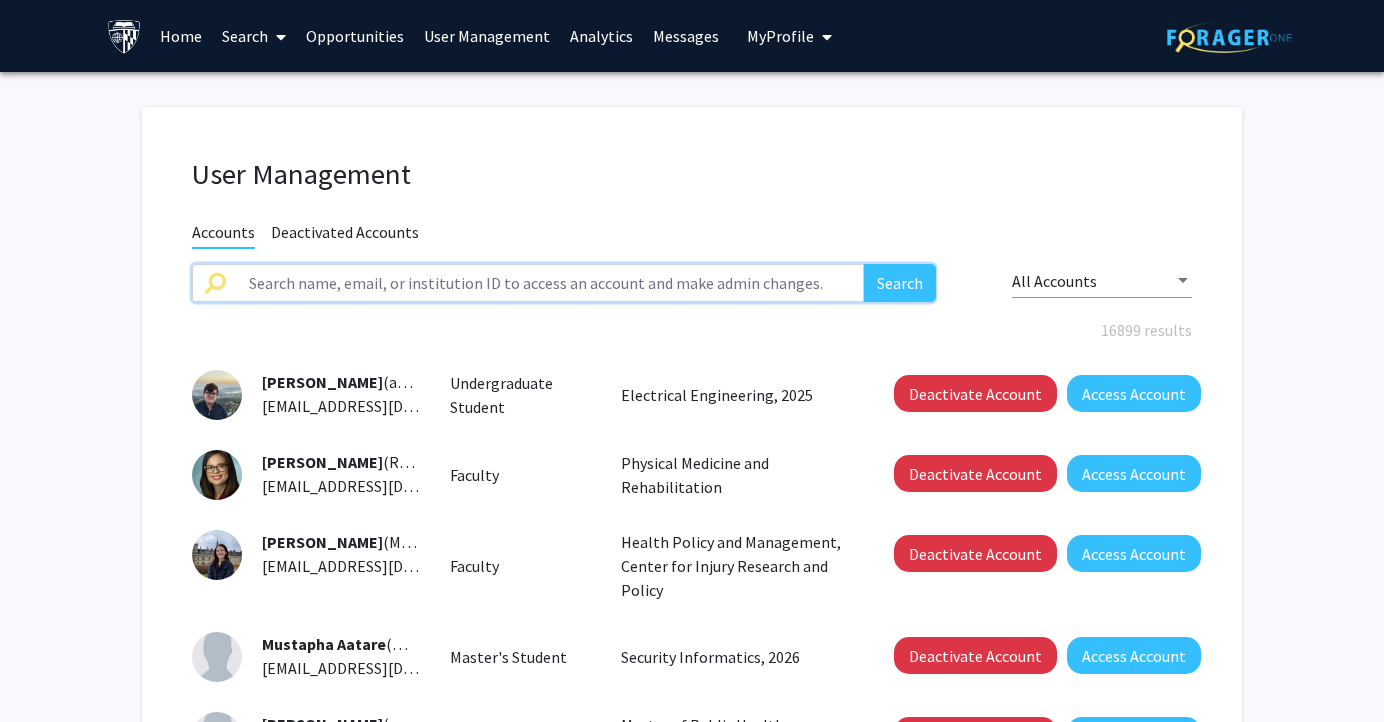 click 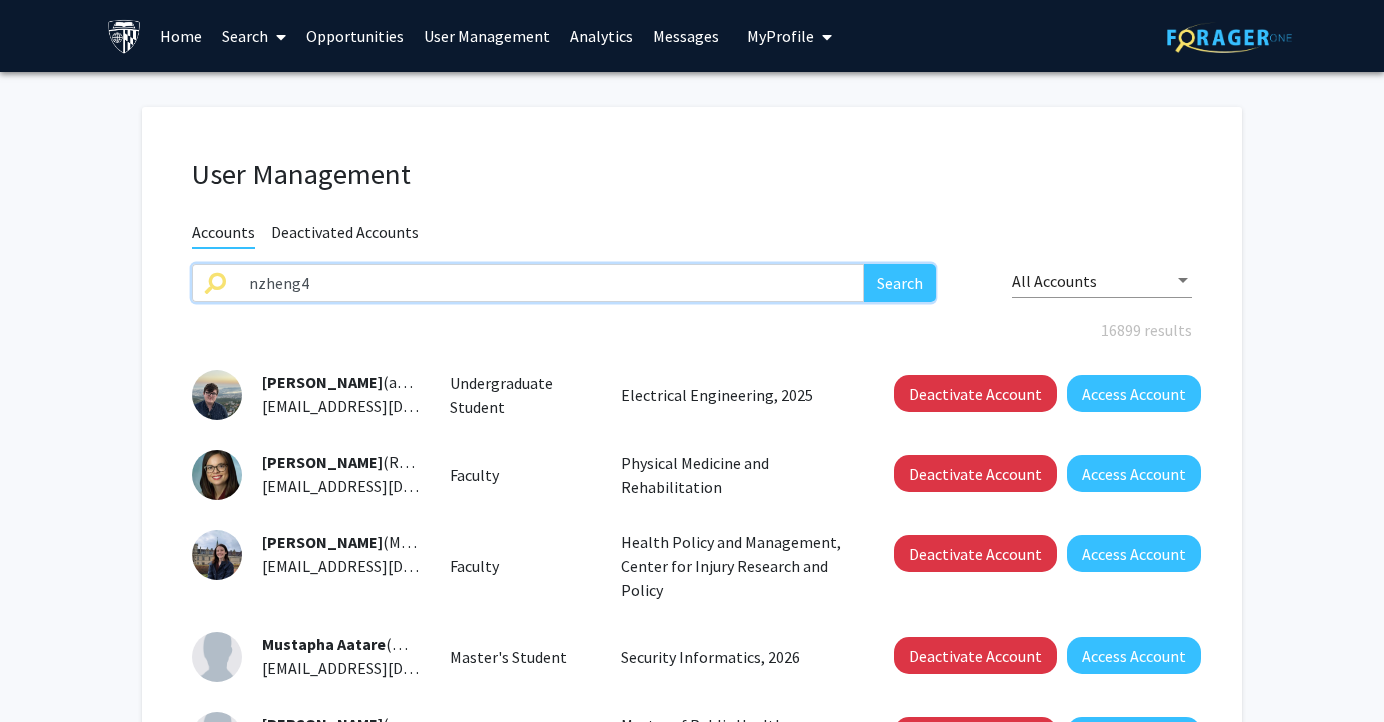 type on "nzheng4" 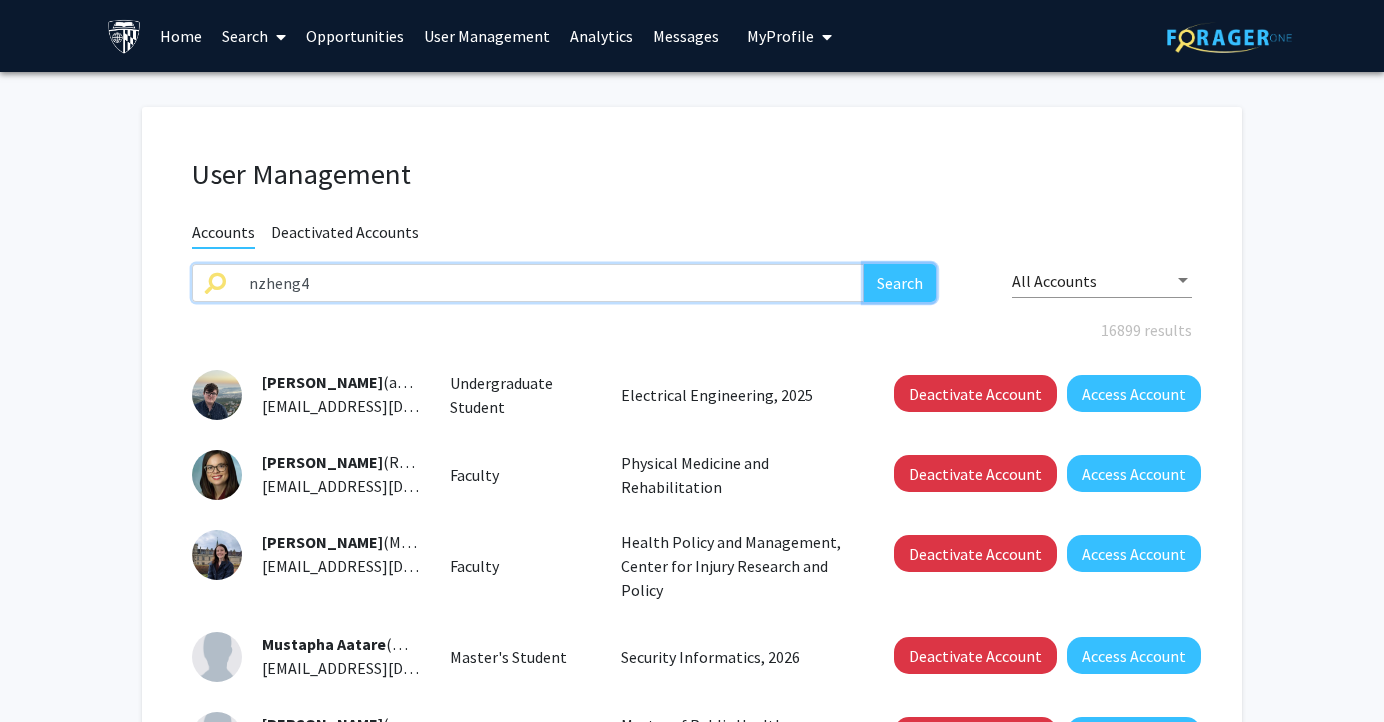 click on "Search" 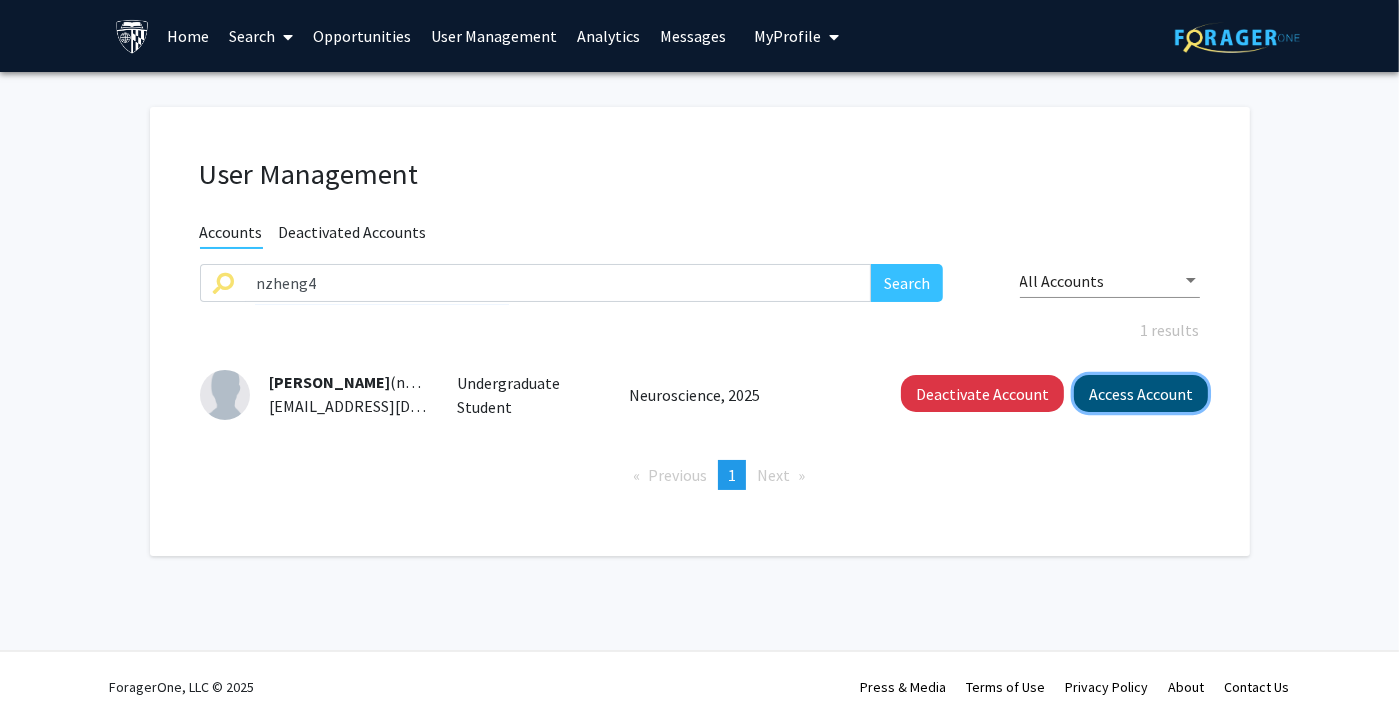 click on "Access Account" 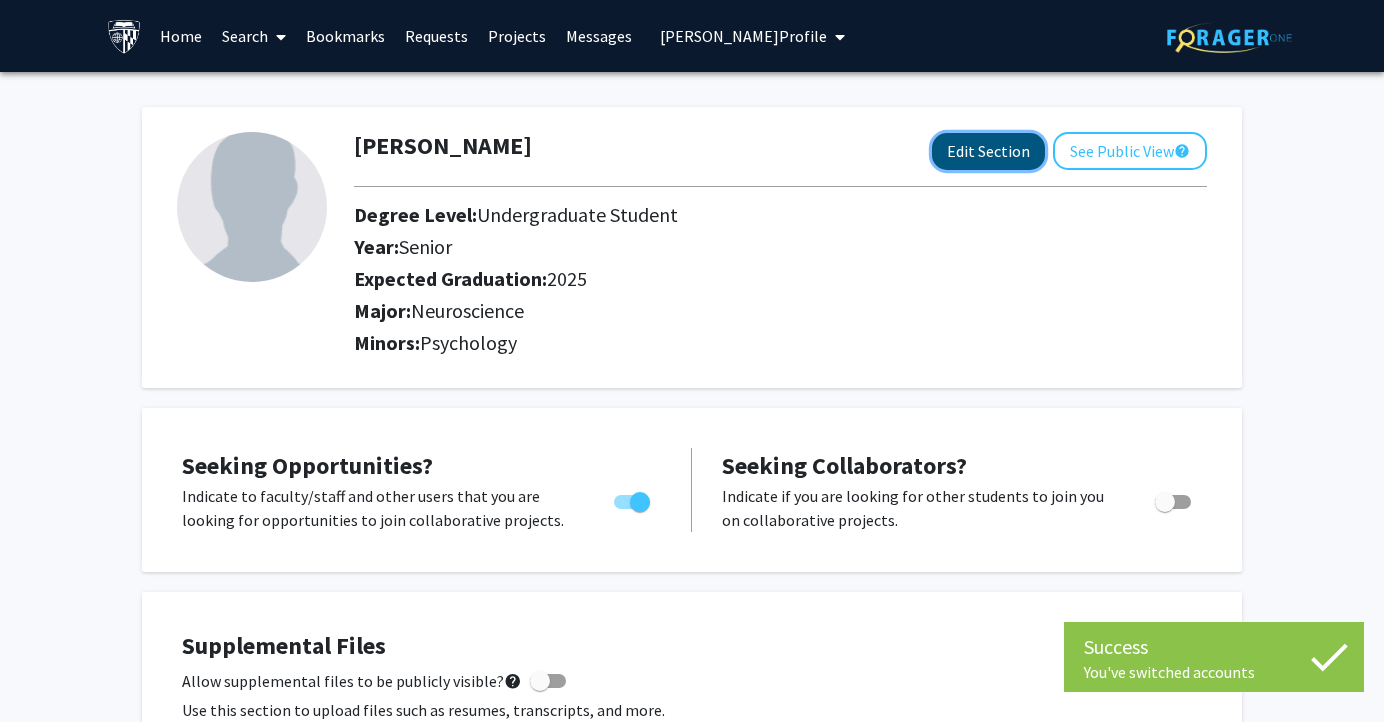 click on "Edit Section" 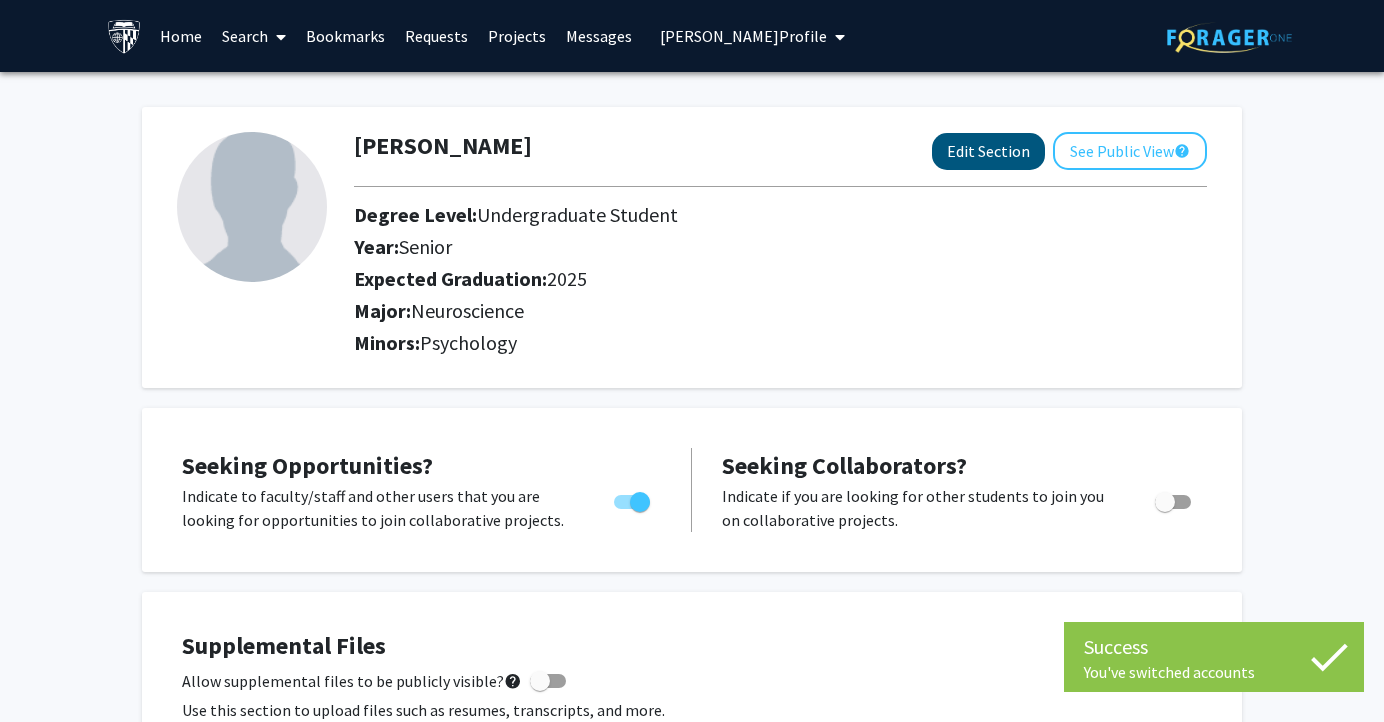 select on "senior" 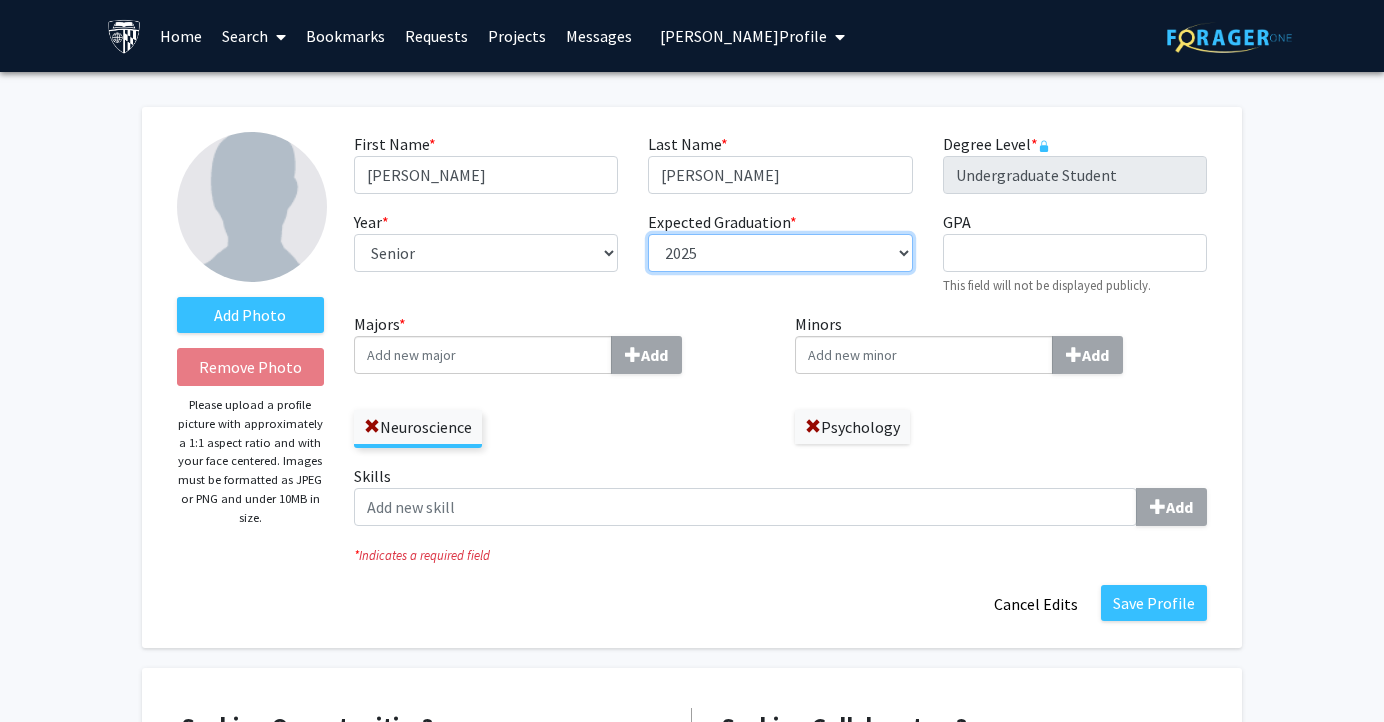 click on "---  2018   2019   2020   2021   2022   2023   2024   2025   2026   2027   2028   2029   2030   2031" at bounding box center [780, 253] 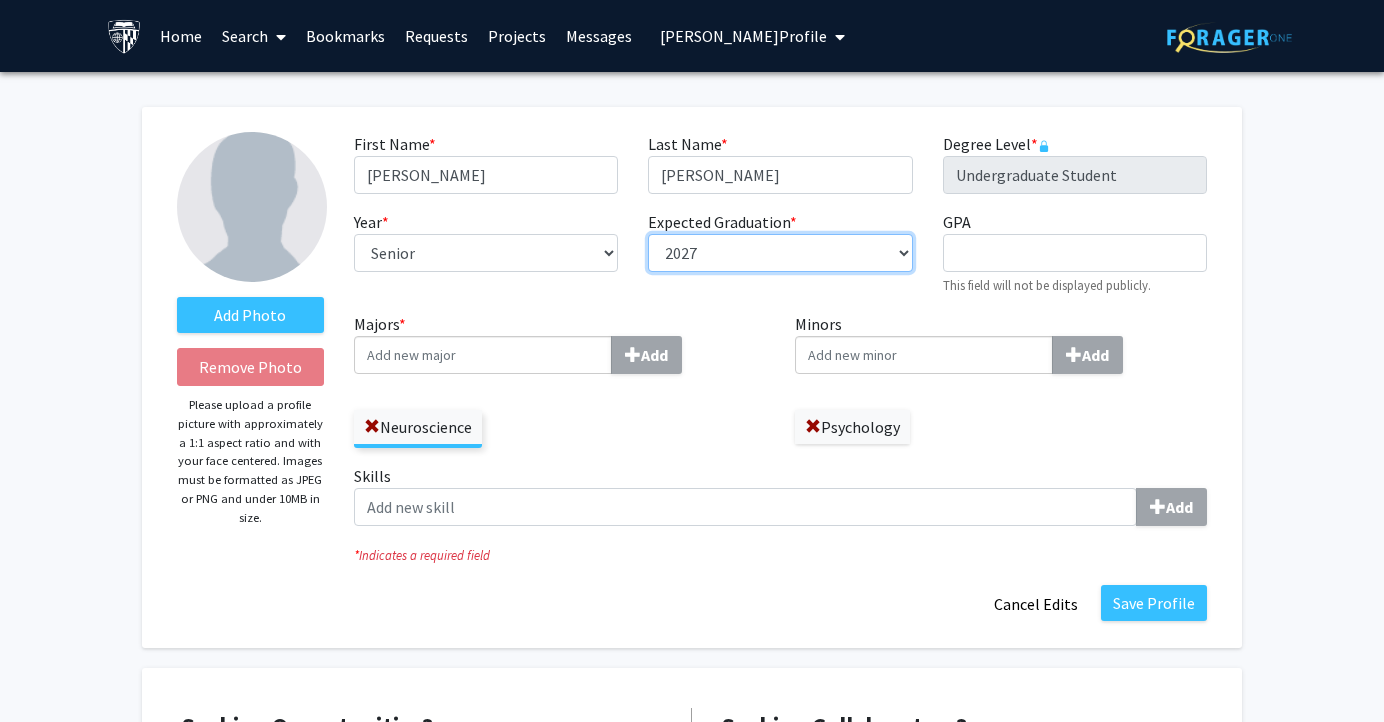click on "---  2018   2019   2020   2021   2022   2023   2024   2025   2026   2027   2028   2029   2030   2031" at bounding box center [780, 253] 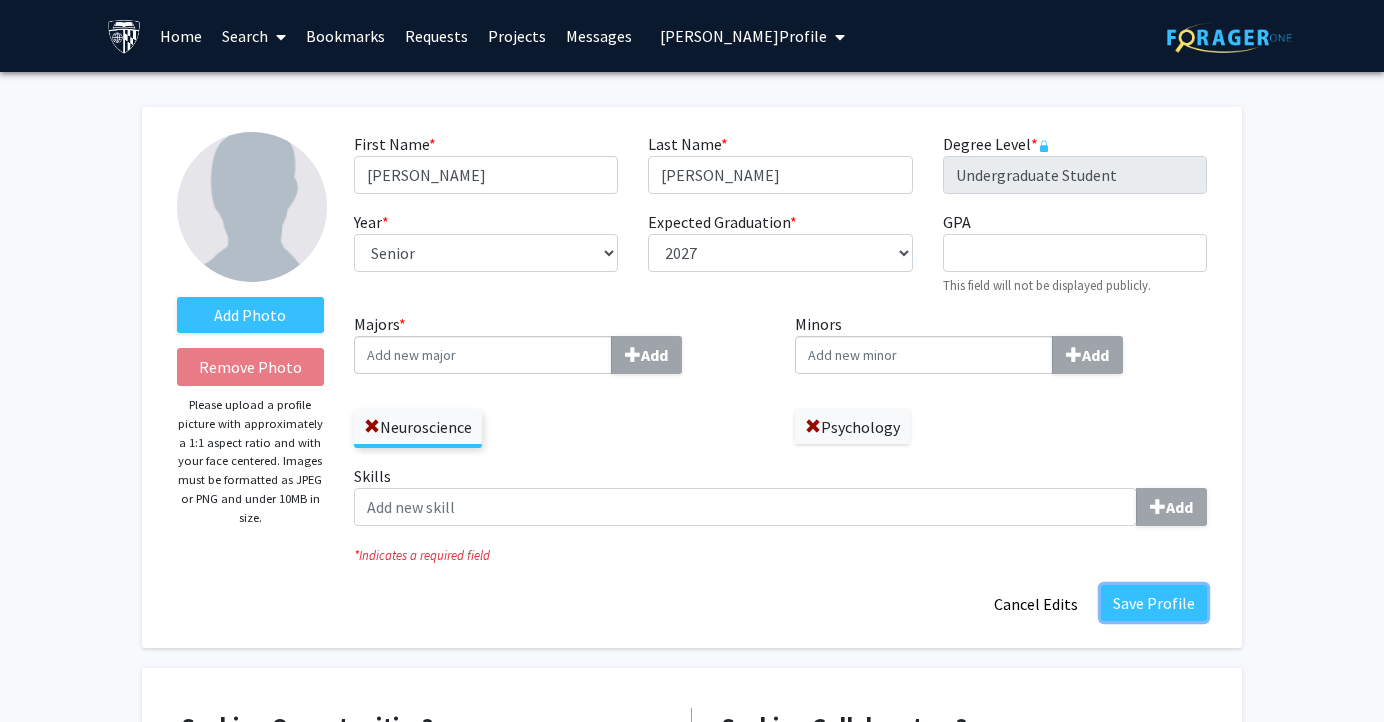 click on "Save Profile" 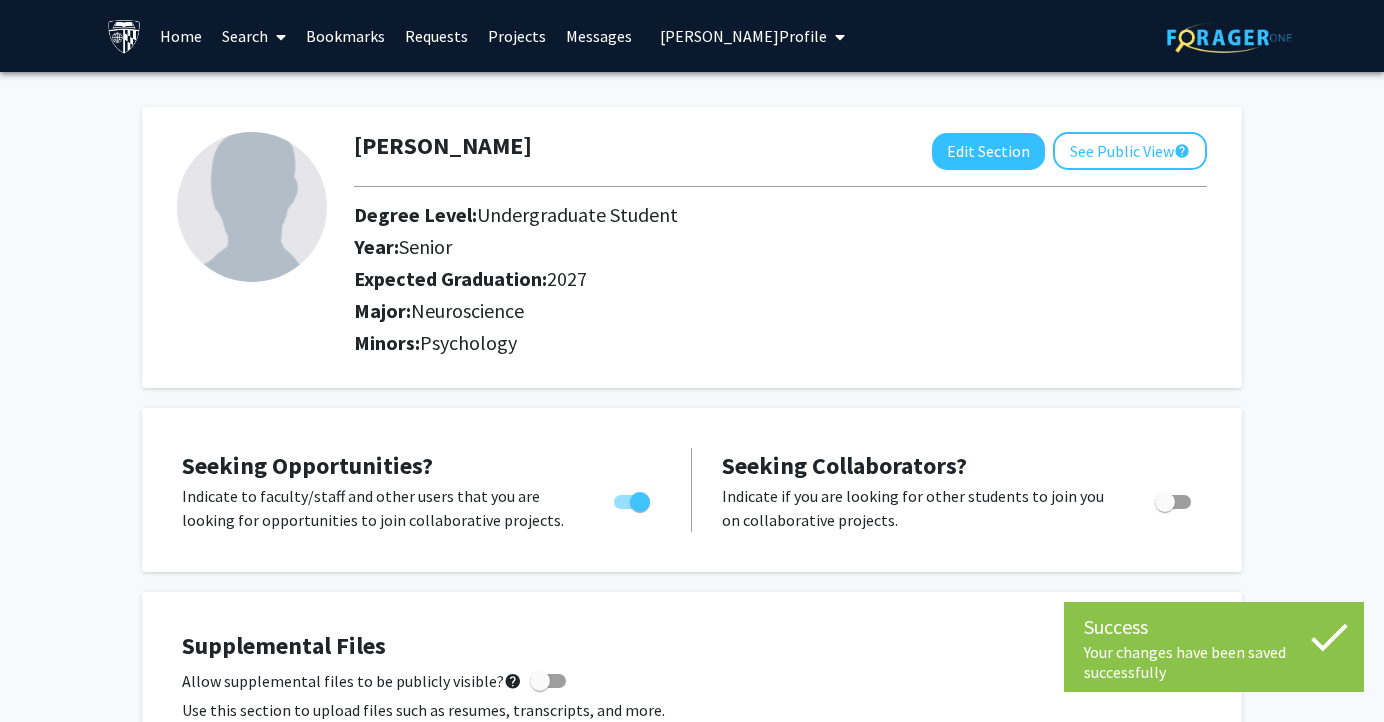 click on "[PERSON_NAME]   Profile" at bounding box center (752, 36) 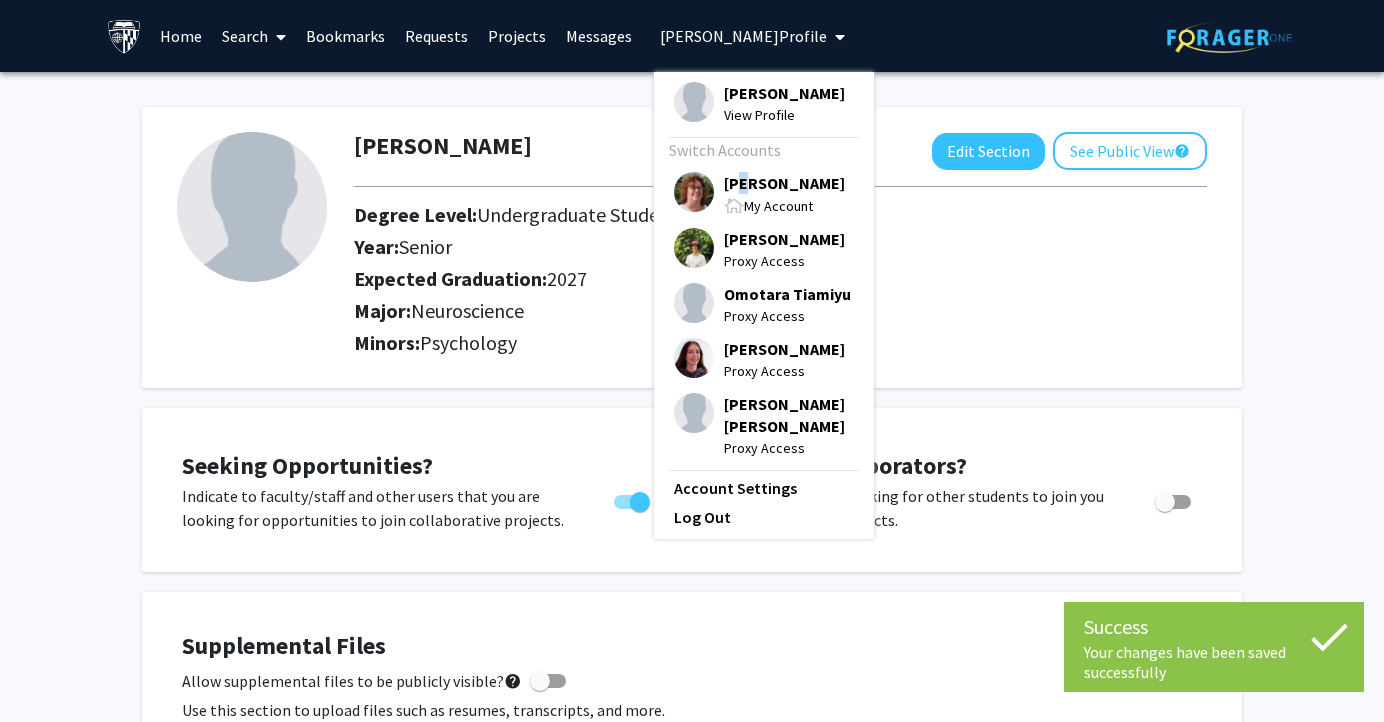 click on "[PERSON_NAME]" at bounding box center [784, 183] 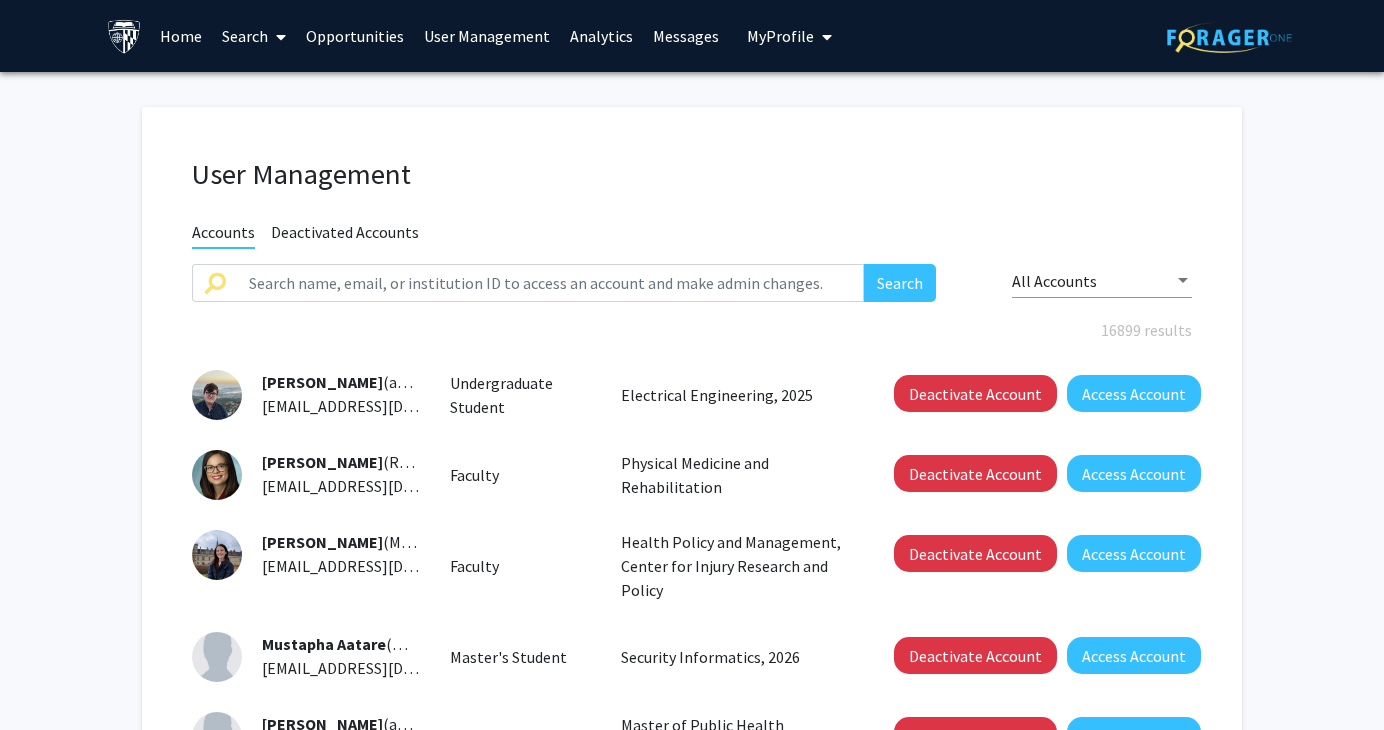 click on "User Management Accounts Deactivated Accounts Search All Accounts 16899 results  [PERSON_NAME]  (aaakers1) [EMAIL_ADDRESS][DOMAIN_NAME]  Undergraduate Student   Electrical Engineering, 2025   Deactivate Account   Access Account   [PERSON_NAME]  (RAARON4) [EMAIL_ADDRESS][DOMAIN_NAME]  Faculty   Physical Medicine and Rehabilitation   Deactivate Account   Access Account   [PERSON_NAME]  (MAASSAR1) [EMAIL_ADDRESS][DOMAIN_NAME]  Faculty   Health Policy and Management, Center for Injury Research and Policy   Deactivate Account   Access Account   Mustapha Aatare  (maatare1) [EMAIL_ADDRESS][DOMAIN_NAME]  Master's Student   Security Informatics, 2026   Deactivate Account   Access Account   [PERSON_NAME]  (aabaalk1) [EMAIL_ADDRESS][DOMAIN_NAME]  Master's Student   Master of Public Health Program, 2026   Deactivate Account   Access Account   Sitra [PERSON_NAME]  (sababul1) [EMAIL_ADDRESS][DOMAIN_NAME]  Master's Student   Master of Public Health Program, 2025   Deactivate Account   Access Account   [PERSON_NAME]  (aabalma1) [EMAIL_ADDRESS][DOMAIN_NAME]  Master's Student   Artificial Intelligence, 2027" 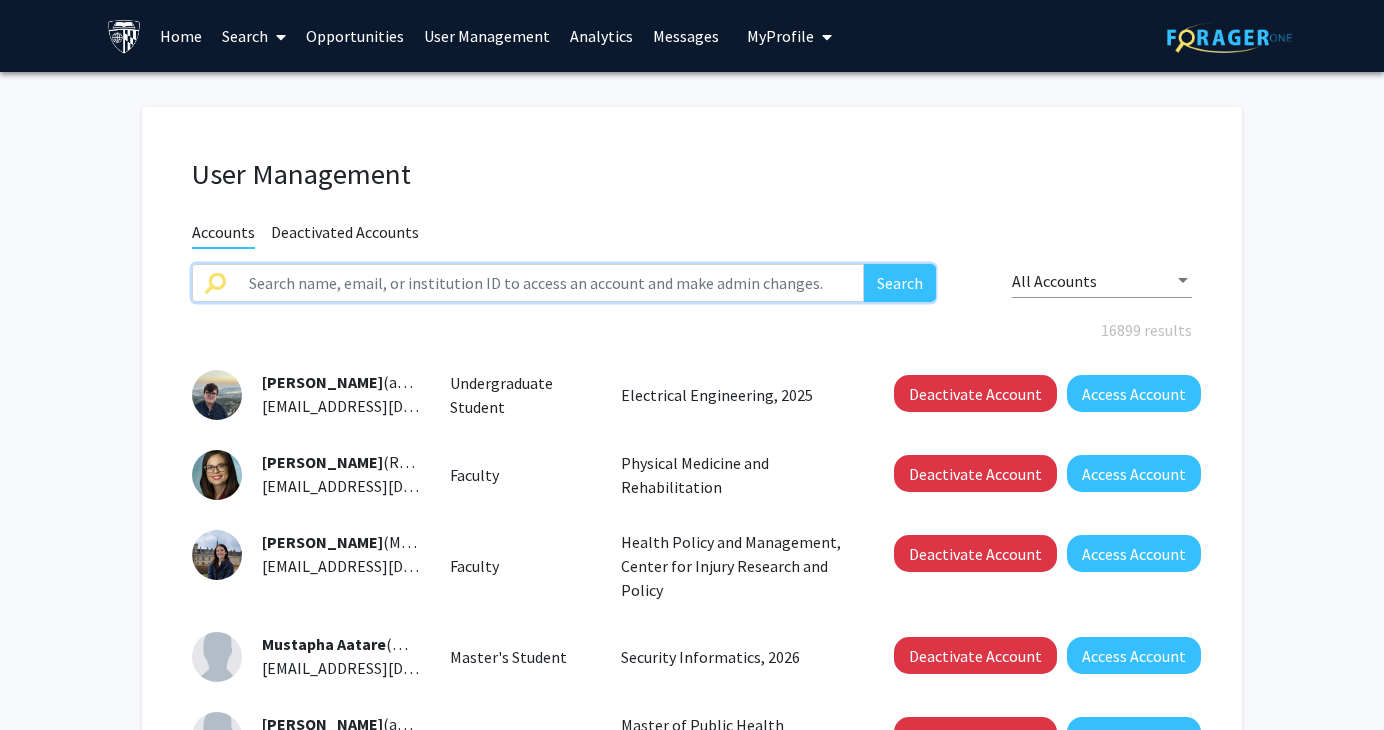 click 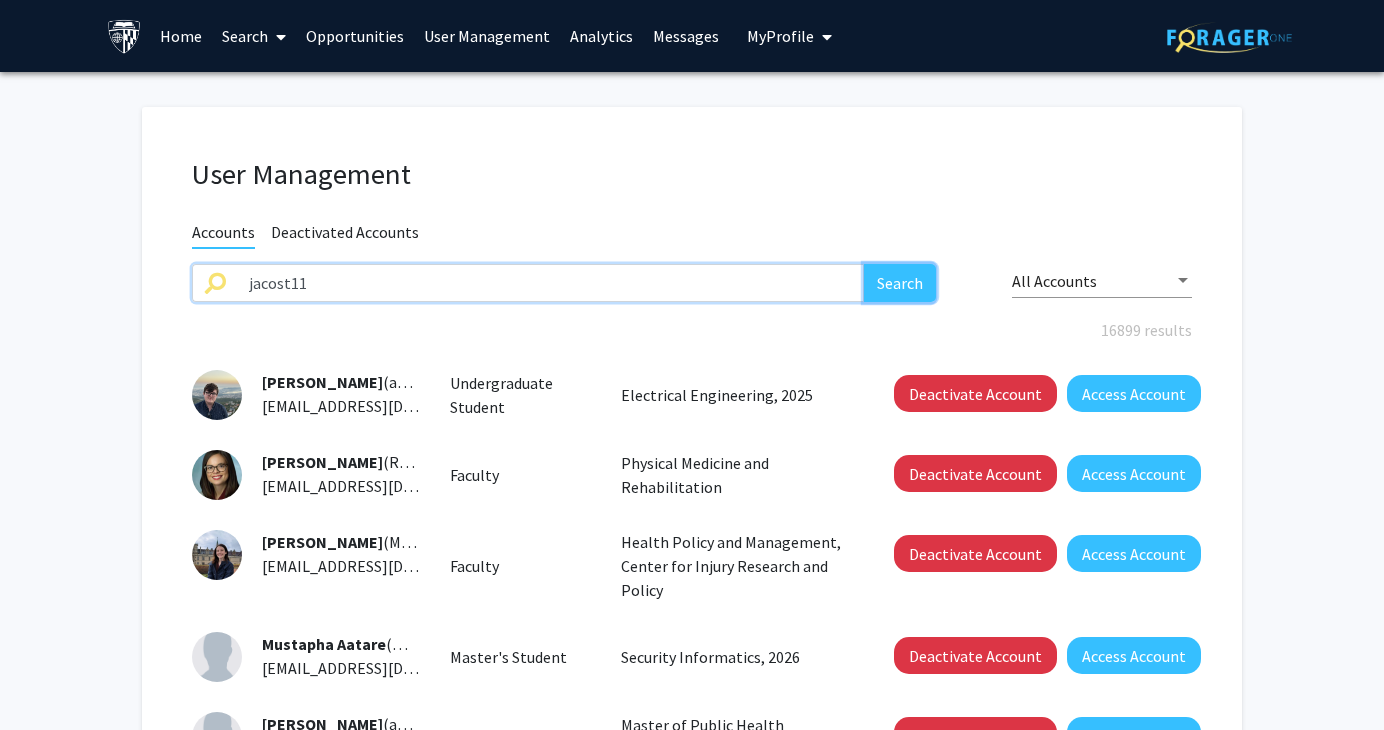 click on "Search" 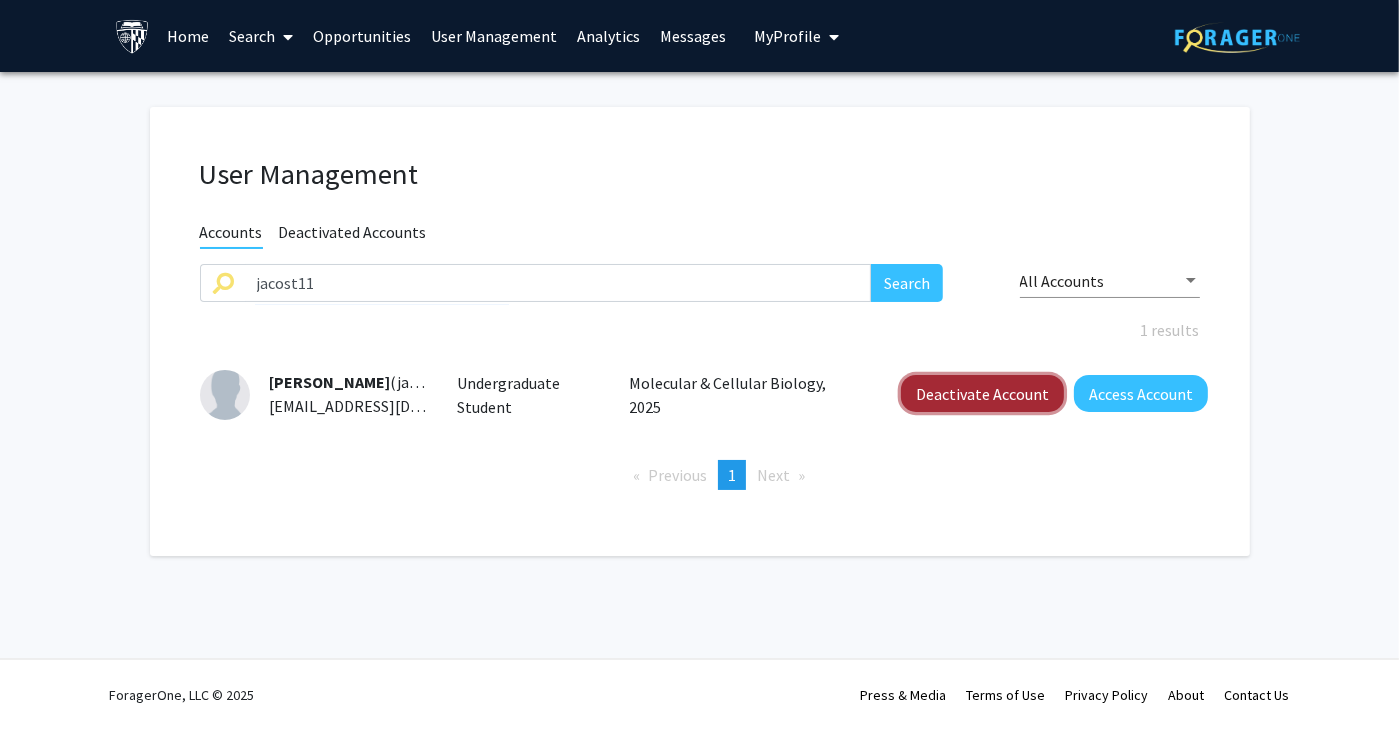 click on "Deactivate Account" 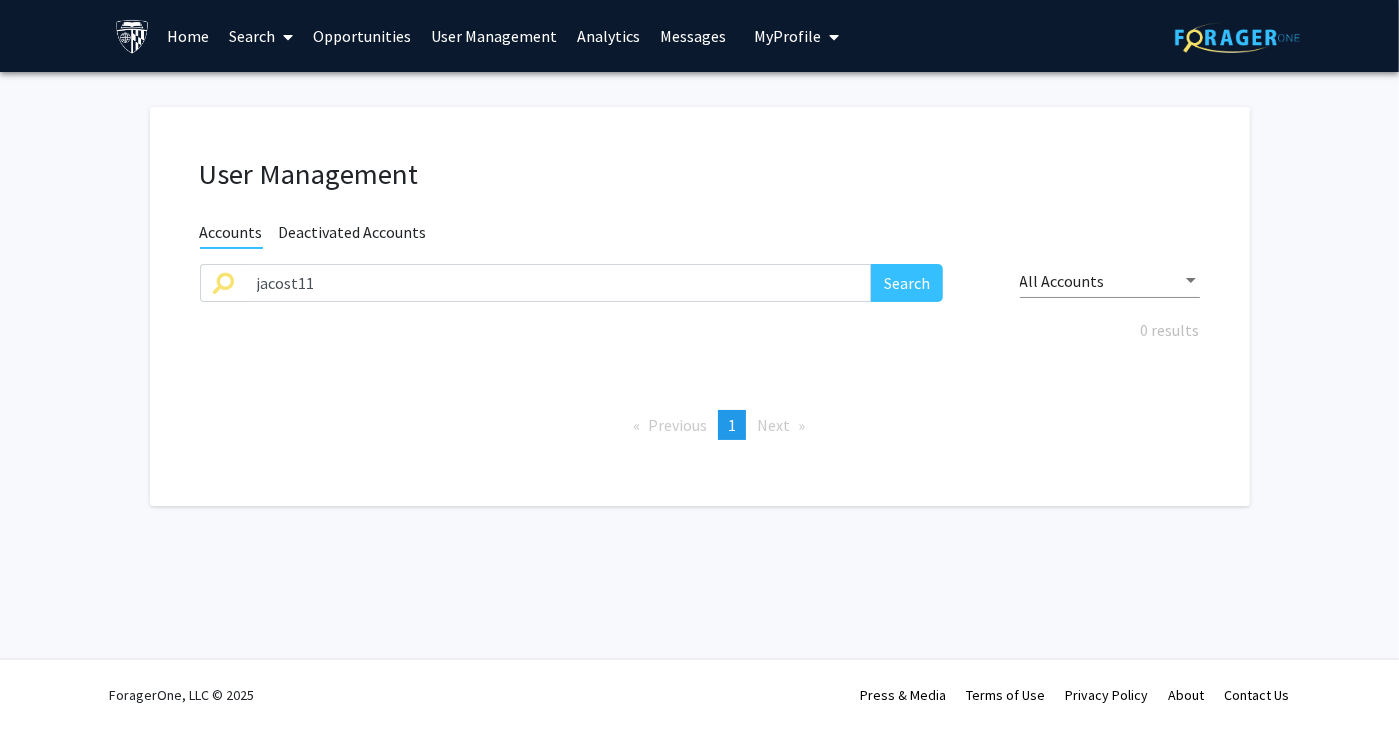 click on "0 results" 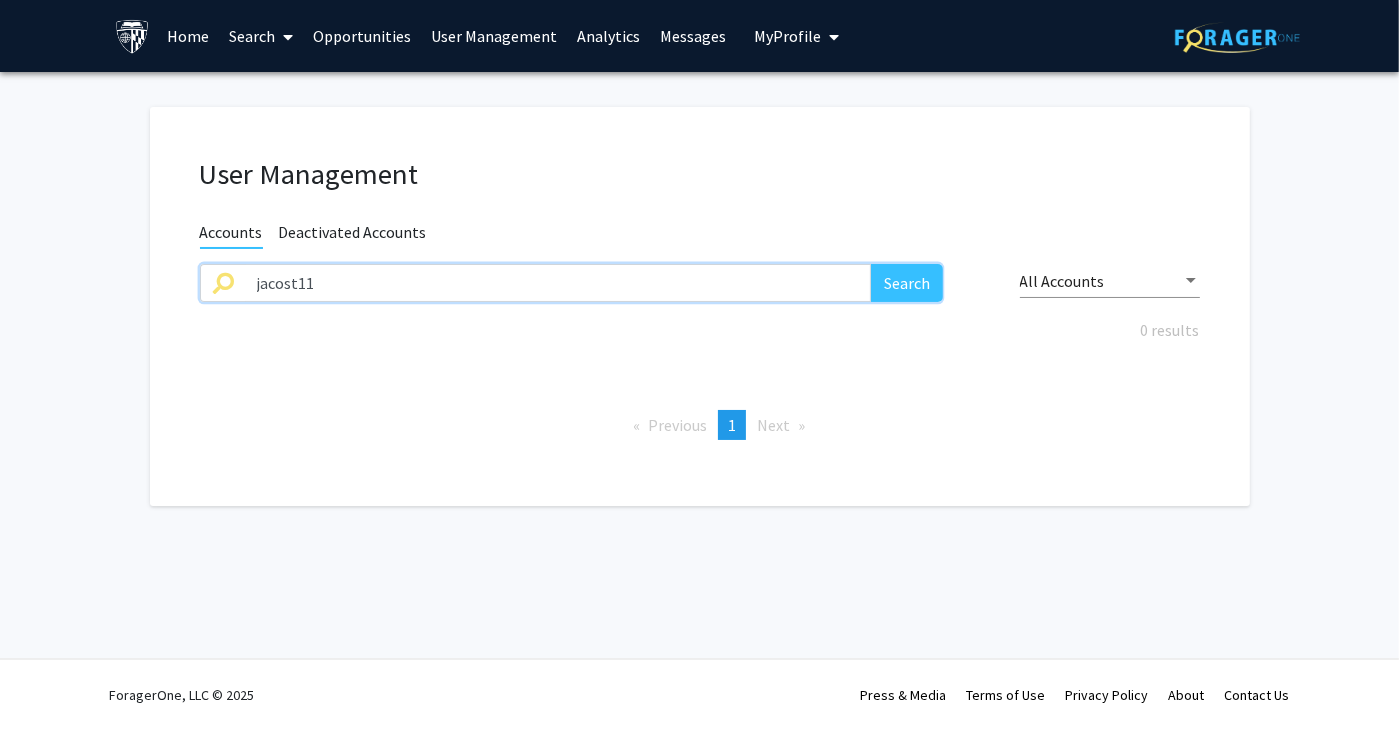 drag, startPoint x: 552, startPoint y: 277, endPoint x: 181, endPoint y: 269, distance: 371.08624 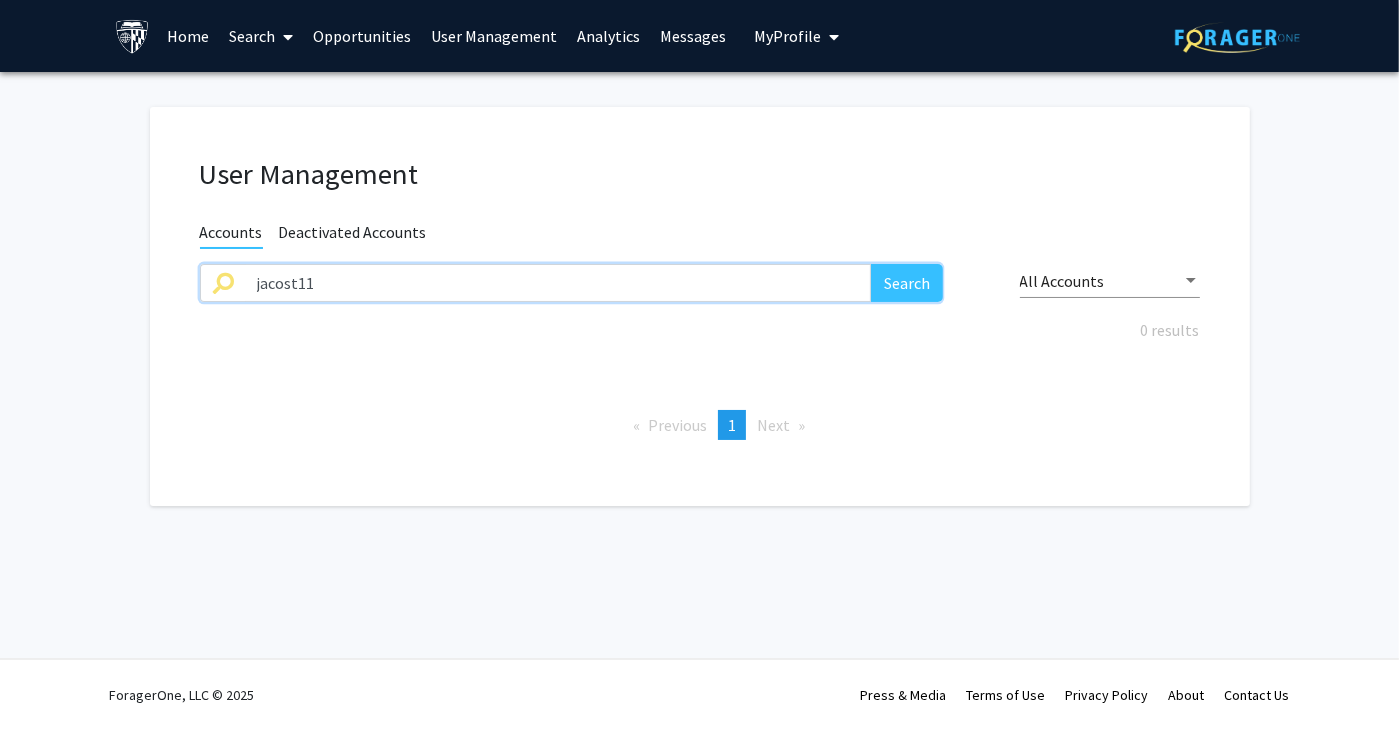 click on "Skip navigation  Home  Search  Opportunities User Management Analytics Messages  My   Profile  [PERSON_NAME]  View Profile  Recently Accessed  [PERSON_NAME] Proxy Access [PERSON_NAME] Proxy Access Omotara Tiamiyu Proxy Access [PERSON_NAME] Proxy Access [PERSON_NAME] [PERSON_NAME] Proxy Access Log Out Complete your profile ×  To continue, you need to make sure you've filled out your name, major, and year on your profile so it can be shared with faculty members.  Trust us, we’re here to save you time!  Continue exploring the site   Go to profile  User Management Accounts Deactivated Accounts jacost11 Search All Accounts 0 results  Previous  page  1 / 1  You're on page  1  Next  page  ForagerOne, LLC © 2025  Press & Media Terms of Use Privacy Policy About Contact Us" at bounding box center (699, 365) 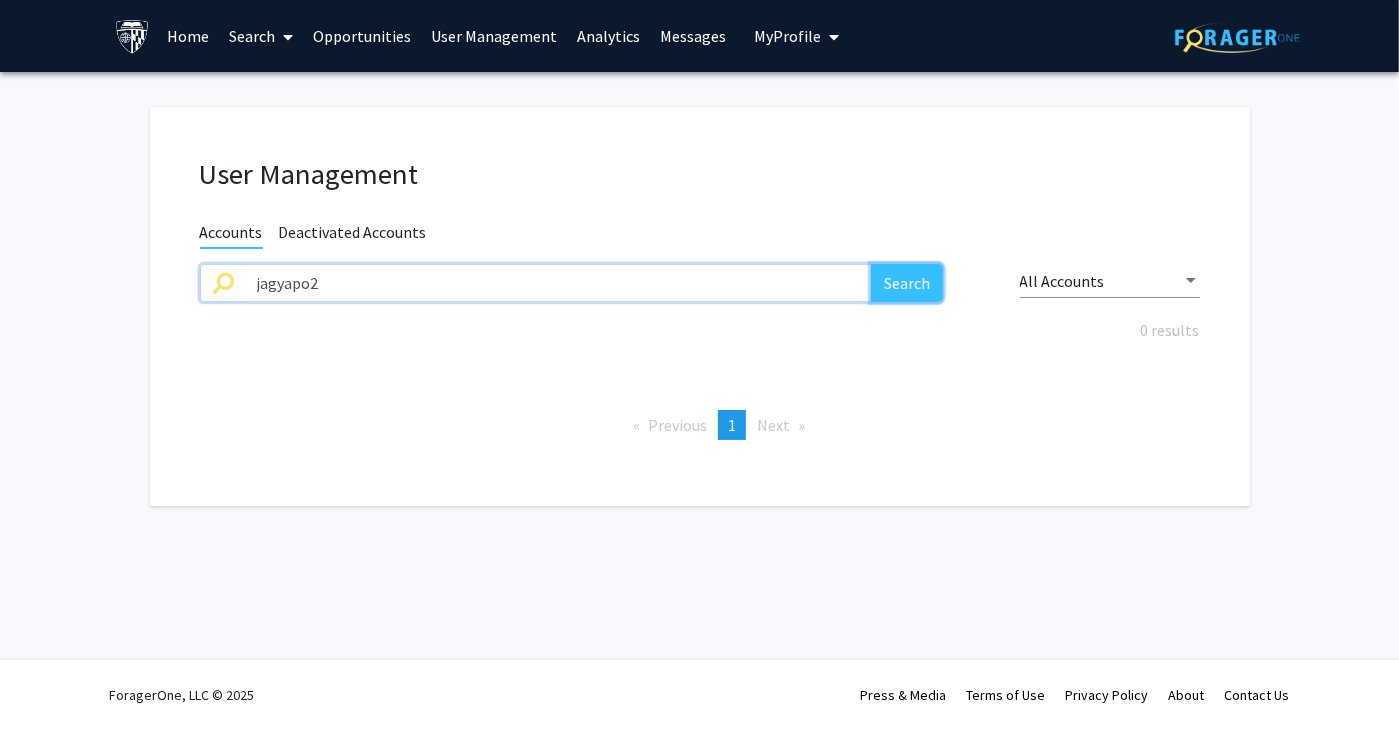 click on "Search" 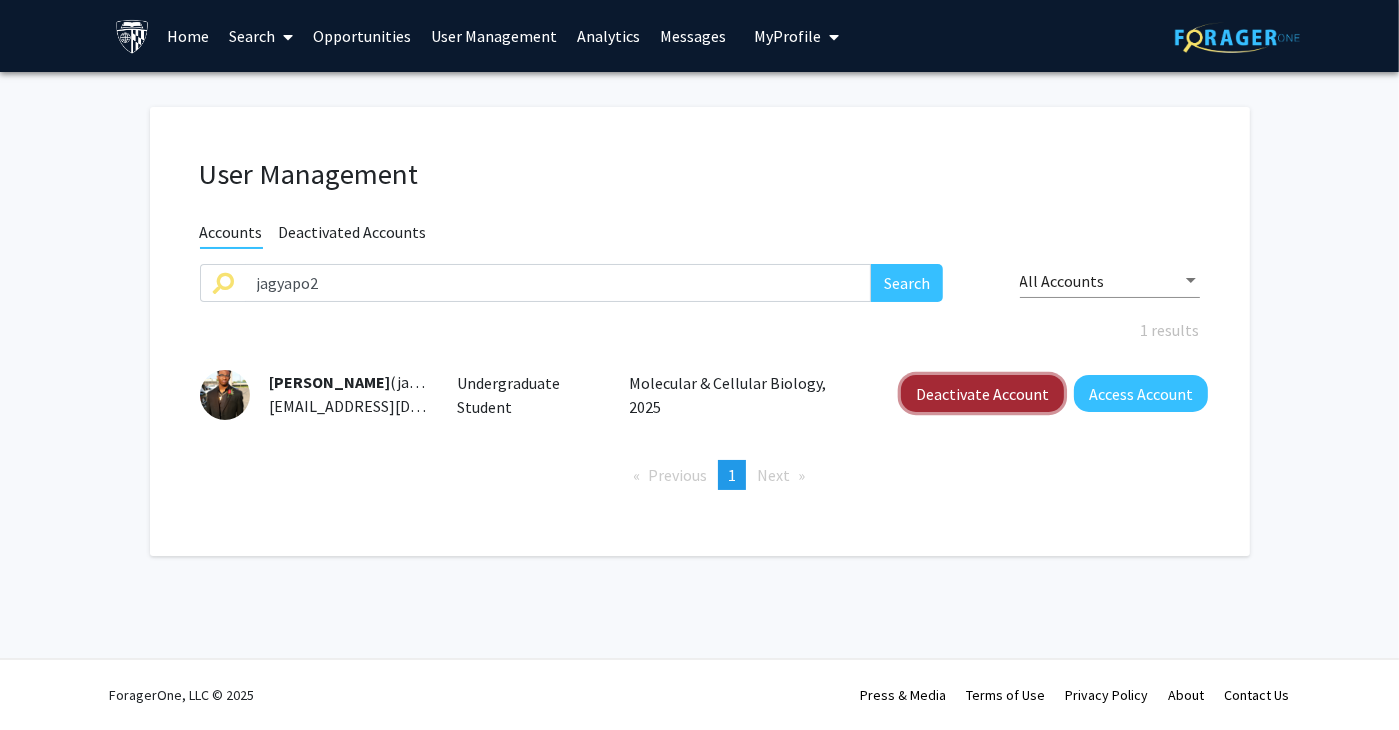 click on "Deactivate Account" 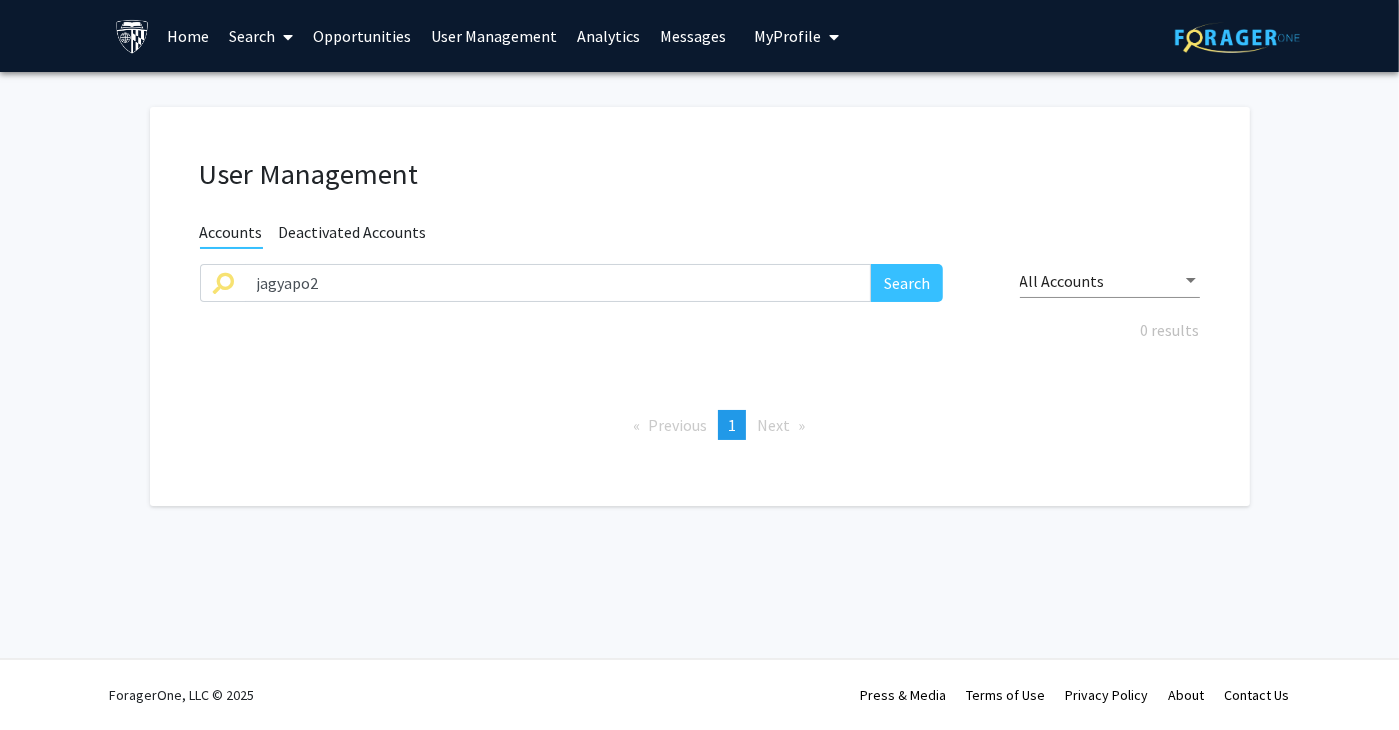 click on "Previous  page  1 / 1  You're on page  1  Next  page" 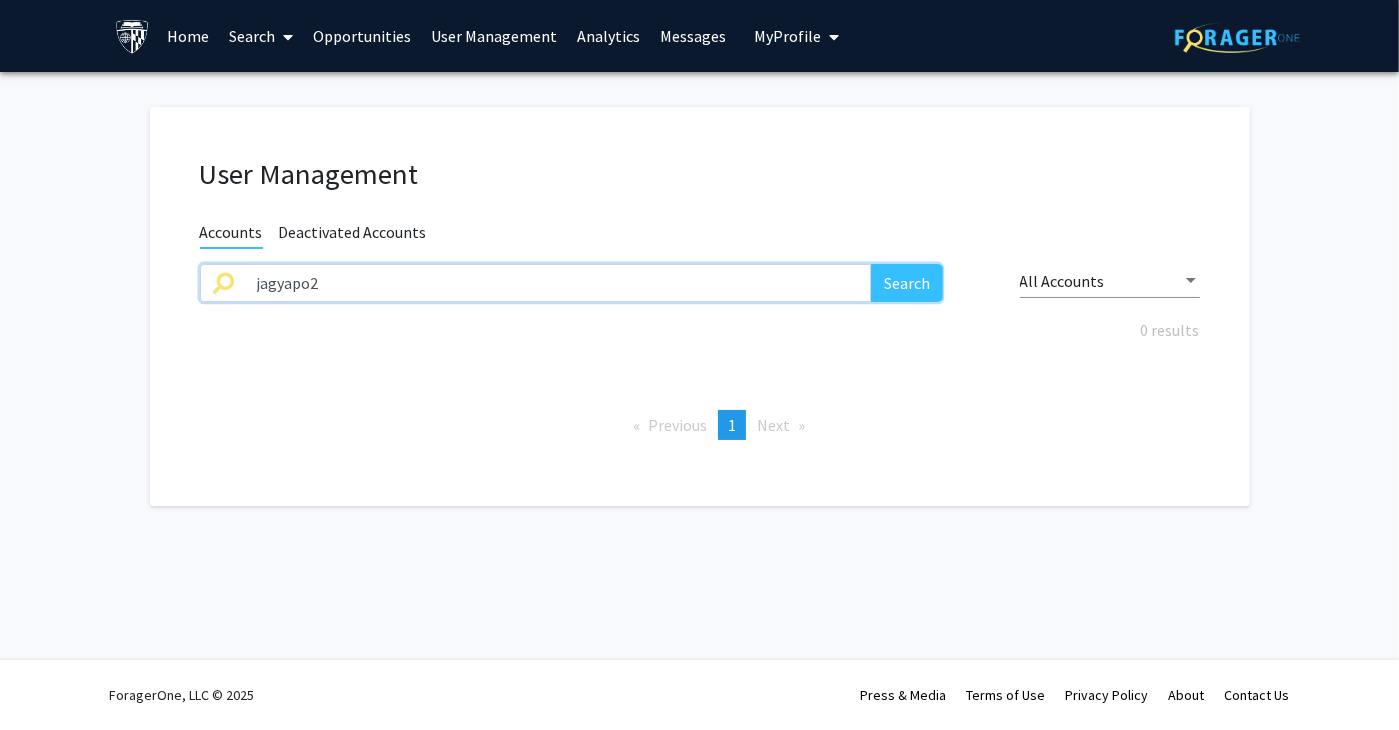 drag, startPoint x: 424, startPoint y: 278, endPoint x: 34, endPoint y: 281, distance: 390.01154 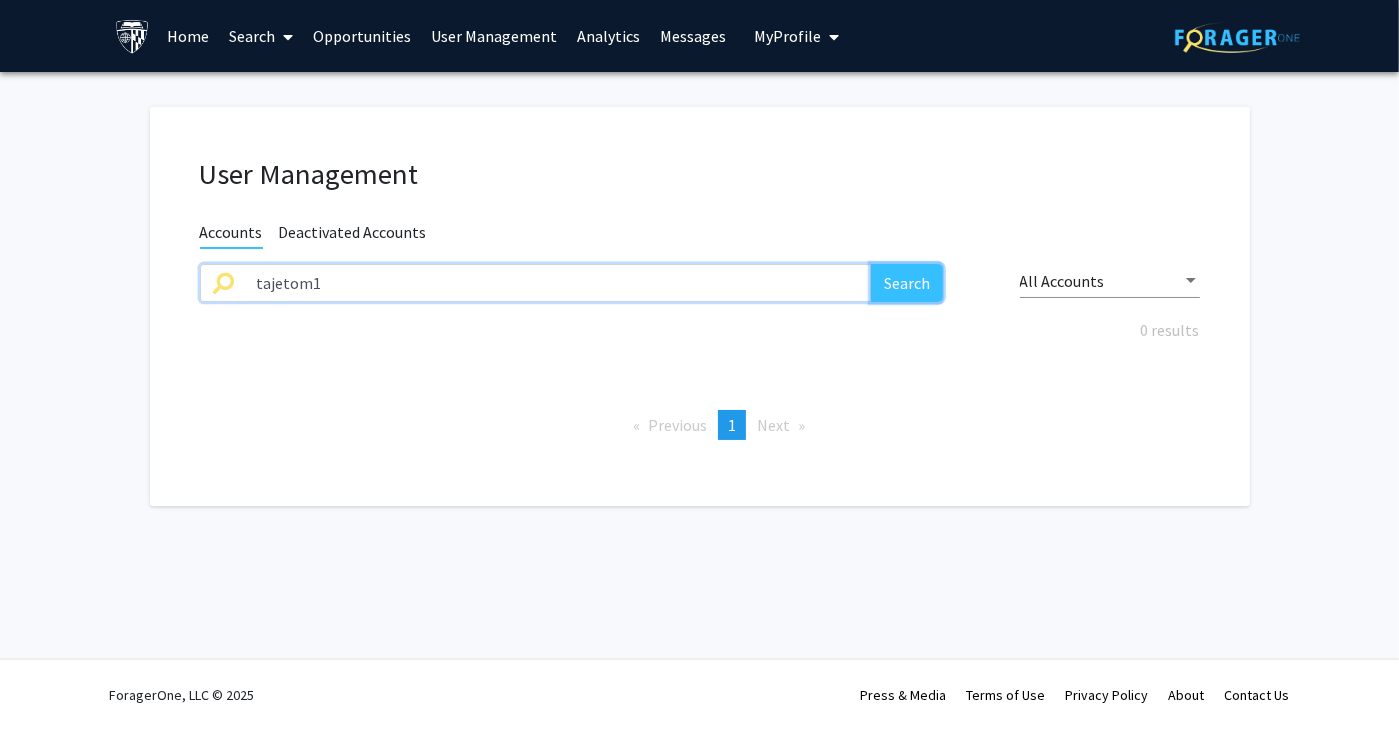 click on "Search" 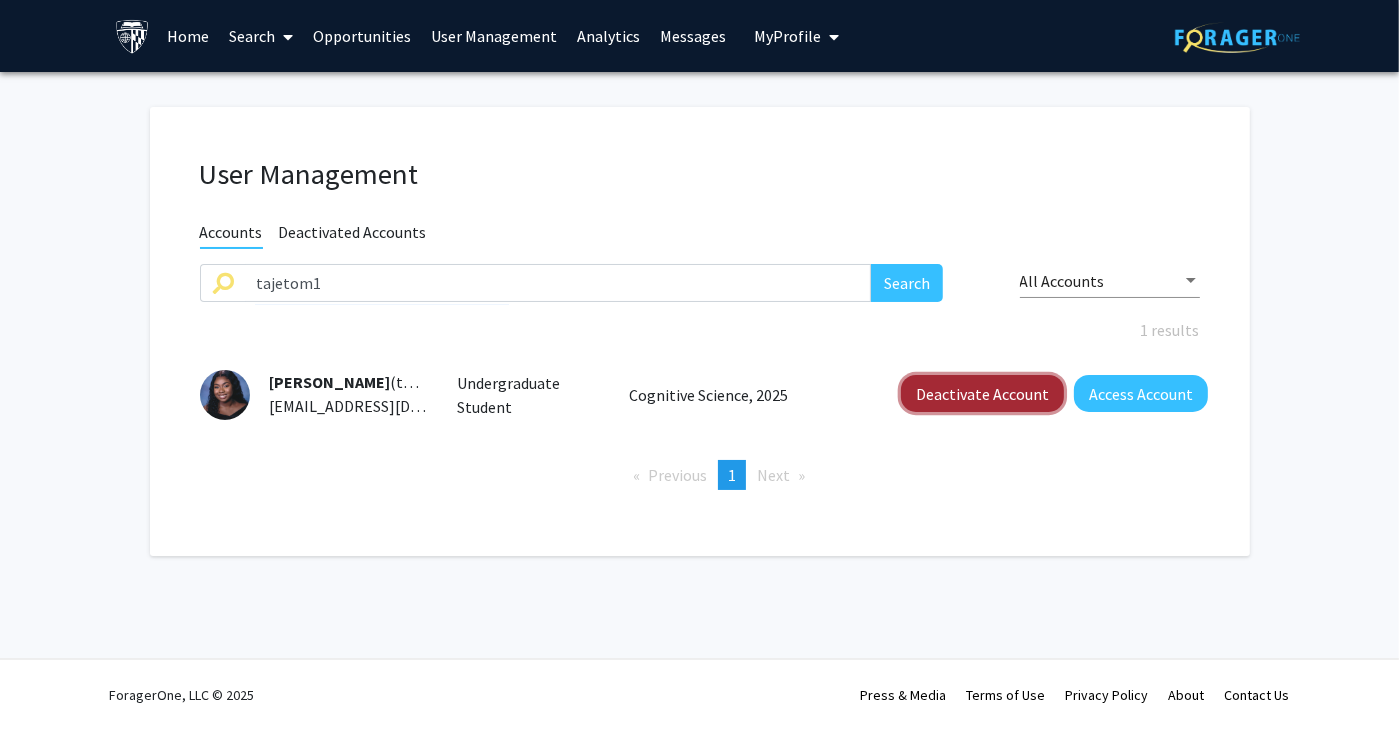 click on "Deactivate Account" 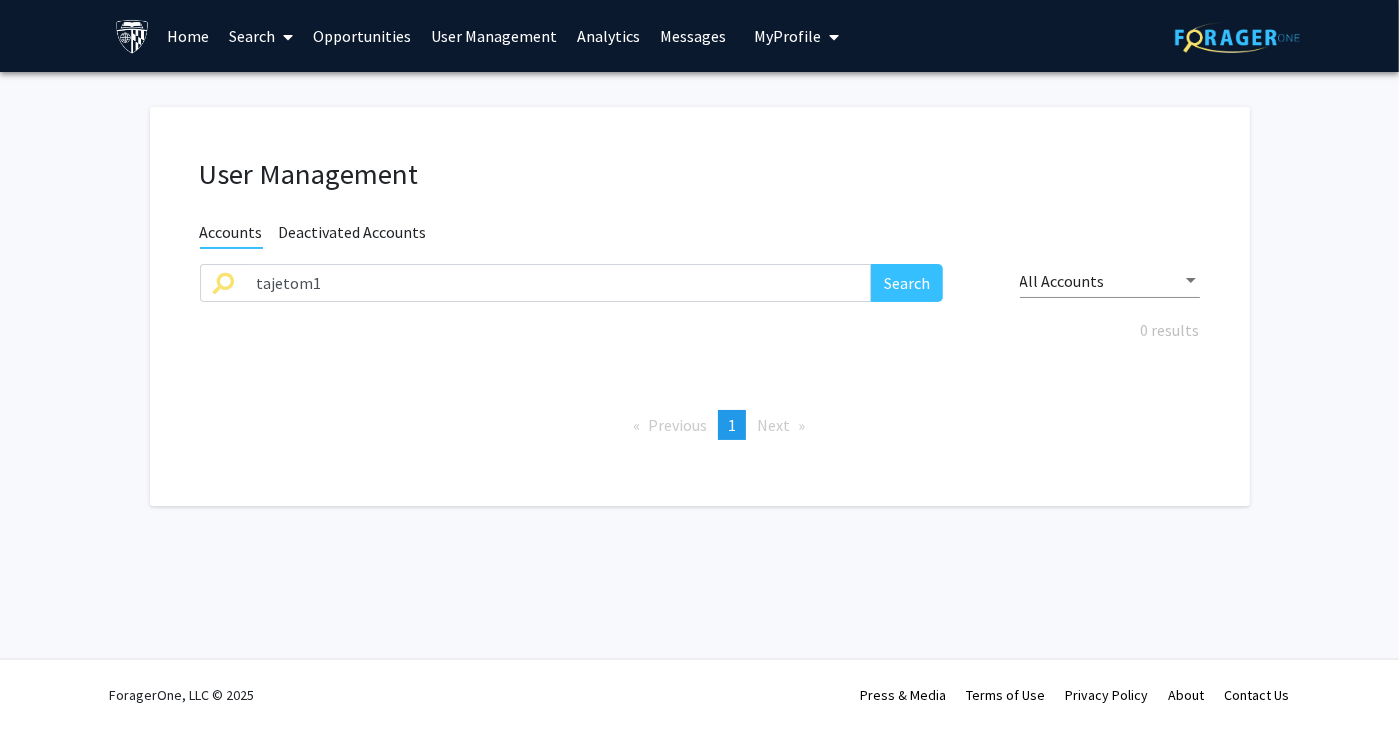 click on "User Management Accounts Deactivated Accounts tajetom1 Search All Accounts 0 results  Previous  page  1 / 1  You're on page  1  Next  page" 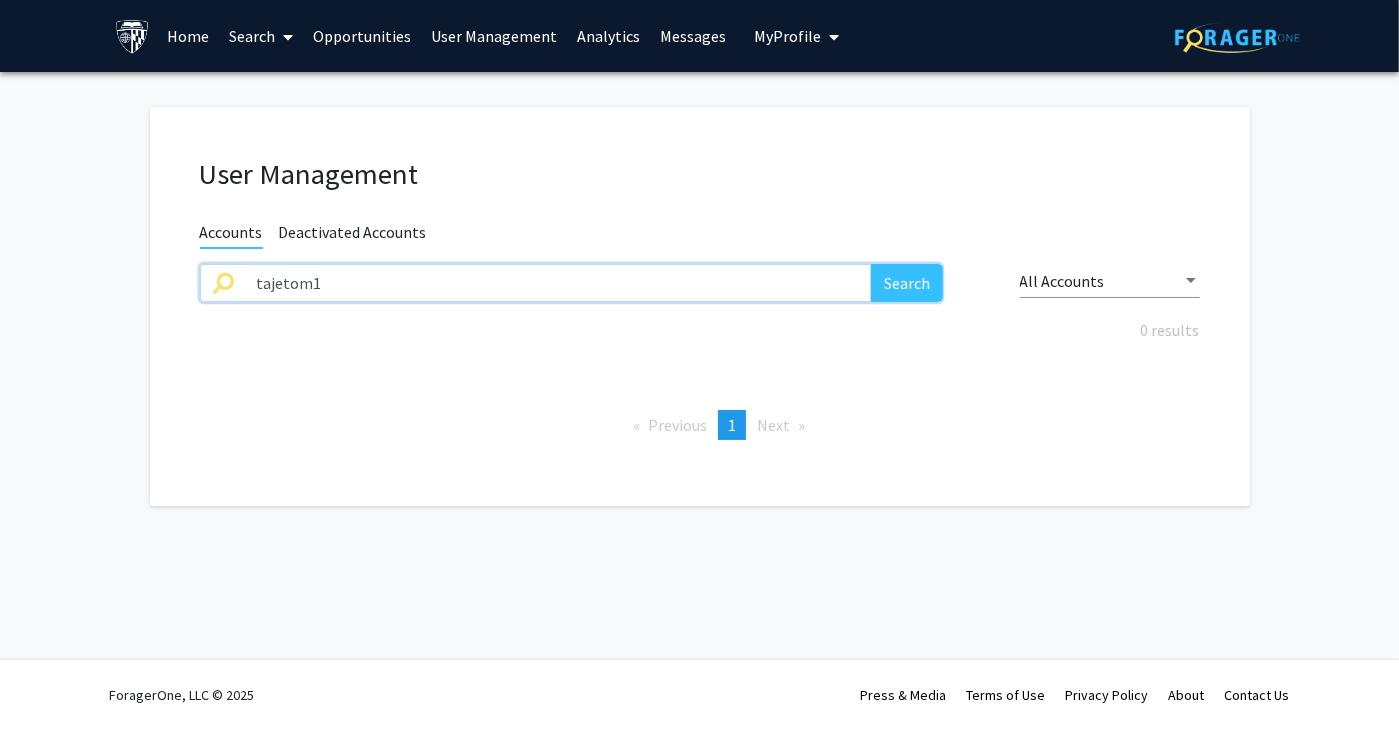 drag, startPoint x: 698, startPoint y: 278, endPoint x: 141, endPoint y: 265, distance: 557.1517 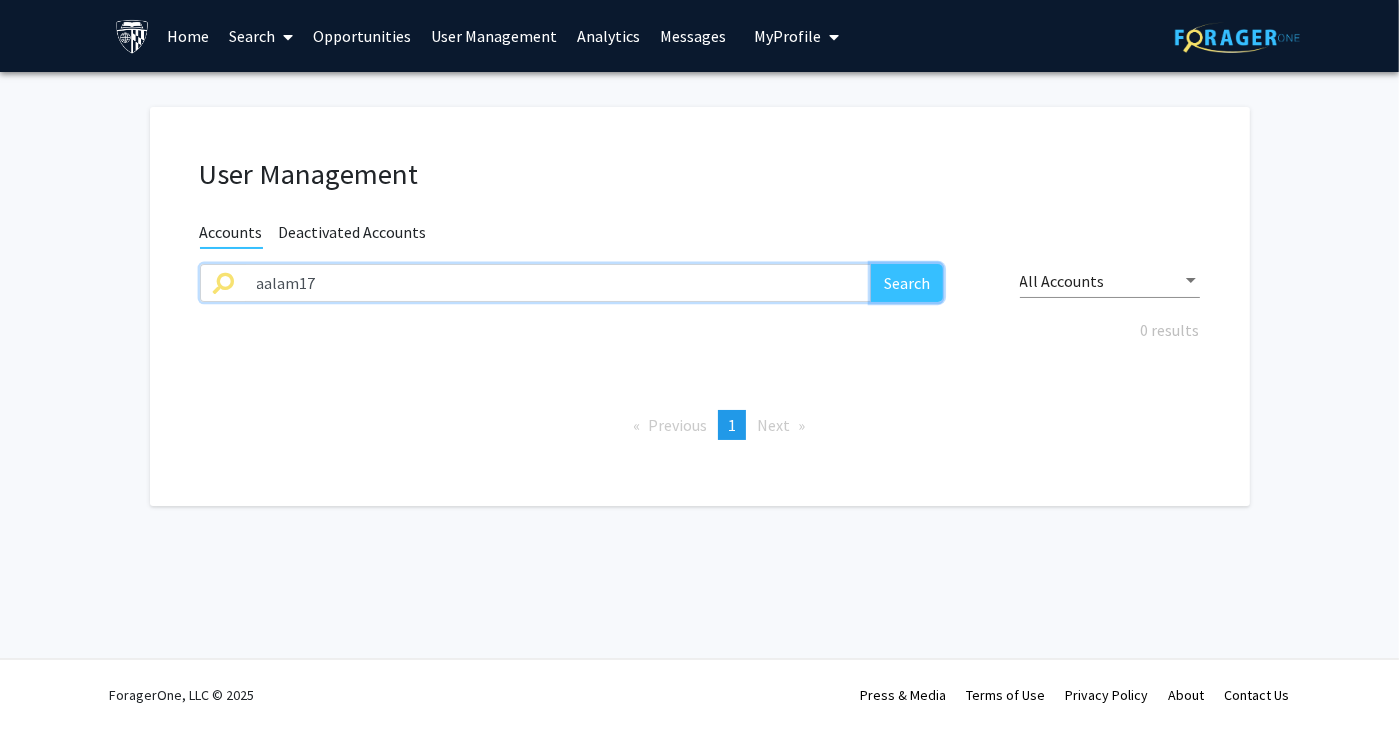 click on "Search" 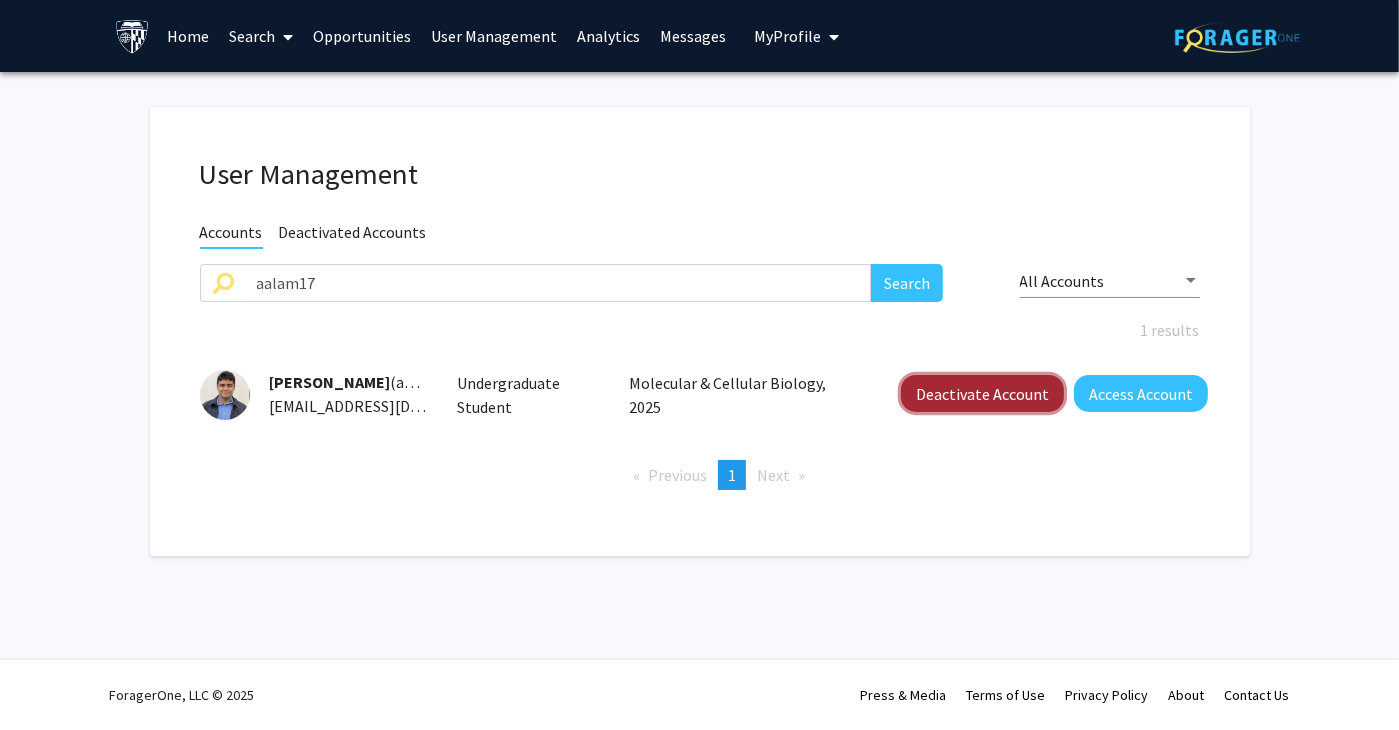 drag, startPoint x: 965, startPoint y: 392, endPoint x: 920, endPoint y: 392, distance: 45 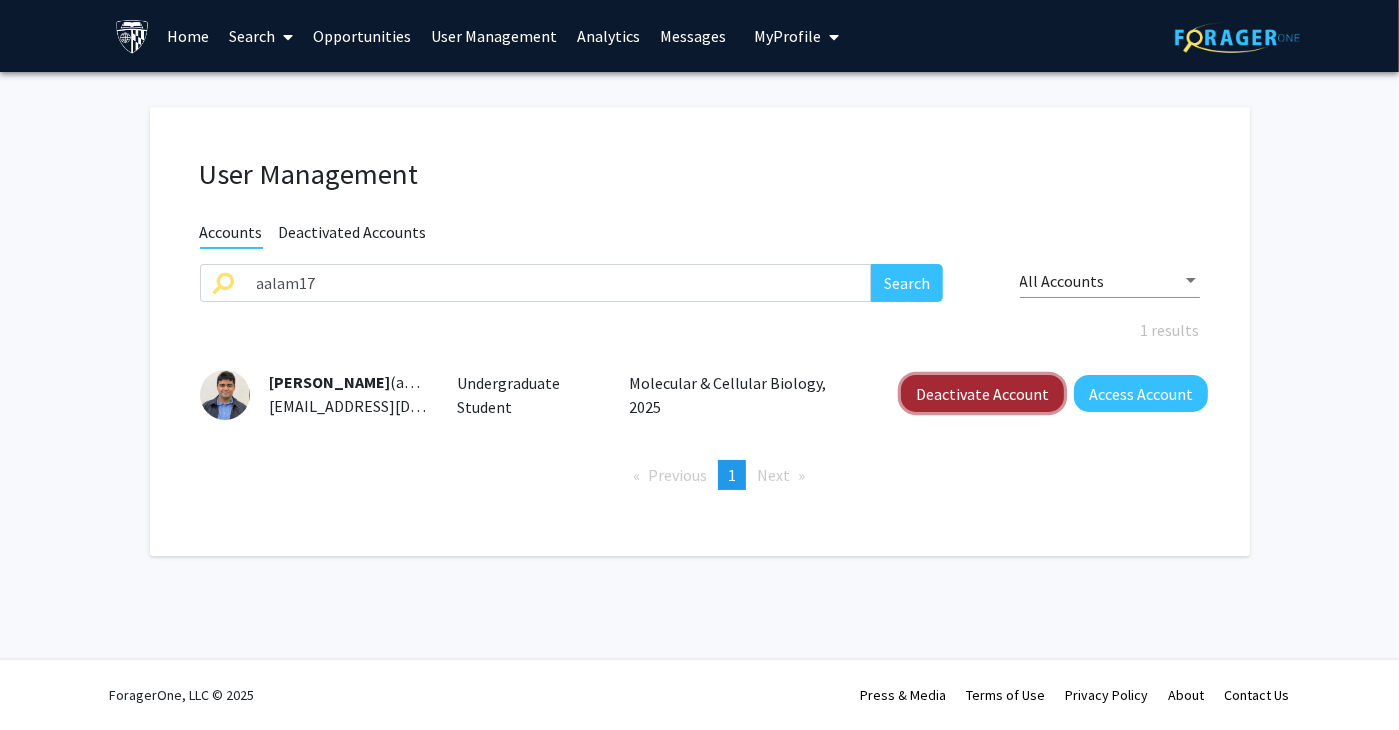 click on "Deactivate Account" 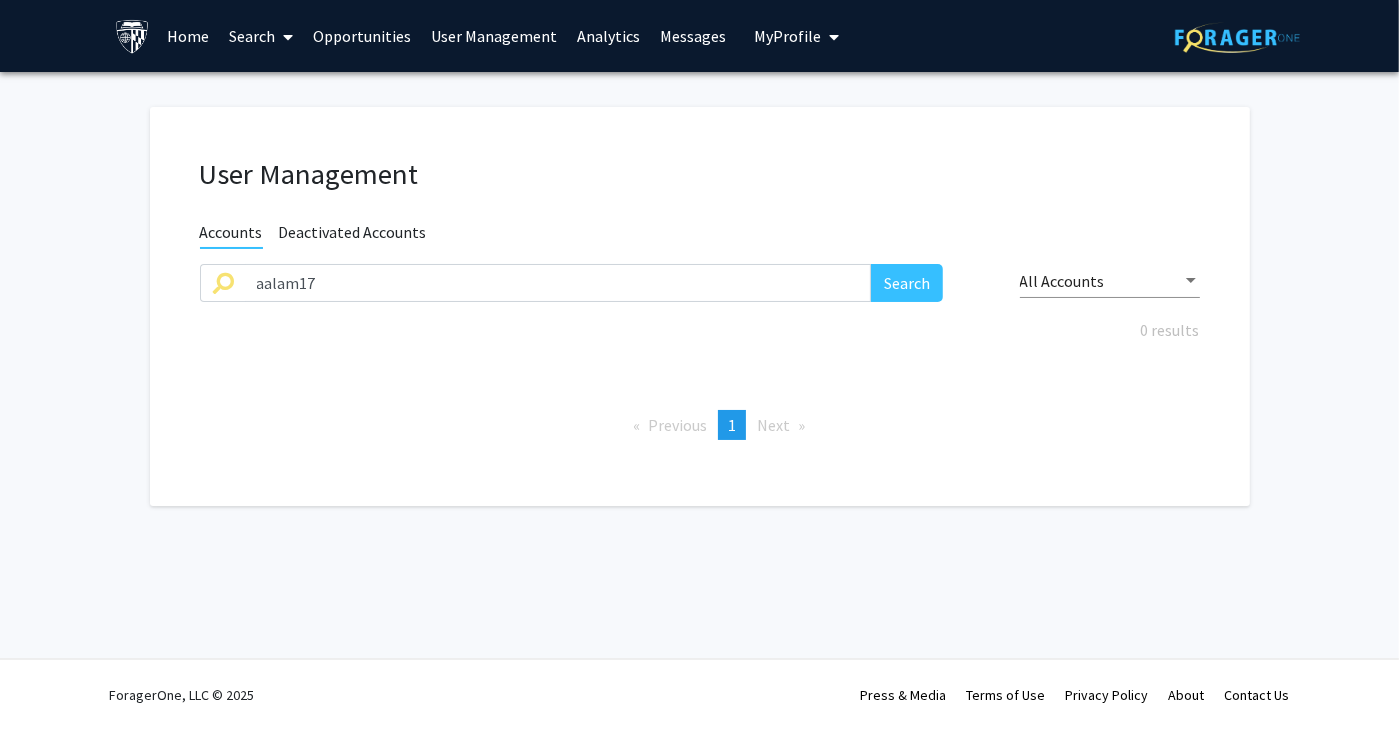 click on "User Management Accounts Deactivated Accounts aalam17 Search All Accounts 0 results  Previous  page  1 / 1  You're on page  1  Next  page" 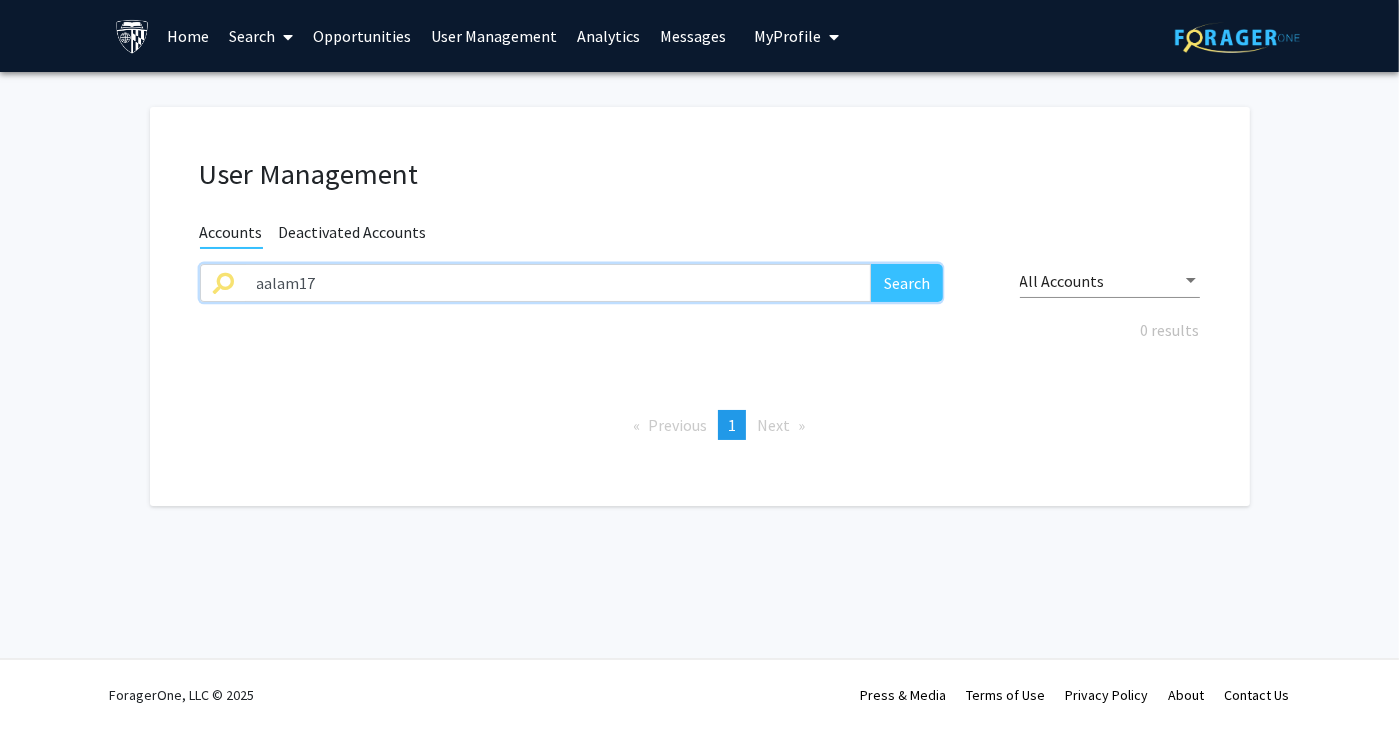 drag, startPoint x: 452, startPoint y: 289, endPoint x: 49, endPoint y: 296, distance: 403.0608 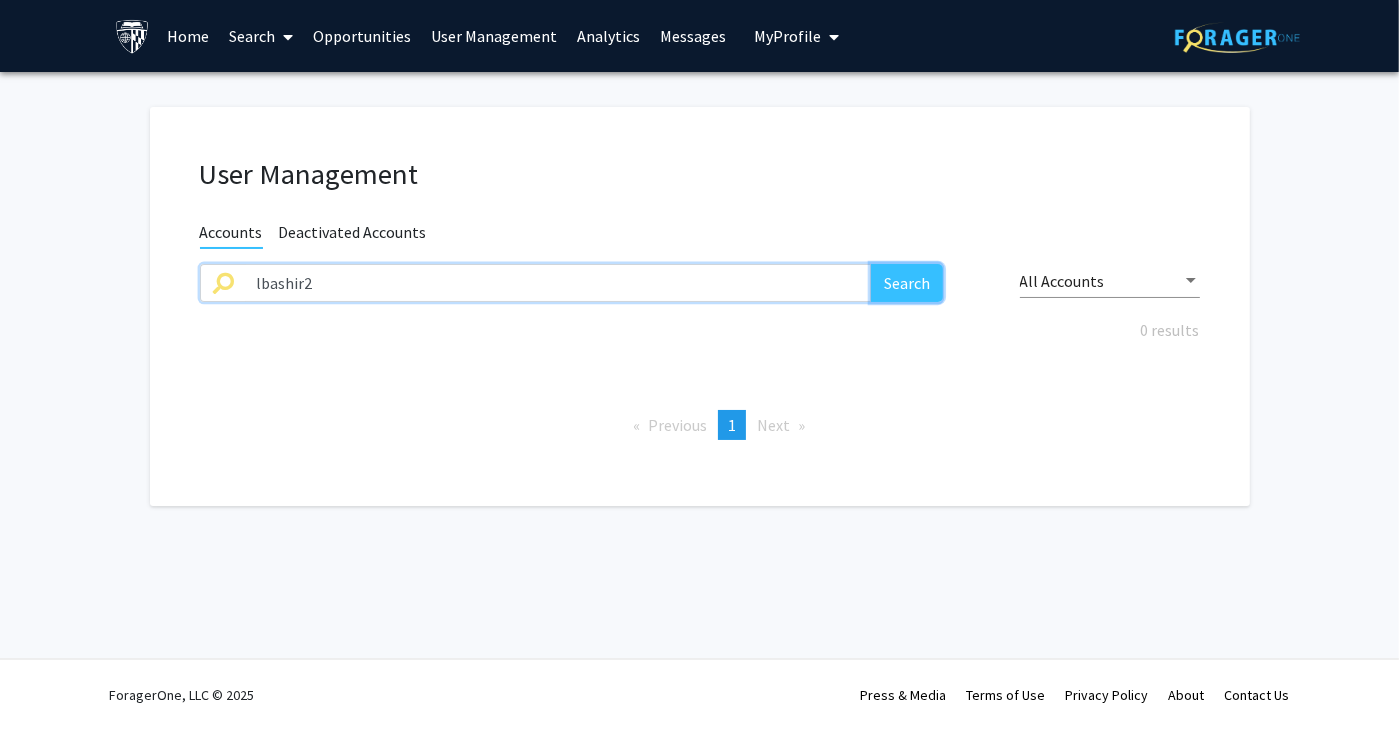 click on "Search" 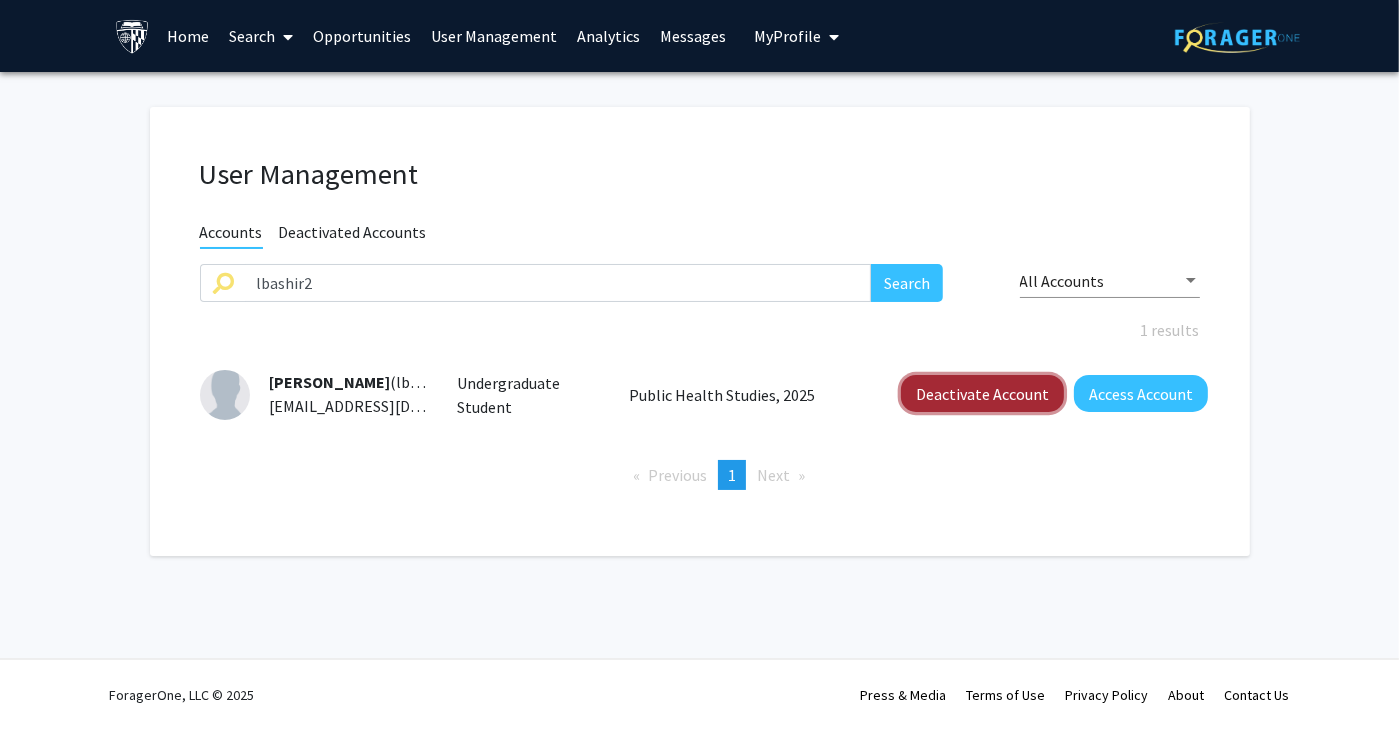 click on "Deactivate Account" 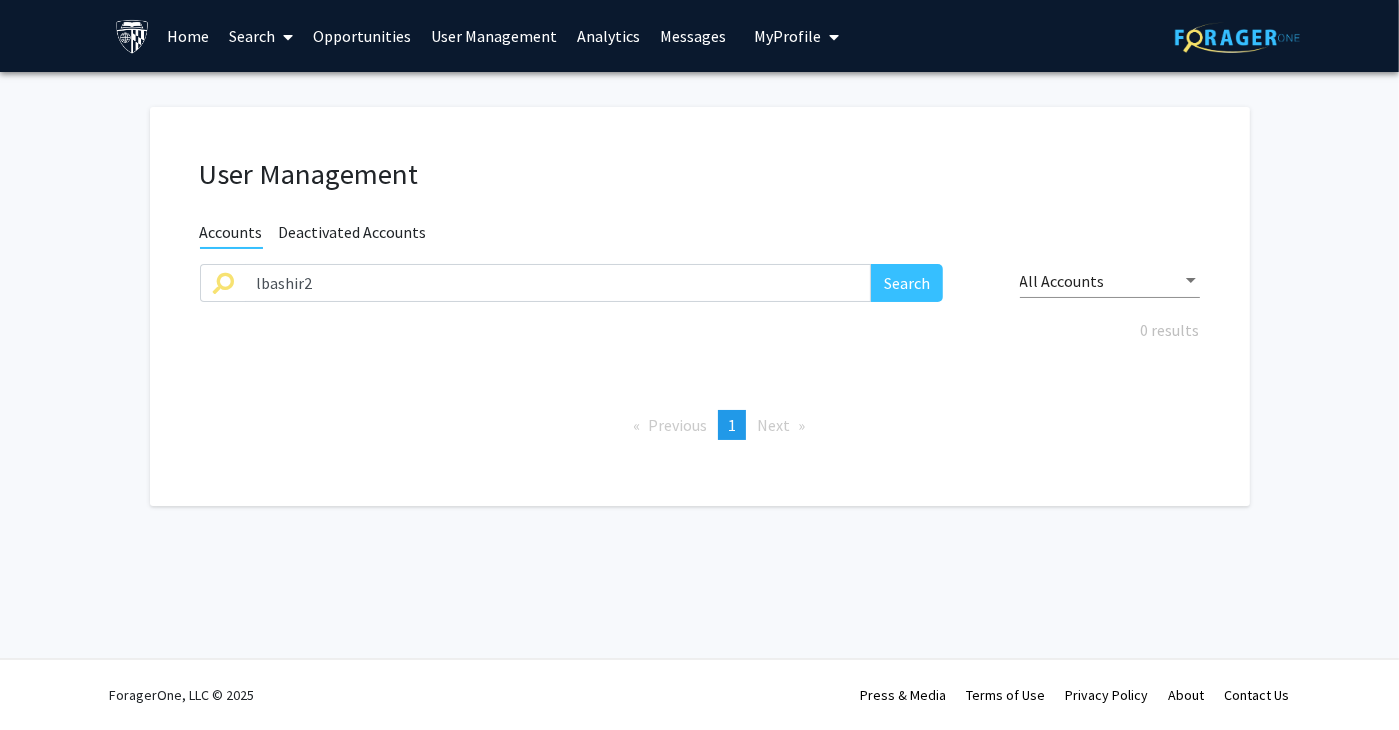 click on "User Management Accounts Deactivated Accounts lbashir2 Search All Accounts 0 results  Previous  page  1 / 1  You're on page  1  Next  page" 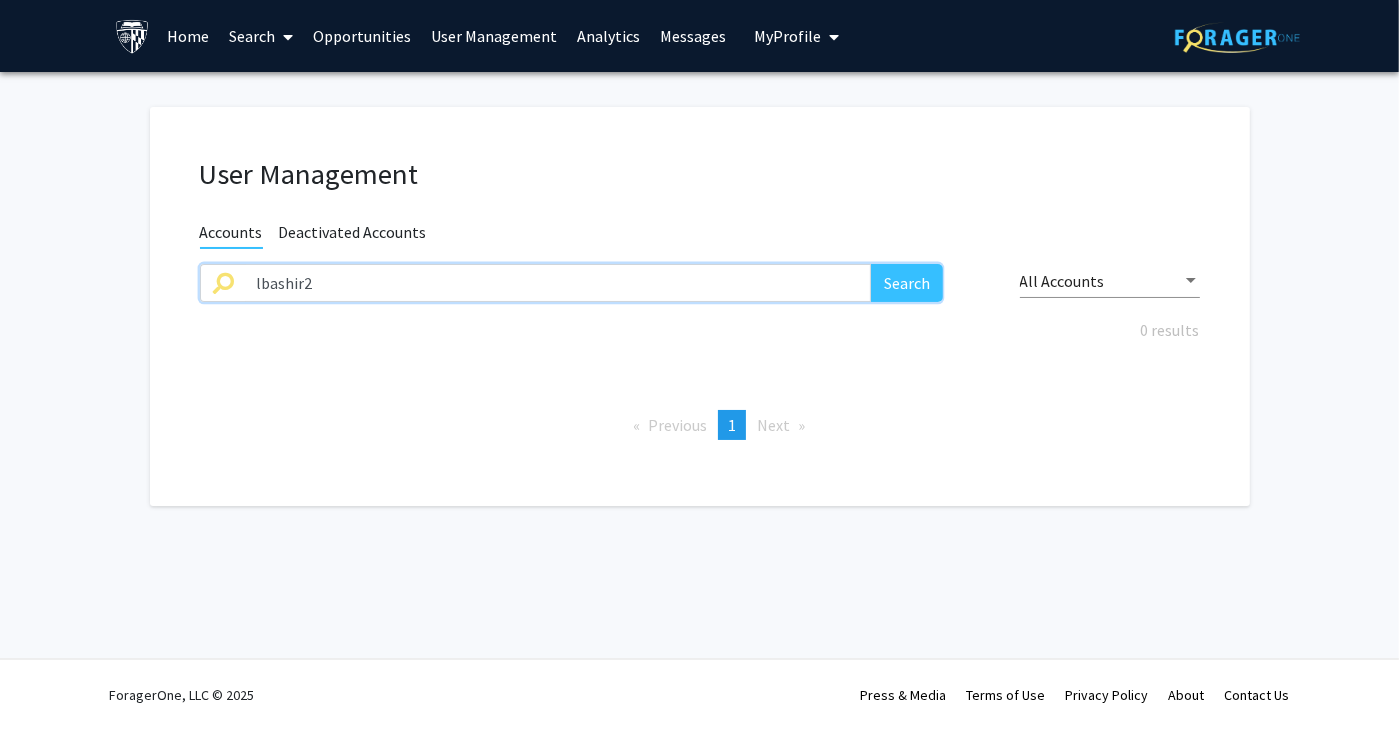 drag, startPoint x: 489, startPoint y: 288, endPoint x: 33, endPoint y: 292, distance: 456.01755 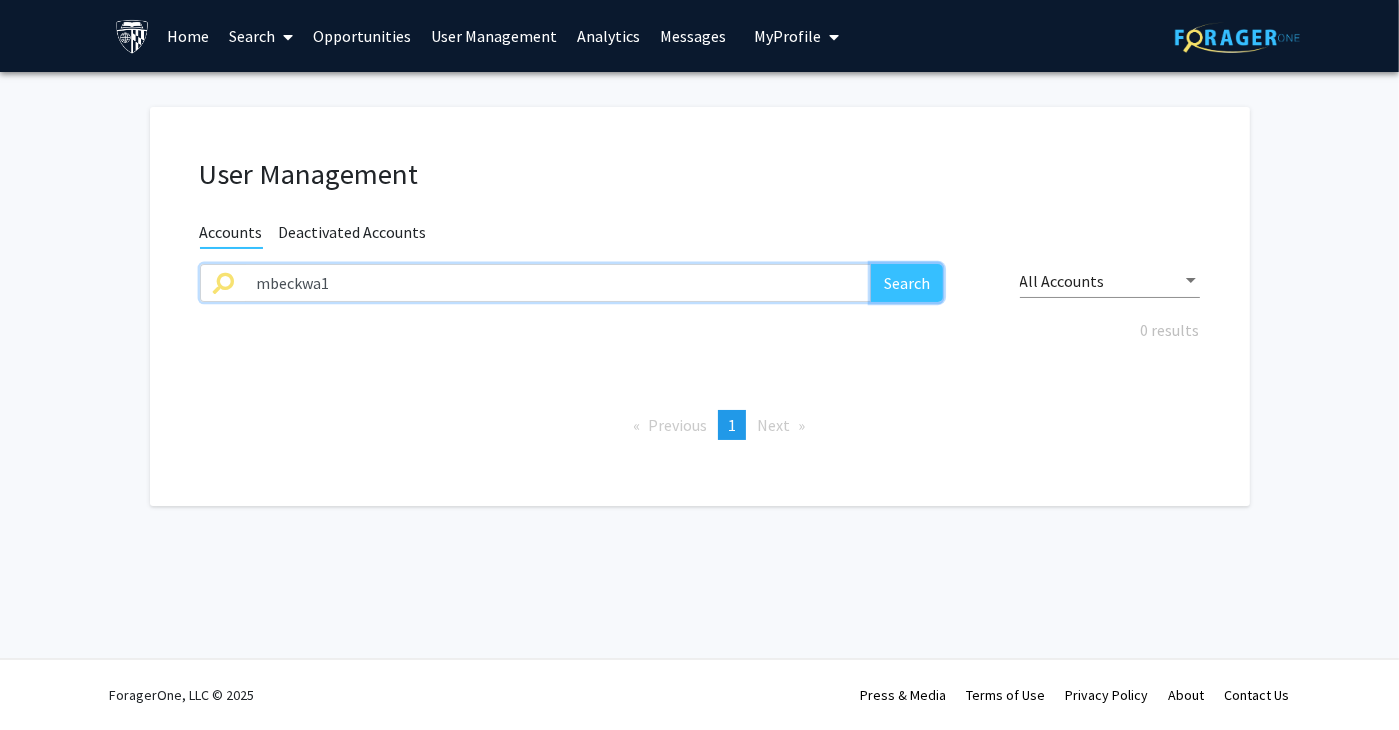 click on "Search" 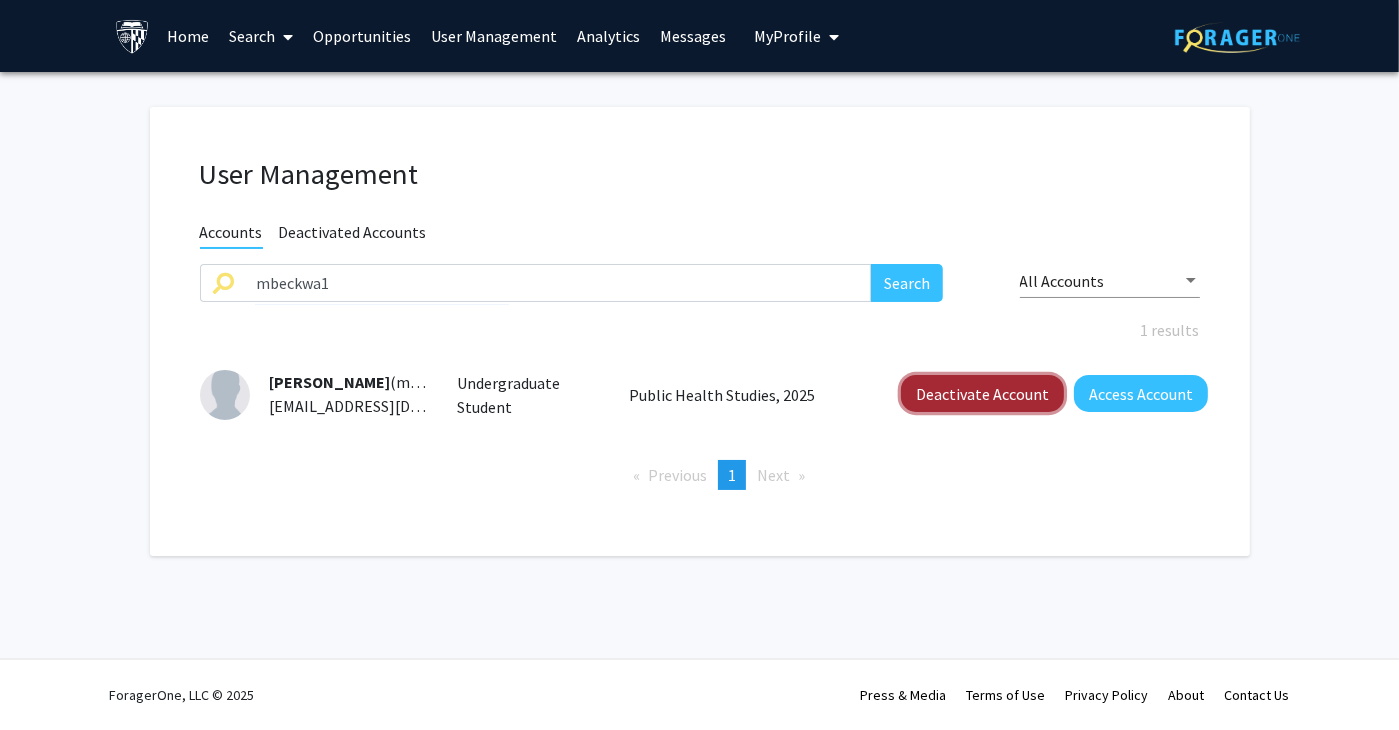 click on "Deactivate Account" 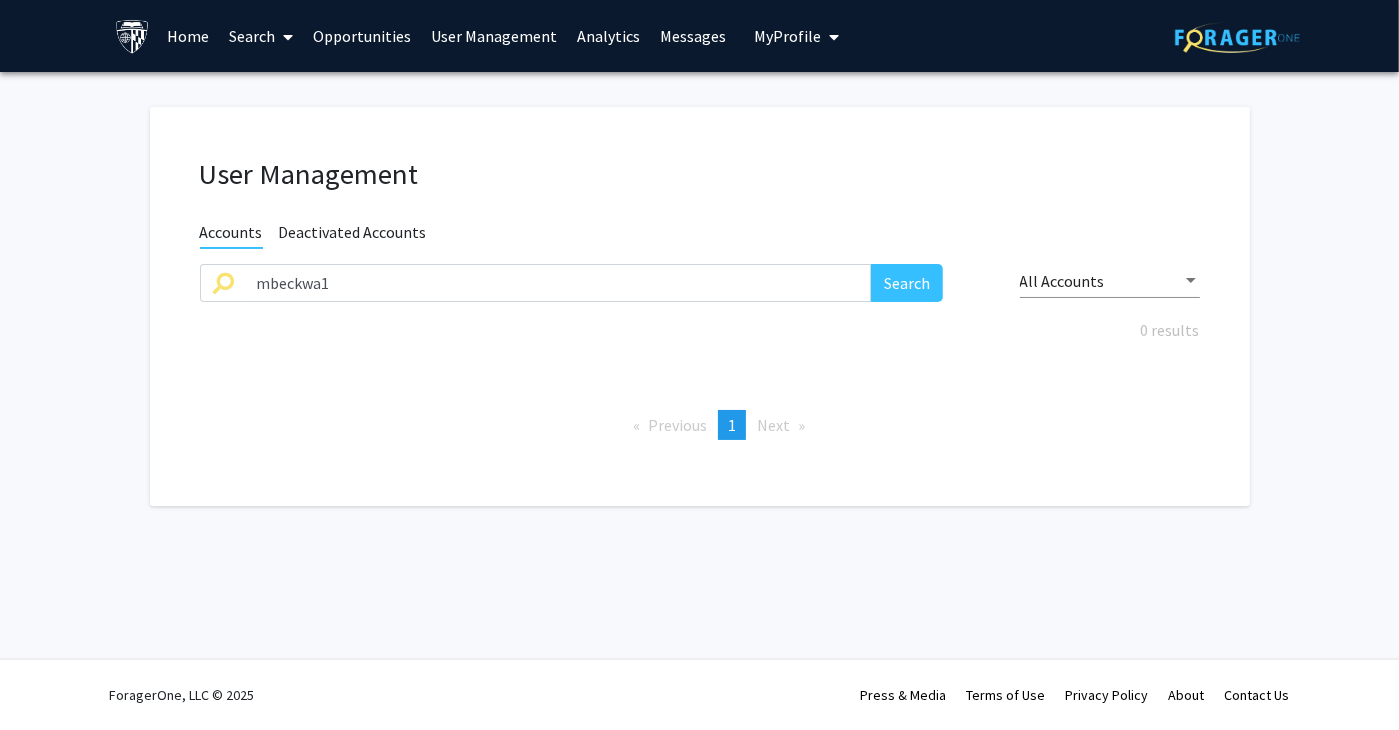 drag, startPoint x: 1129, startPoint y: 364, endPoint x: 1076, endPoint y: 364, distance: 53 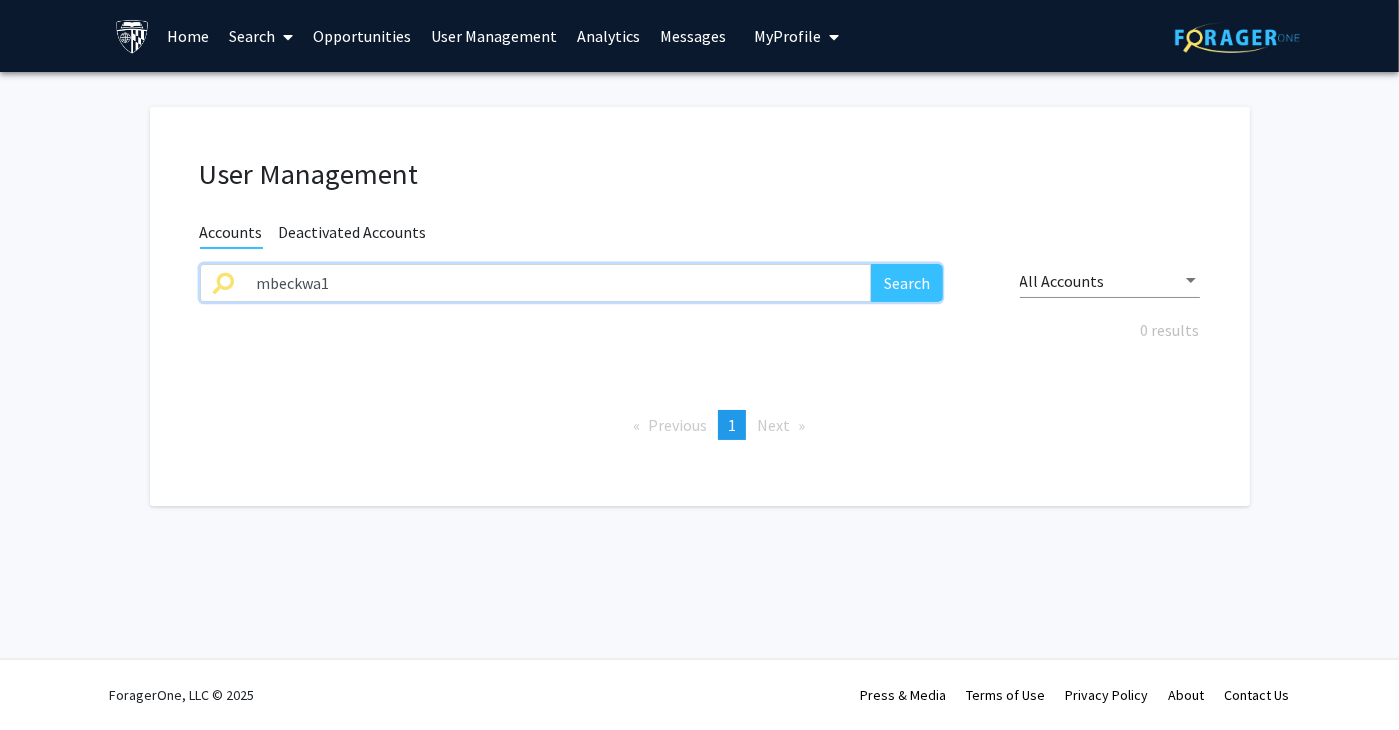 drag, startPoint x: 21, startPoint y: 294, endPoint x: 141, endPoint y: 295, distance: 120.004166 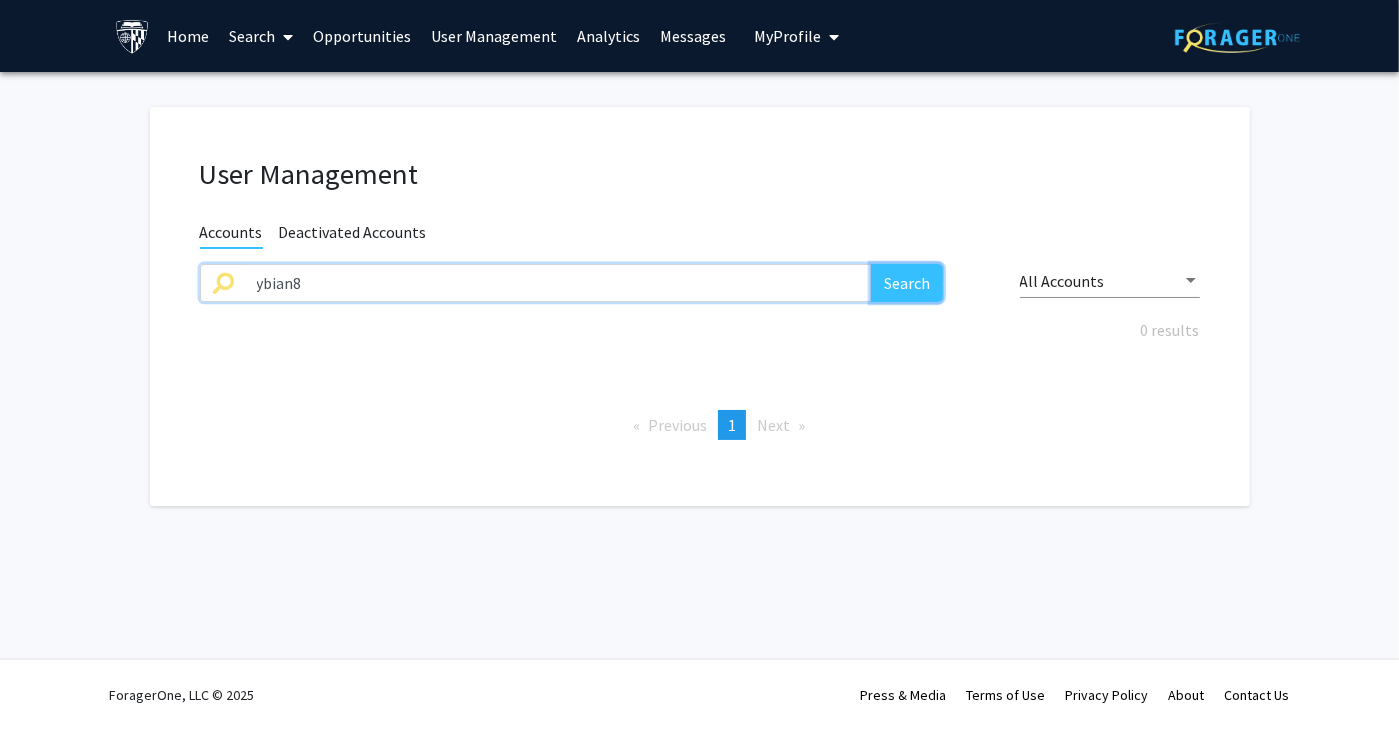 click on "Search" 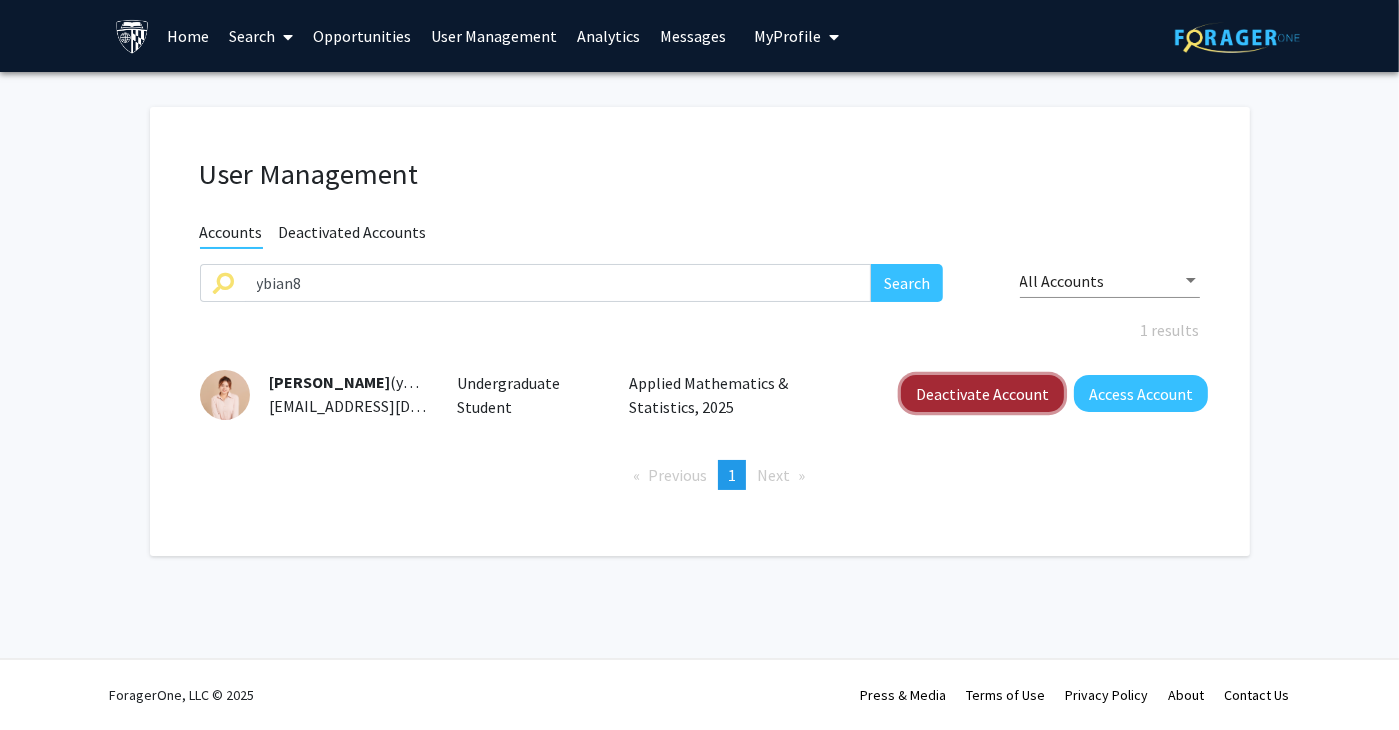 click on "Deactivate Account" 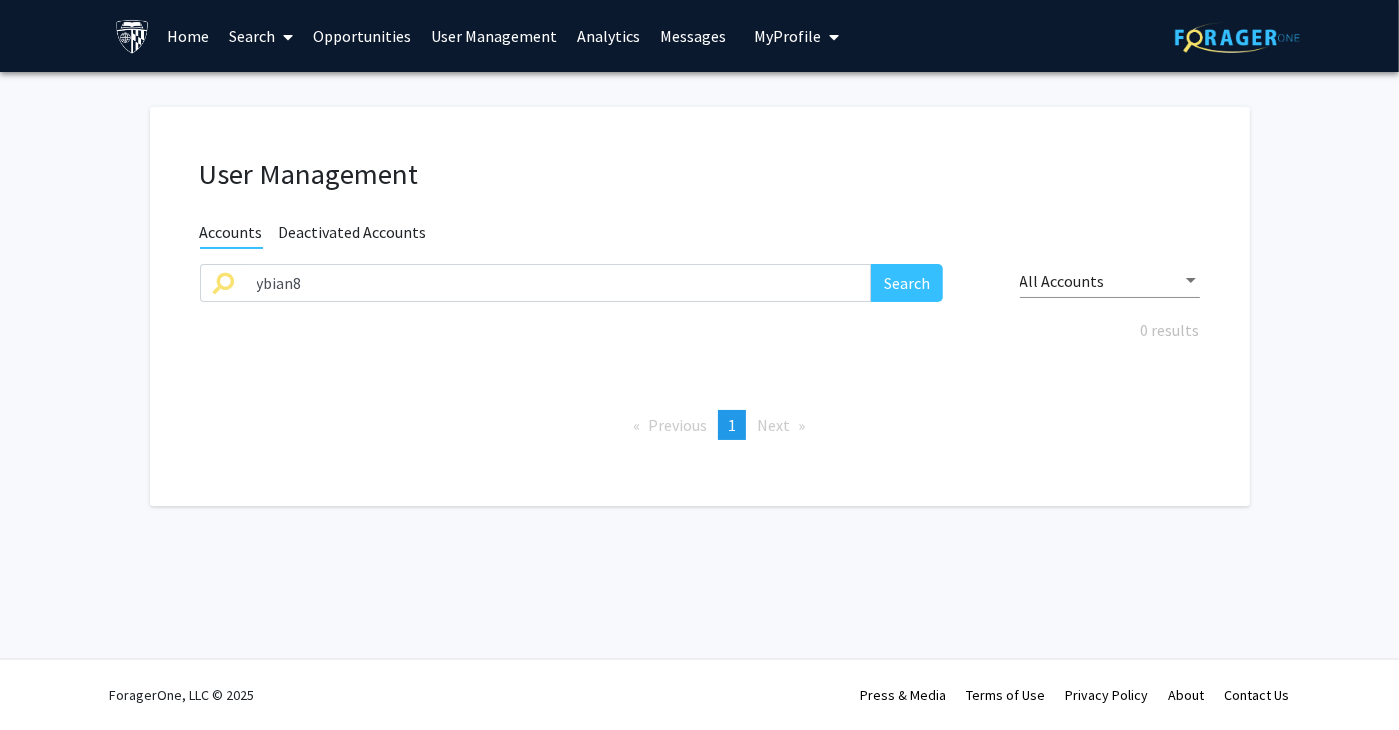 click on "User Management Accounts Deactivated Accounts ybian8 Search All Accounts 0 results  Previous  page  1 / 1  You're on page  1  Next  page" 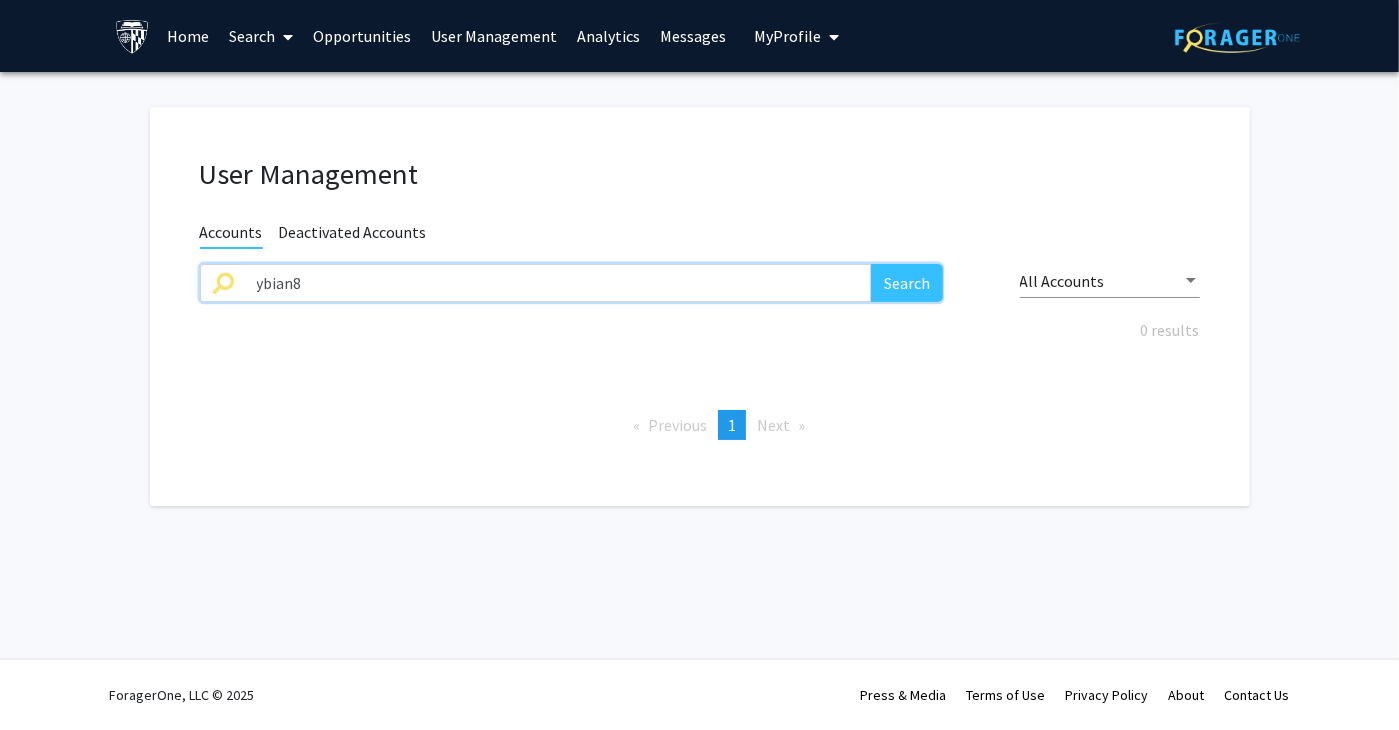 drag, startPoint x: 650, startPoint y: 281, endPoint x: 200, endPoint y: 277, distance: 450.0178 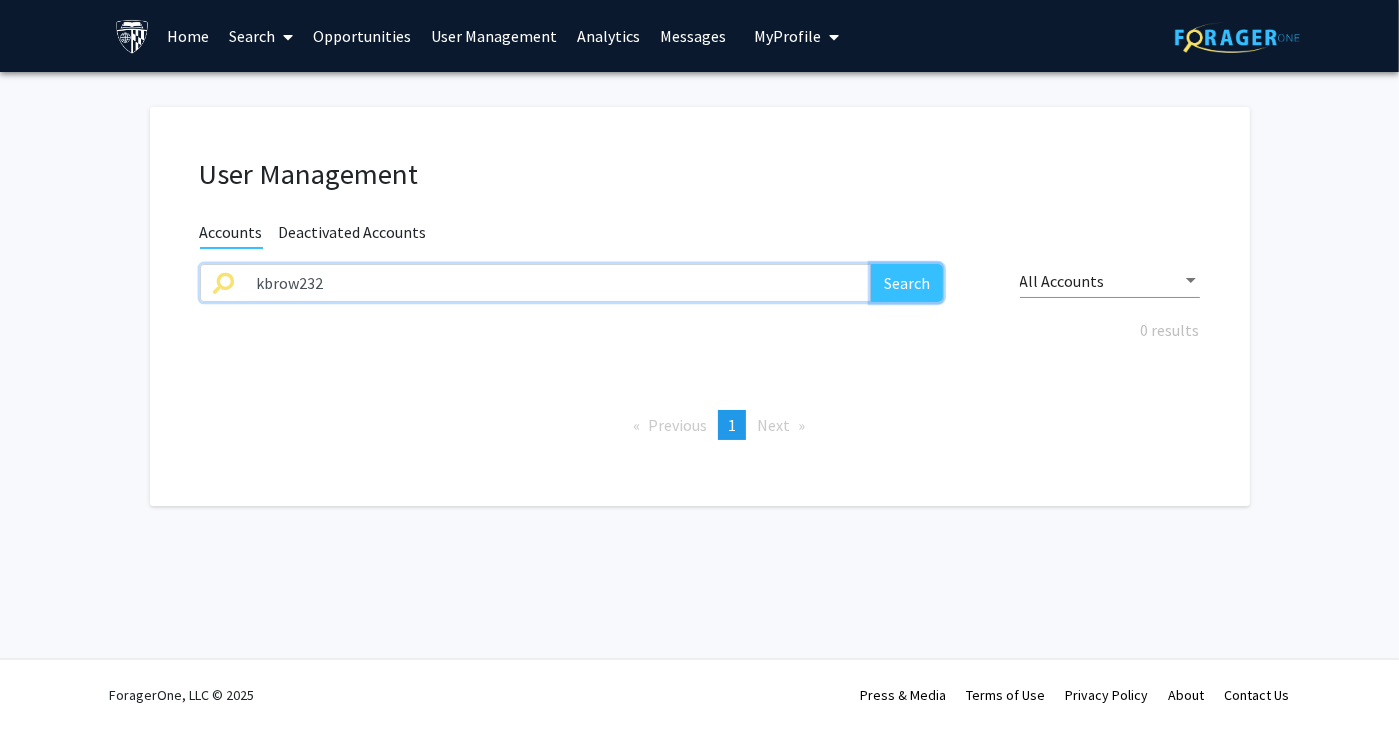 click on "Search" 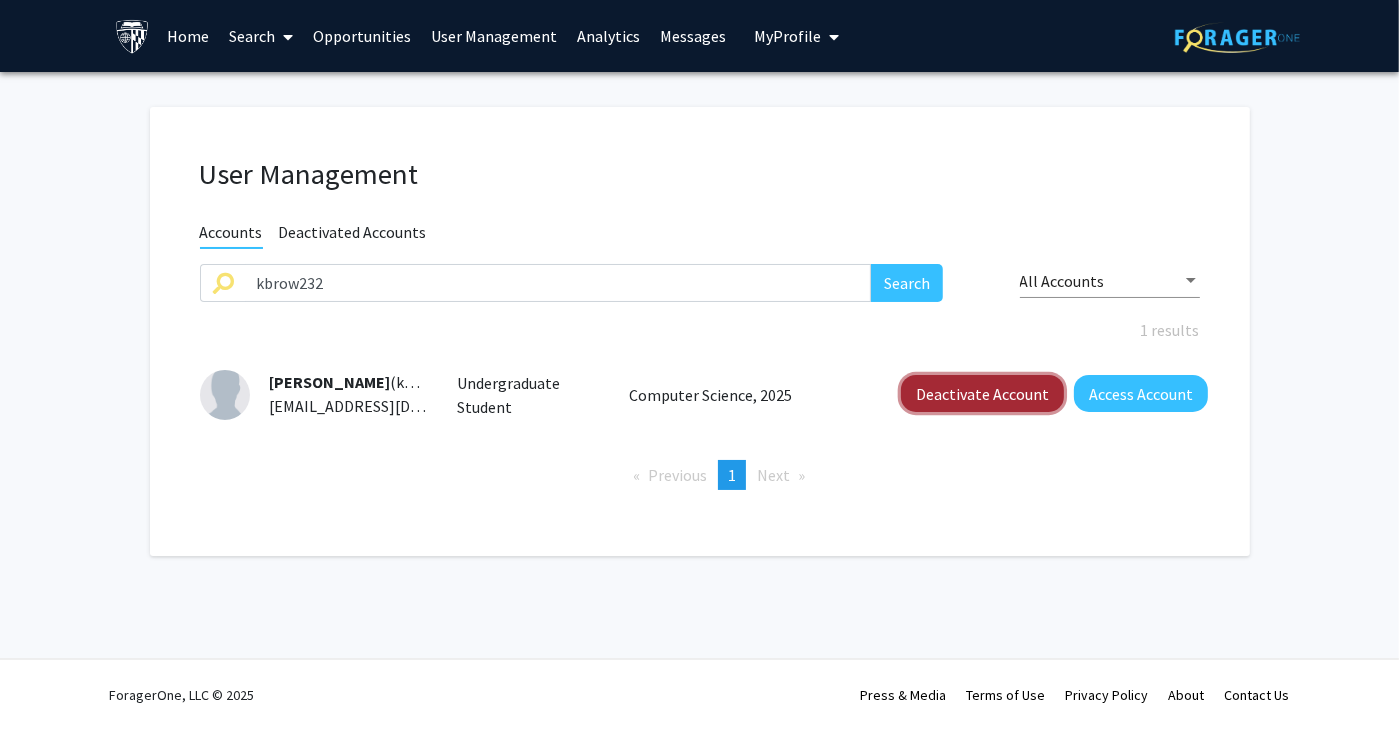 click on "Deactivate Account" 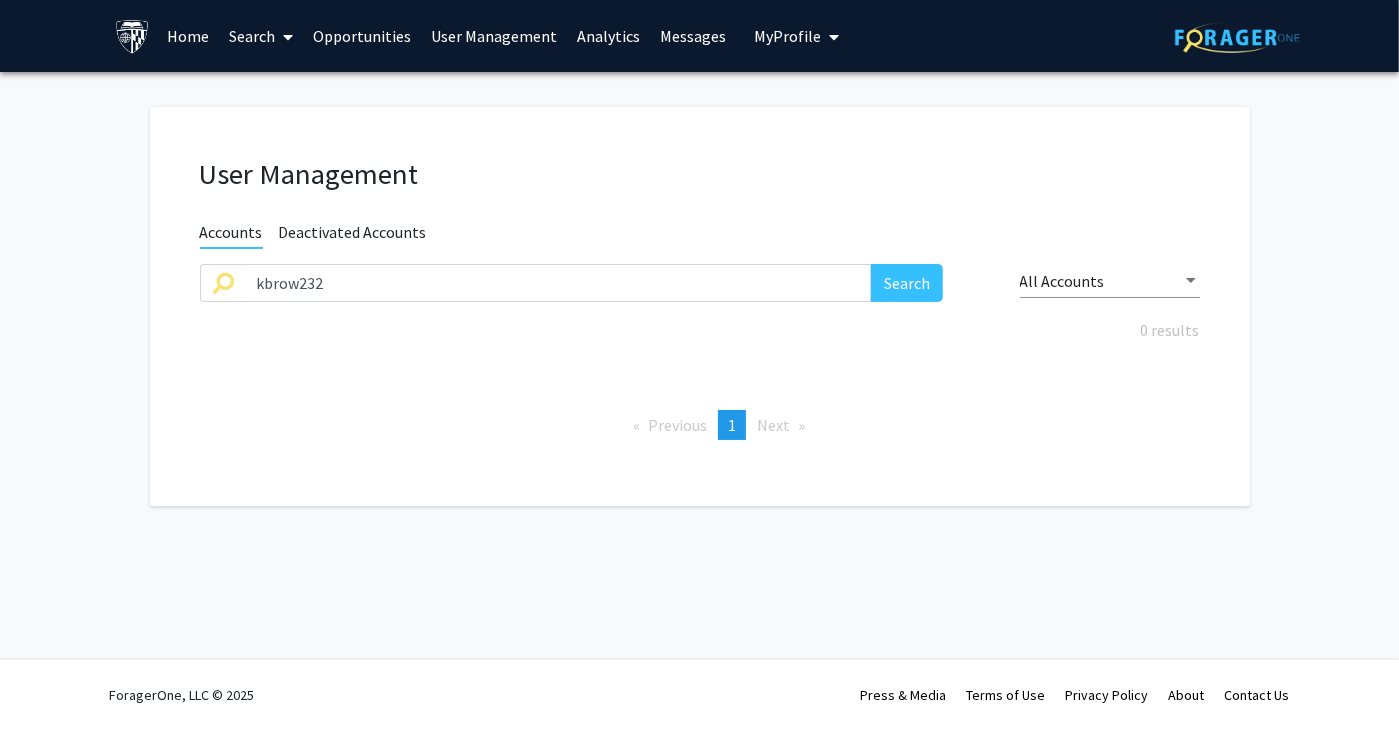 drag, startPoint x: 1072, startPoint y: 387, endPoint x: 972, endPoint y: 378, distance: 100.40418 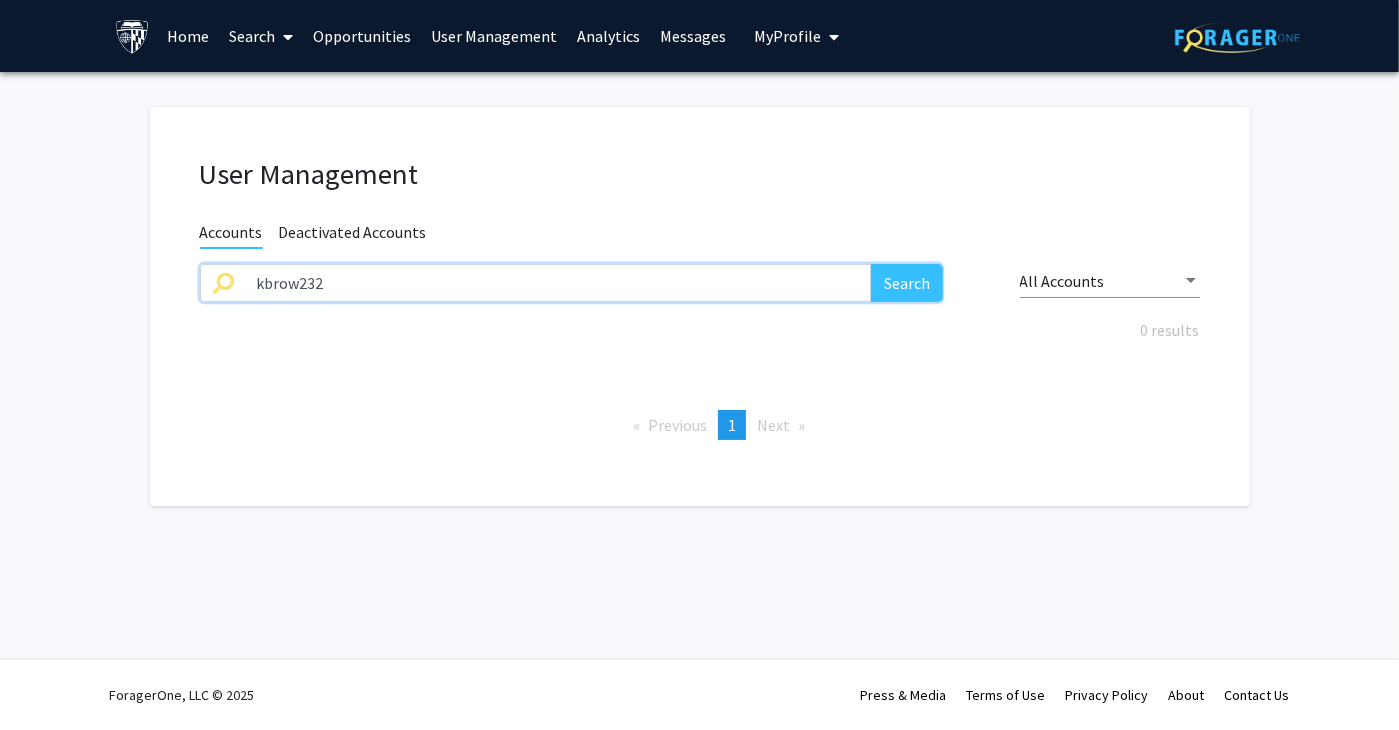 drag, startPoint x: 347, startPoint y: 290, endPoint x: 84, endPoint y: 290, distance: 263 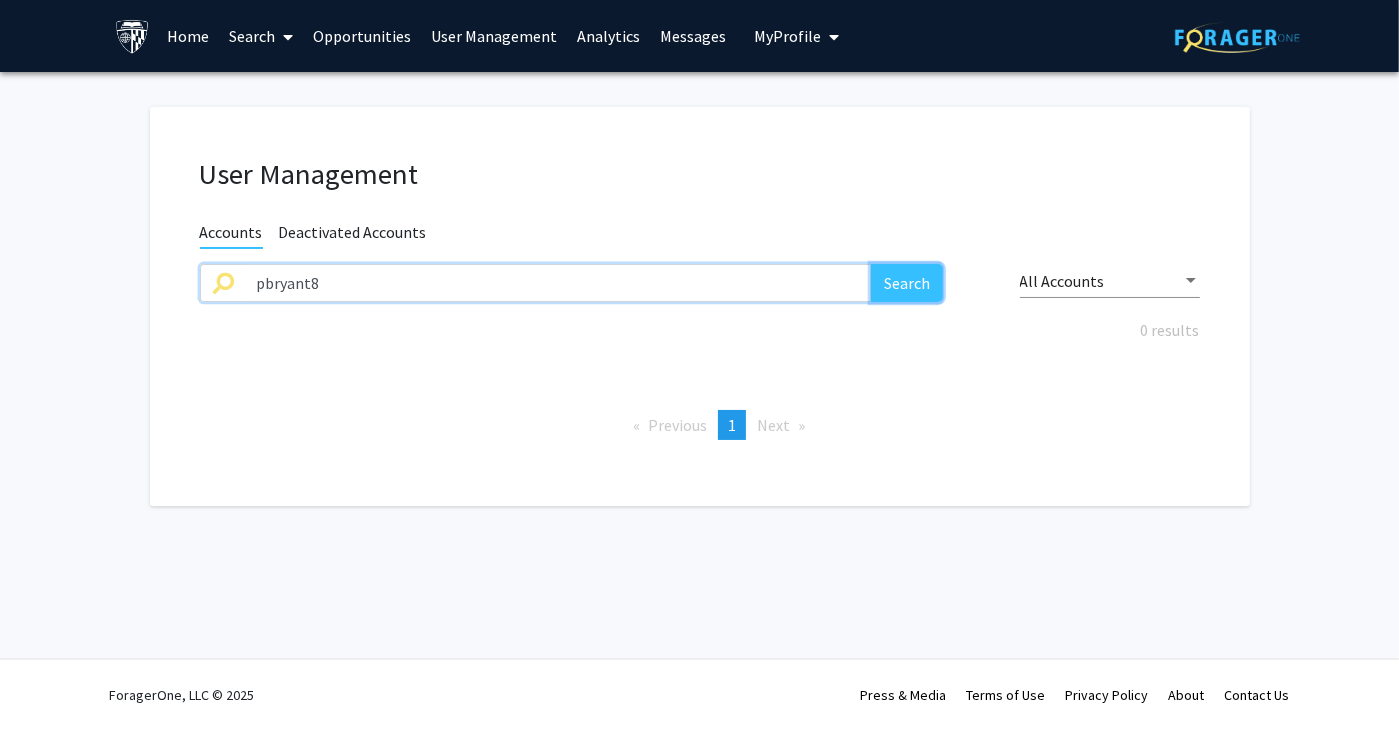 click on "Search" 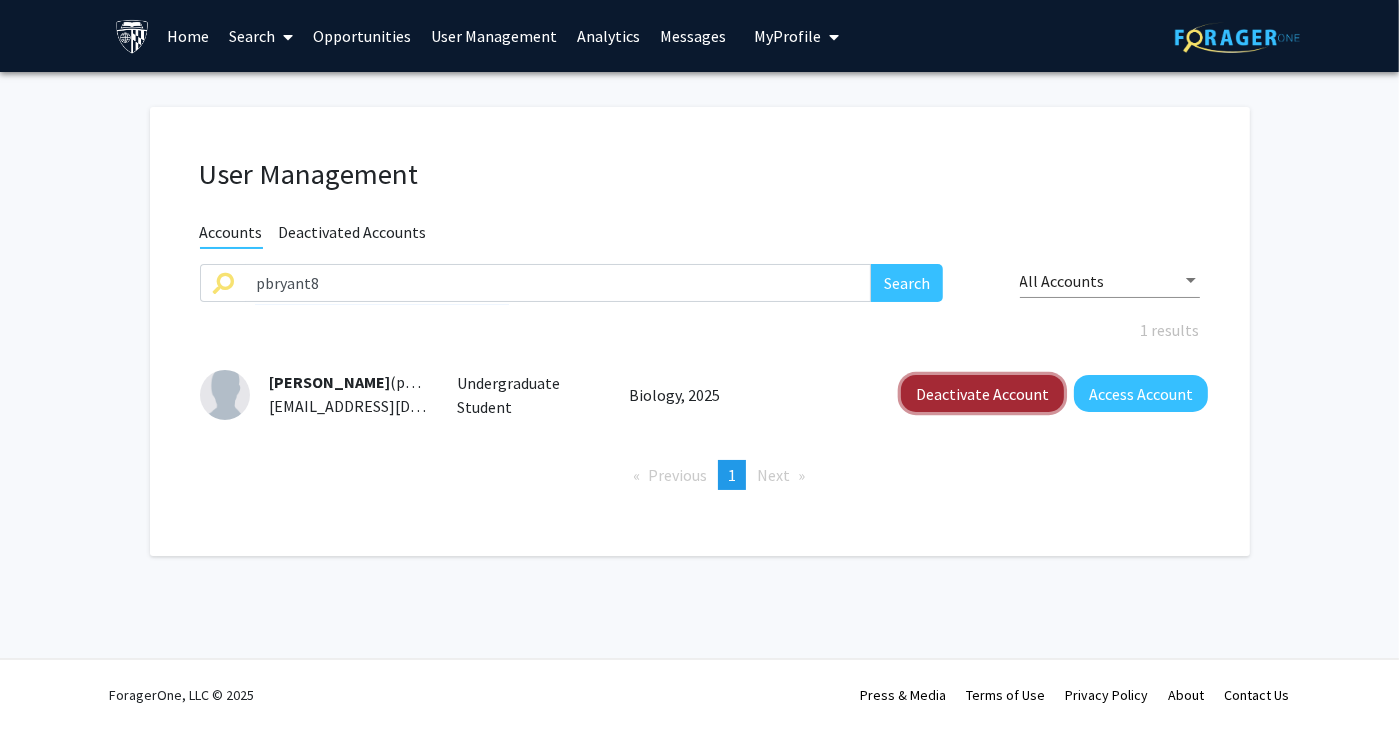 click on "Deactivate Account" 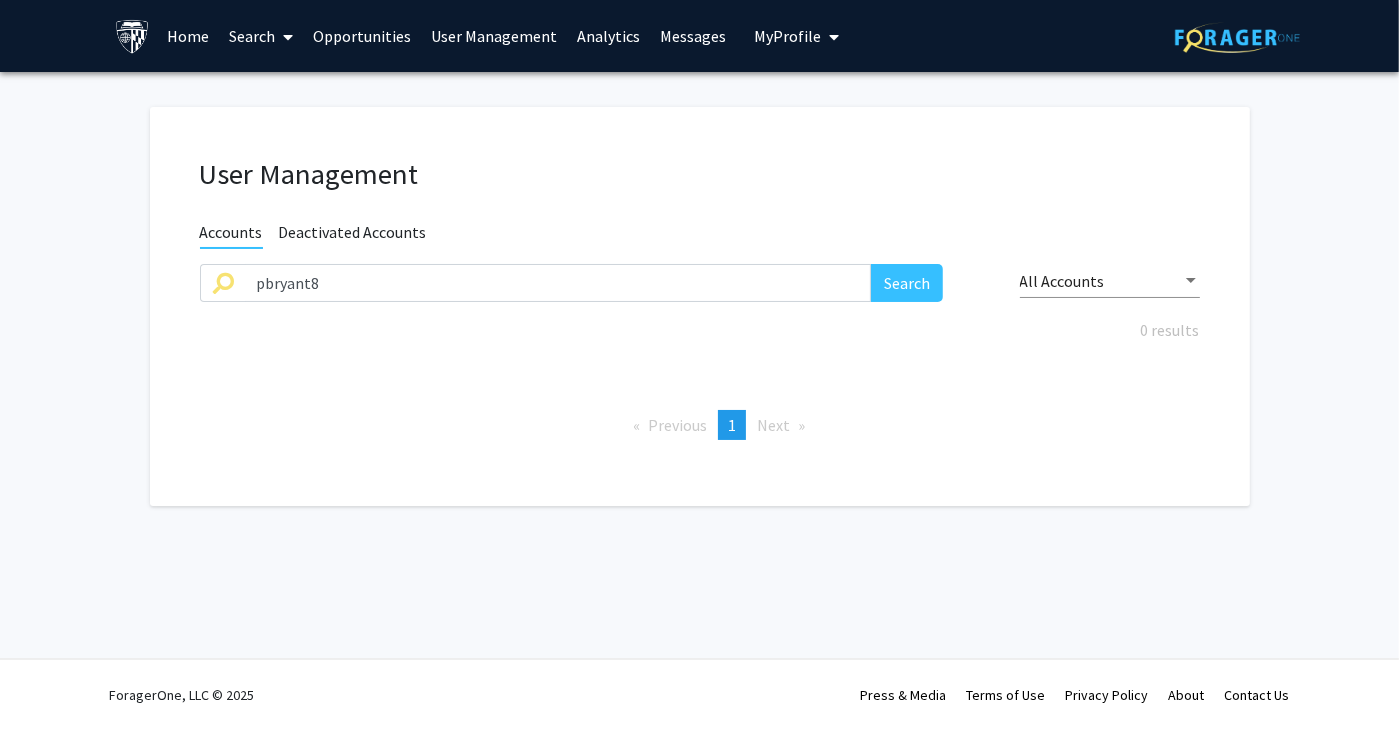click on "User Management Accounts Deactivated Accounts pbryant8 Search All Accounts 0 results  Previous  page  1 / 1  You're on page  1  Next  page" 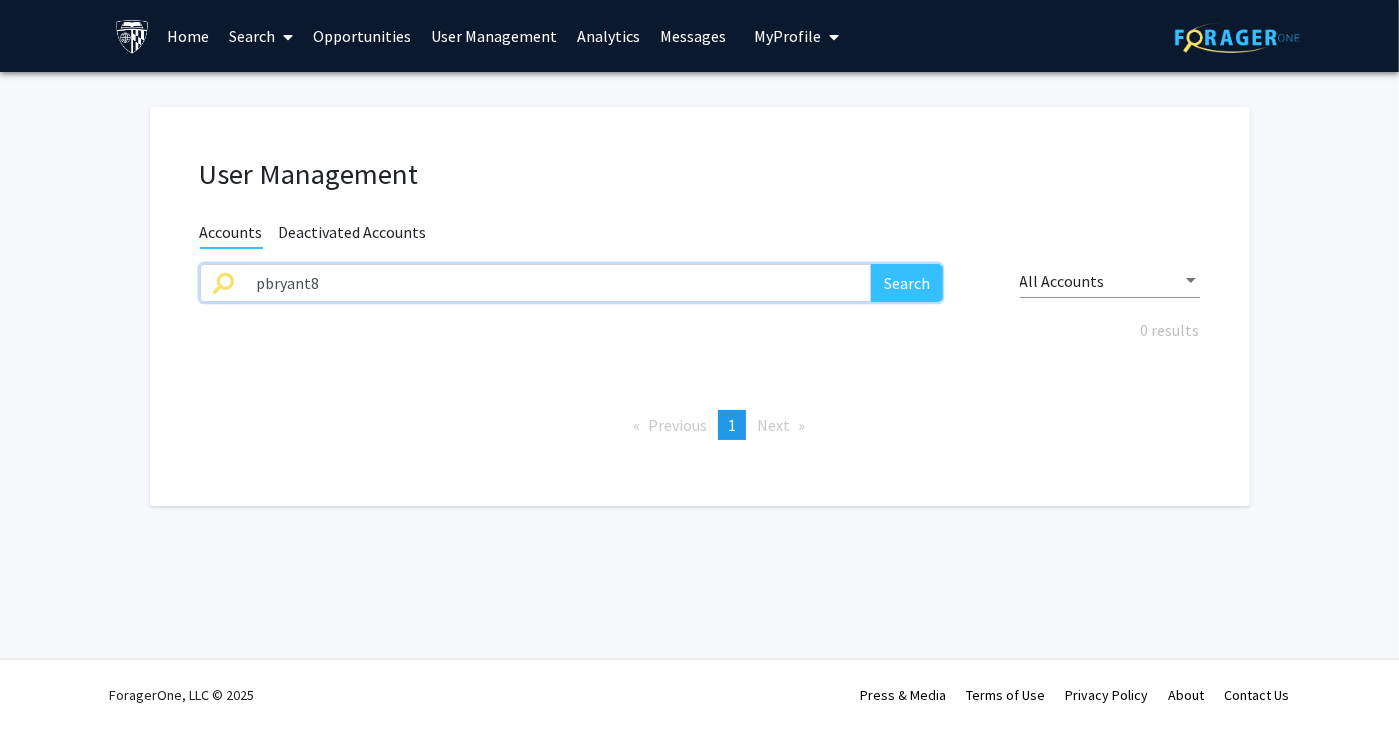 drag, startPoint x: 465, startPoint y: 284, endPoint x: -52, endPoint y: 289, distance: 517.0242 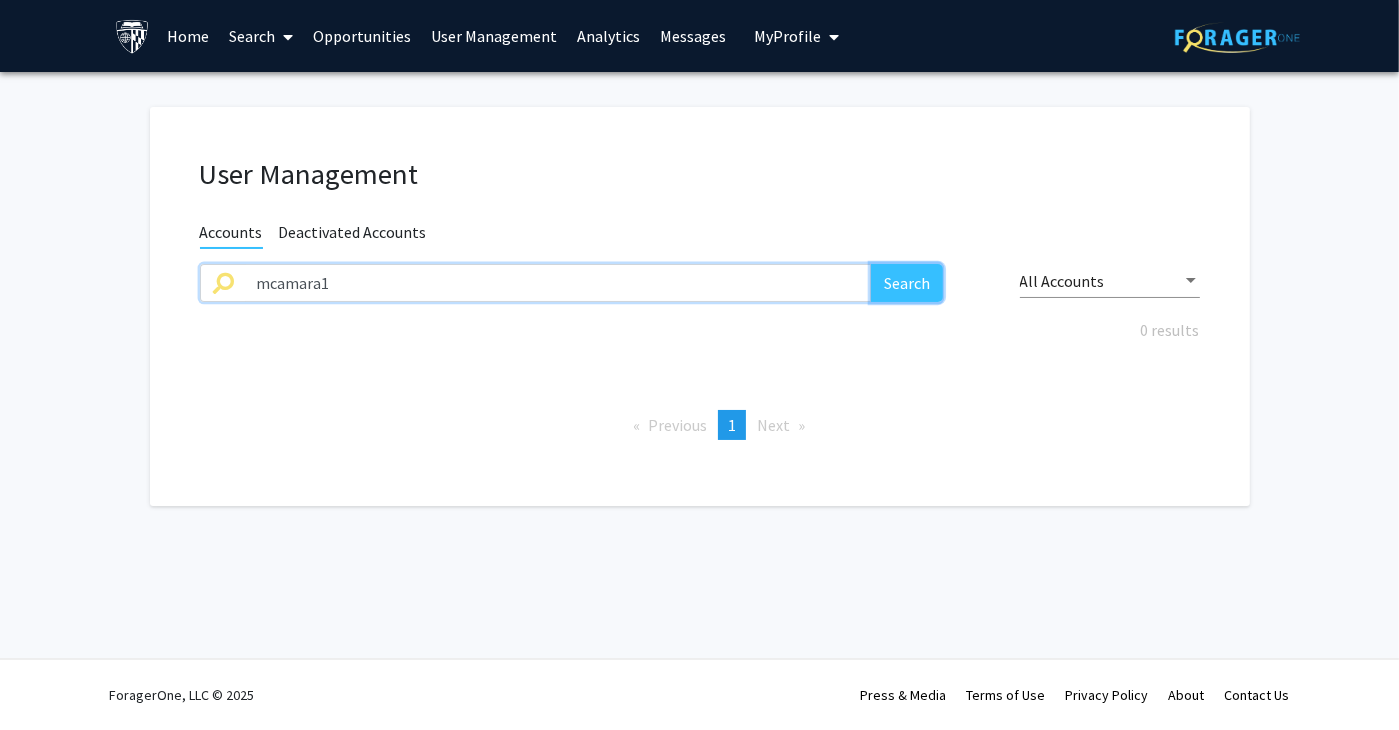 click on "Search" 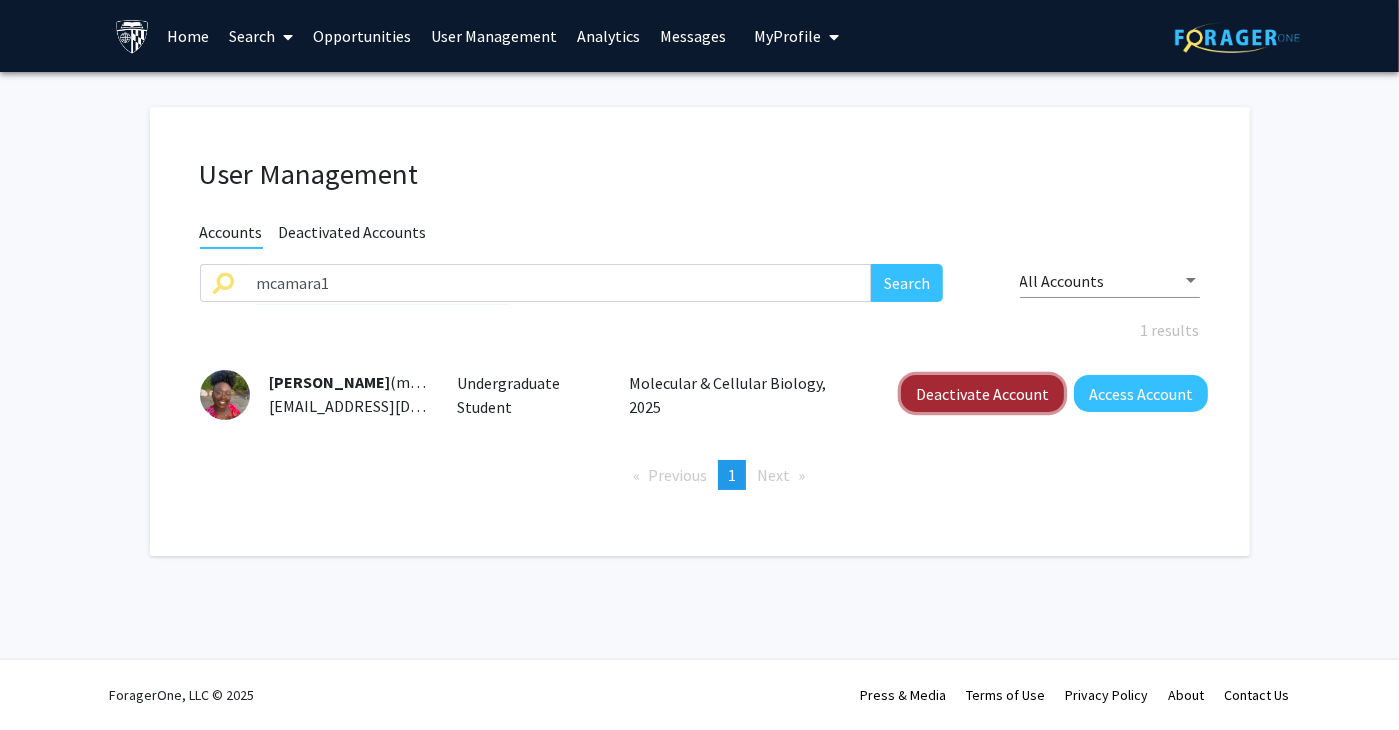 click on "Deactivate Account" 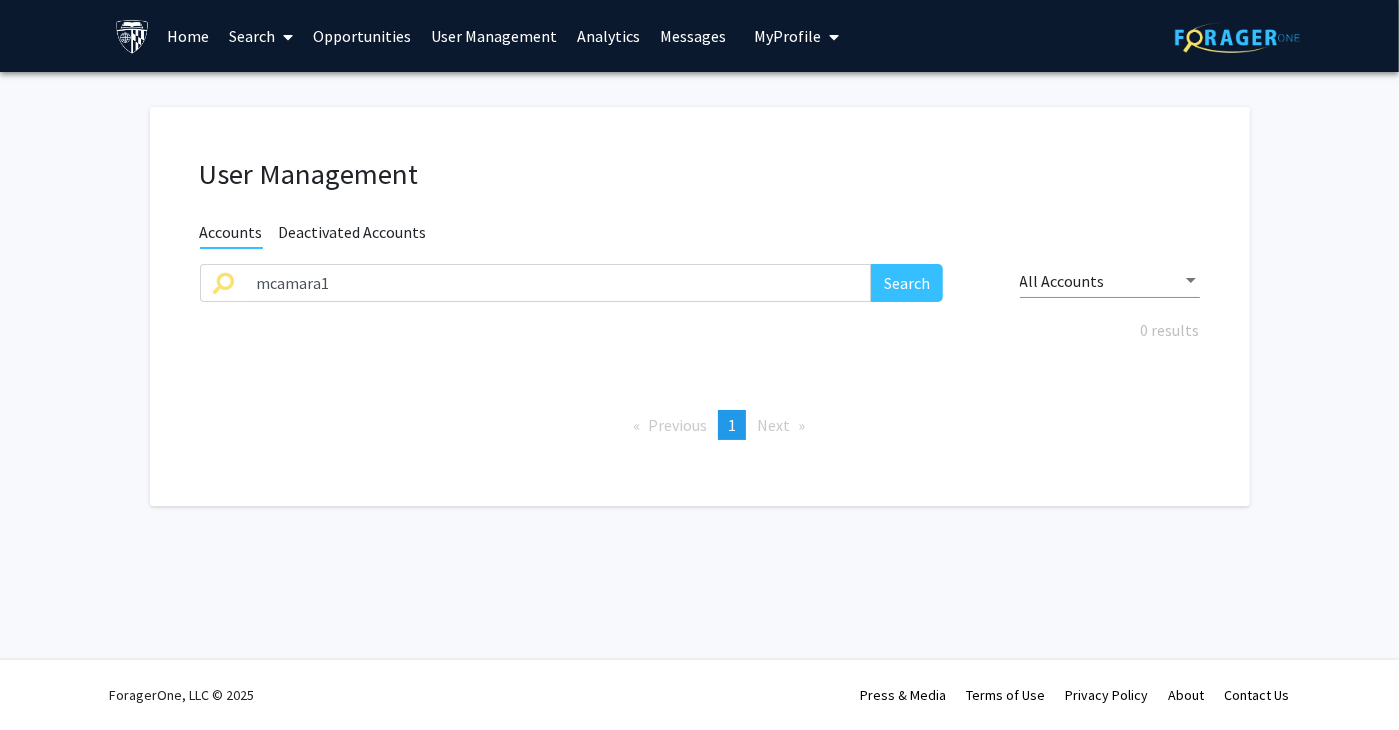 drag, startPoint x: 1153, startPoint y: 399, endPoint x: 1051, endPoint y: 392, distance: 102.239914 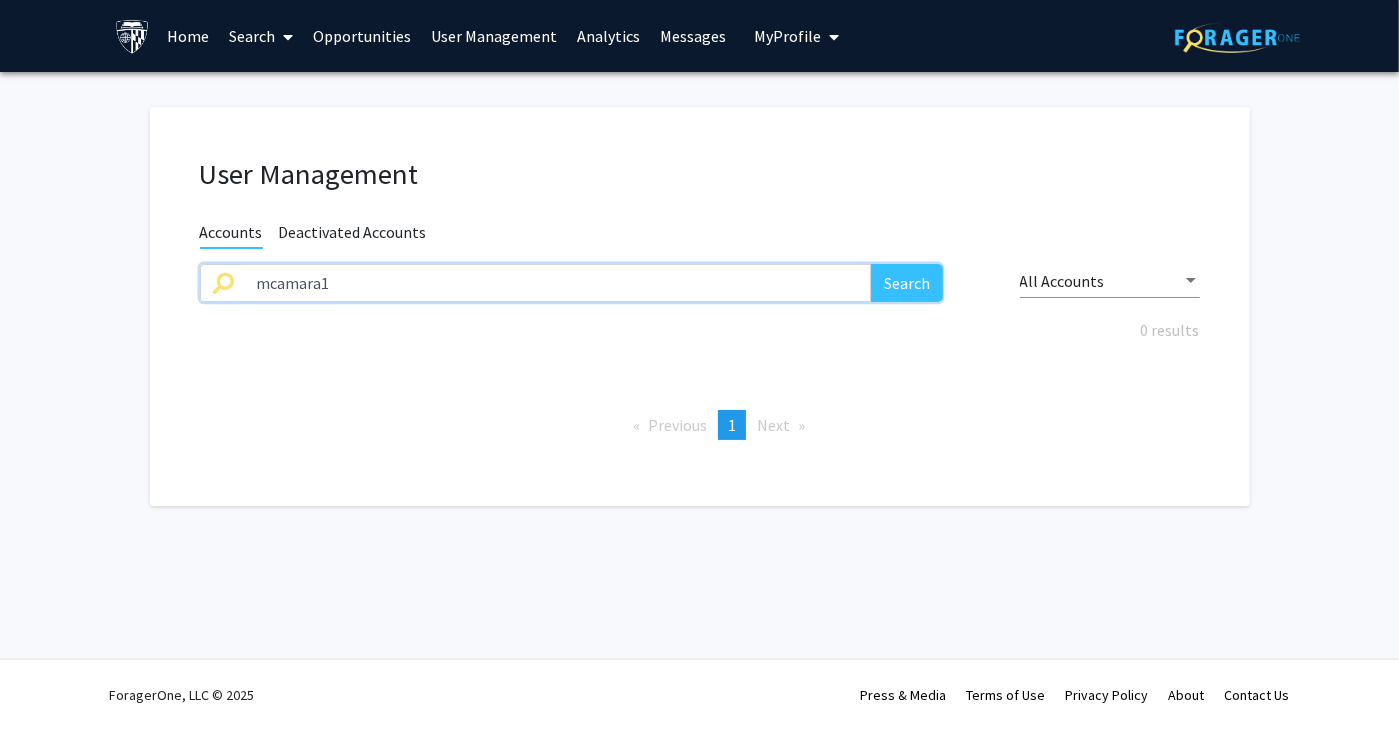 drag, startPoint x: 624, startPoint y: 284, endPoint x: -122, endPoint y: 291, distance: 746.03284 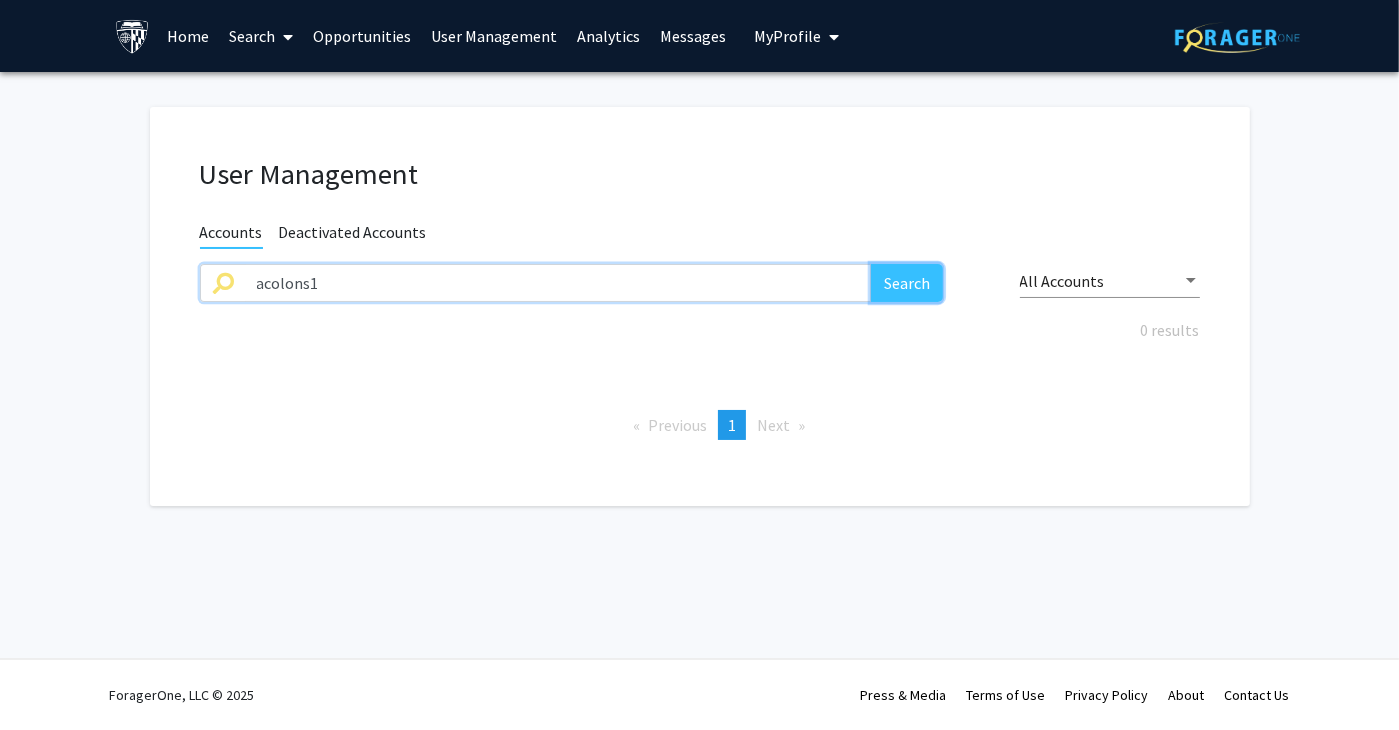 click on "Search" 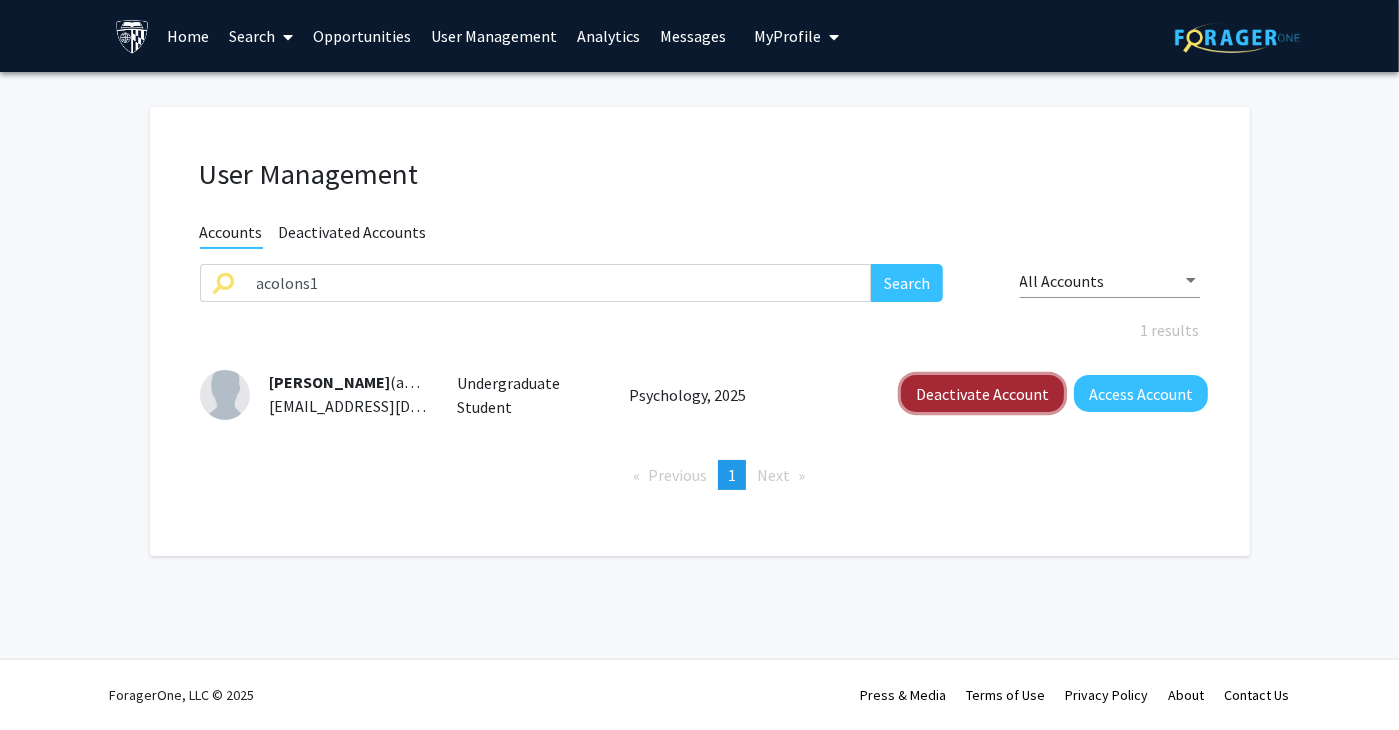 click on "Deactivate Account" 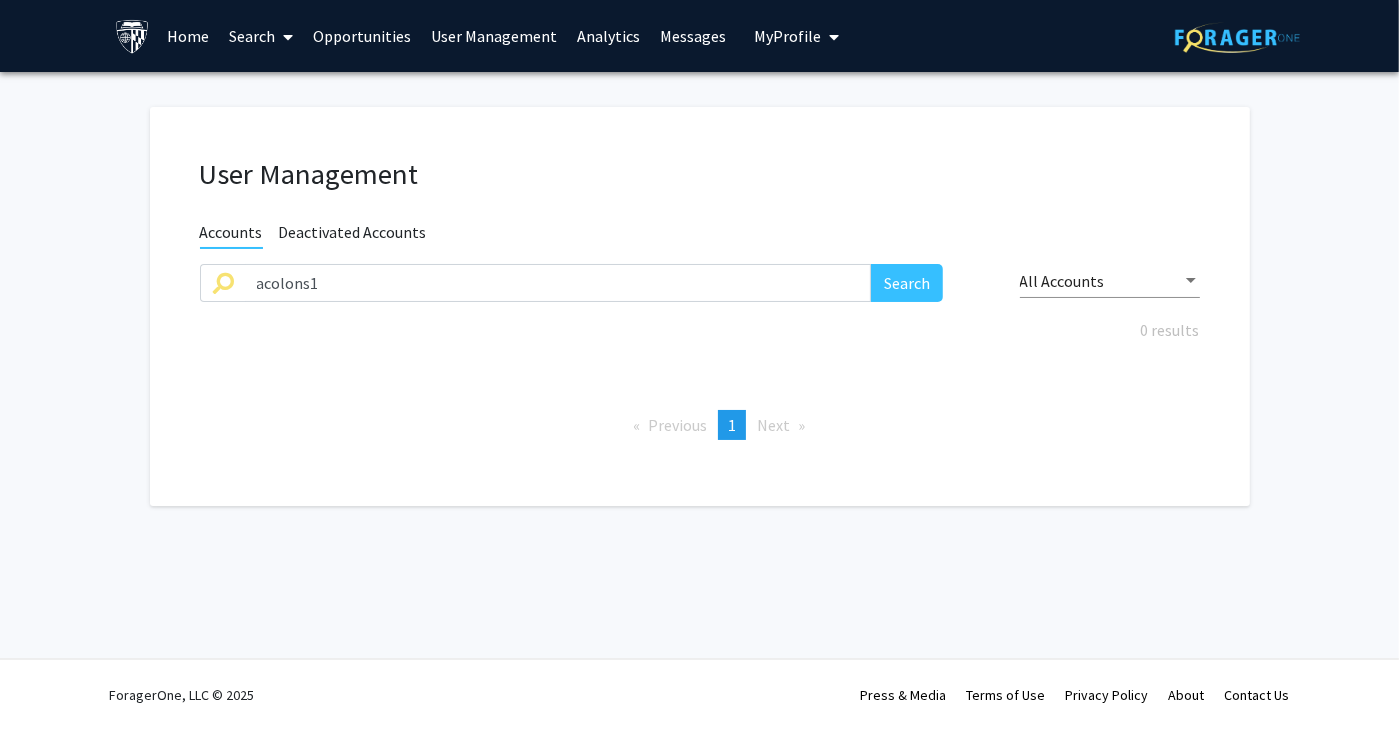 click on "Previous  page  1 / 1  You're on page  1  Next  page" 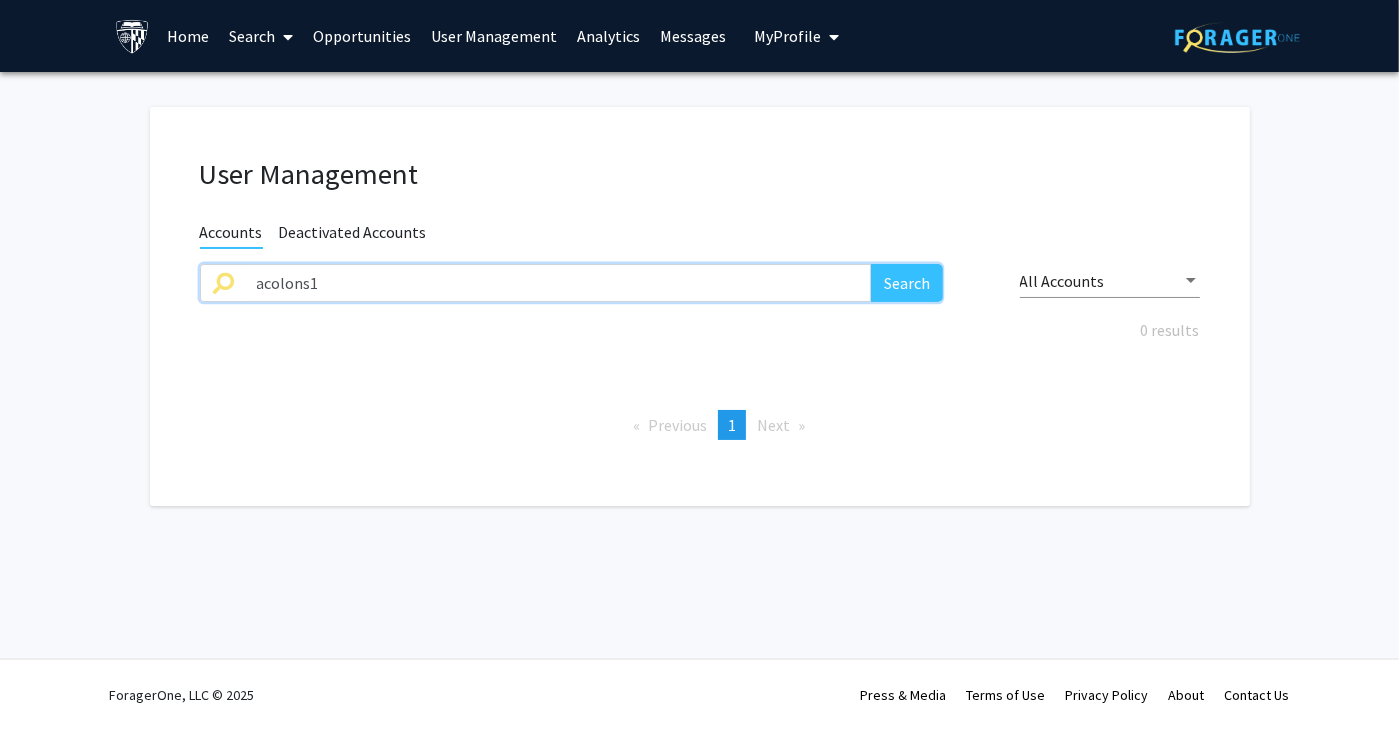 drag, startPoint x: 221, startPoint y: 289, endPoint x: 202, endPoint y: 289, distance: 19 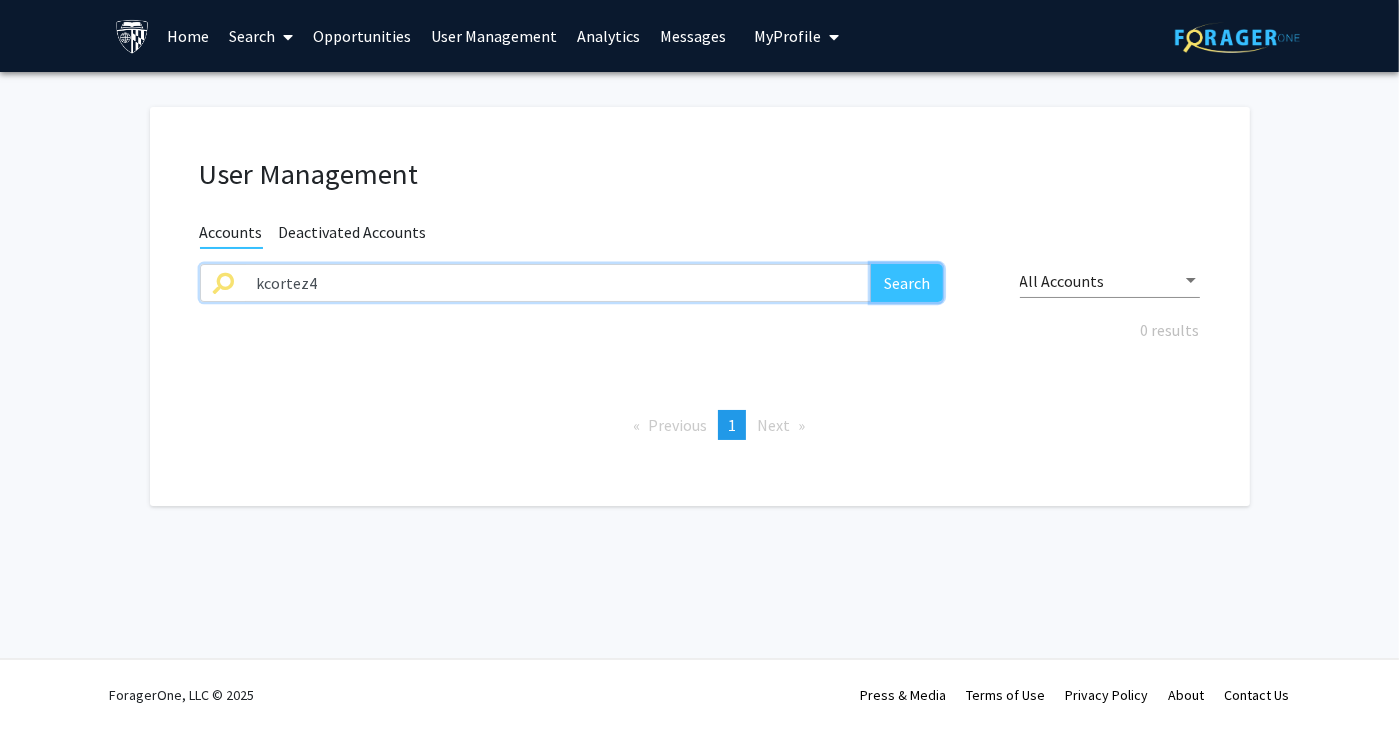 click on "Search" 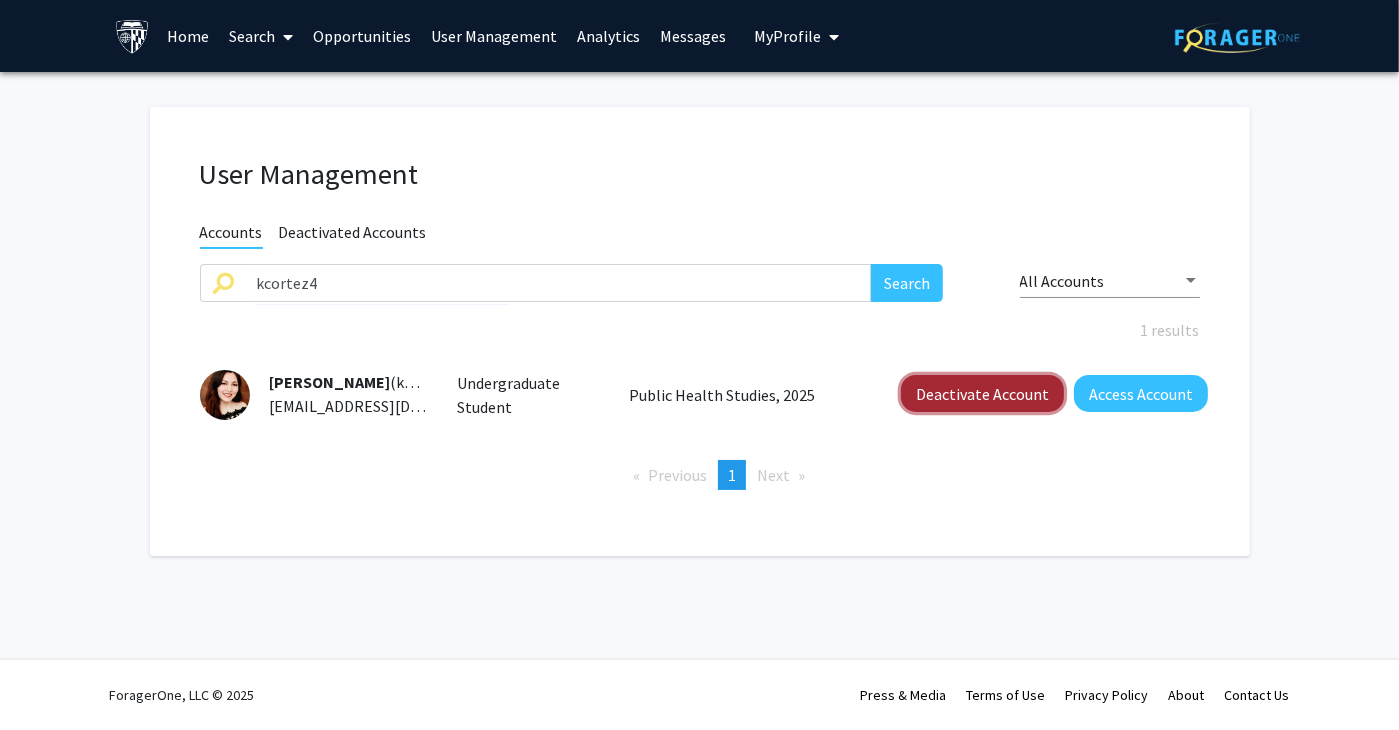 click on "Deactivate Account" 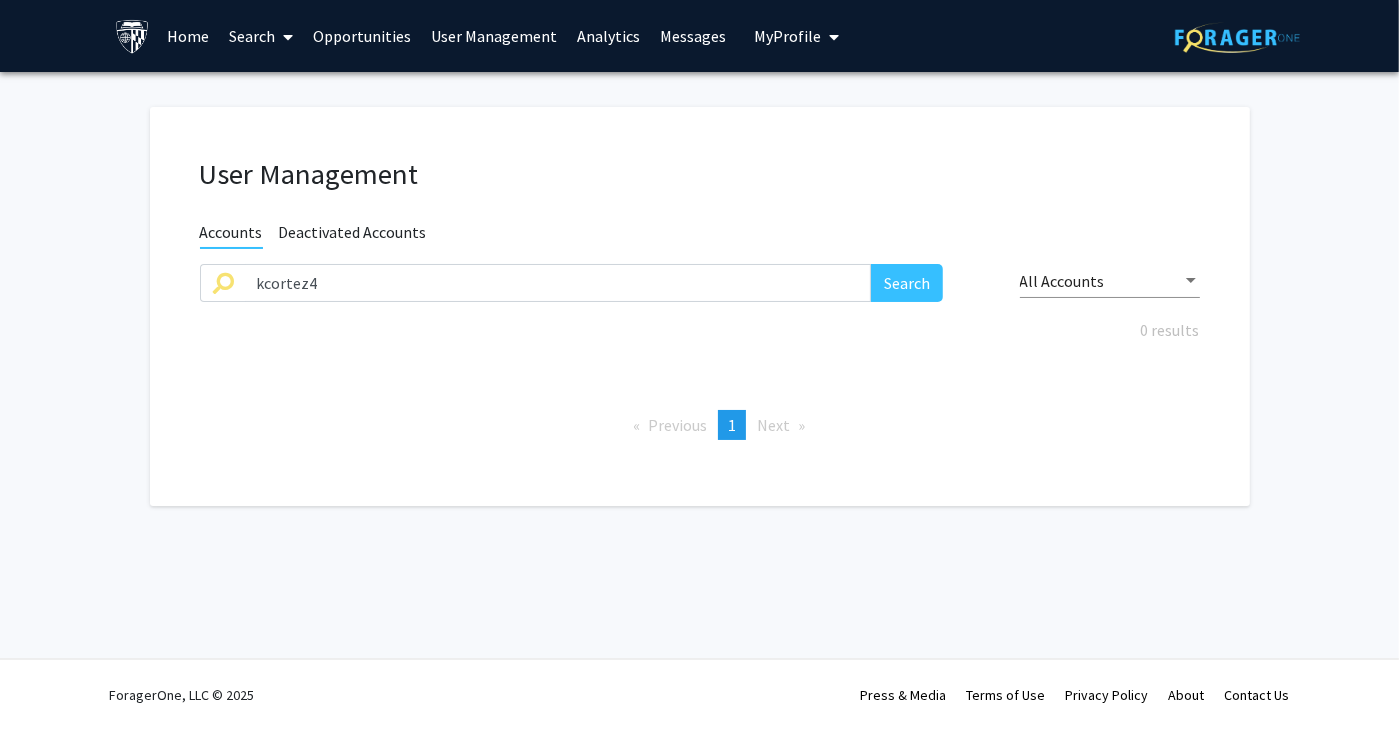 click on "Previous  page  1 / 1  You're on page  1  Next  page" 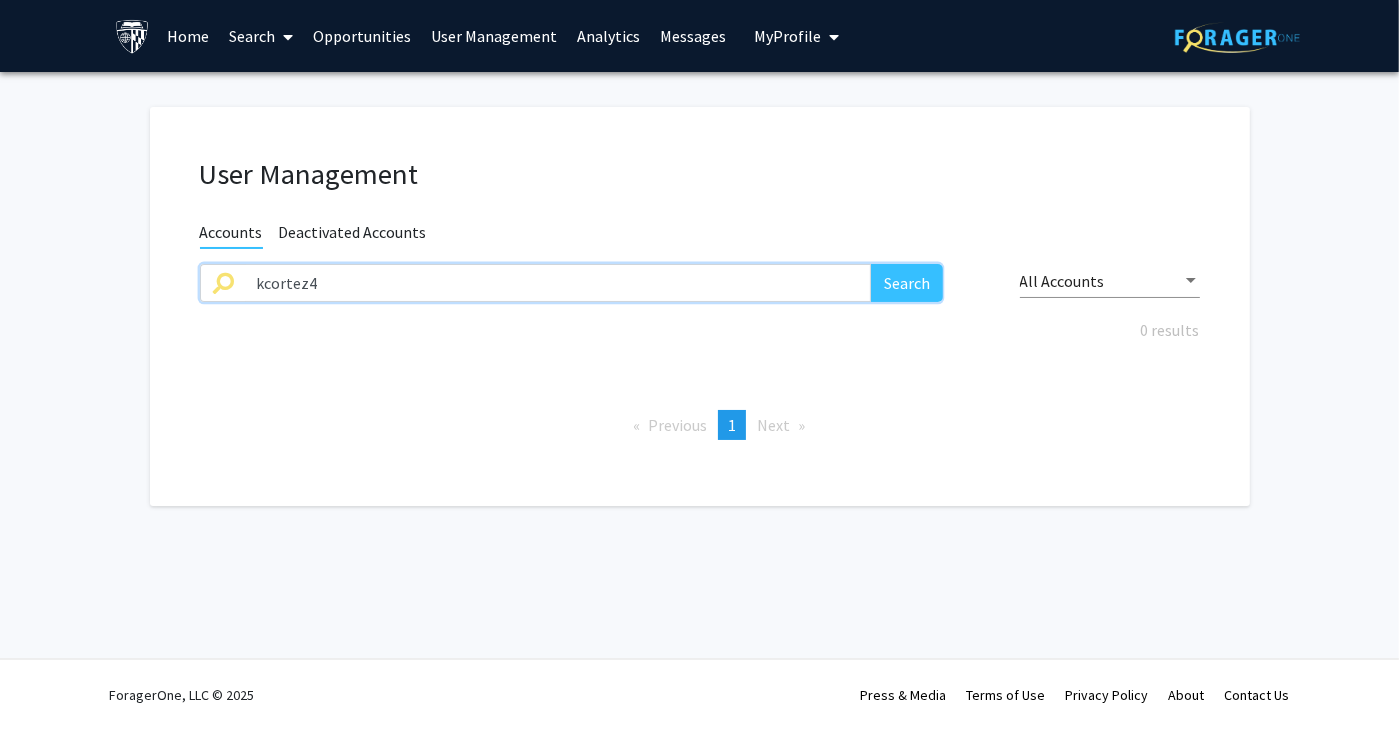 drag, startPoint x: 567, startPoint y: 273, endPoint x: 139, endPoint y: 282, distance: 428.0946 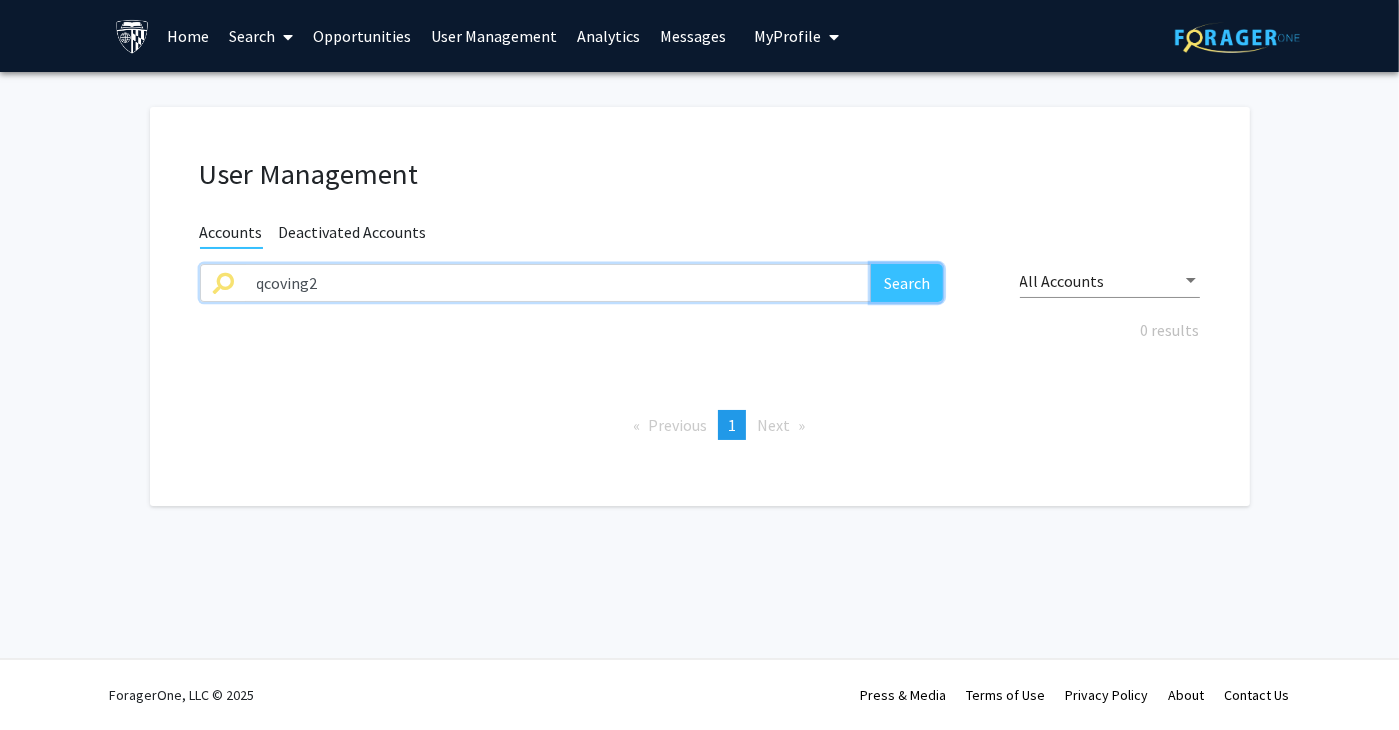 click on "Search" 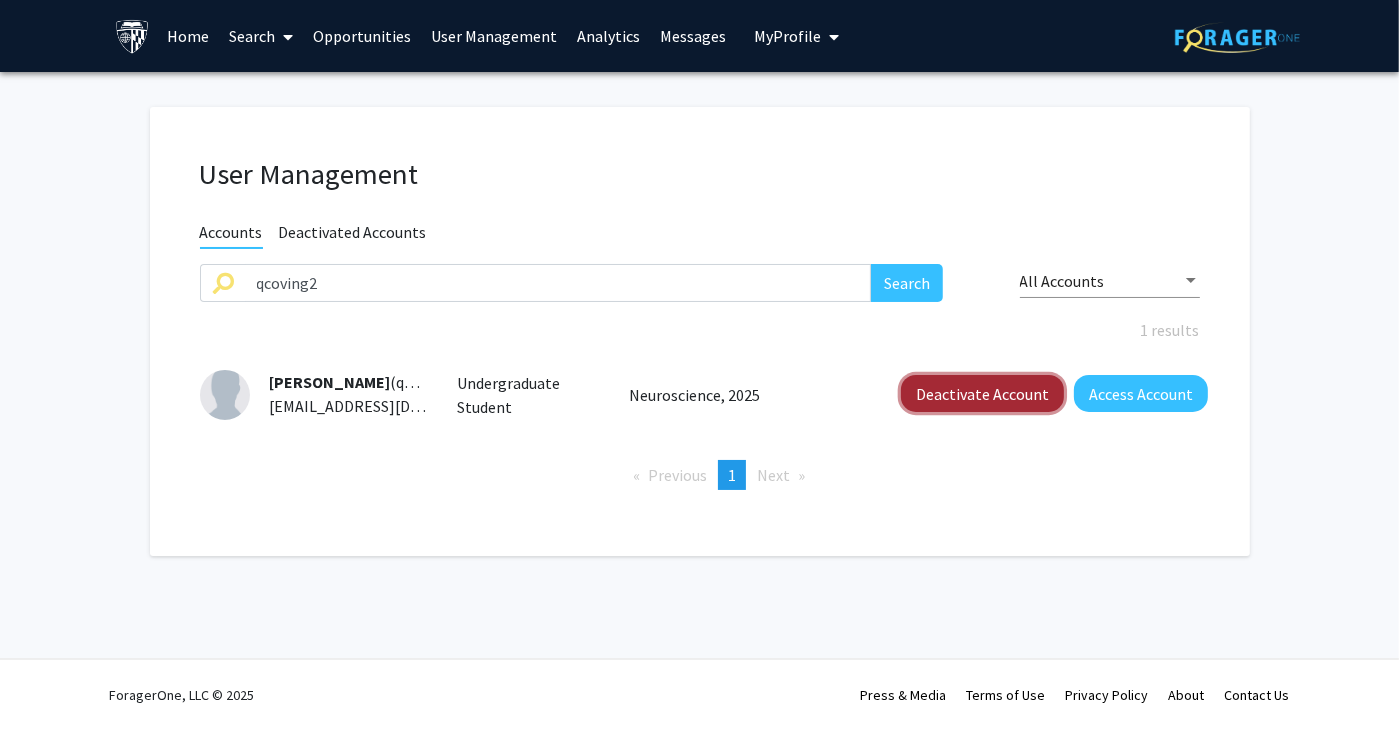 drag, startPoint x: 974, startPoint y: 388, endPoint x: 947, endPoint y: 391, distance: 27.166155 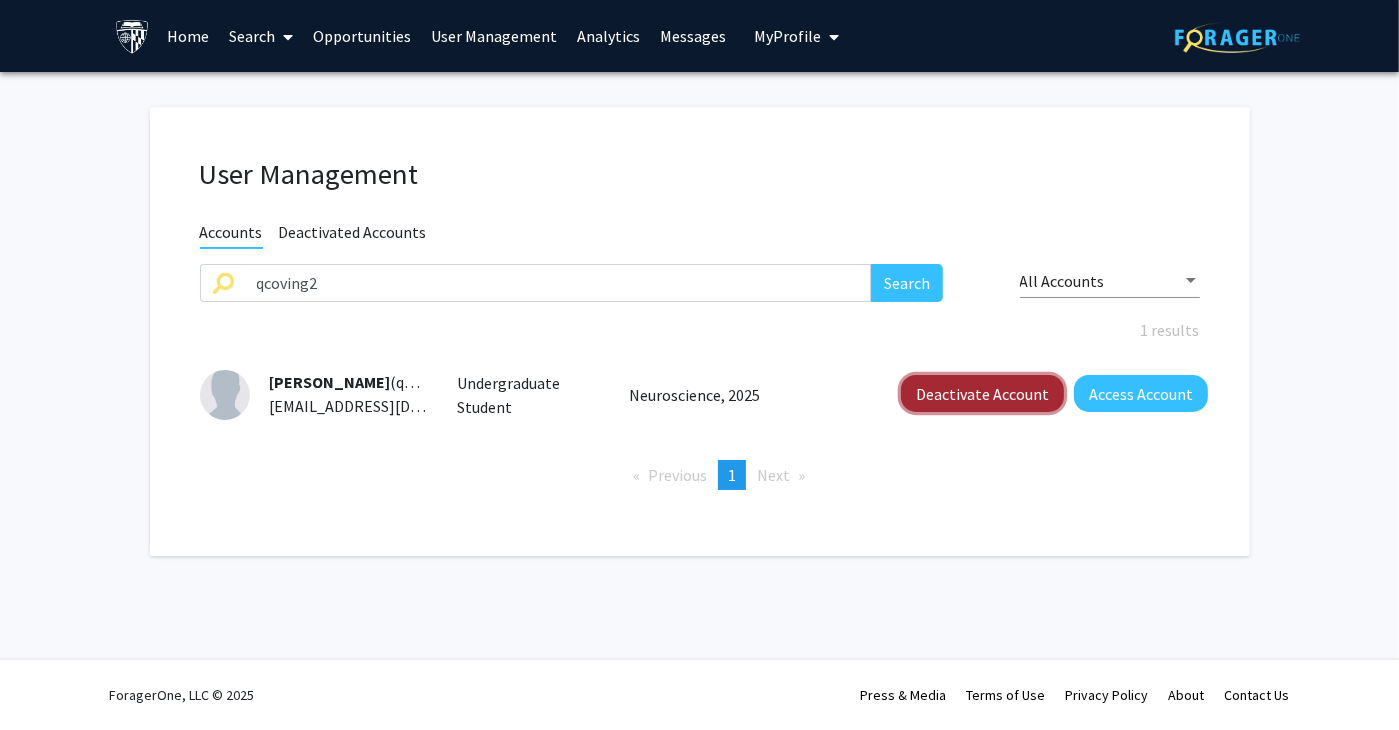click on "Deactivate Account" 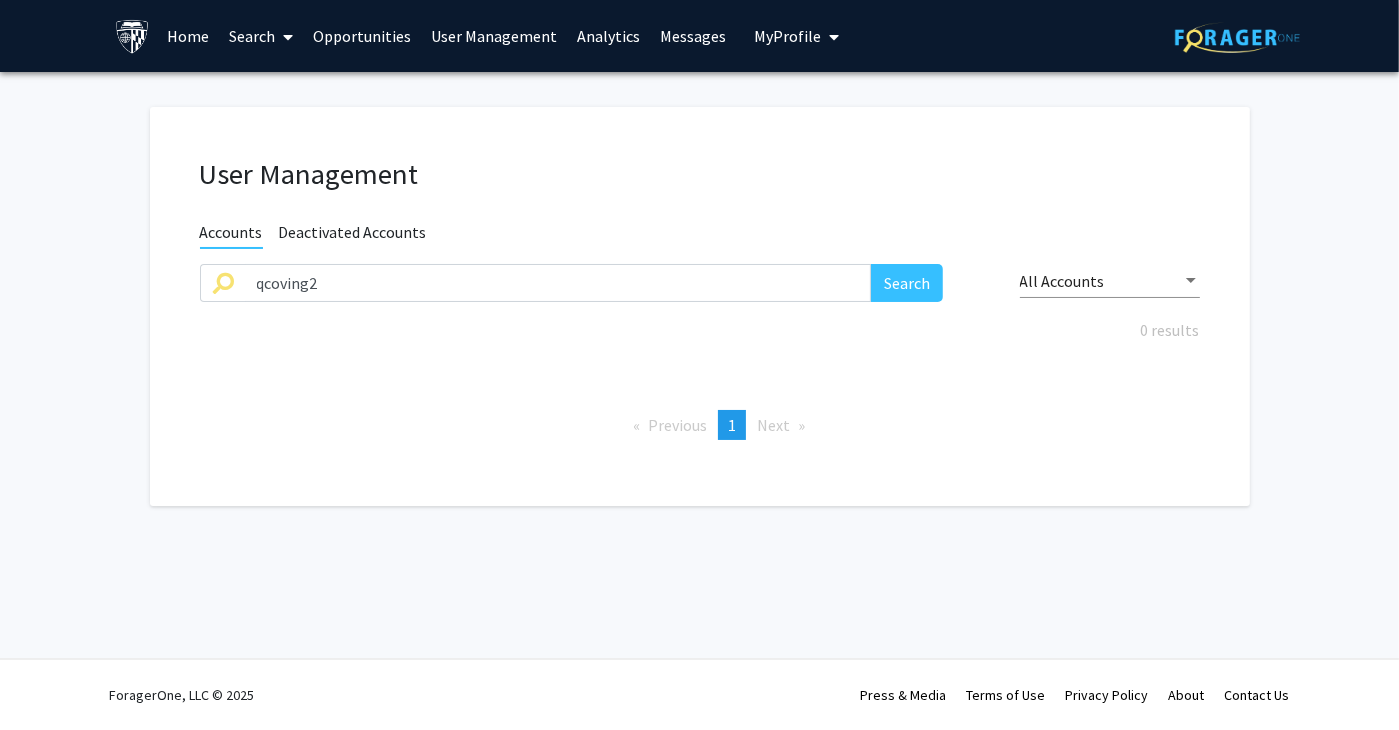 click on "Previous  page  1 / 1  You're on page  1  Next  page" 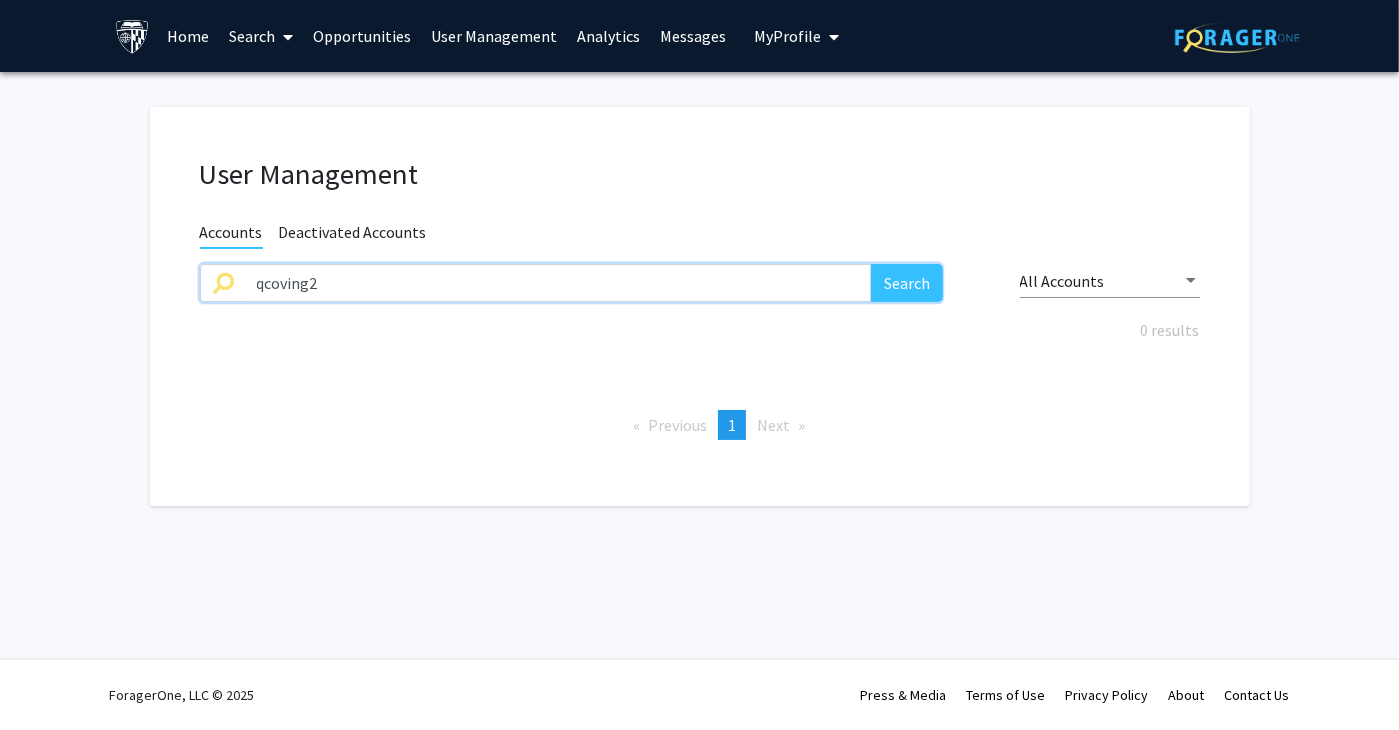 drag, startPoint x: 522, startPoint y: 291, endPoint x: -106, endPoint y: 293, distance: 628.0032 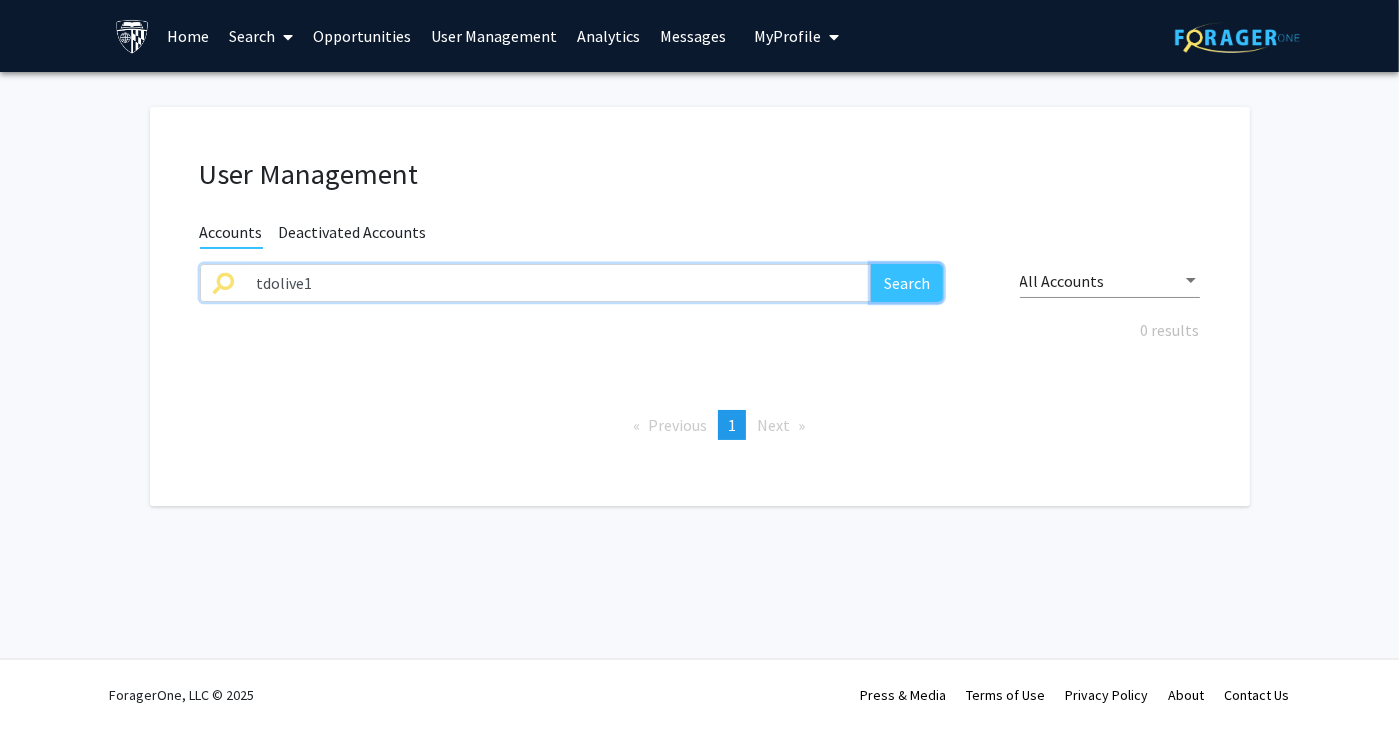 click on "Search" 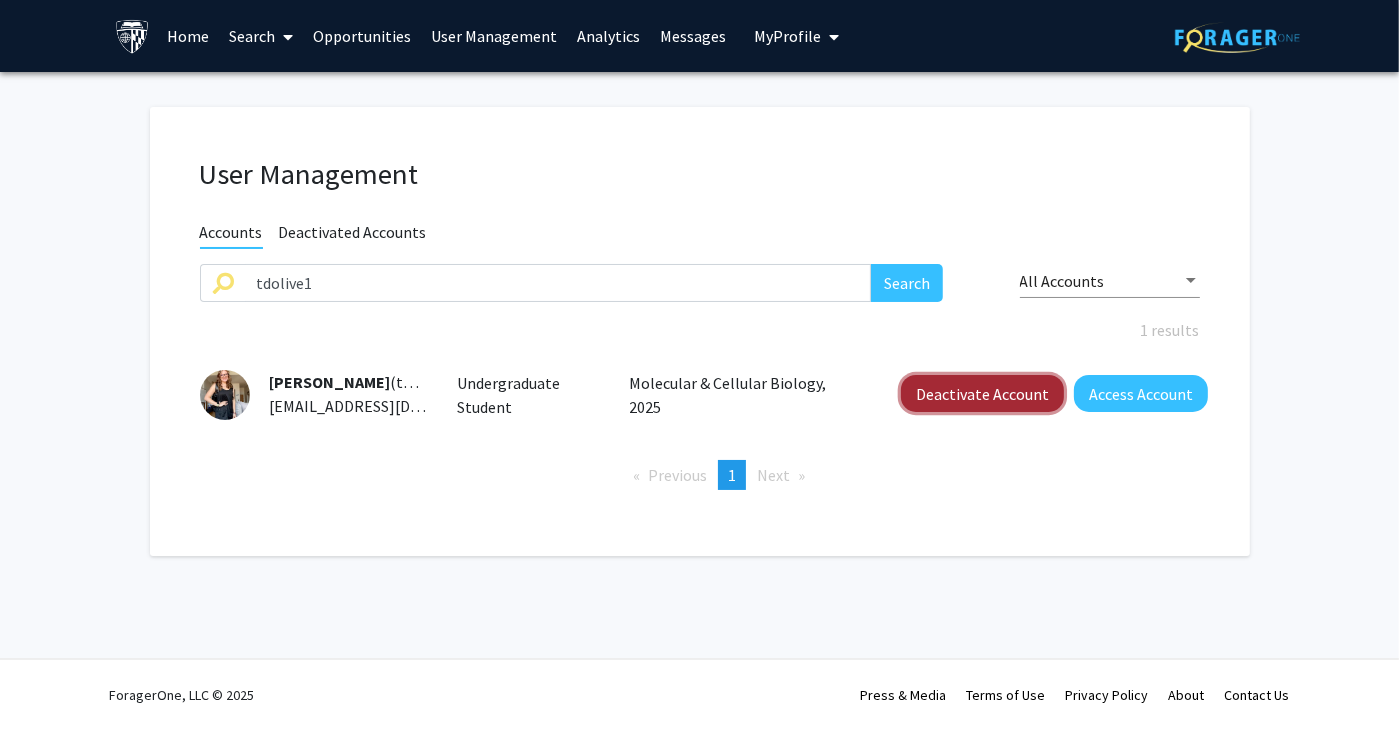 click on "Deactivate Account" 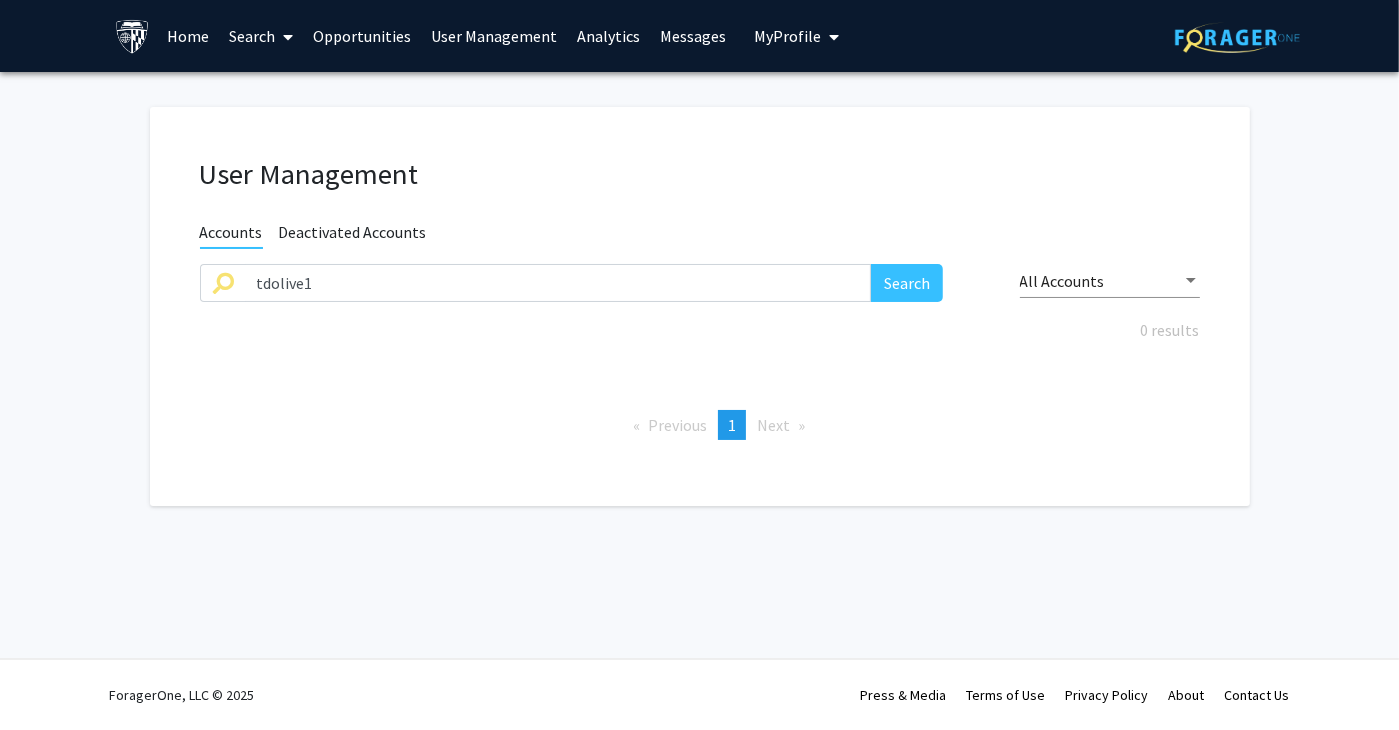 click on "Previous  page  1 / 1  You're on page  1  Next  page" 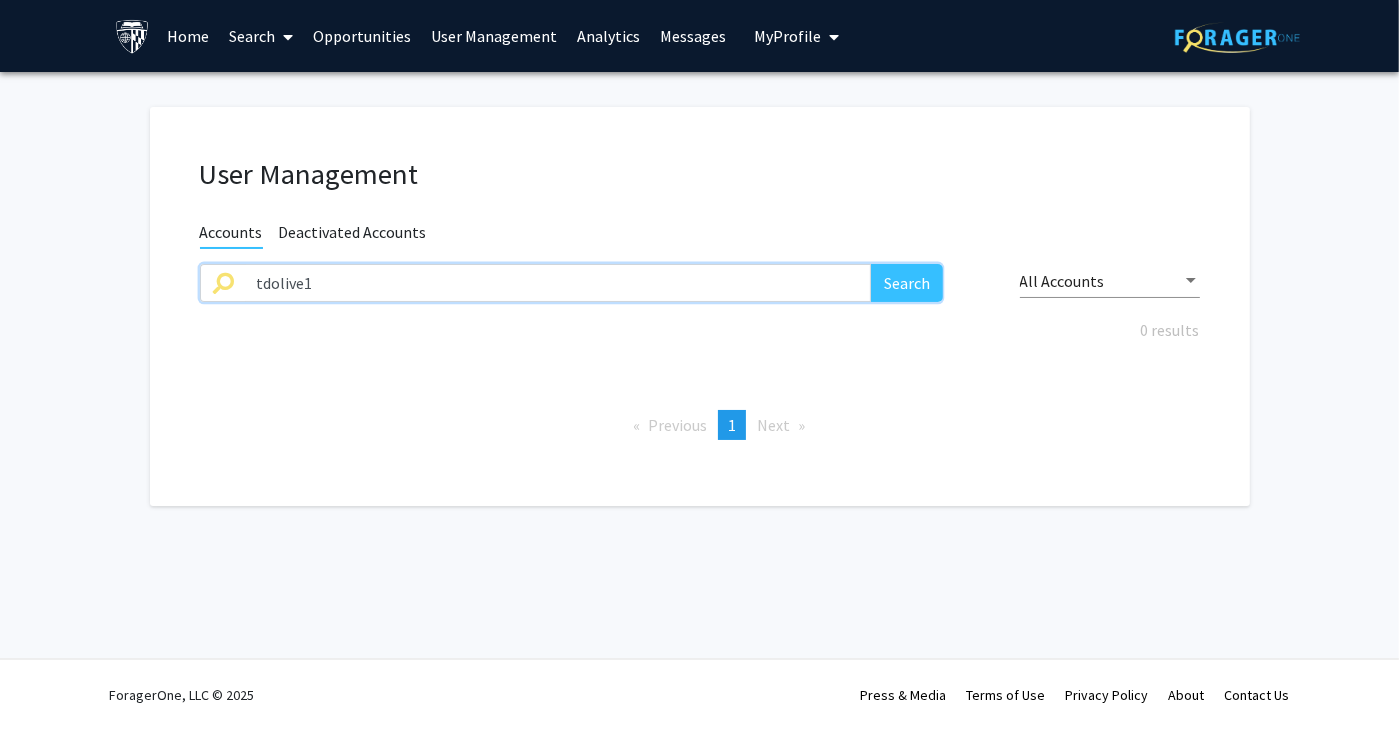 drag, startPoint x: 664, startPoint y: 281, endPoint x: -7, endPoint y: 281, distance: 671 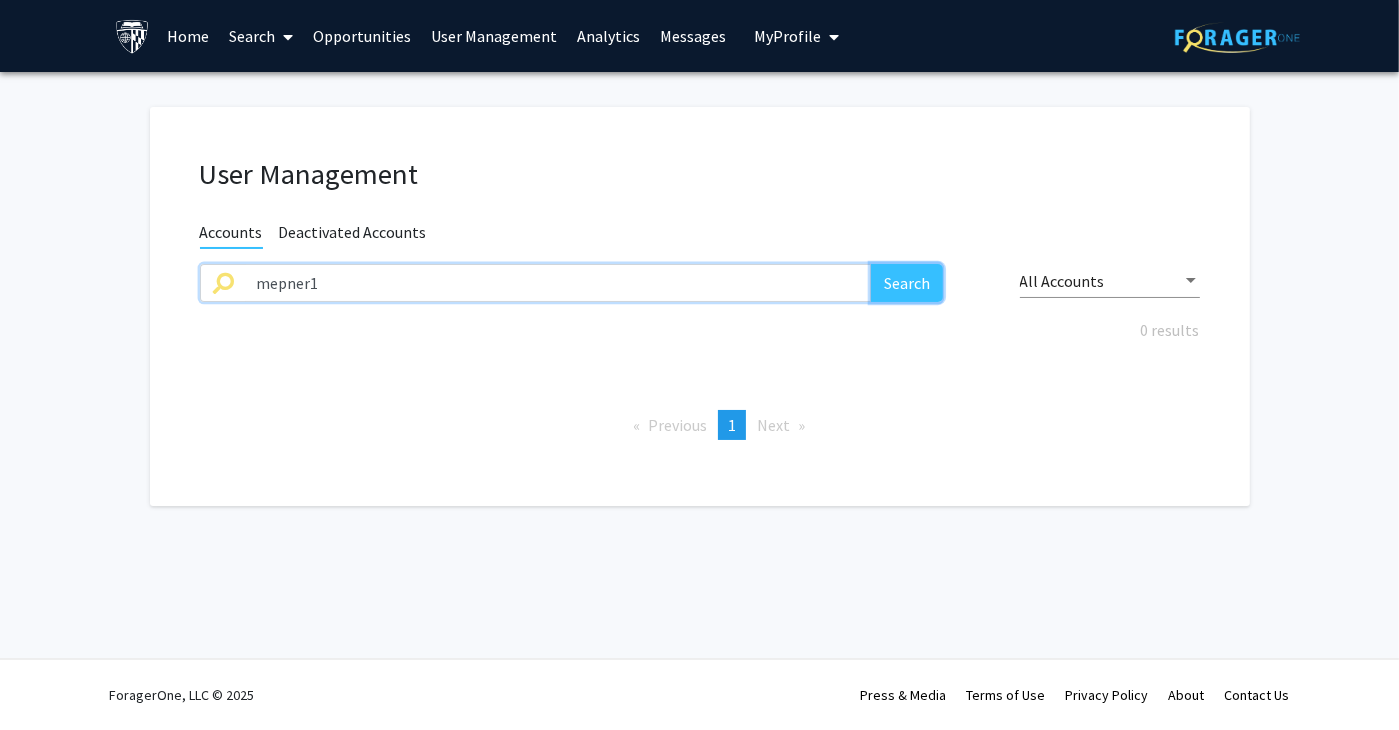 click on "Search" 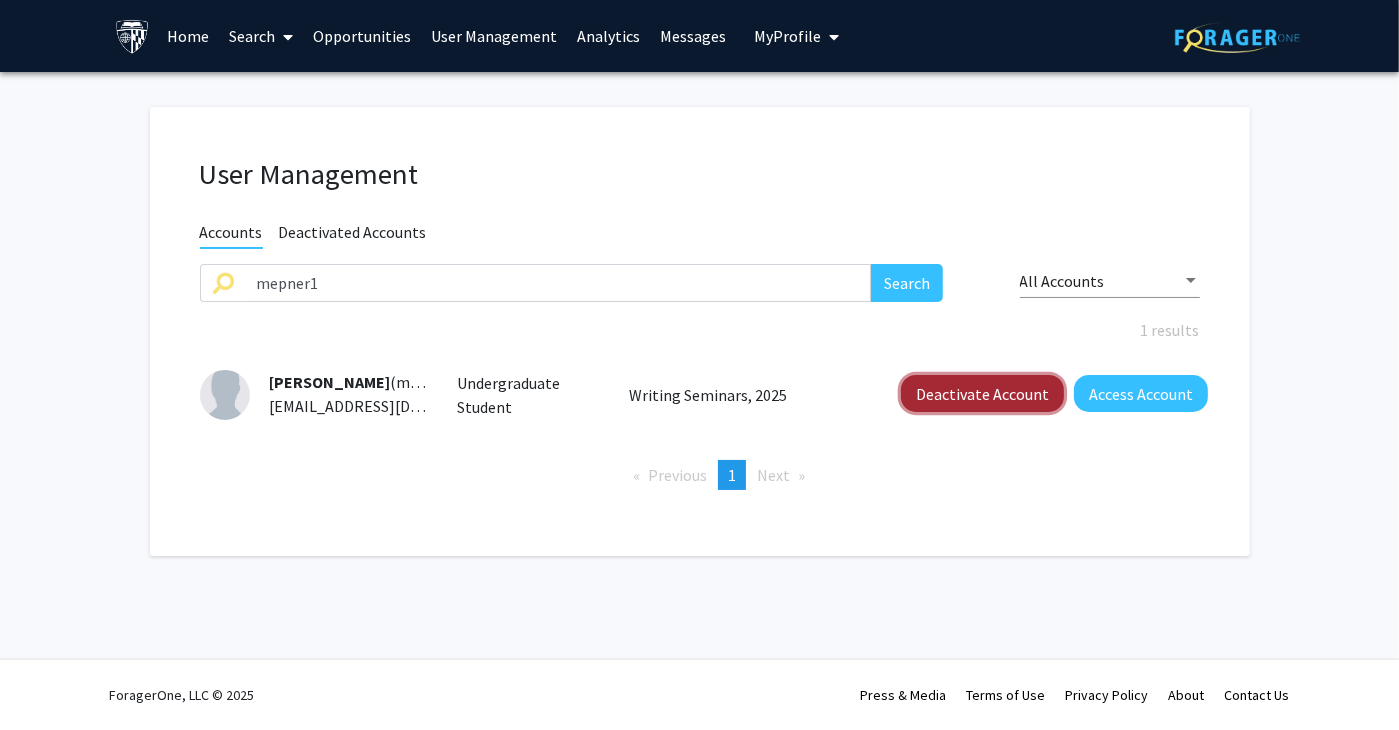 click on "Deactivate Account" 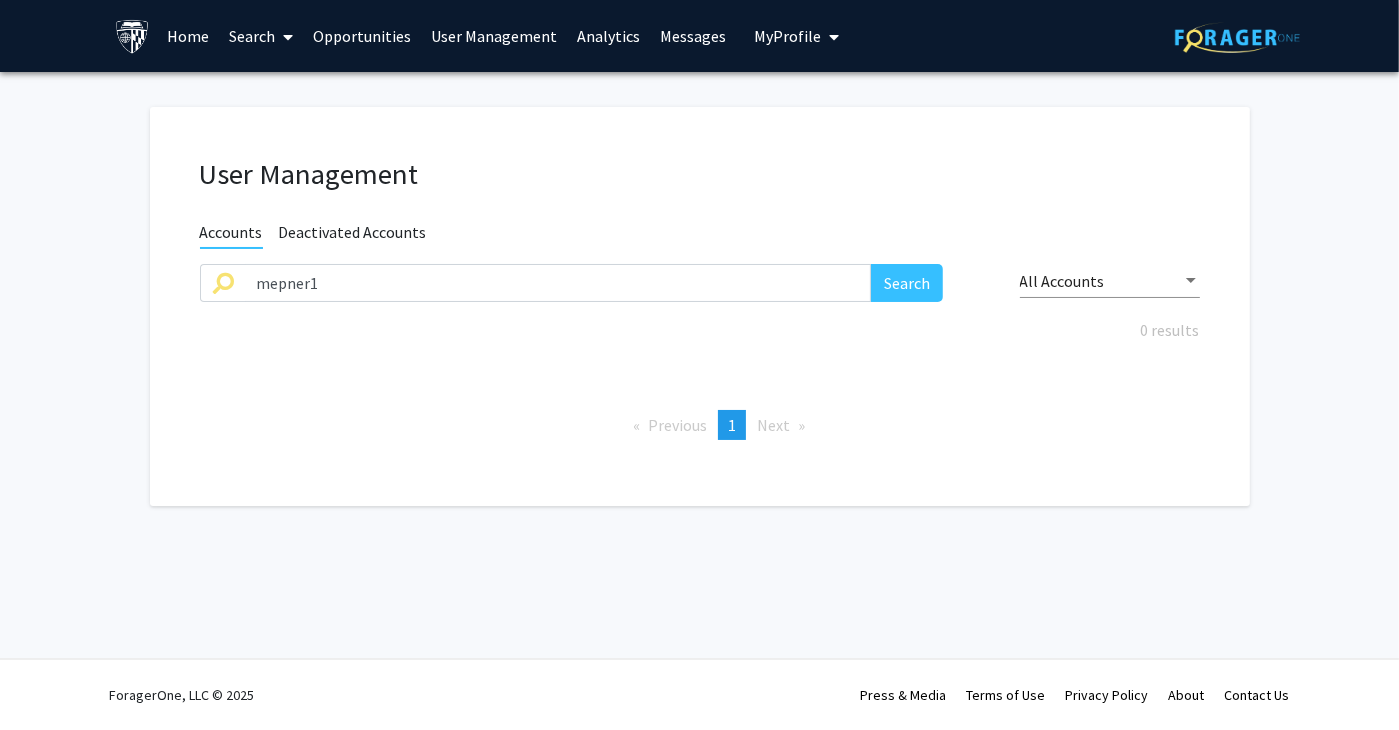 drag, startPoint x: 1105, startPoint y: 408, endPoint x: 1006, endPoint y: 393, distance: 100.12991 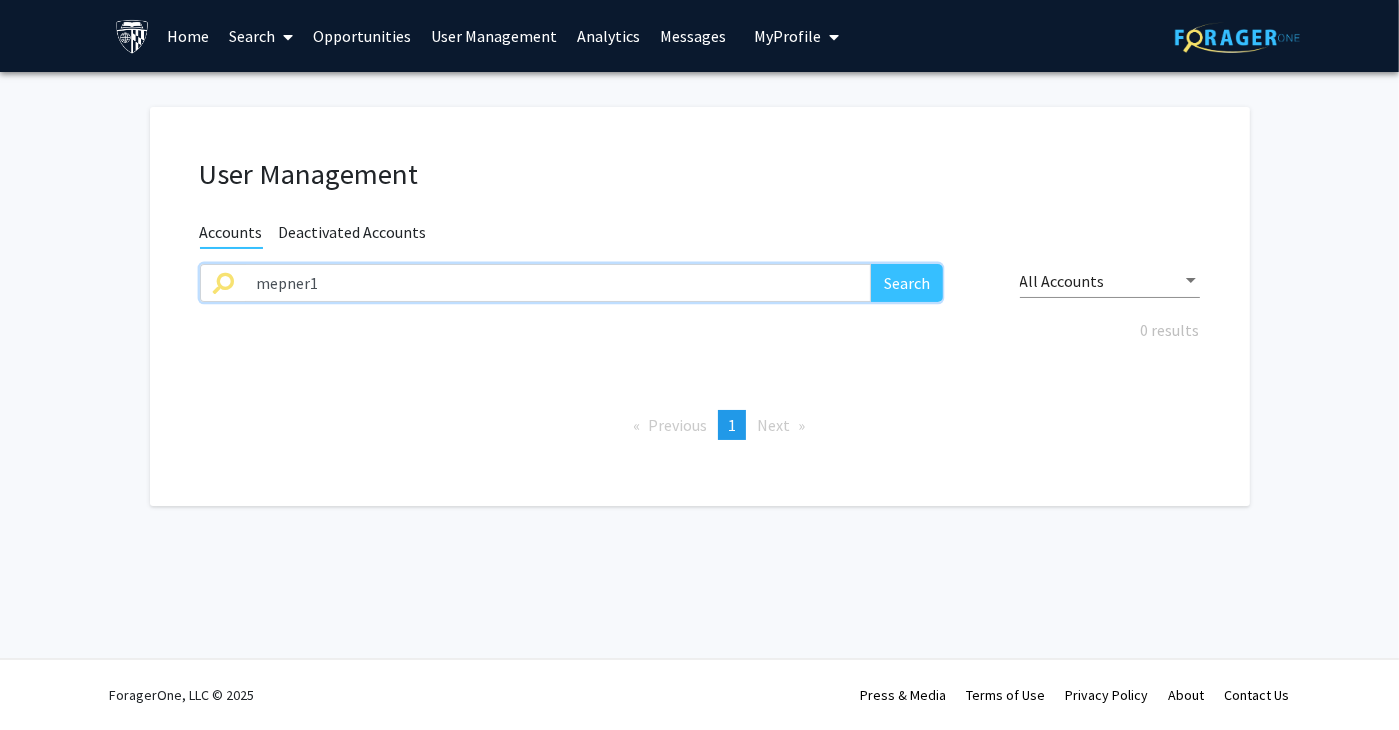 drag, startPoint x: 159, startPoint y: 277, endPoint x: 102, endPoint y: 273, distance: 57.14018 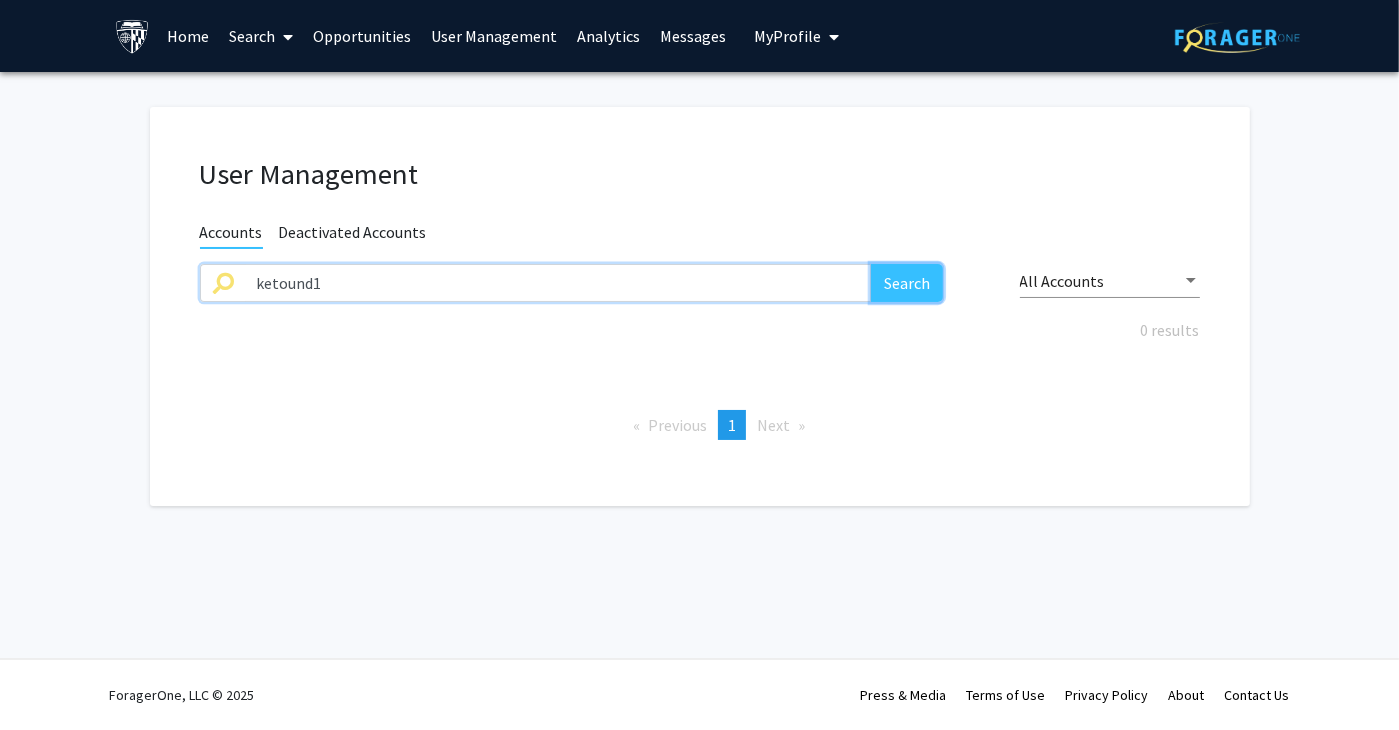 drag, startPoint x: 907, startPoint y: 273, endPoint x: 908, endPoint y: 288, distance: 15.033297 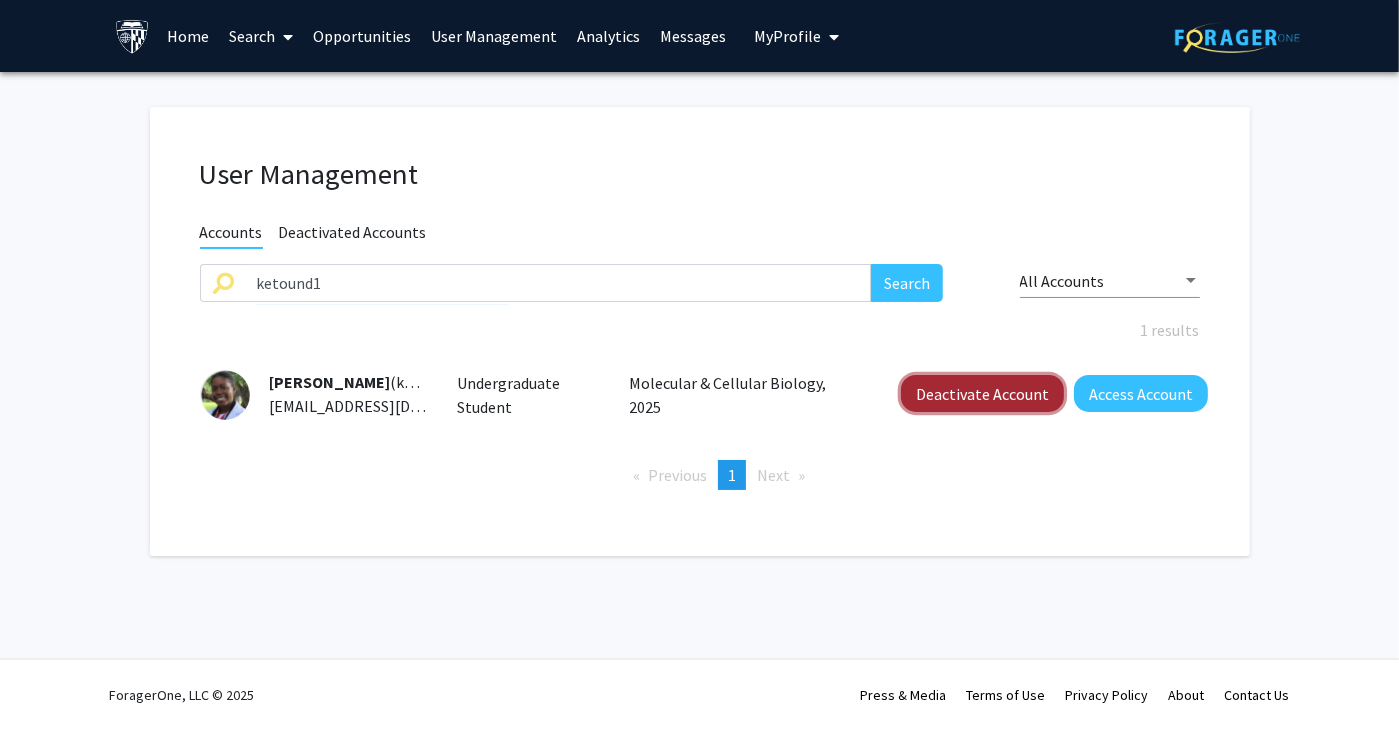 click on "Deactivate Account" 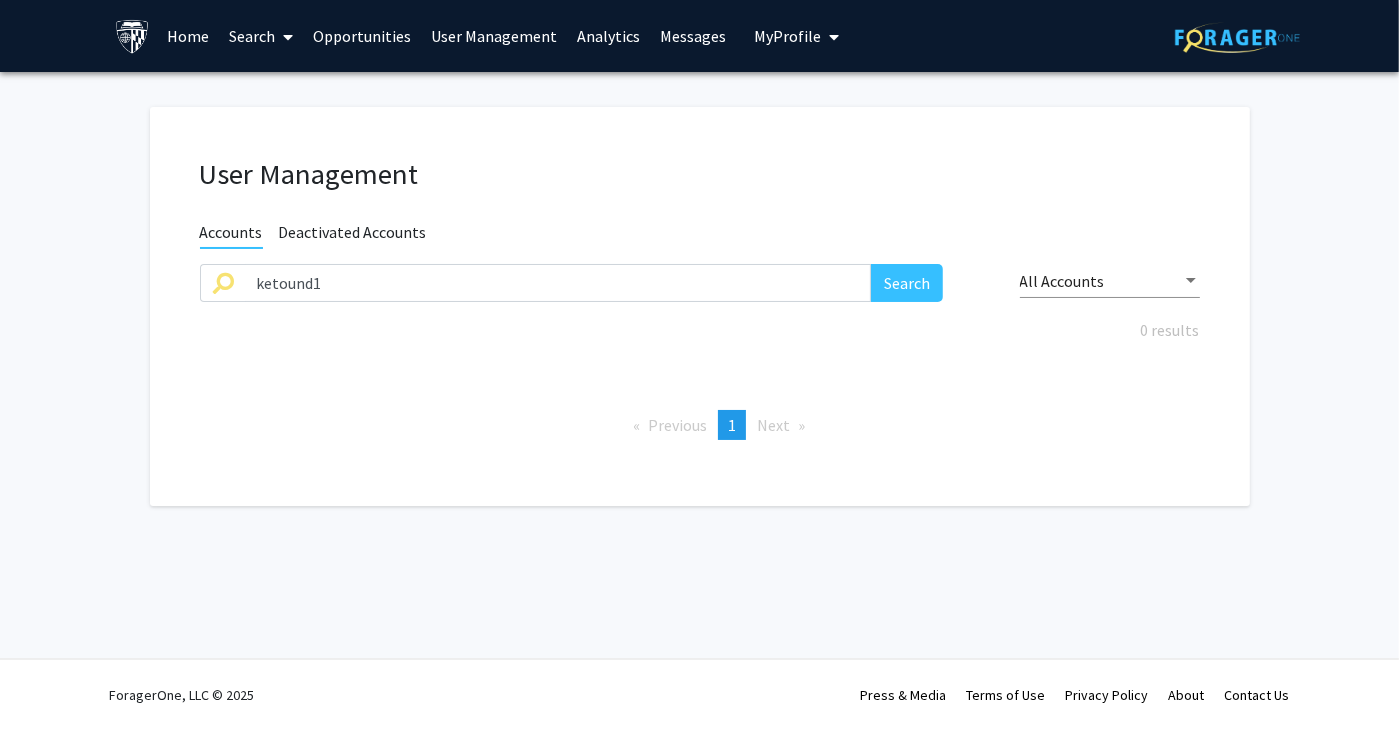 drag, startPoint x: 1135, startPoint y: 429, endPoint x: 953, endPoint y: 375, distance: 189.84204 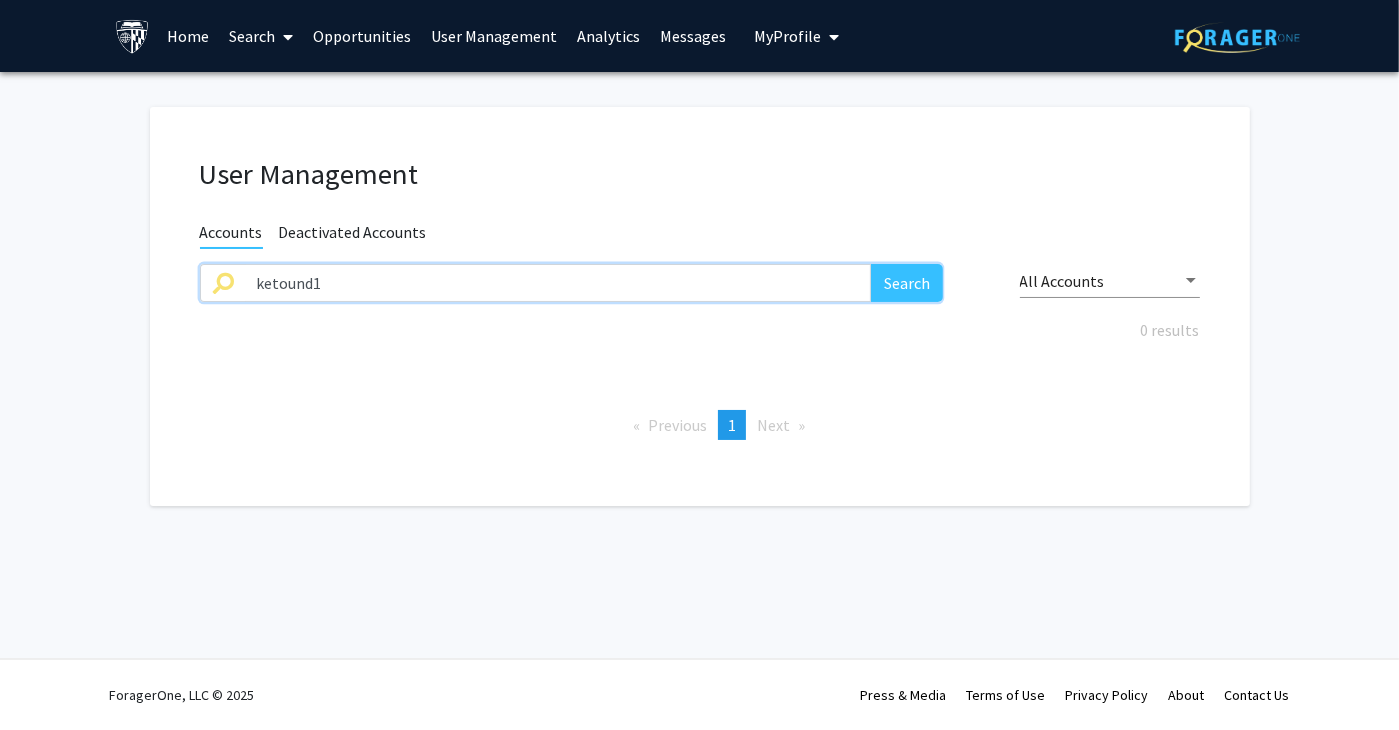 drag, startPoint x: 553, startPoint y: 290, endPoint x: 58, endPoint y: 303, distance: 495.1707 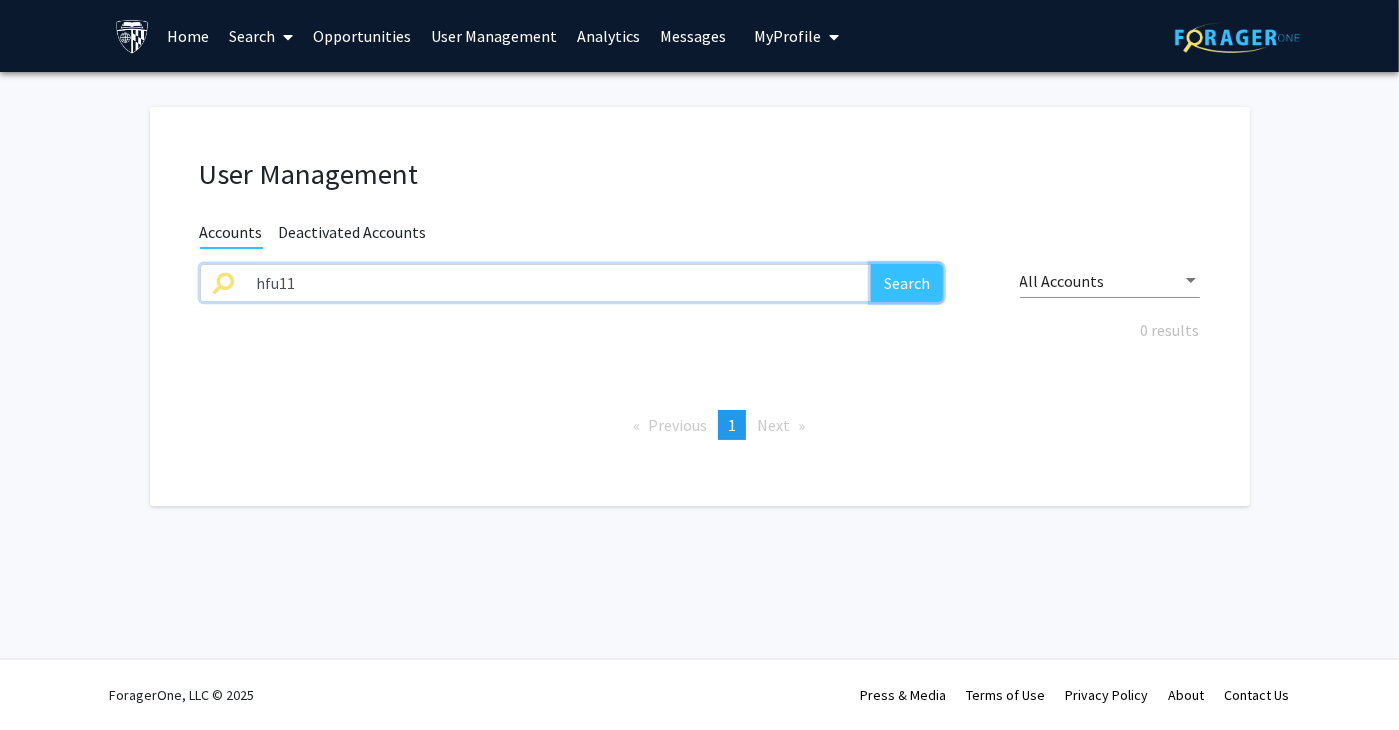 drag, startPoint x: 906, startPoint y: 283, endPoint x: 919, endPoint y: 293, distance: 16.40122 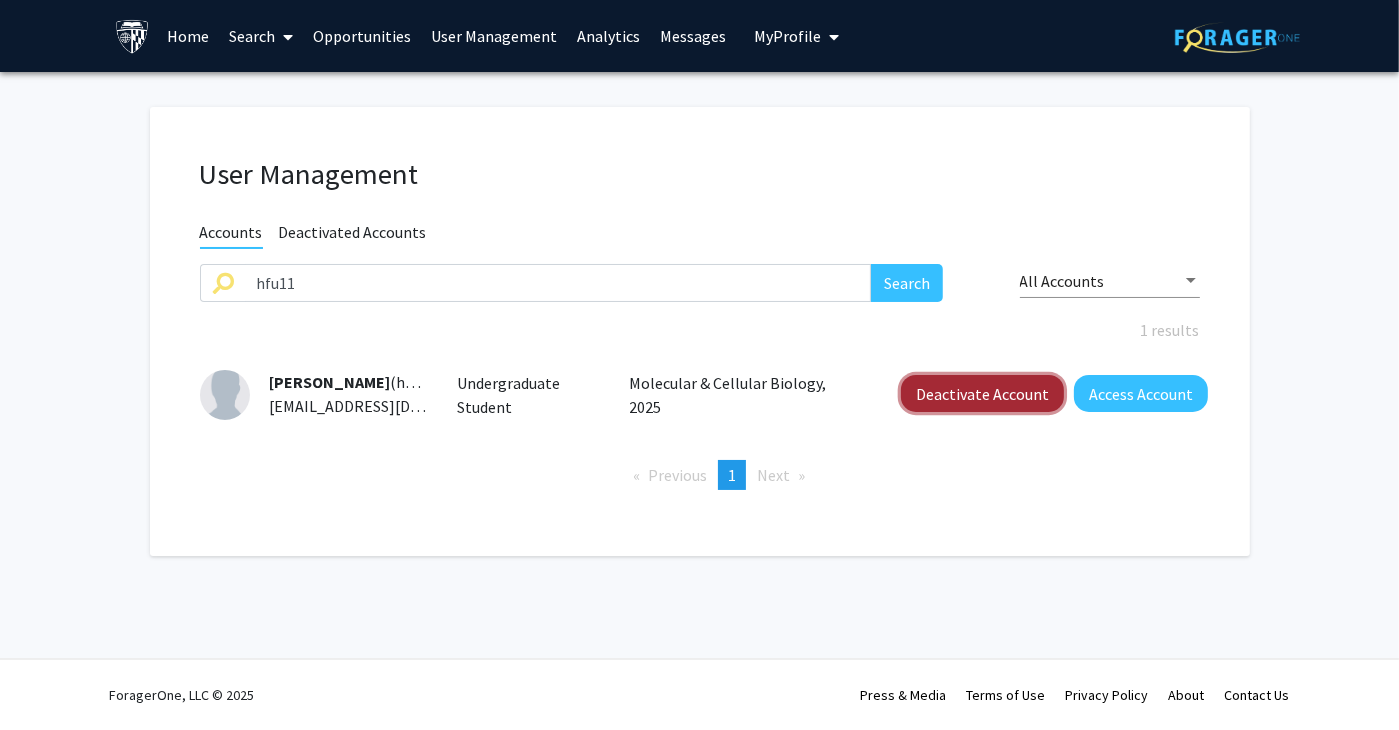 click on "Deactivate Account" 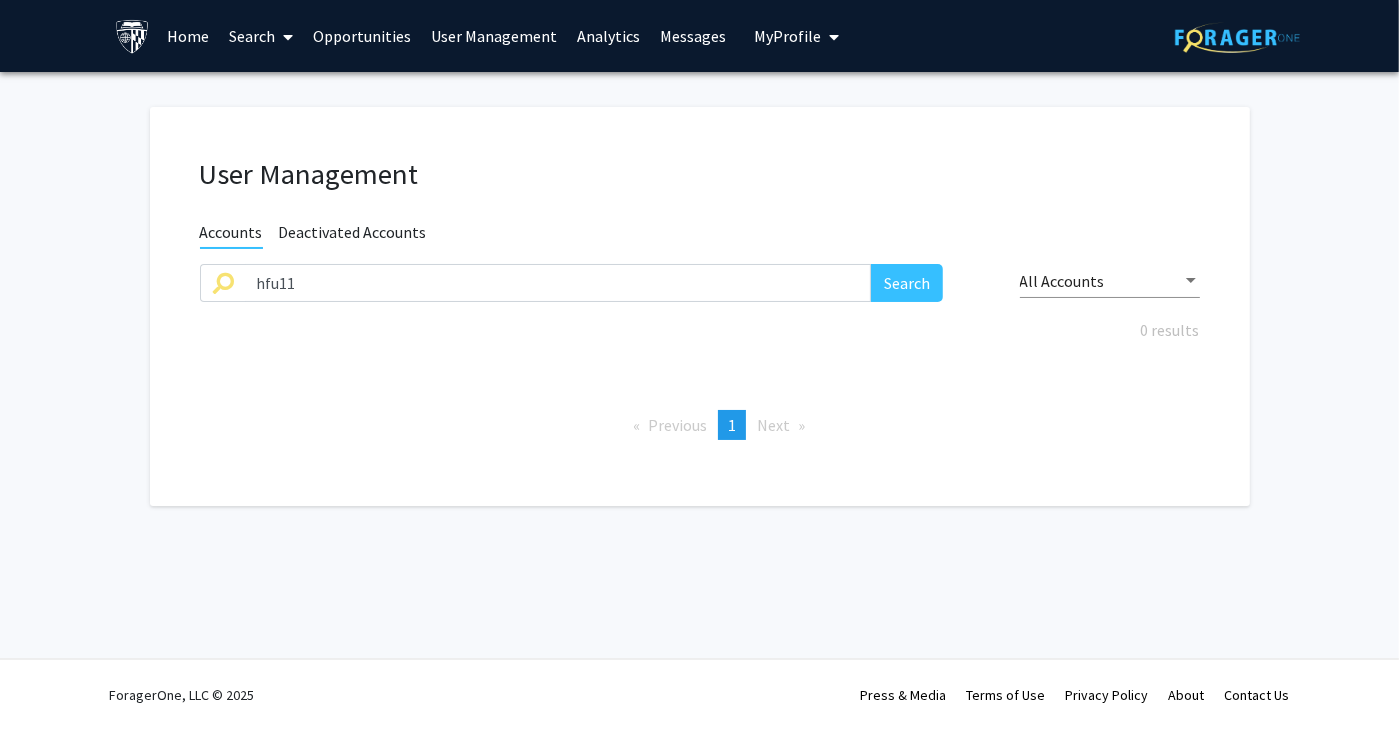 drag, startPoint x: 1196, startPoint y: 215, endPoint x: 1127, endPoint y: 222, distance: 69.354164 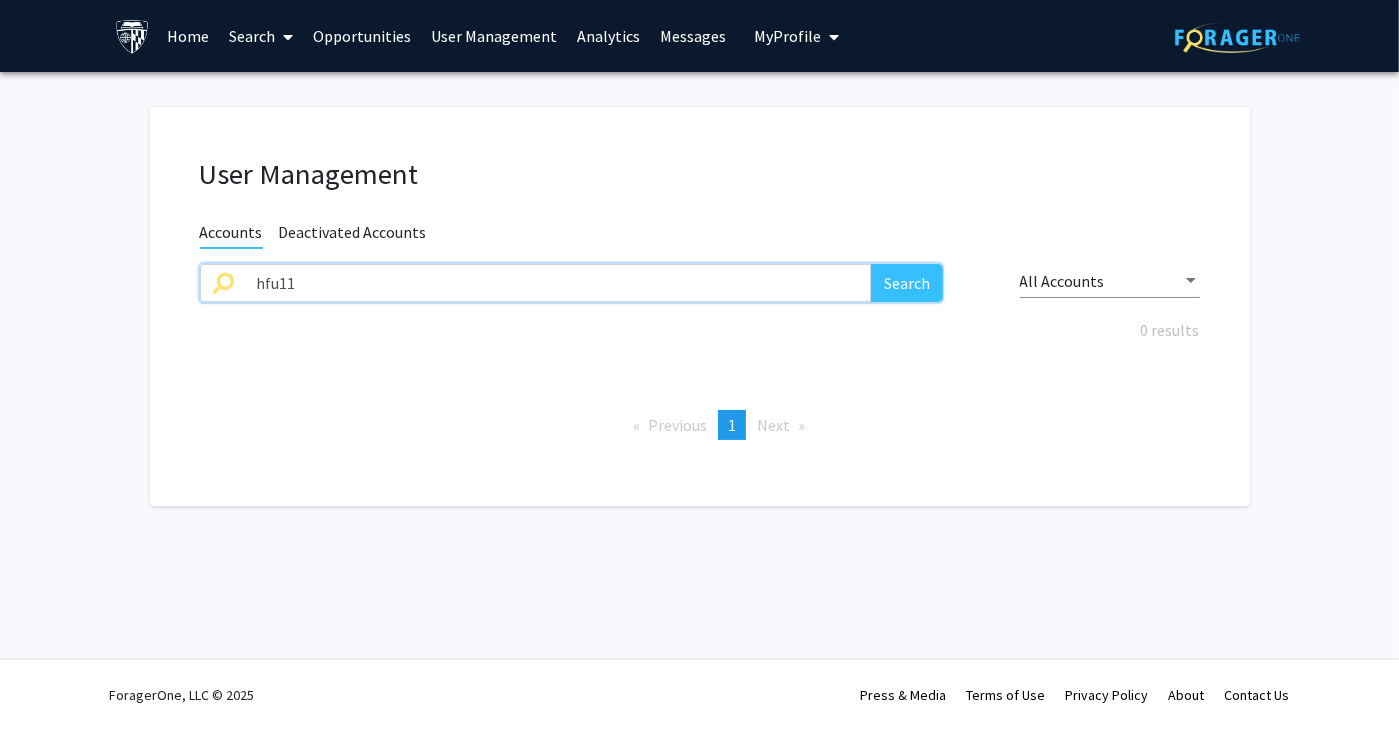 drag, startPoint x: 519, startPoint y: 281, endPoint x: 146, endPoint y: 300, distance: 373.4836 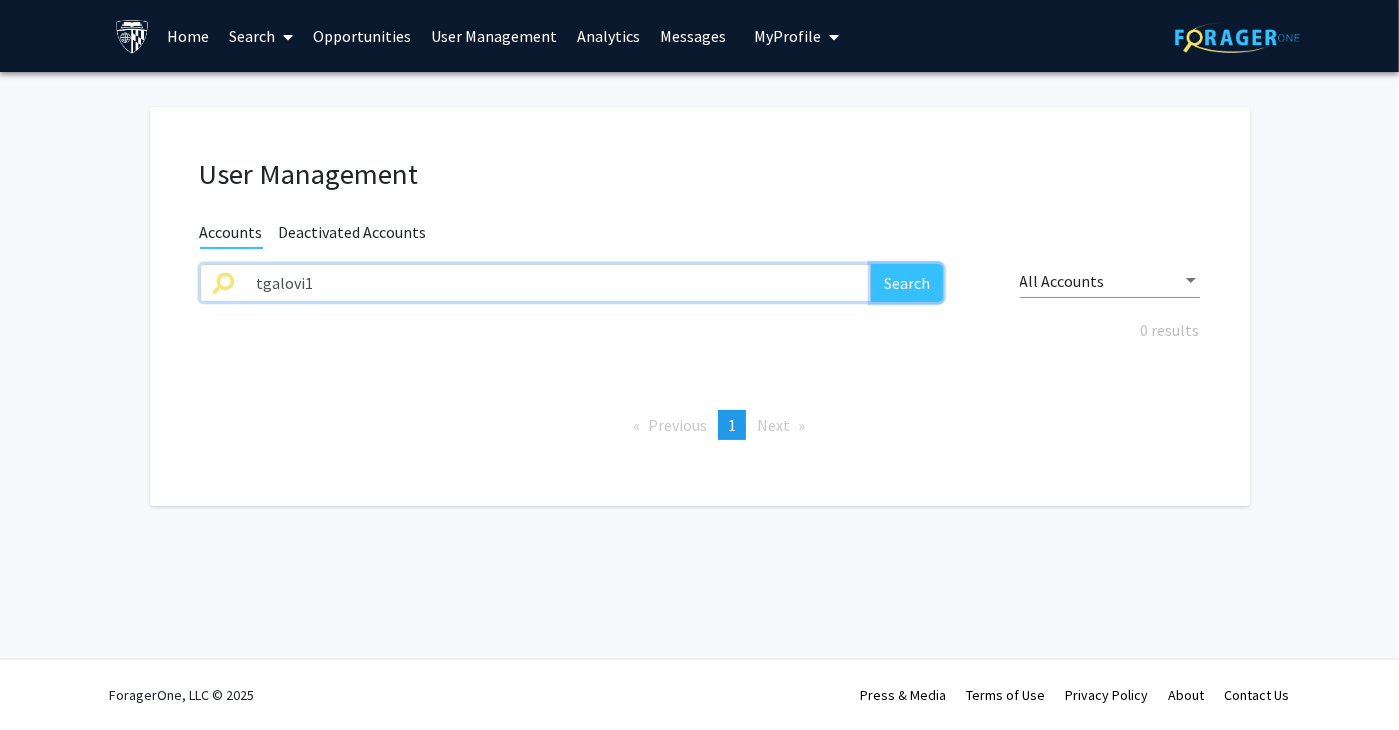 click on "Search" 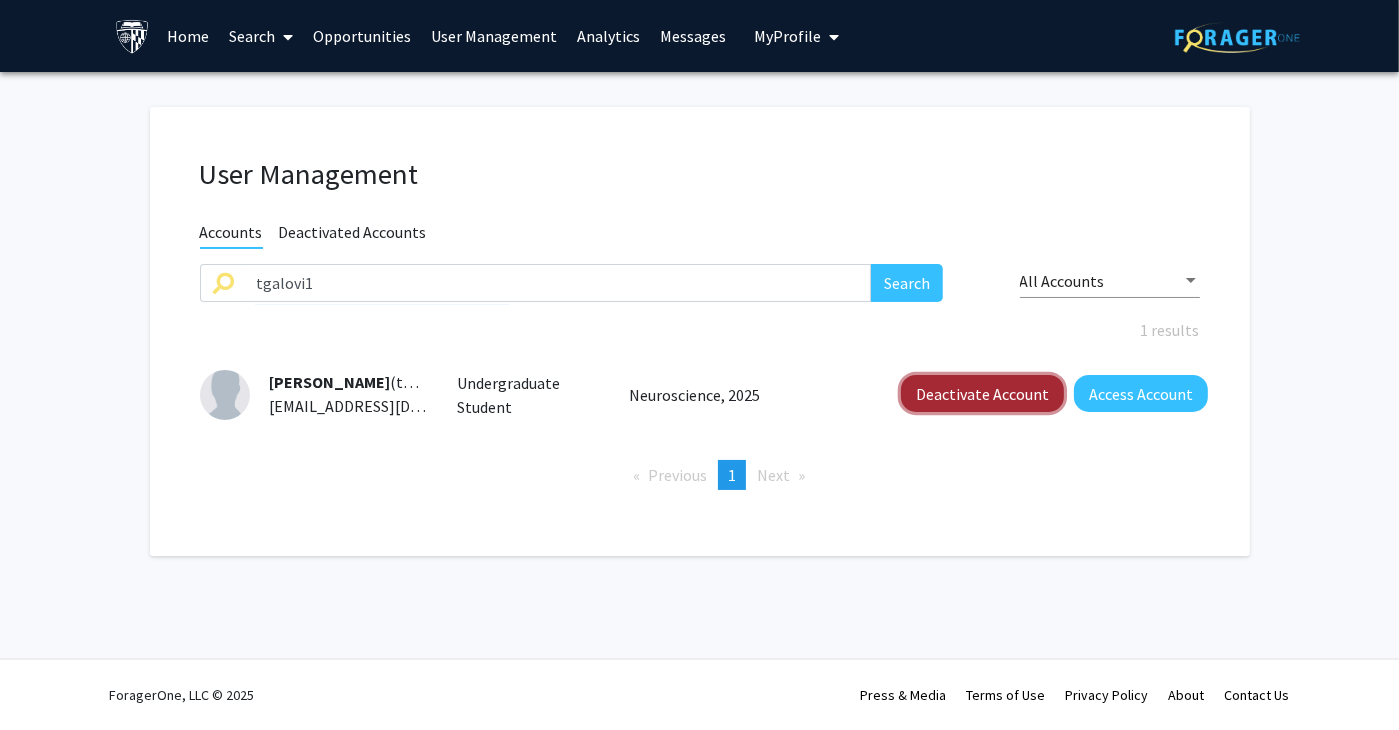 click on "Deactivate Account" 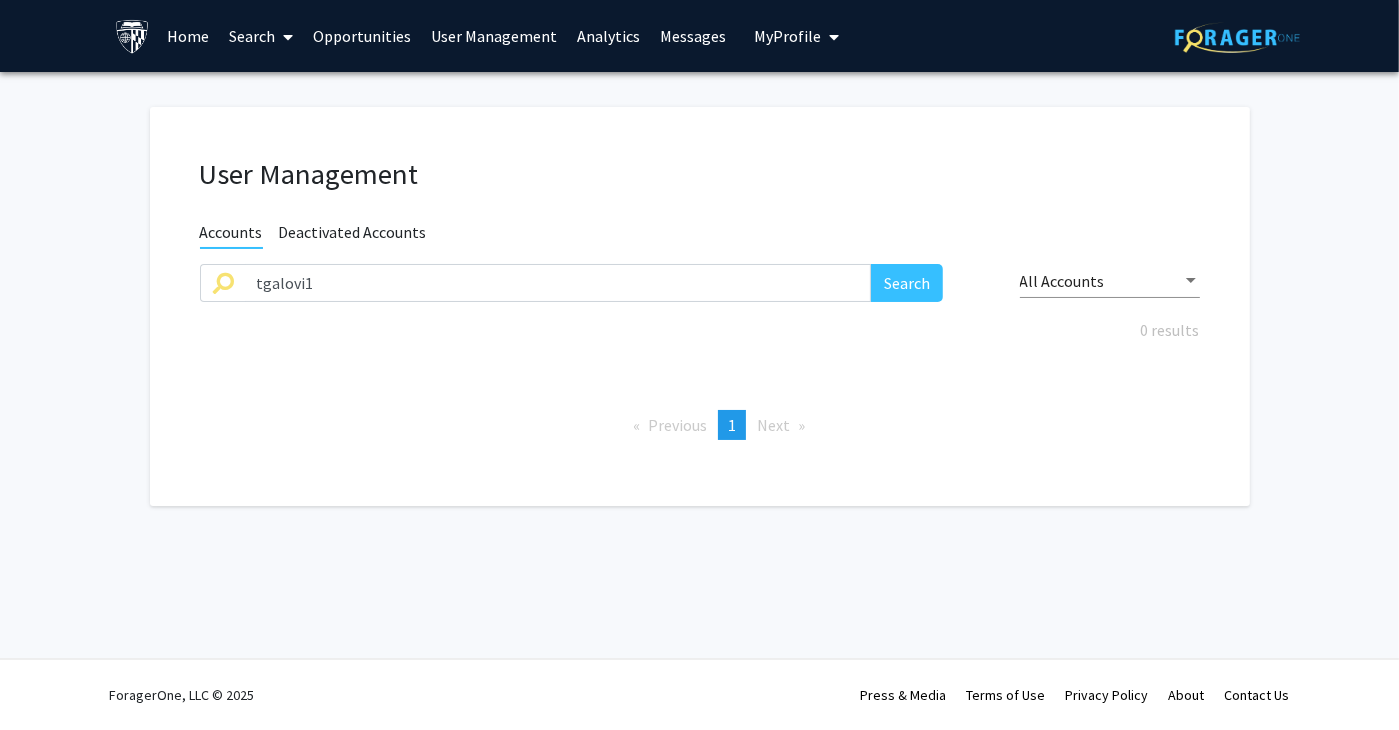 click on "User Management Accounts Deactivated Accounts tgalovi1 Search All Accounts 0 results  Previous  page  1 / 1  You're on page  1  Next  page" 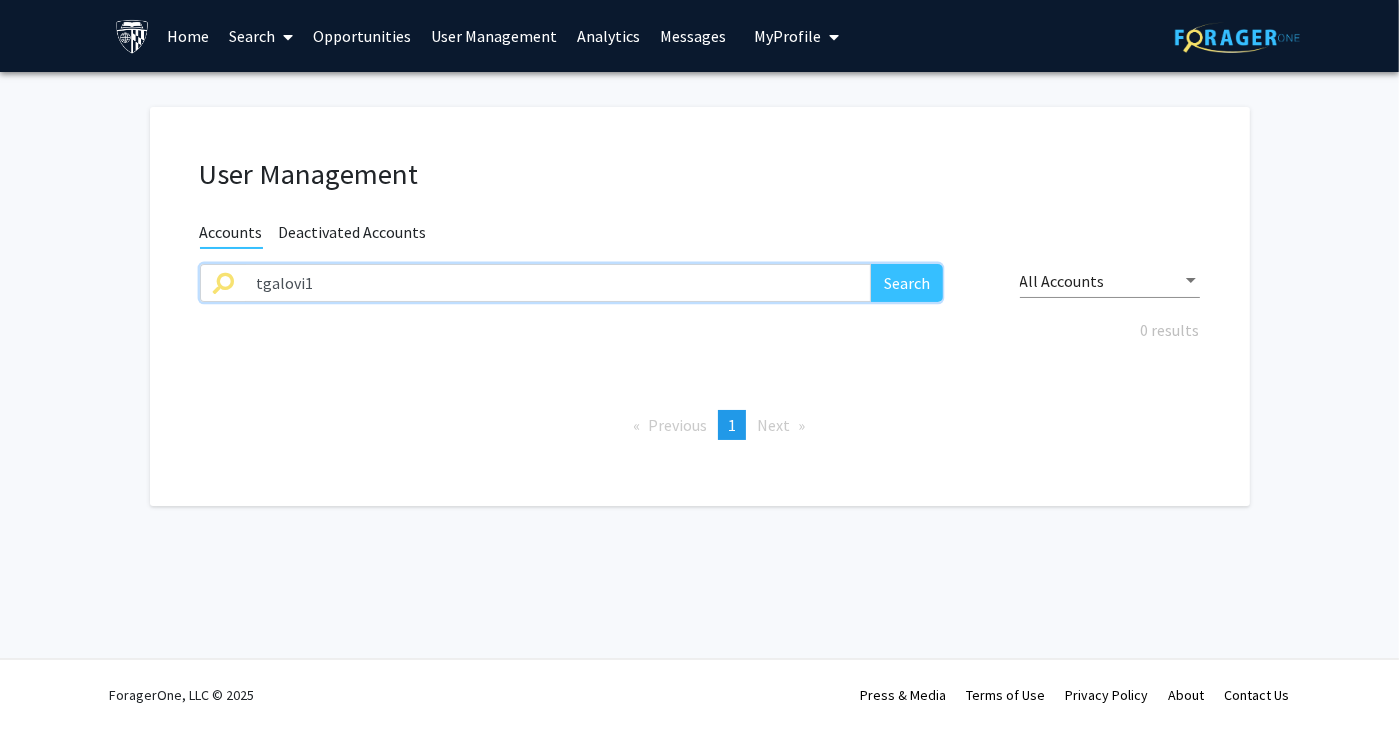 drag, startPoint x: 376, startPoint y: 286, endPoint x: 322, endPoint y: 264, distance: 58.30952 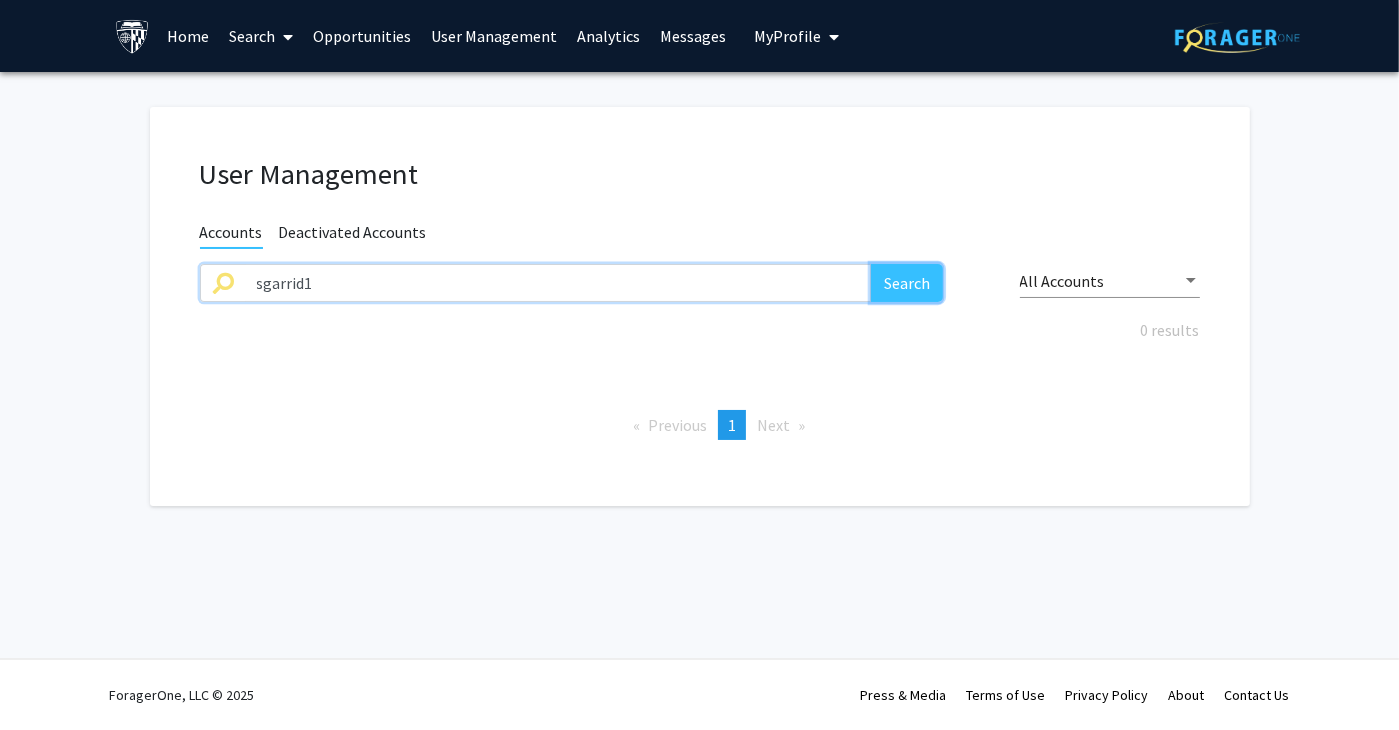 click on "Search" 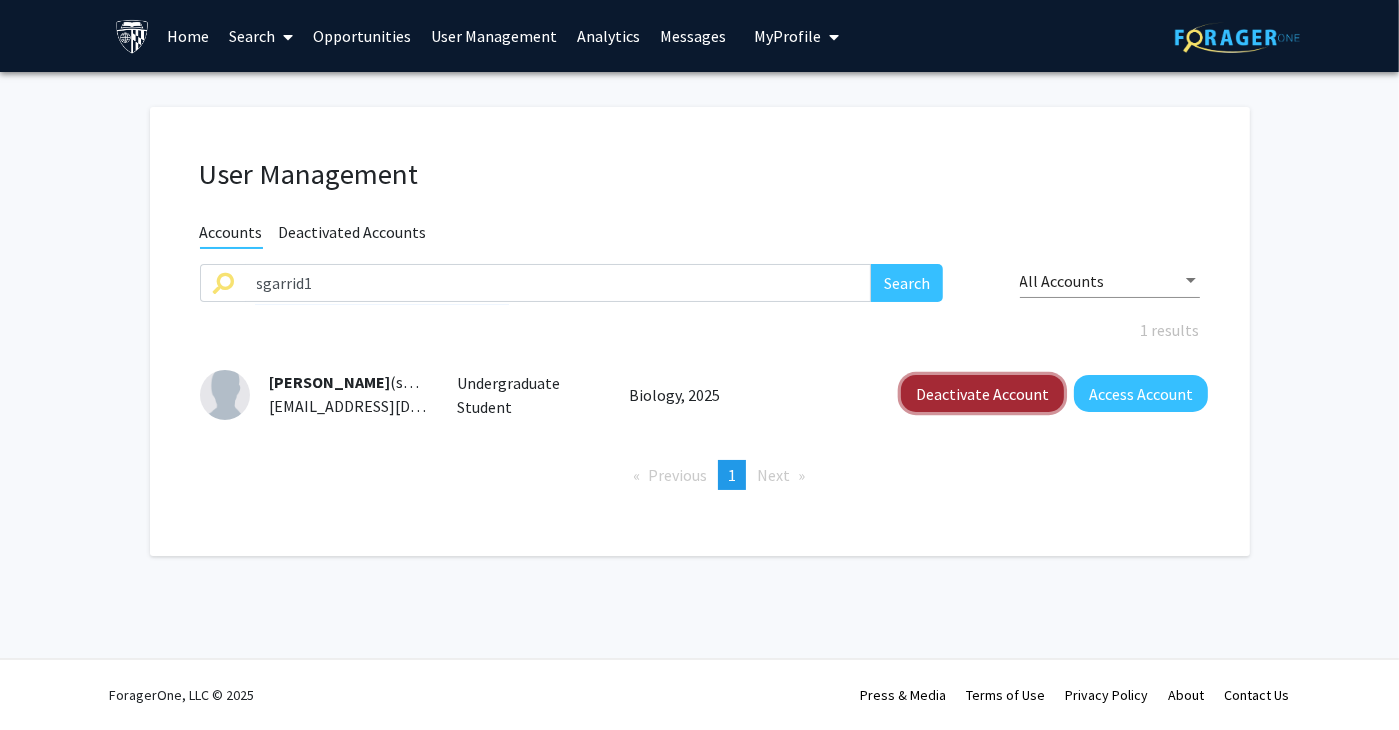 click on "Deactivate Account" 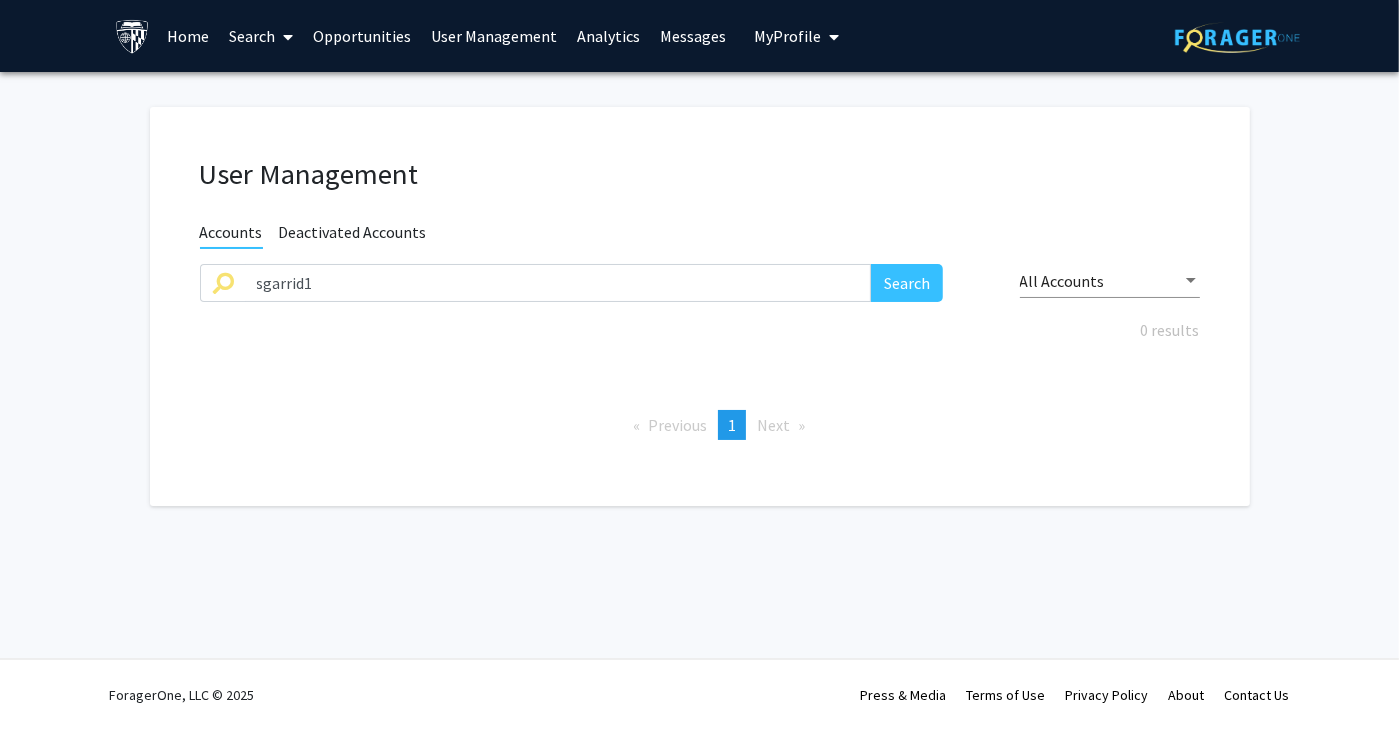 drag, startPoint x: 1252, startPoint y: 441, endPoint x: 1198, endPoint y: 442, distance: 54.00926 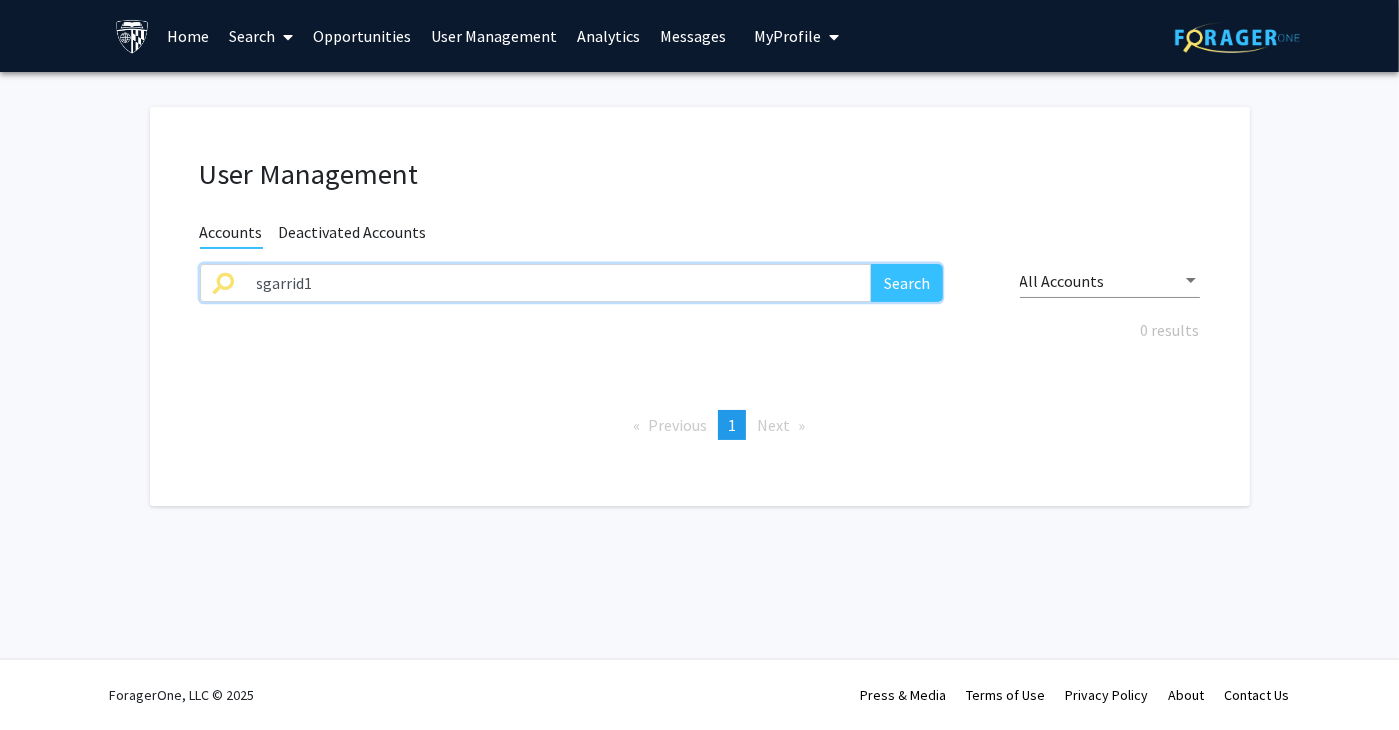 drag, startPoint x: 158, startPoint y: 297, endPoint x: -56, endPoint y: 301, distance: 214.03738 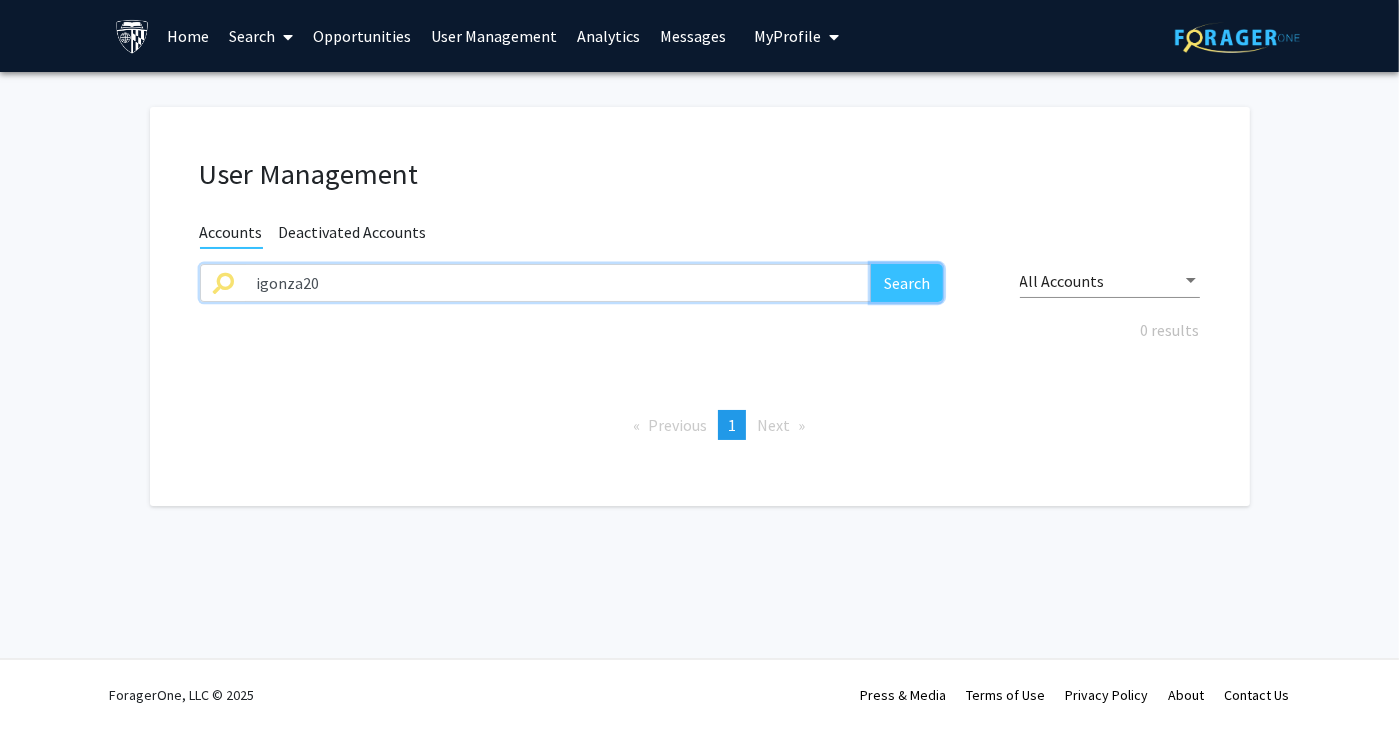 click on "Search" 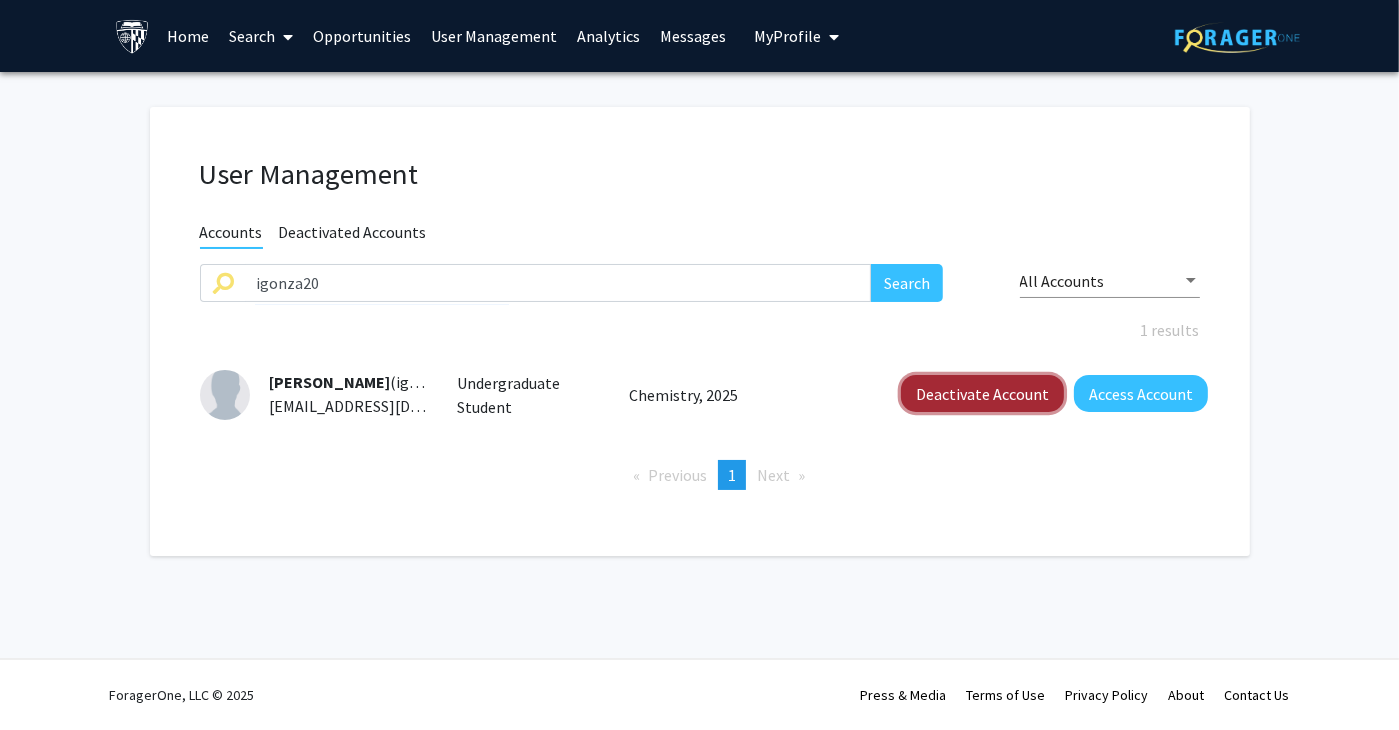 click on "Deactivate Account" 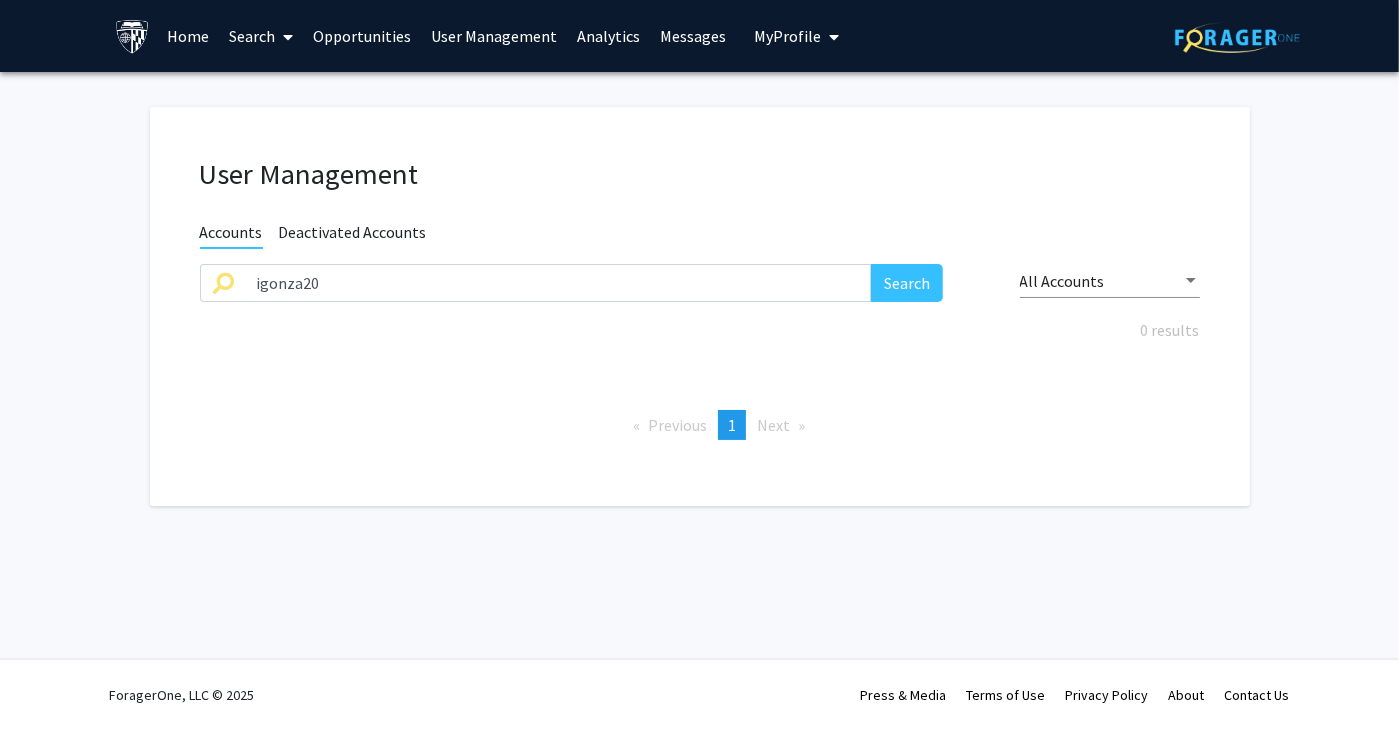 drag, startPoint x: 1125, startPoint y: 448, endPoint x: 1005, endPoint y: 409, distance: 126.178444 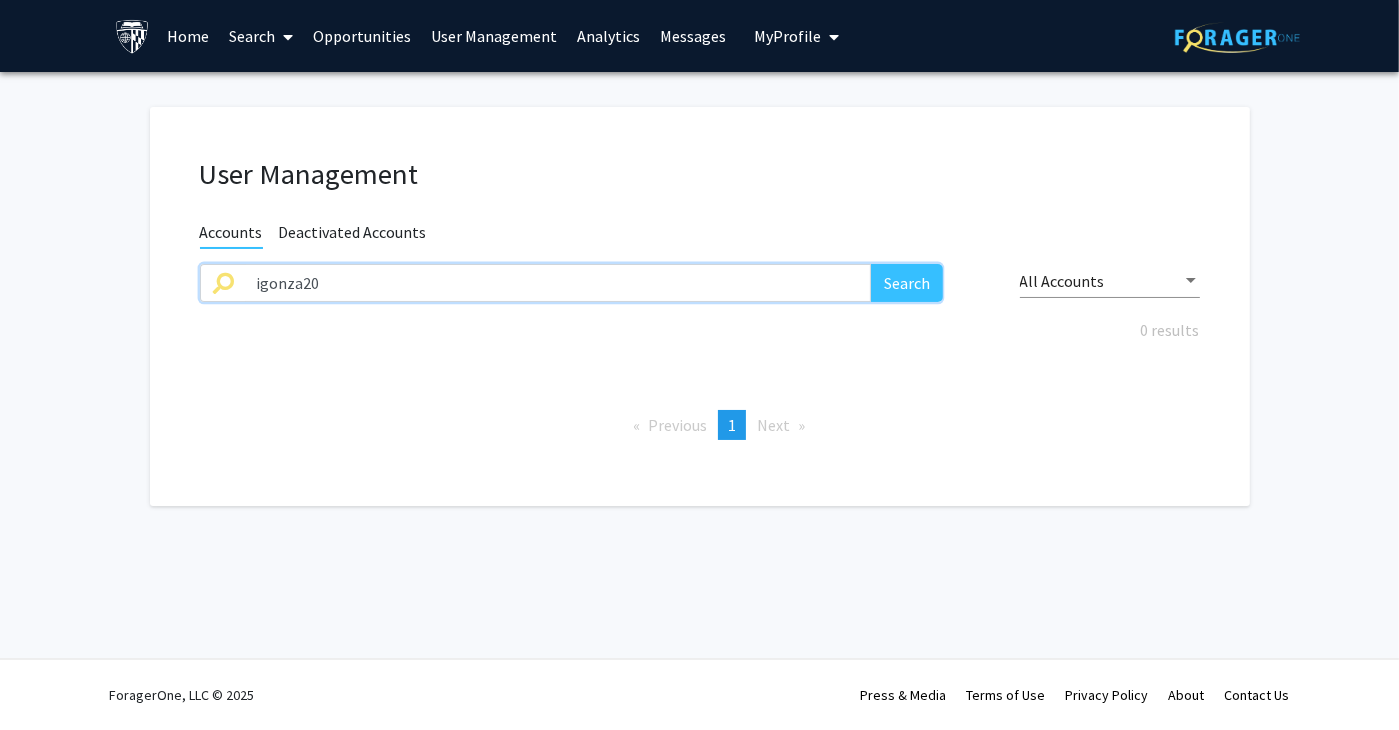 drag, startPoint x: 647, startPoint y: 289, endPoint x: -123, endPoint y: 300, distance: 770.07855 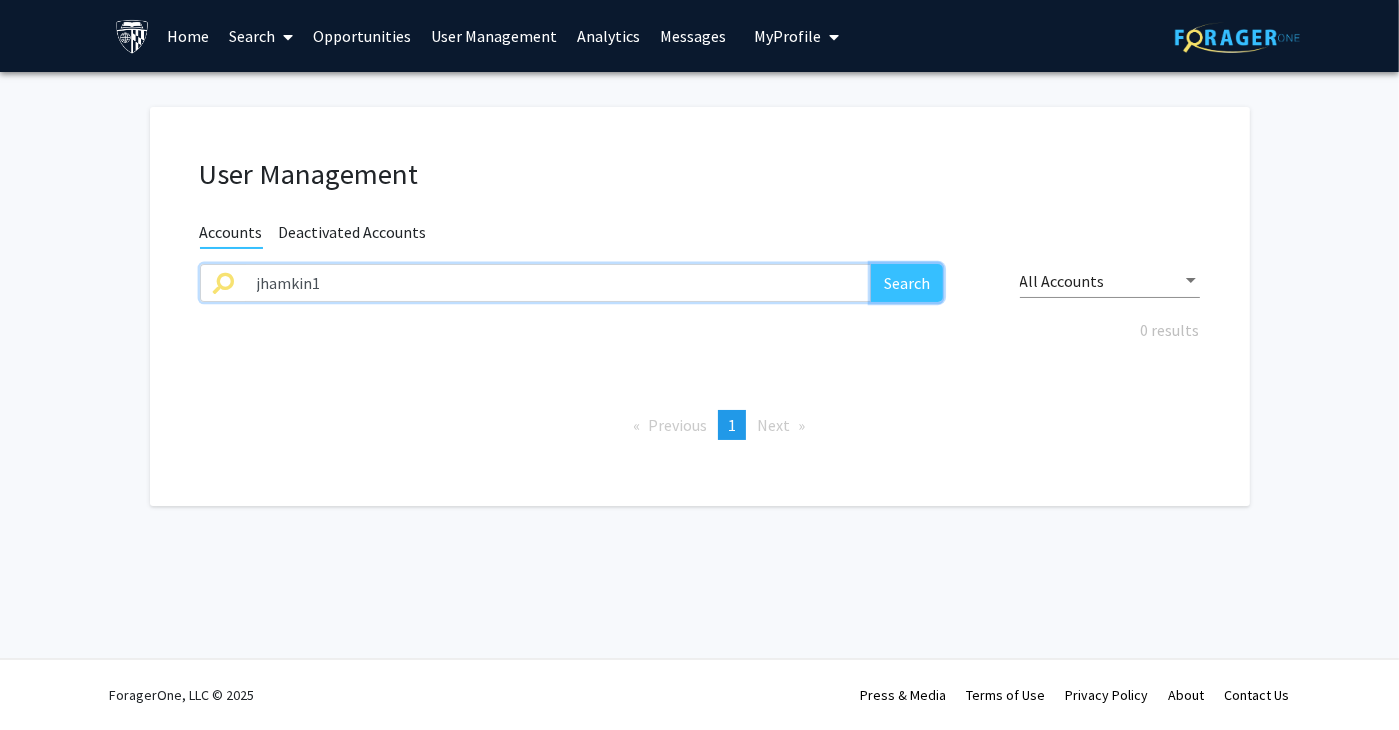 click on "Search" 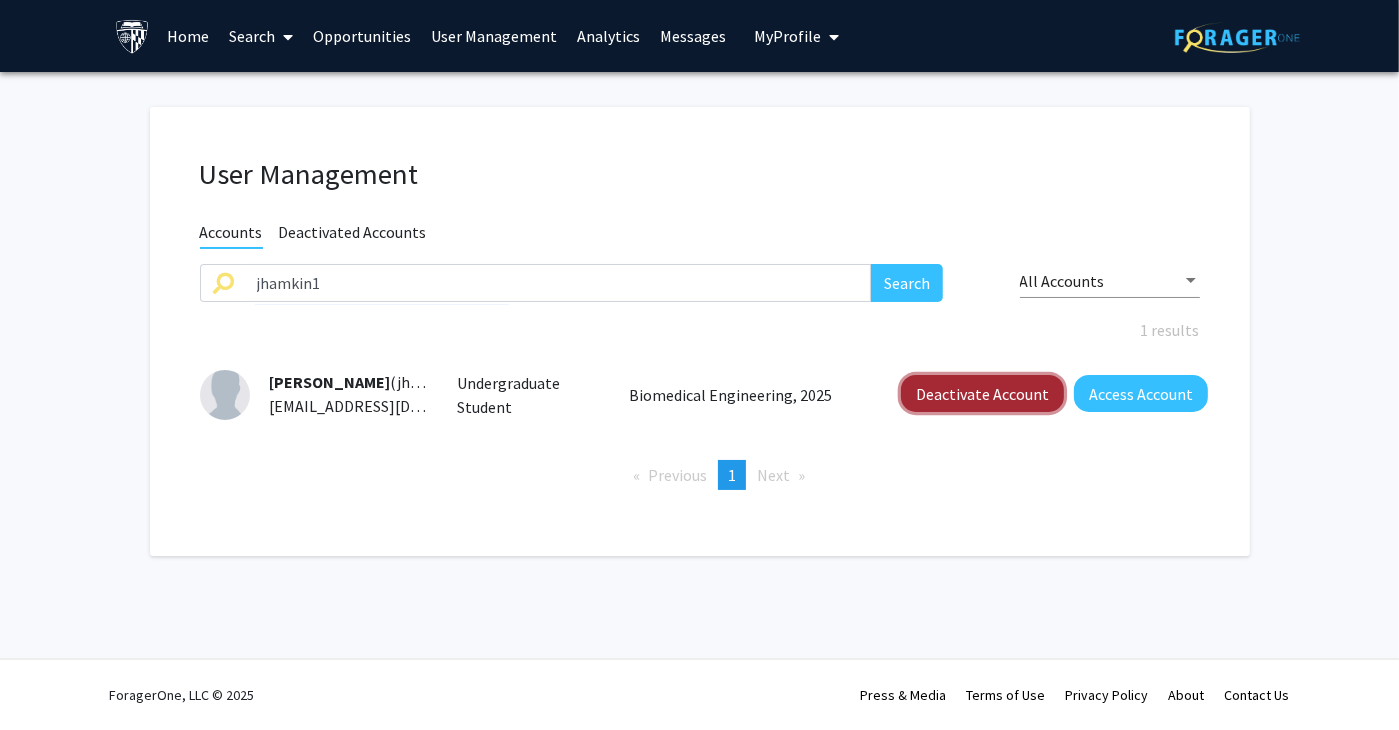 click on "Deactivate Account" 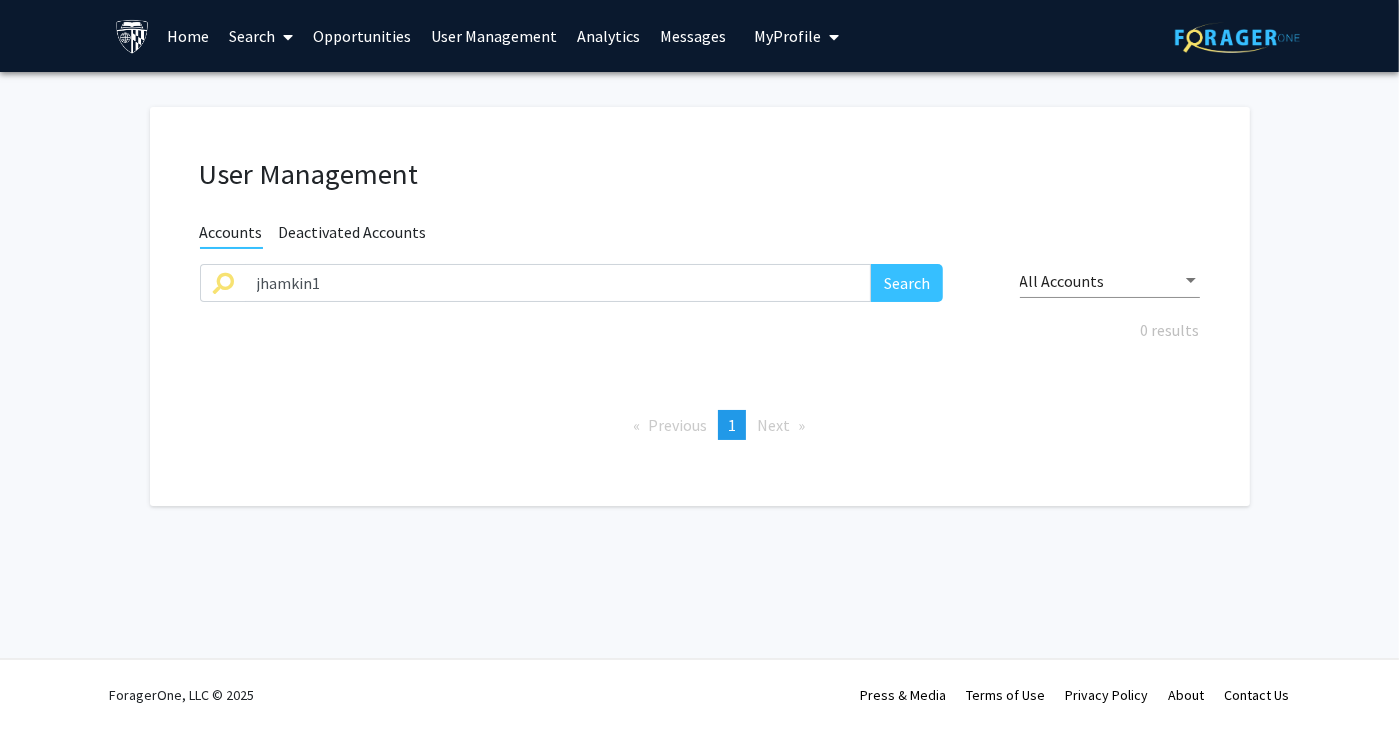 click on "User Management Accounts Deactivated Accounts jhamkin1 Search All Accounts 0 results  Previous  page  1 / 1  You're on page  1  Next  page" 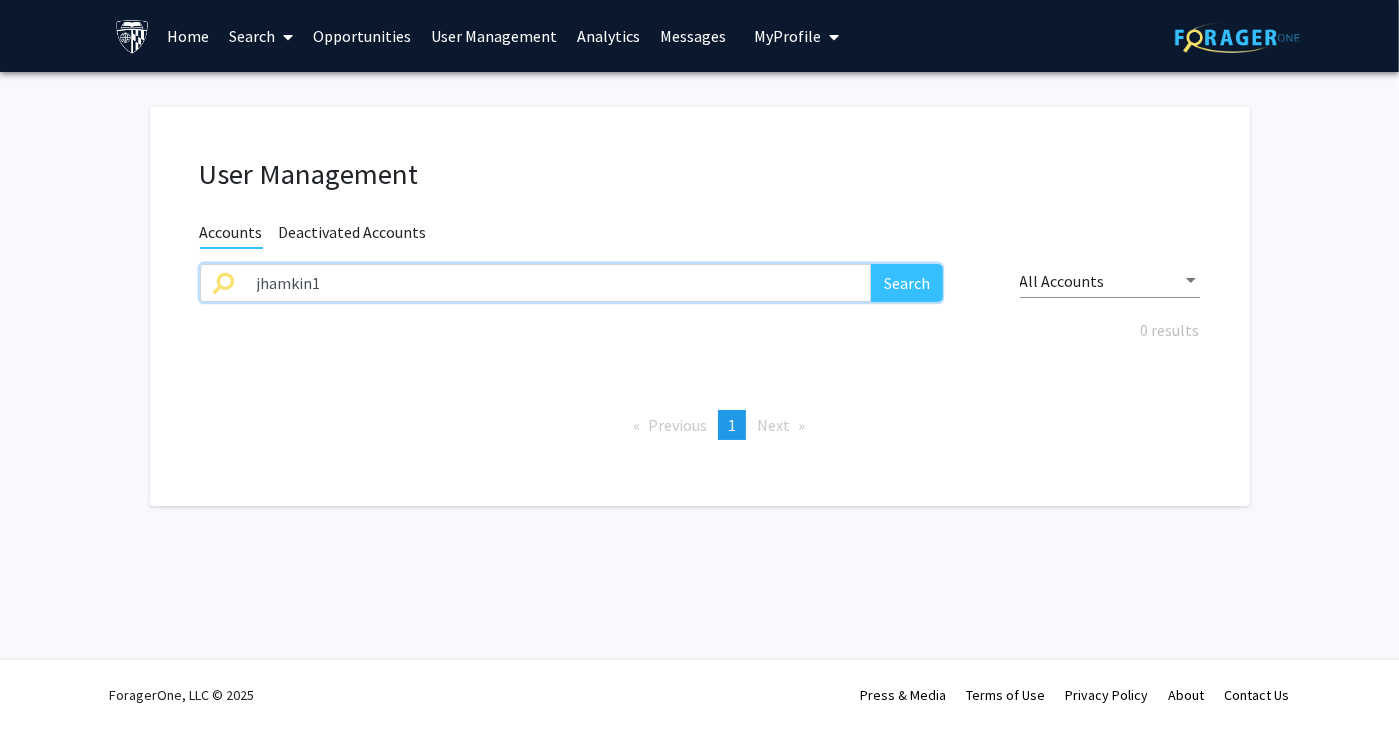 drag, startPoint x: 512, startPoint y: 296, endPoint x: 98, endPoint y: 301, distance: 414.03018 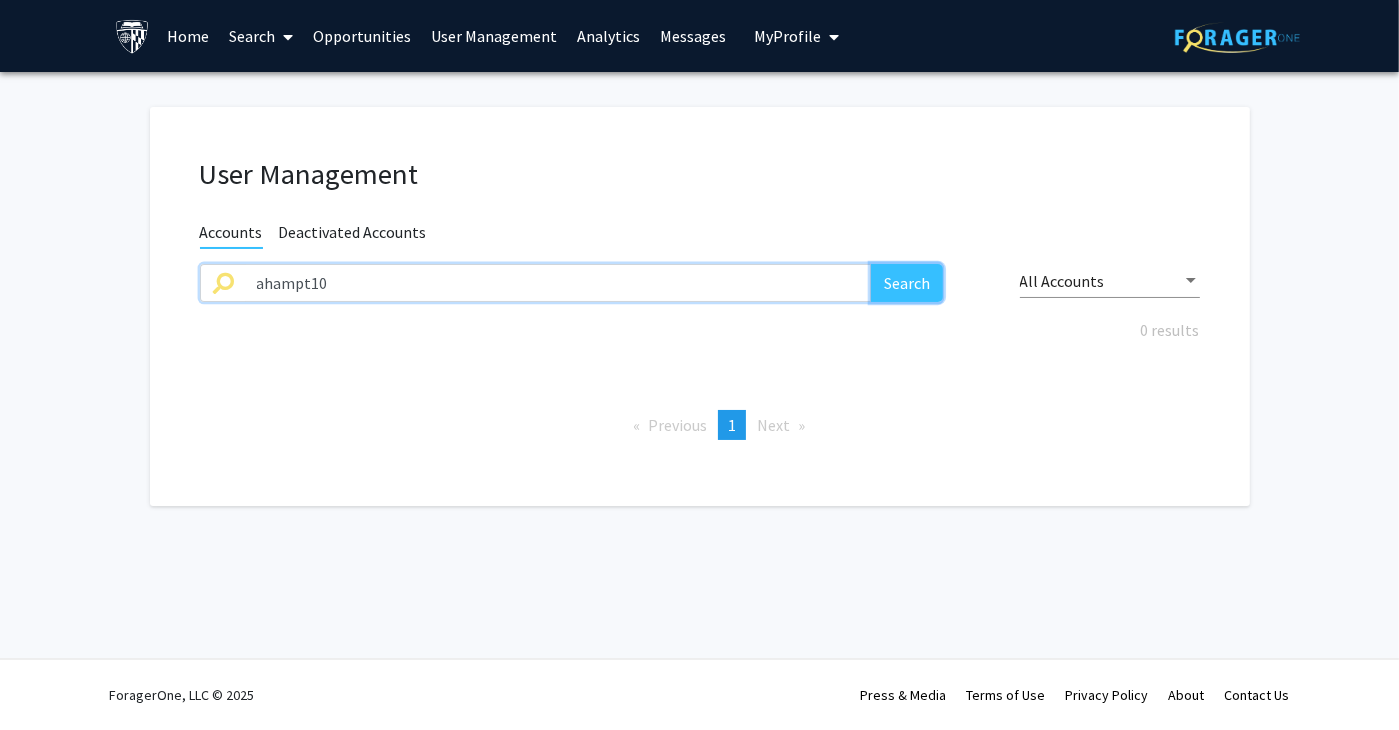 click on "Search" 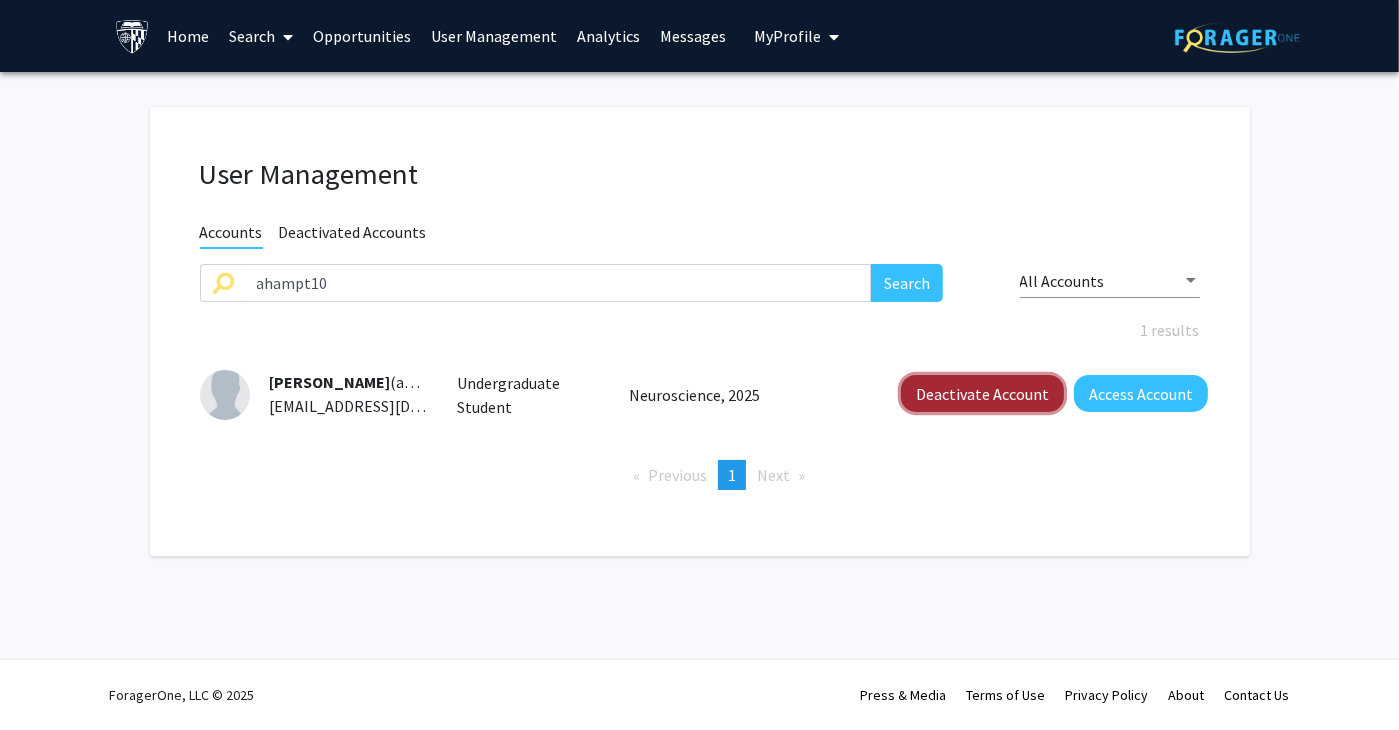 click on "Deactivate Account" 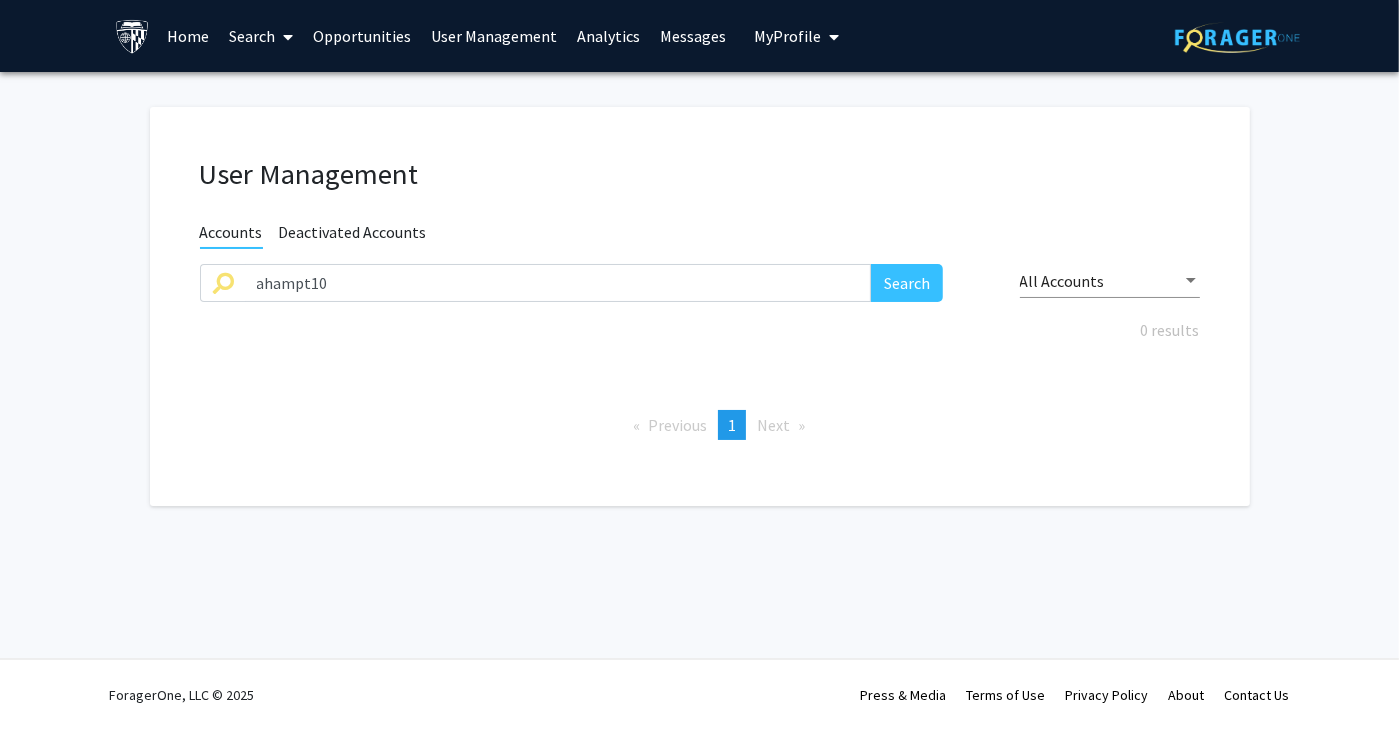 click on "Previous  page  1 / 1  You're on page  1  Next  page" 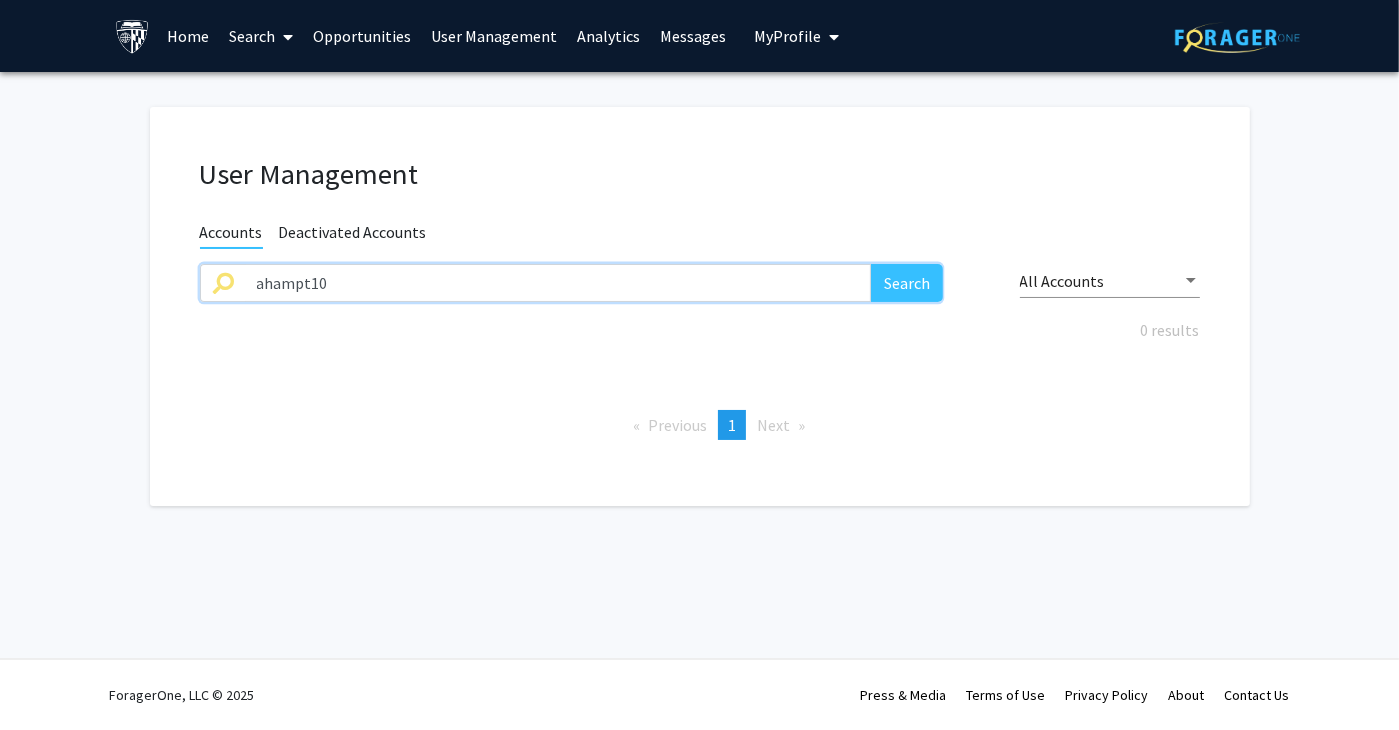 drag, startPoint x: 606, startPoint y: 289, endPoint x: 106, endPoint y: 289, distance: 500 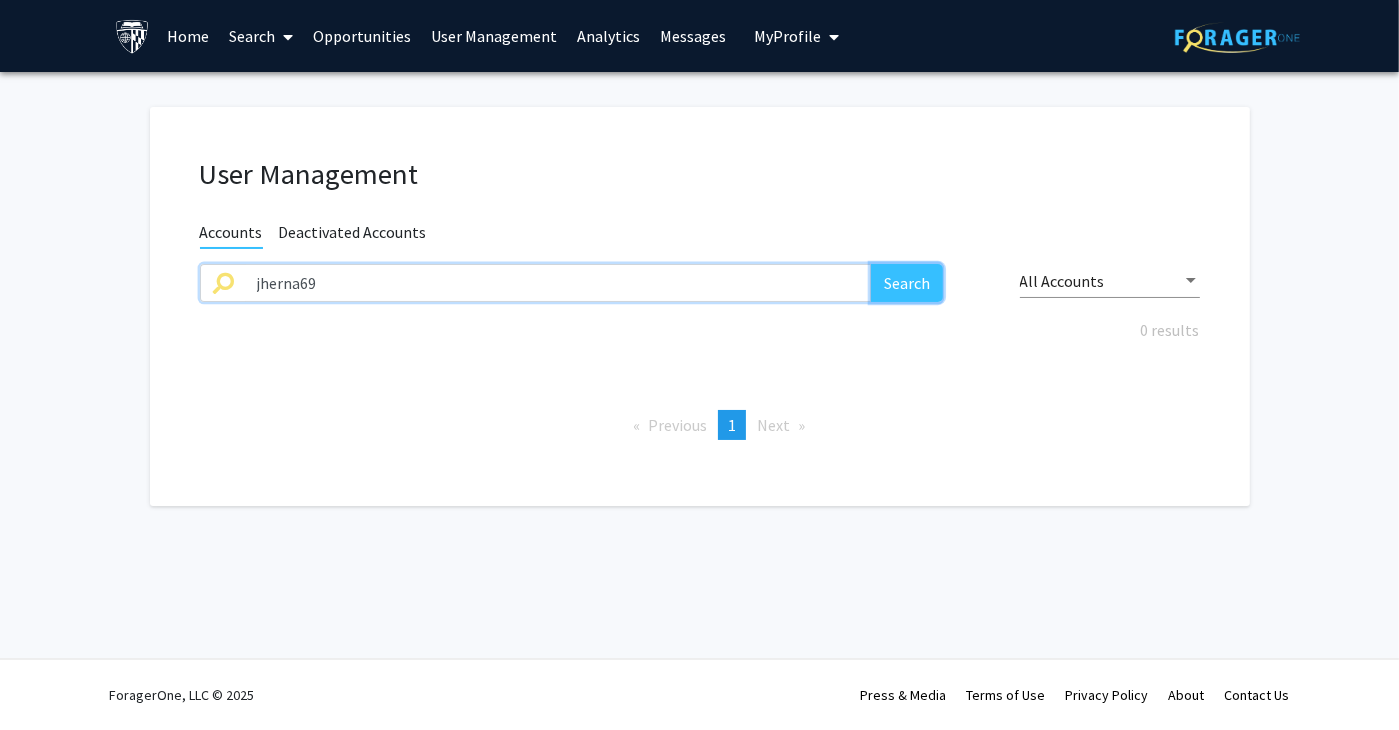 click on "Search" 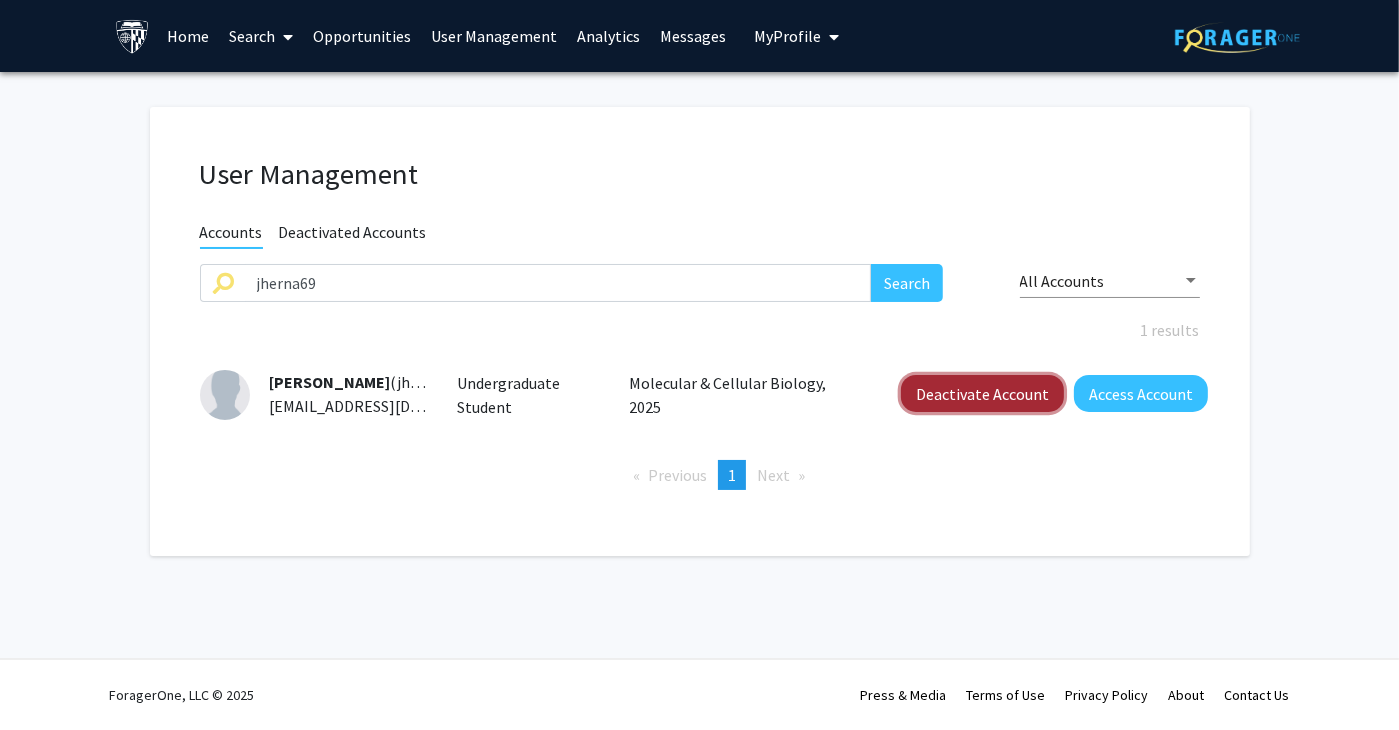click on "Deactivate Account" 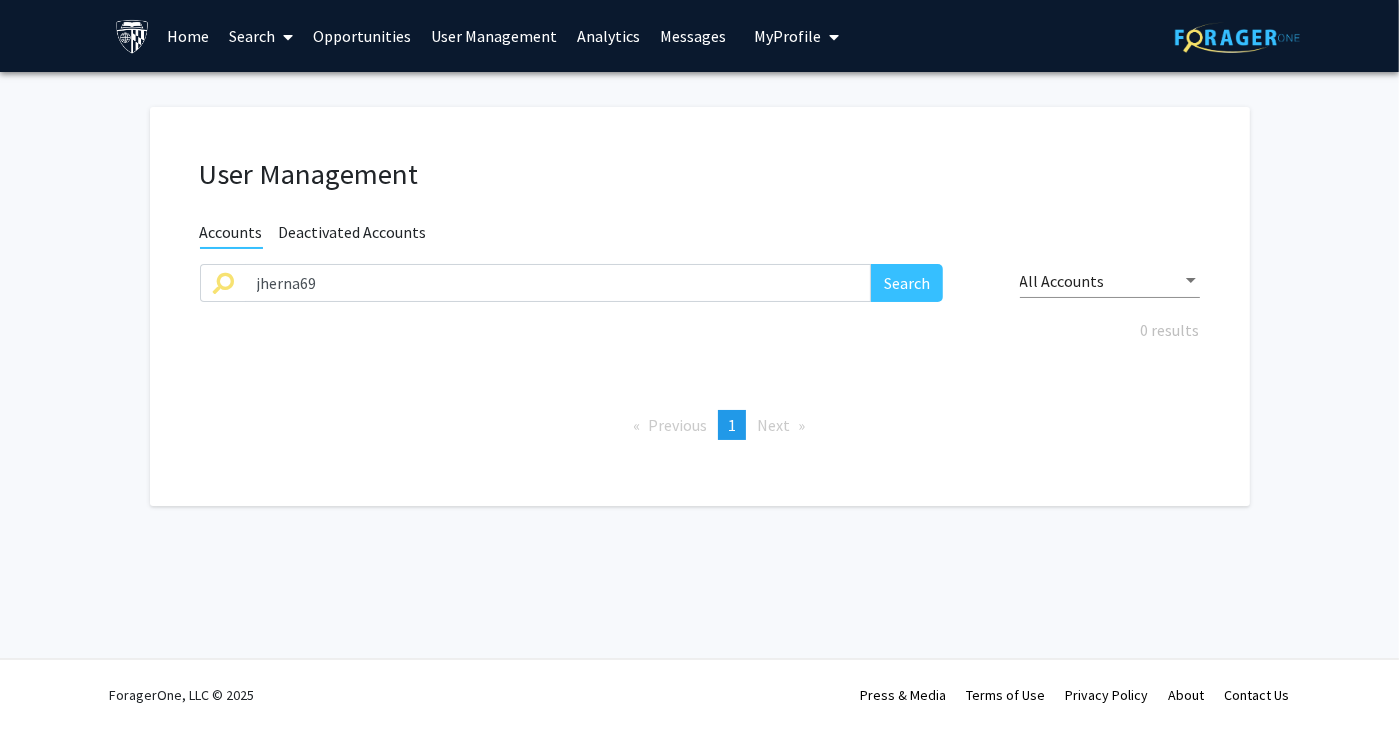drag, startPoint x: 1160, startPoint y: 408, endPoint x: 1103, endPoint y: 399, distance: 57.706154 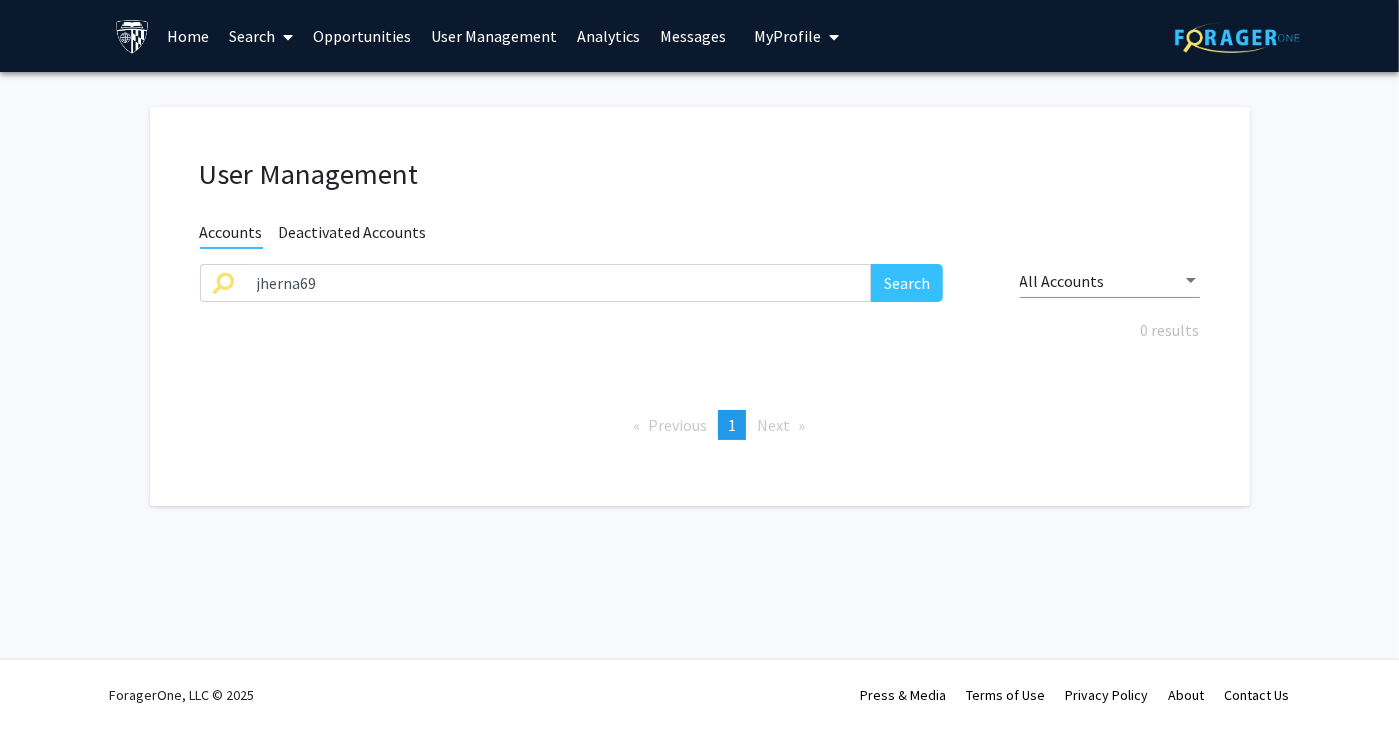 click on "Previous  page  1 / 1  You're on page  1  Next  page" 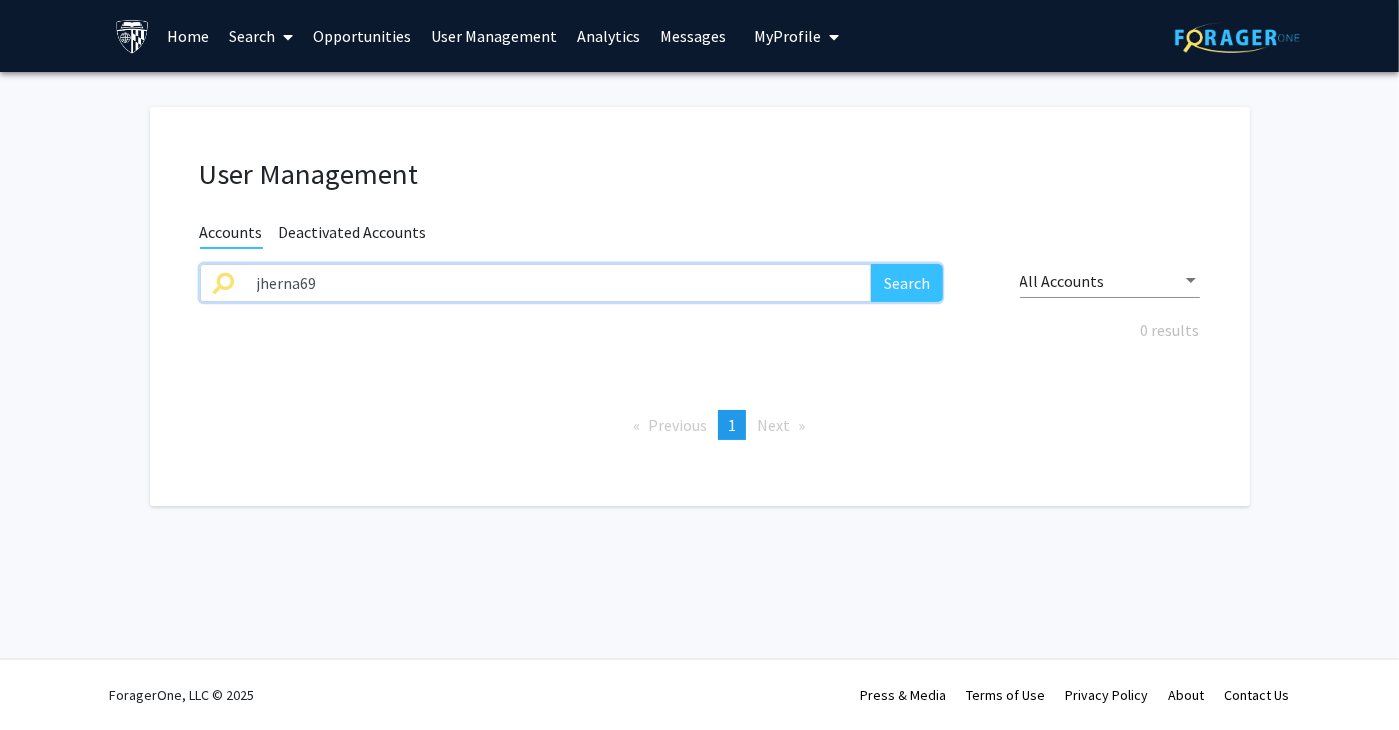 drag, startPoint x: 442, startPoint y: 288, endPoint x: -106, endPoint y: 289, distance: 548.0009 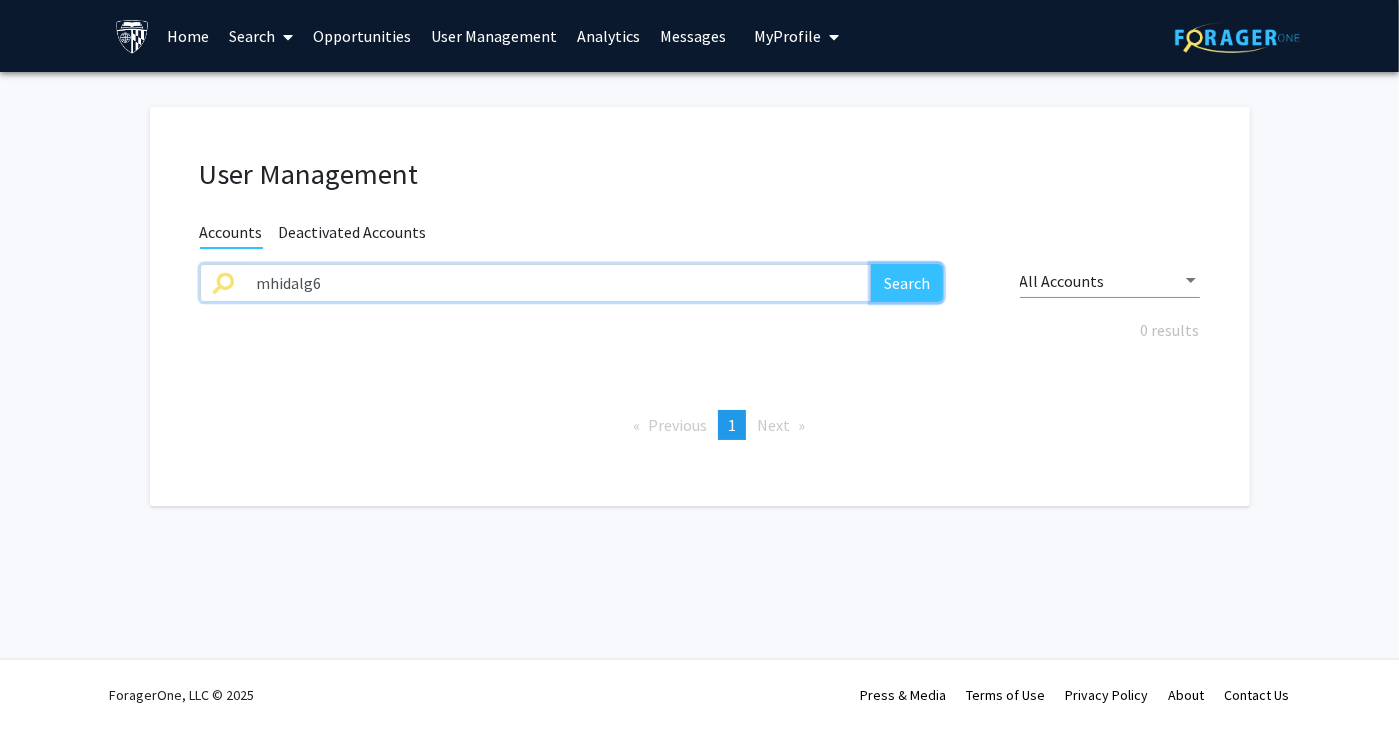 click on "Search" 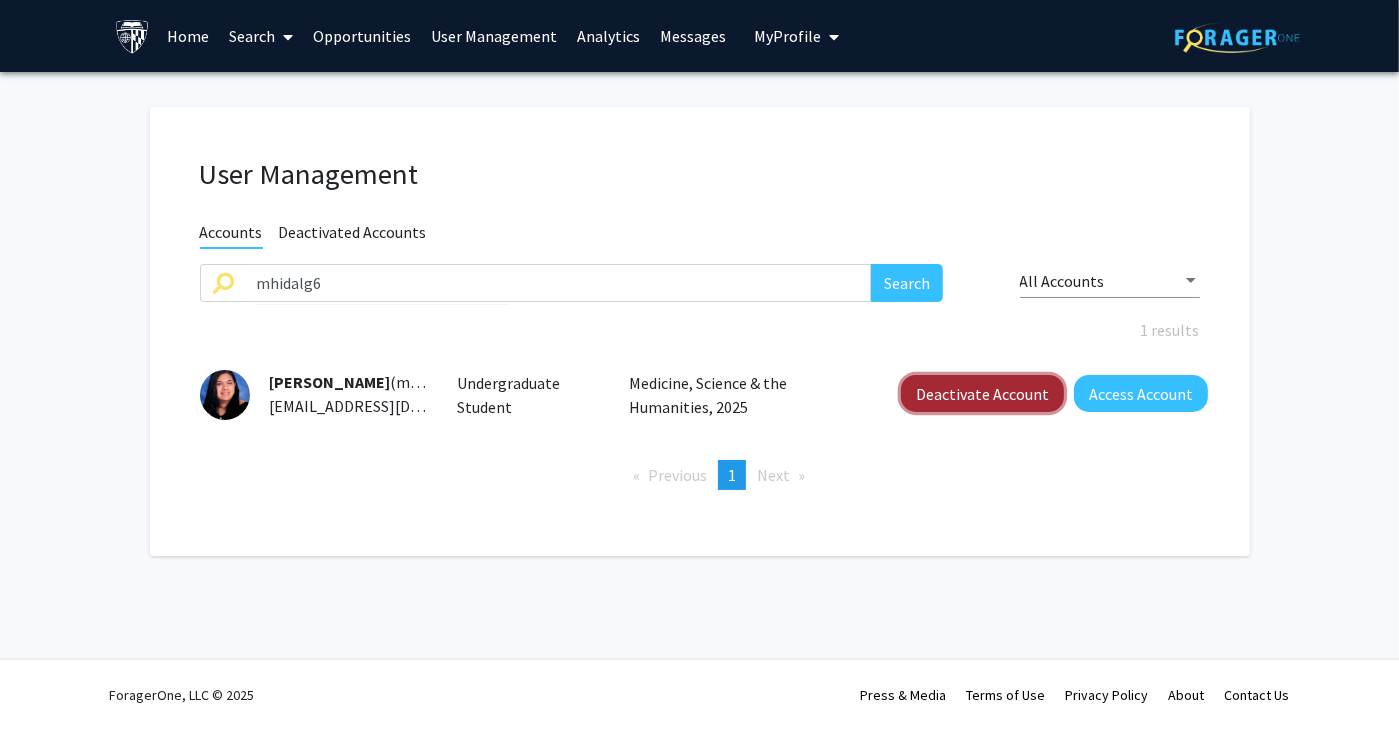 click on "Deactivate Account" 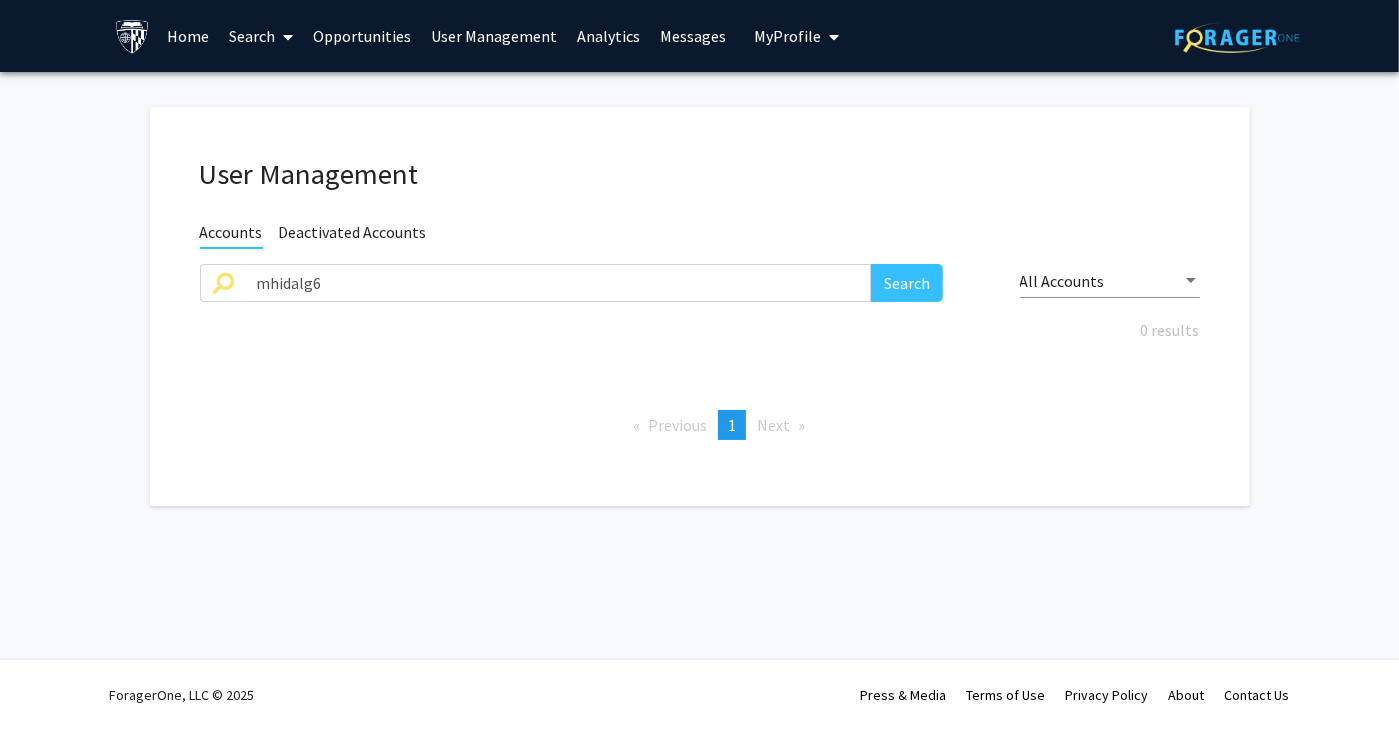 drag, startPoint x: 1344, startPoint y: 450, endPoint x: 1322, endPoint y: 450, distance: 22 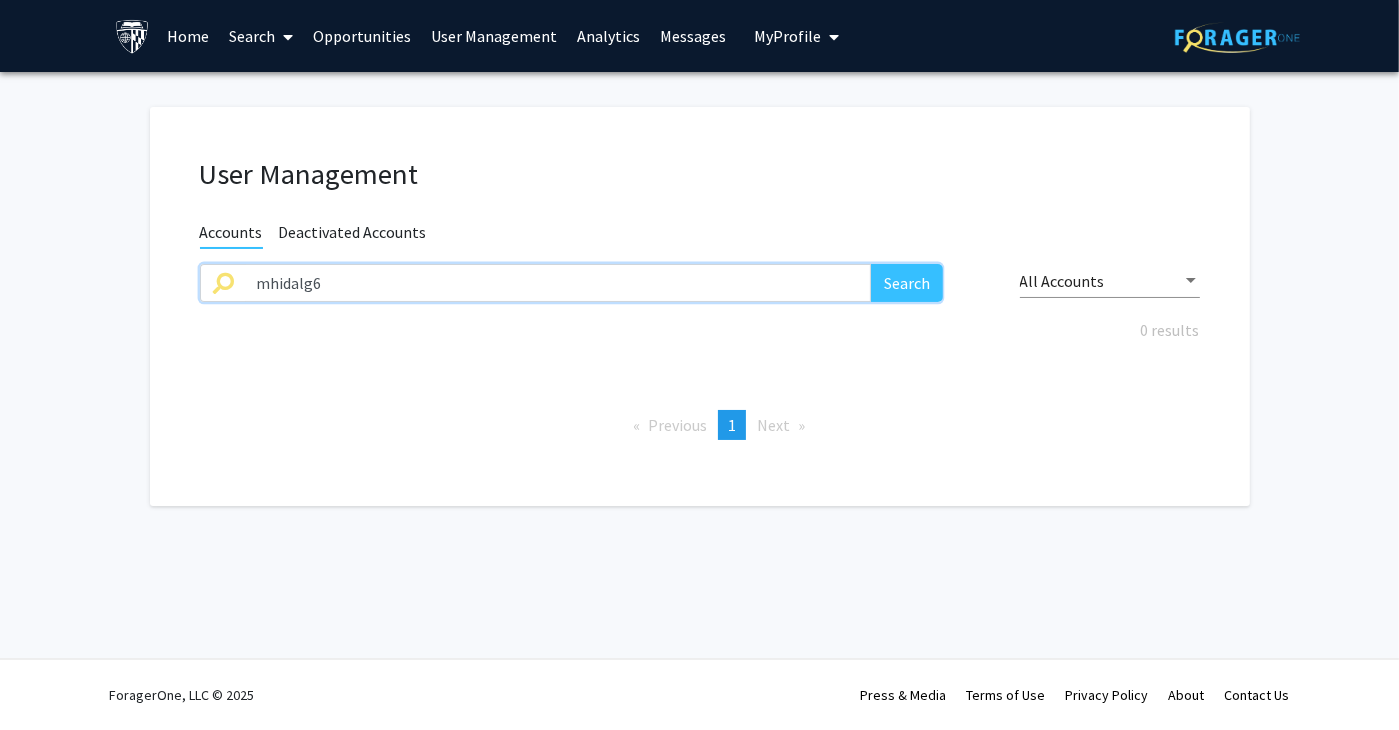 drag, startPoint x: 384, startPoint y: 281, endPoint x: 604, endPoint y: 286, distance: 220.05681 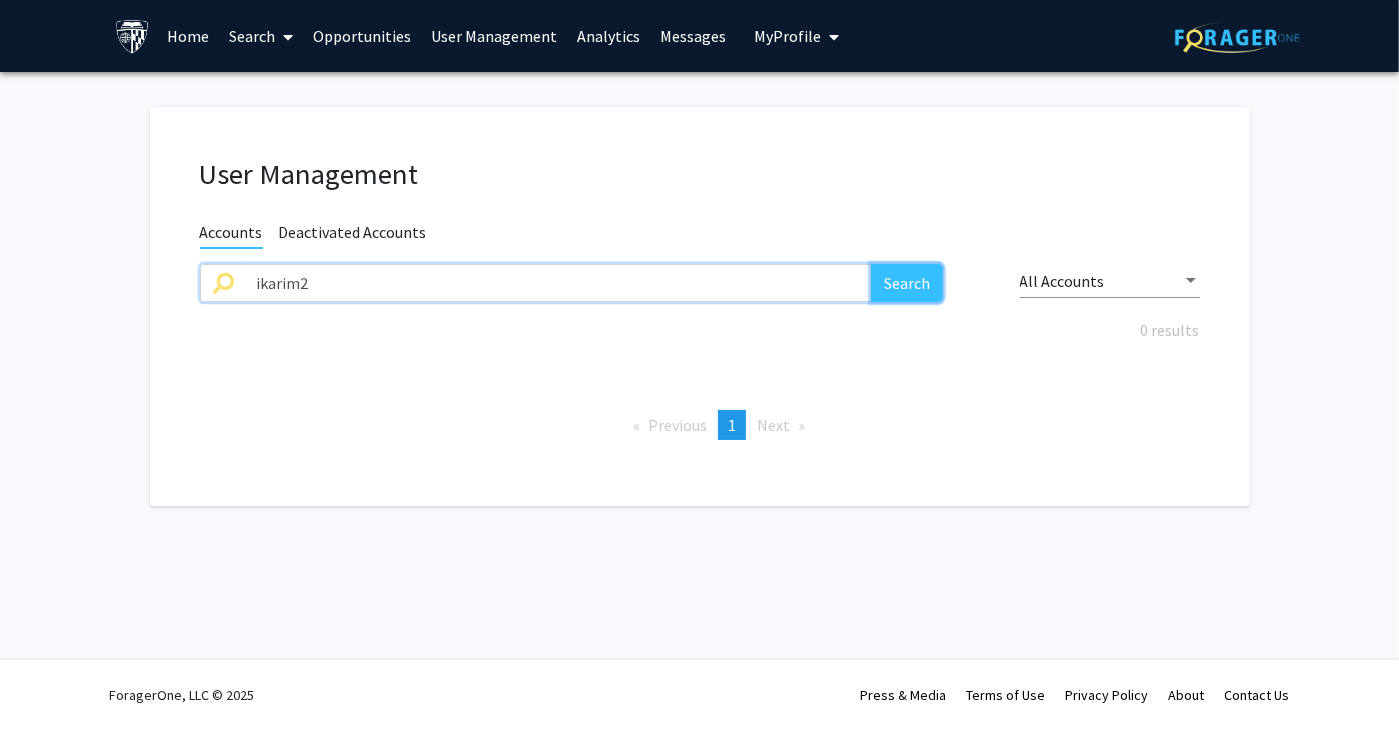 click on "Search" 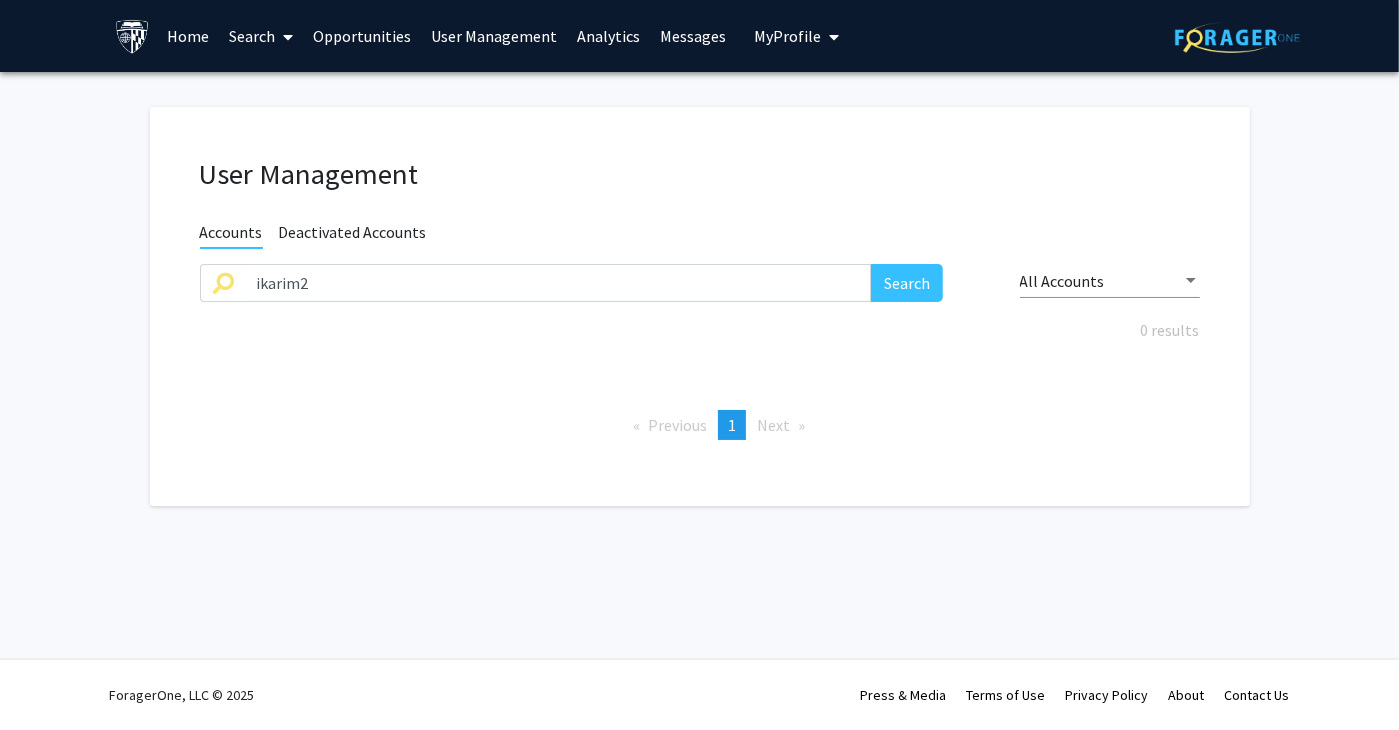 drag, startPoint x: 1137, startPoint y: 447, endPoint x: 1010, endPoint y: 412, distance: 131.73459 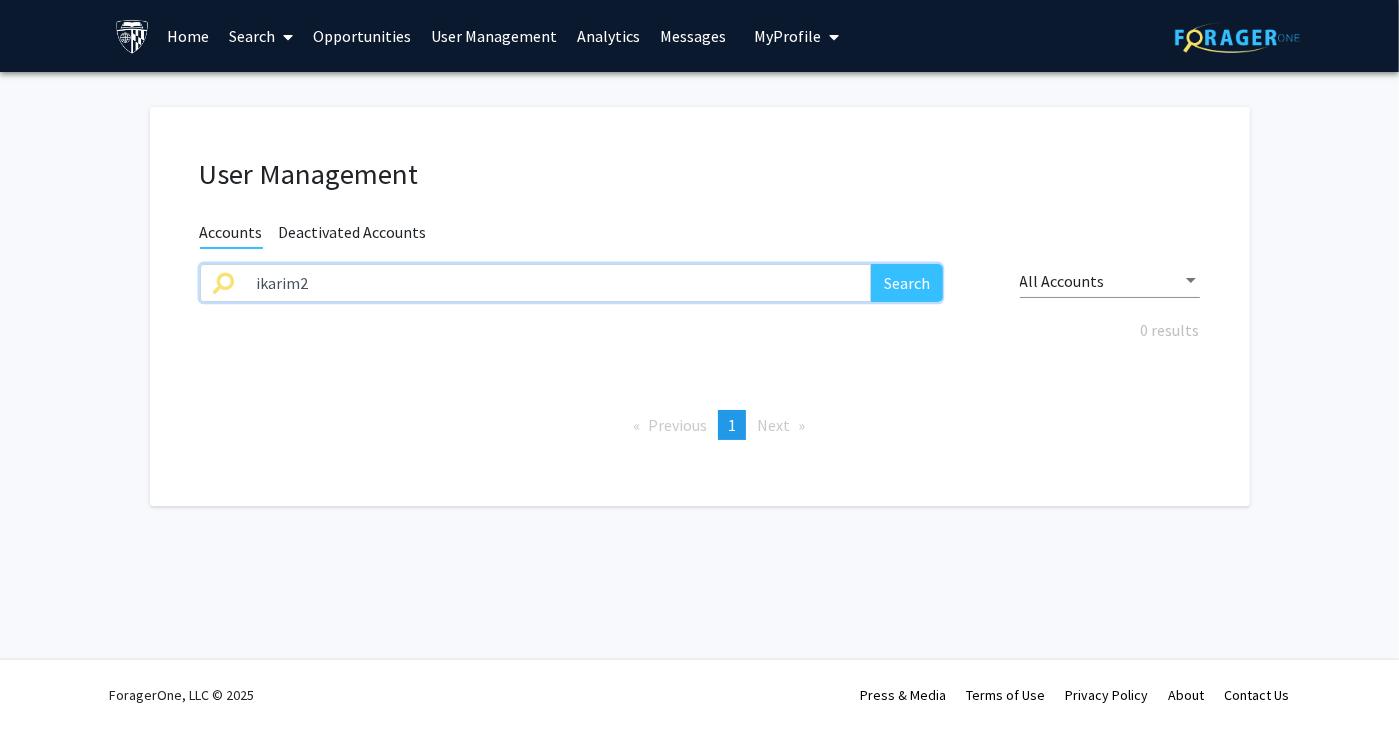 drag, startPoint x: 496, startPoint y: 285, endPoint x: 160, endPoint y: 294, distance: 336.1205 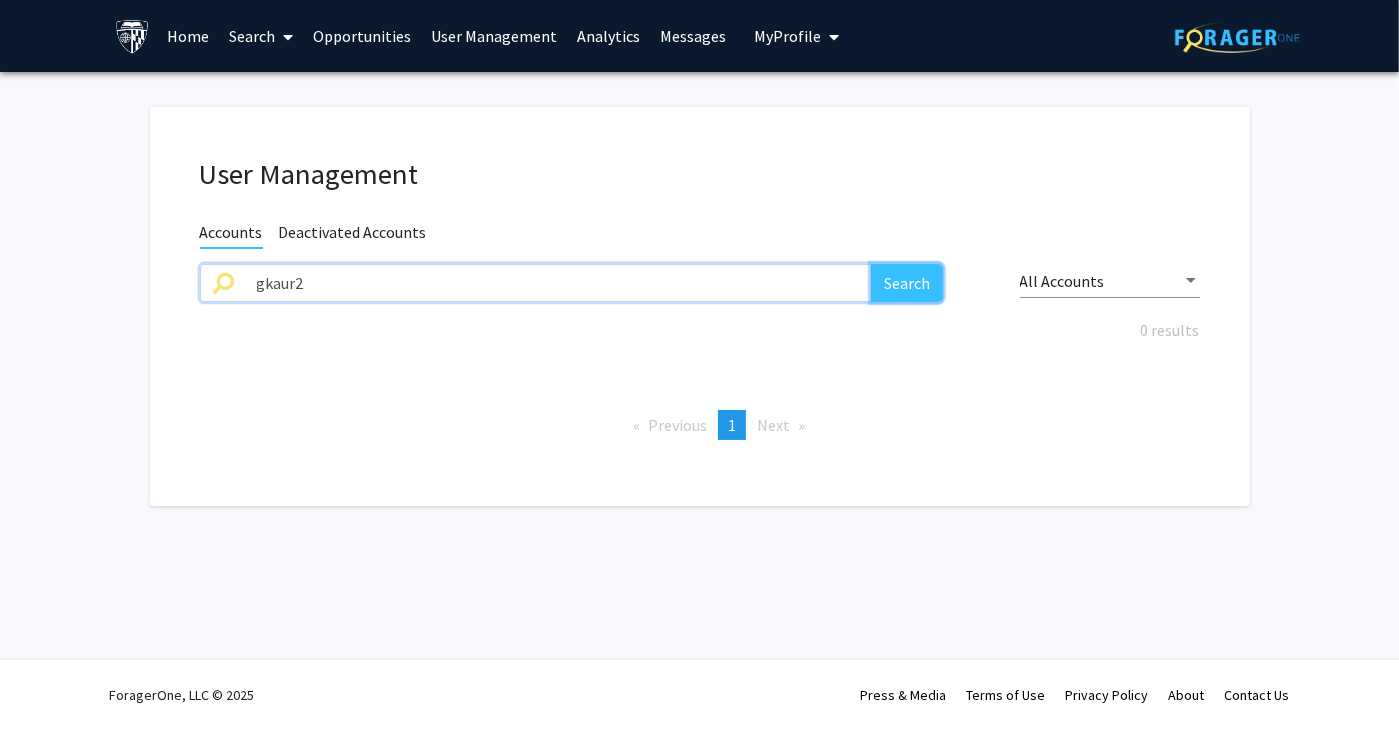 click on "Search" 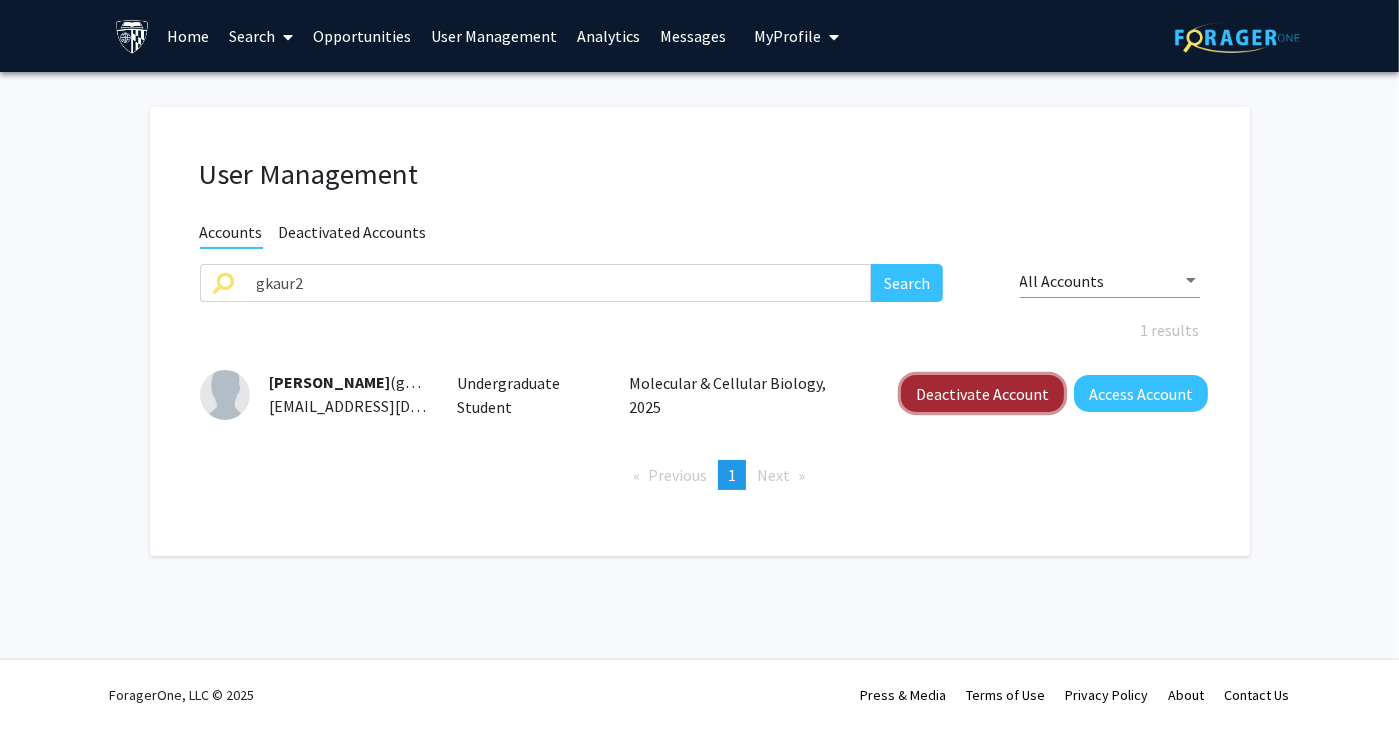 click on "Deactivate Account" 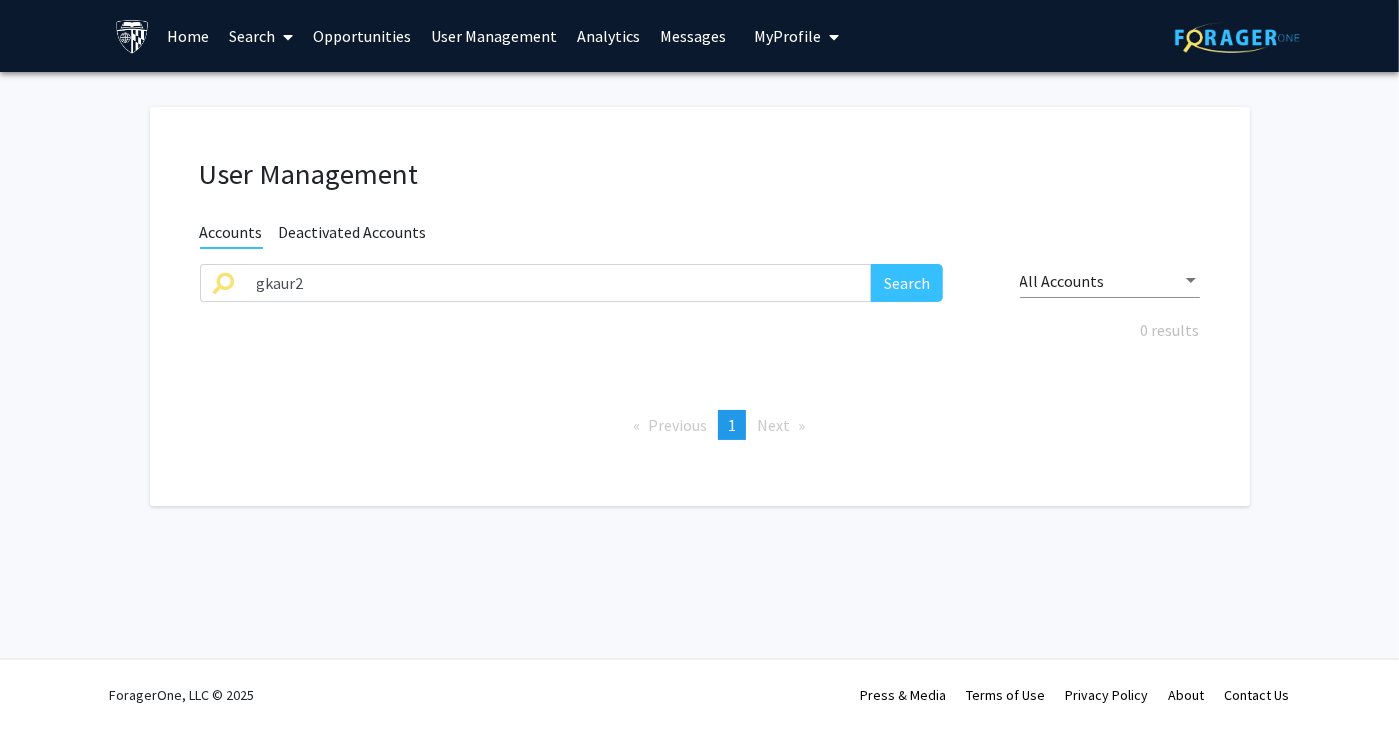 click on "User Management Accounts Deactivated Accounts gkaur2 Search All Accounts 0 results  Previous  page  1 / 1  You're on page  1  Next  page" 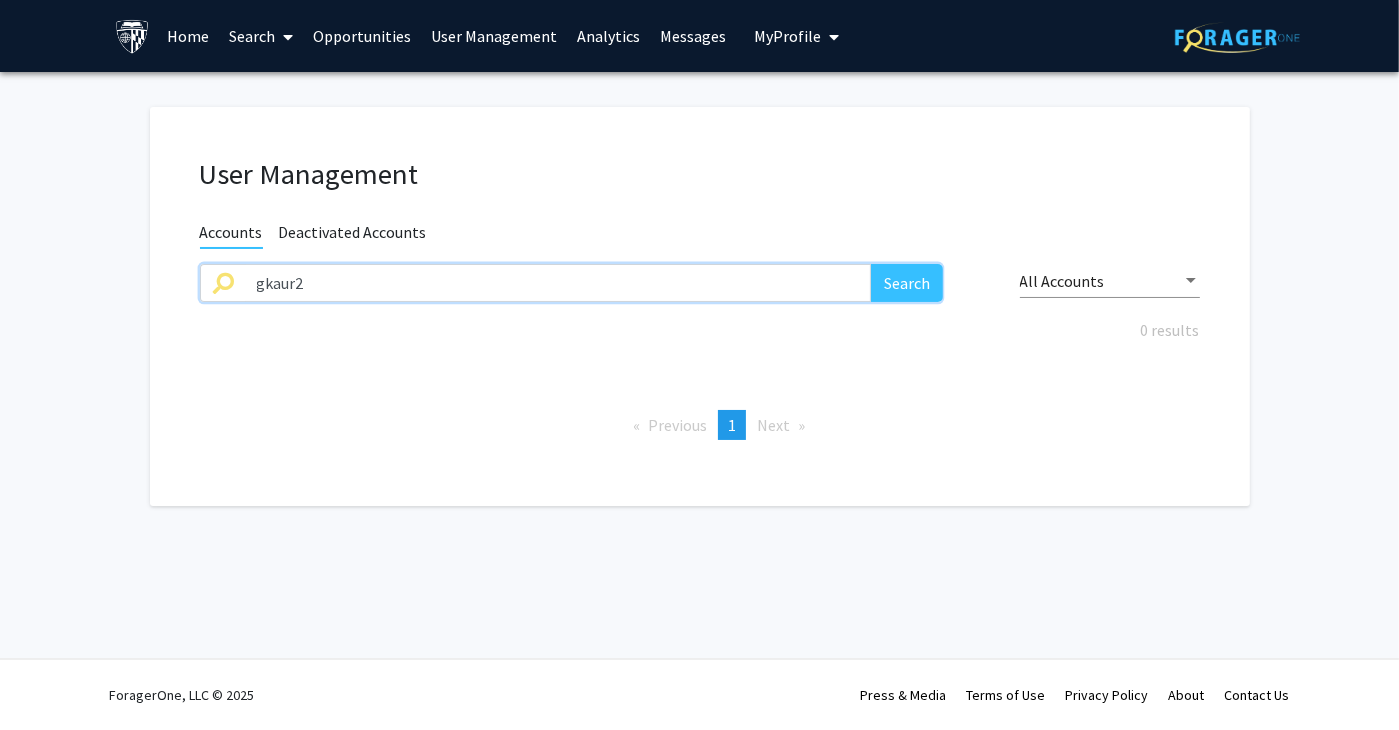 drag, startPoint x: 316, startPoint y: 277, endPoint x: 123, endPoint y: 279, distance: 193.01036 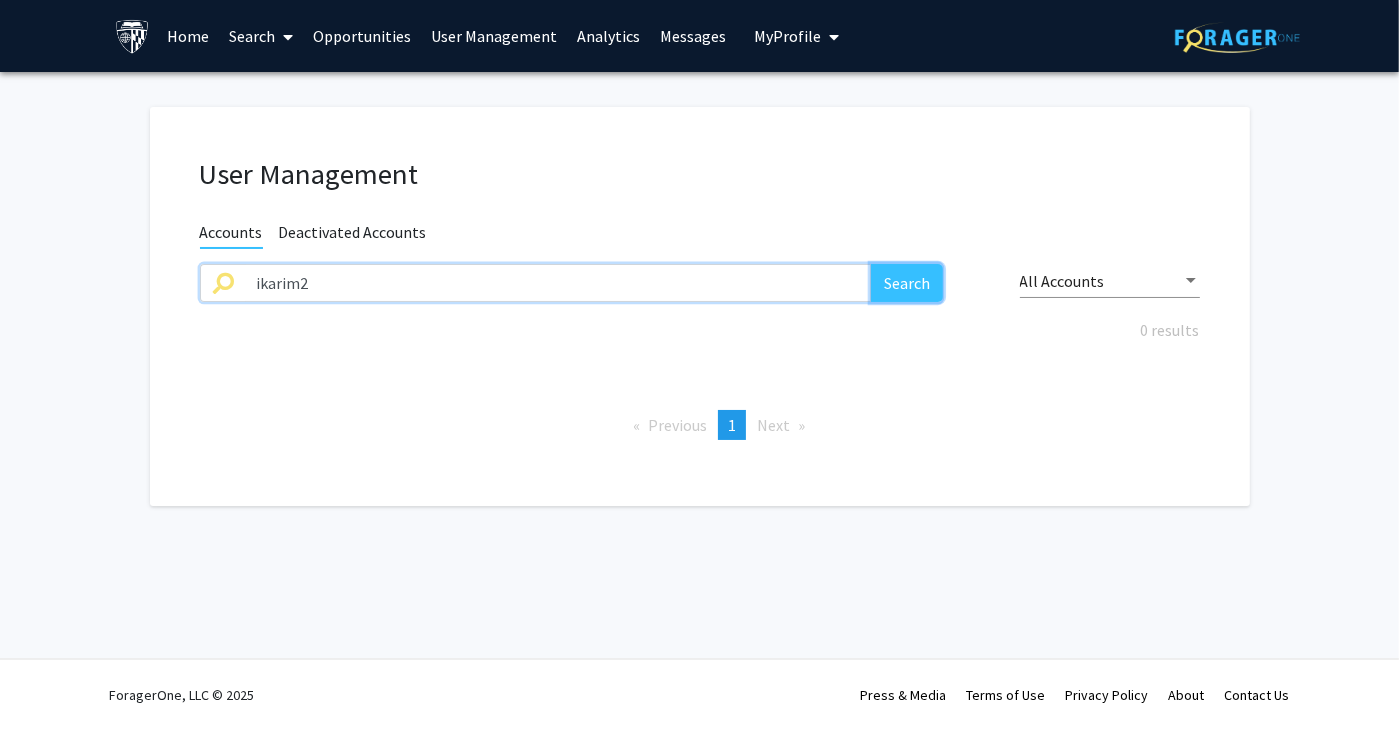 click on "Search" 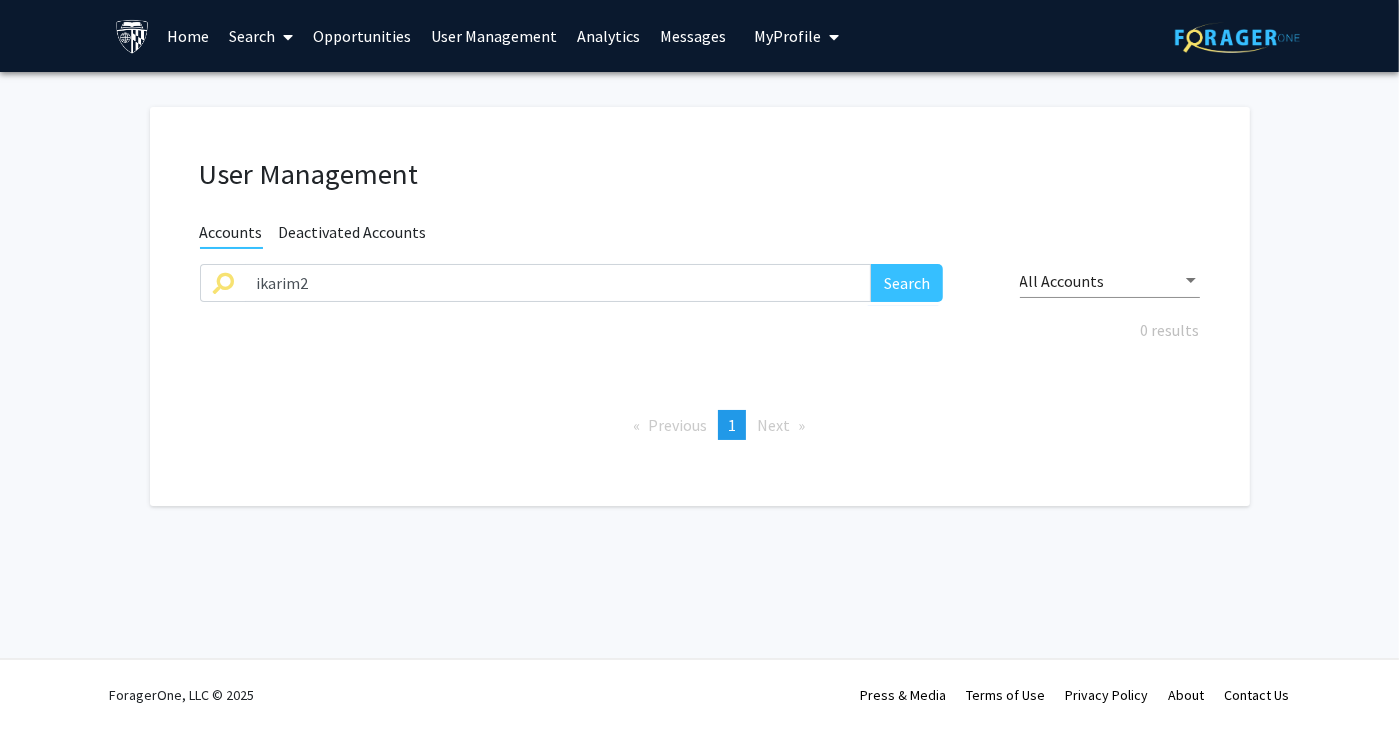 click on "User Management Accounts Deactivated Accounts ikarim2 Search All Accounts 0 results  Previous  page  1 / 1  You're on page  1  Next  page" 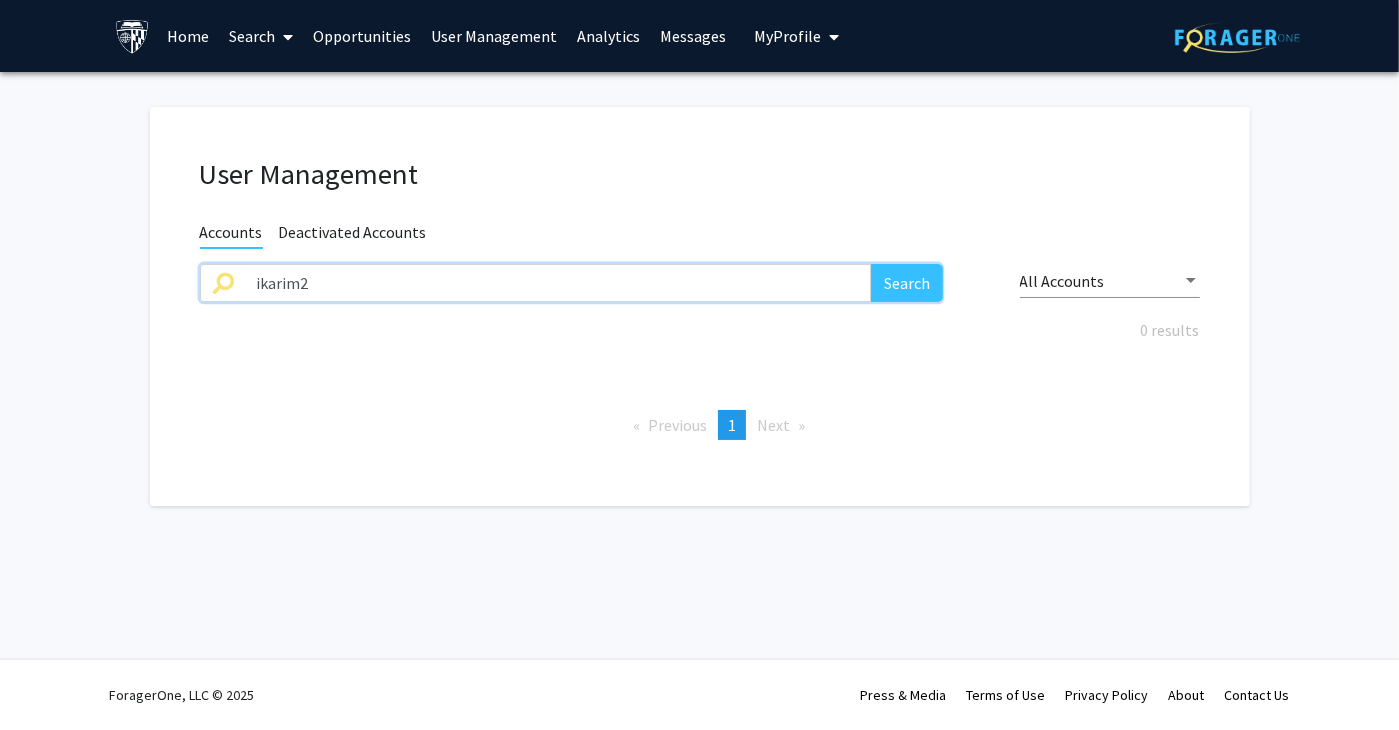 drag, startPoint x: 667, startPoint y: 290, endPoint x: 406, endPoint y: 297, distance: 261.09384 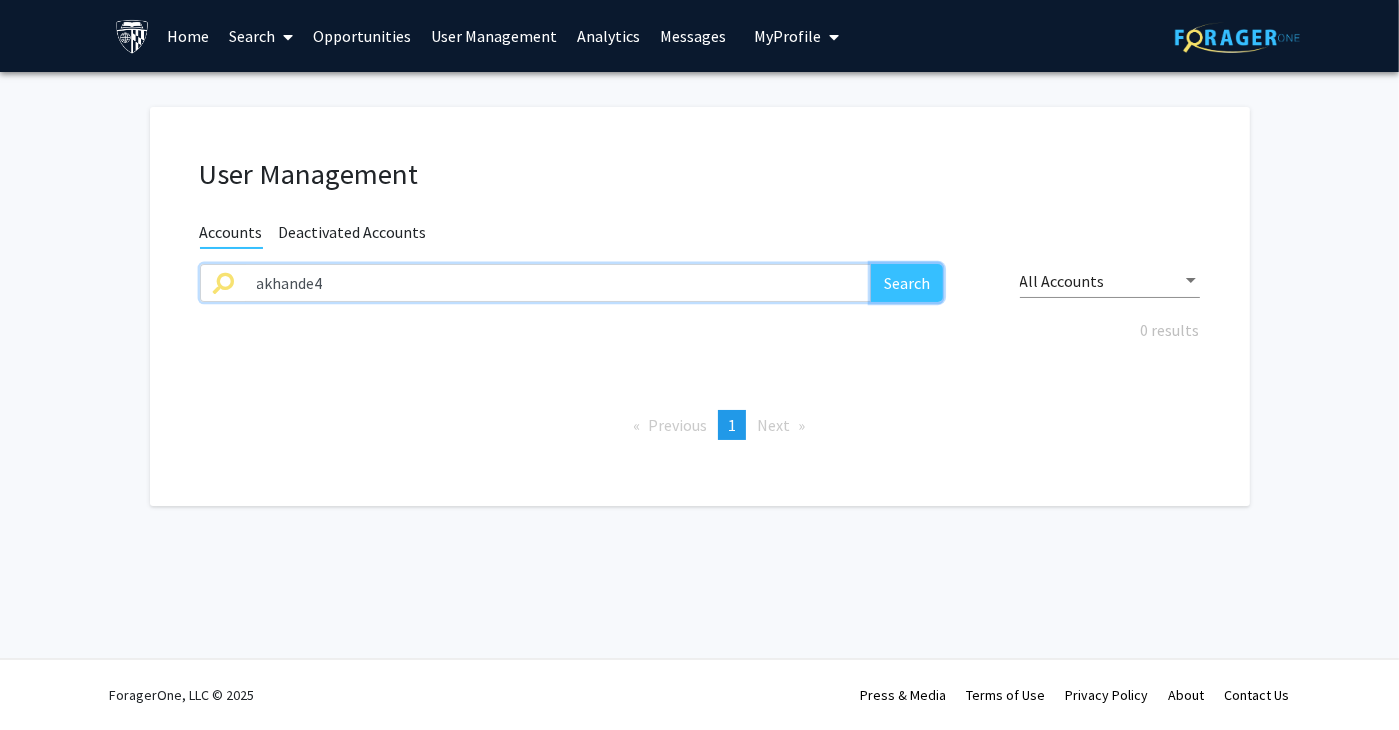 click on "Search" 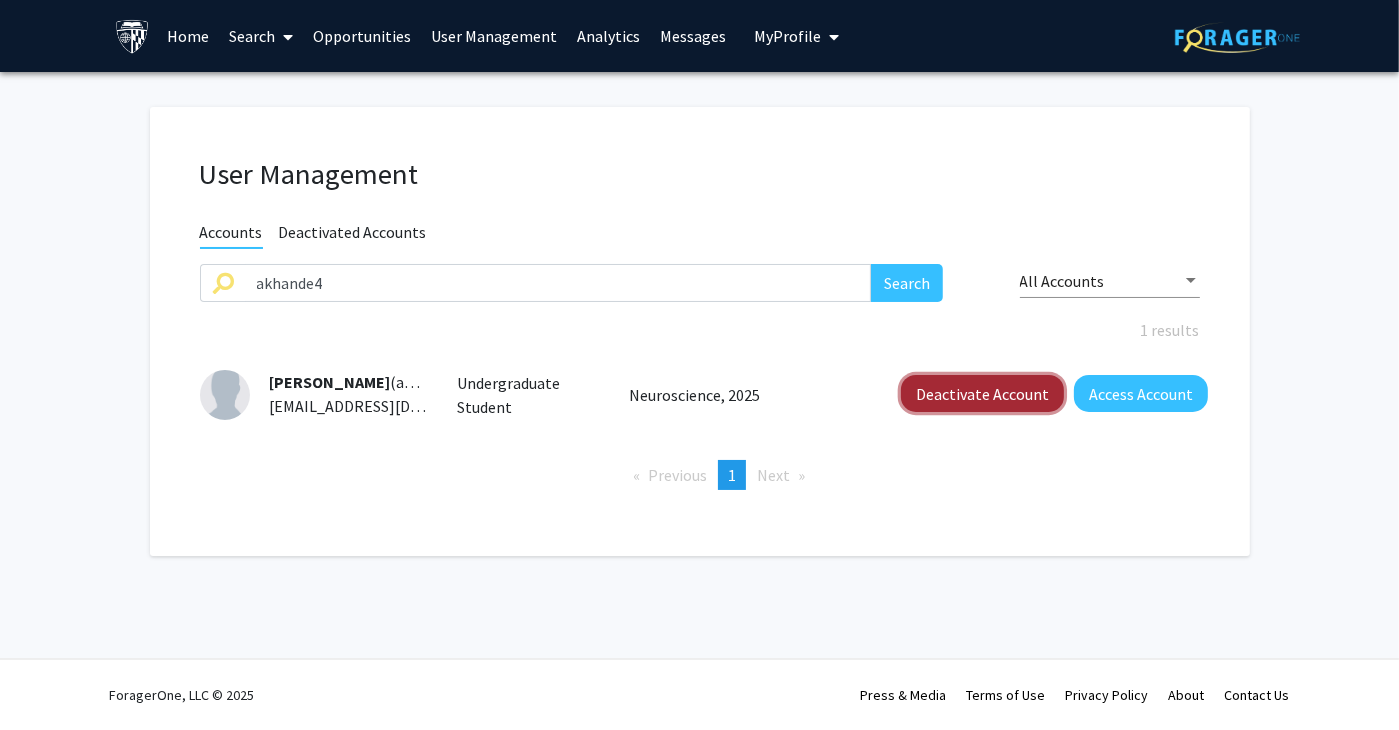 click on "Deactivate Account" 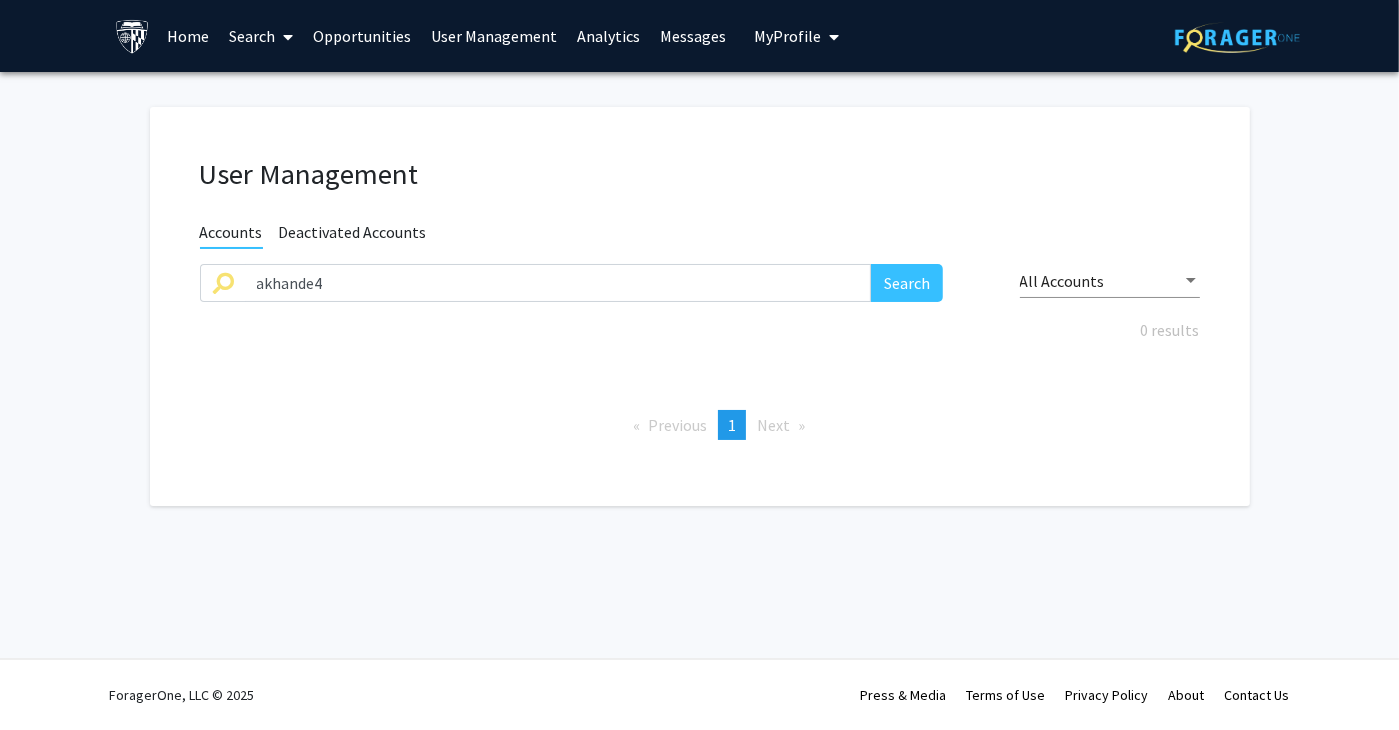 click on "User Management Accounts Deactivated Accounts akhande4 Search All Accounts 0 results  Previous  page  1 / 1  You're on page  1  Next  page" 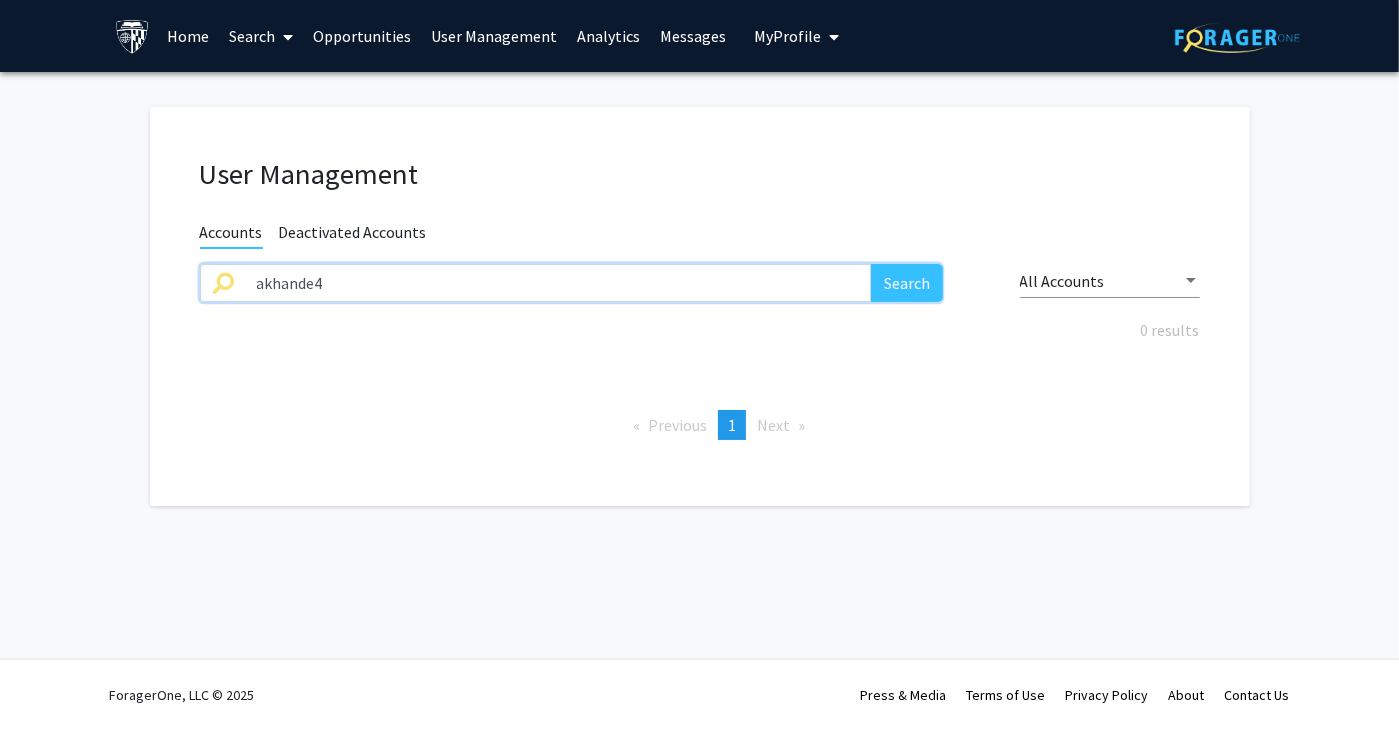 drag, startPoint x: 461, startPoint y: 291, endPoint x: 104, endPoint y: 302, distance: 357.16943 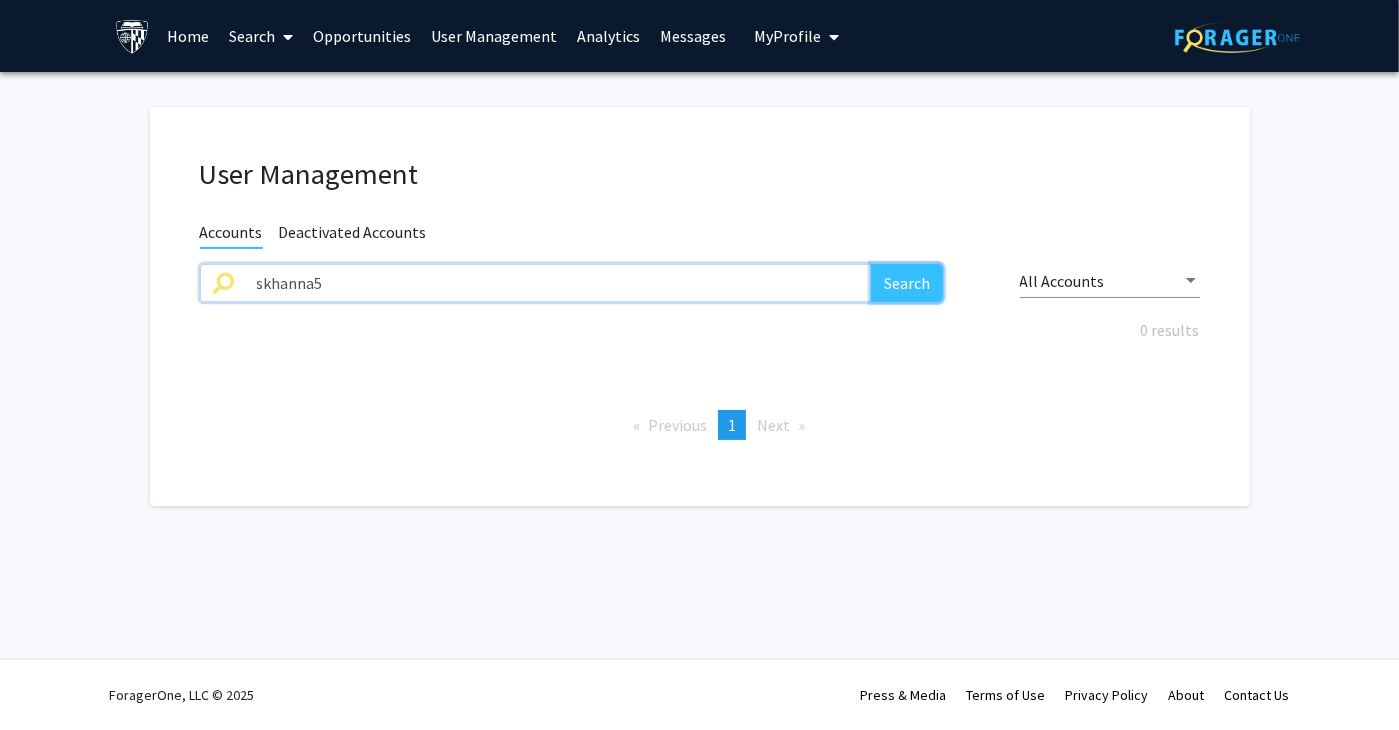 click on "Search" 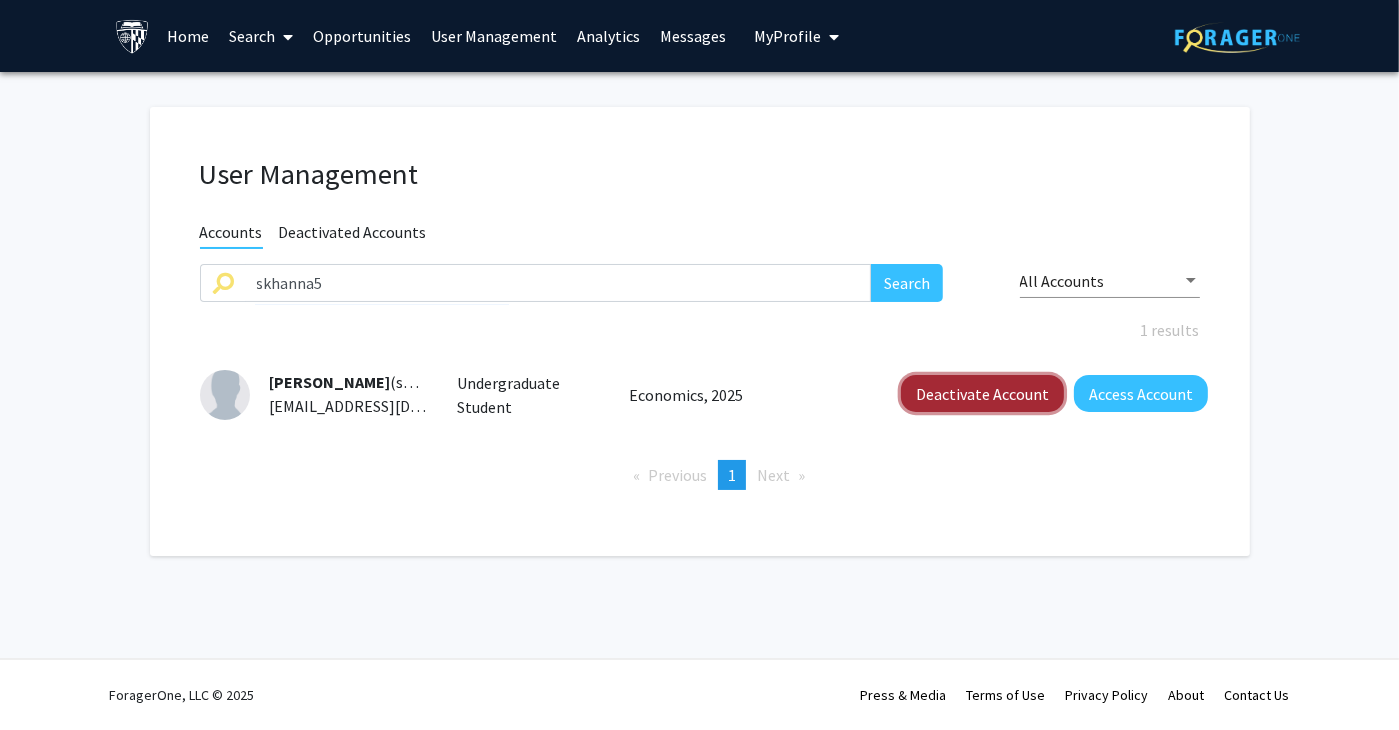 click on "Deactivate Account" 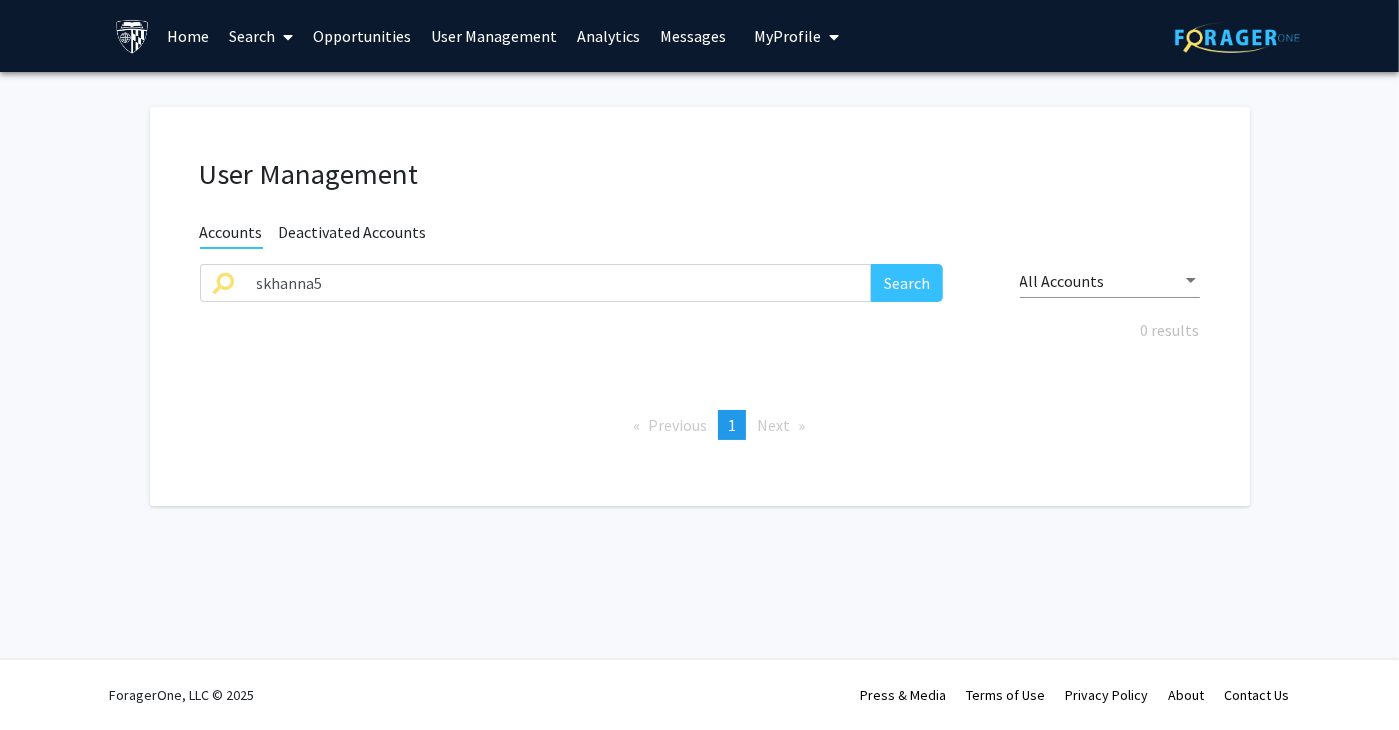click on "User Management Accounts Deactivated Accounts skhanna5 Search All Accounts 0 results  Previous  page  1 / 1  You're on page  1  Next  page" 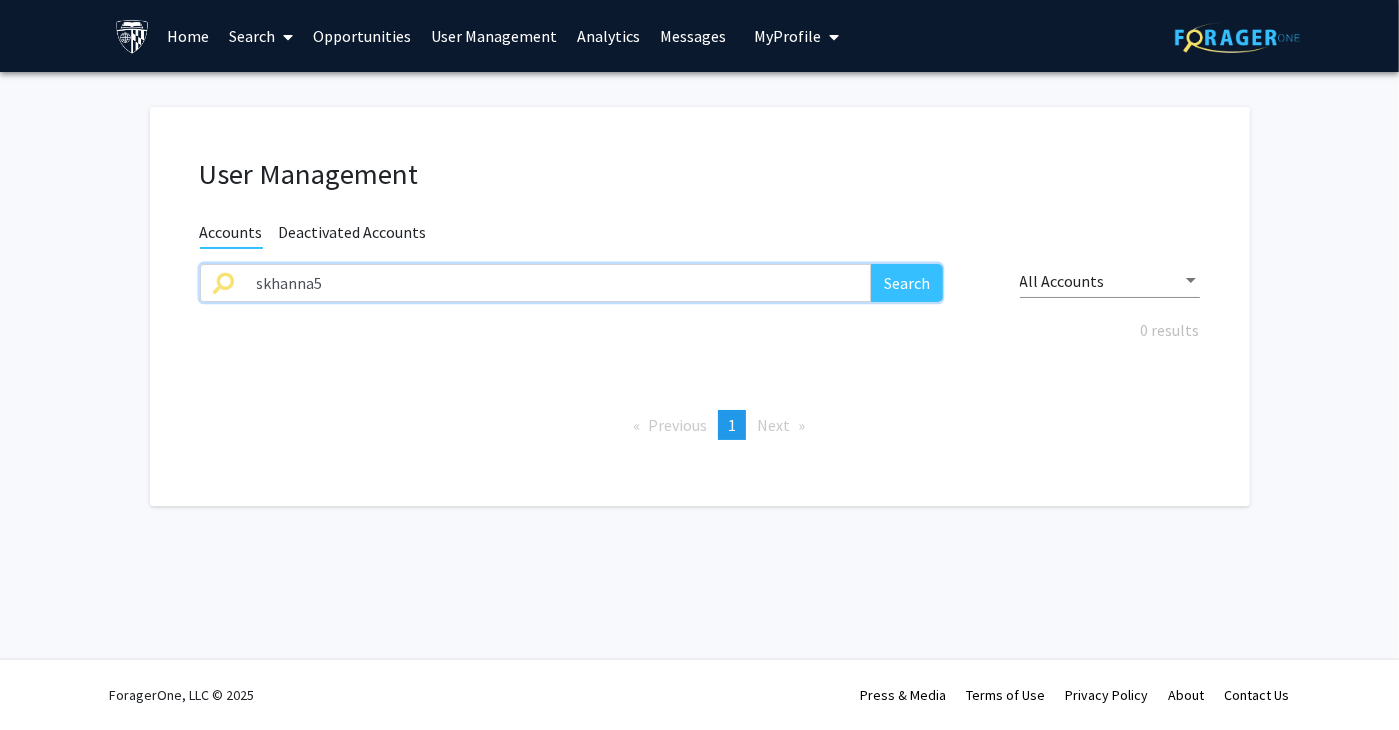 drag, startPoint x: 451, startPoint y: 295, endPoint x: 404, endPoint y: 289, distance: 47.38143 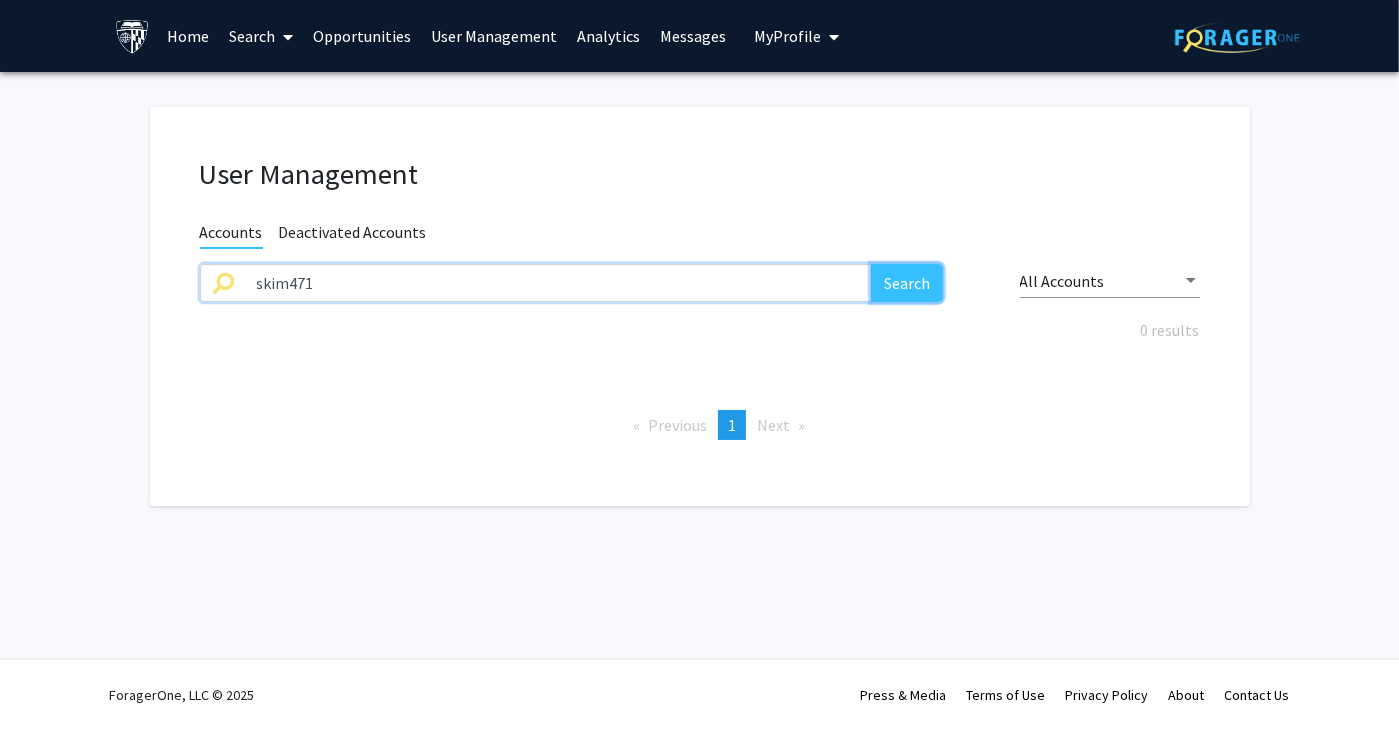 click on "Search" 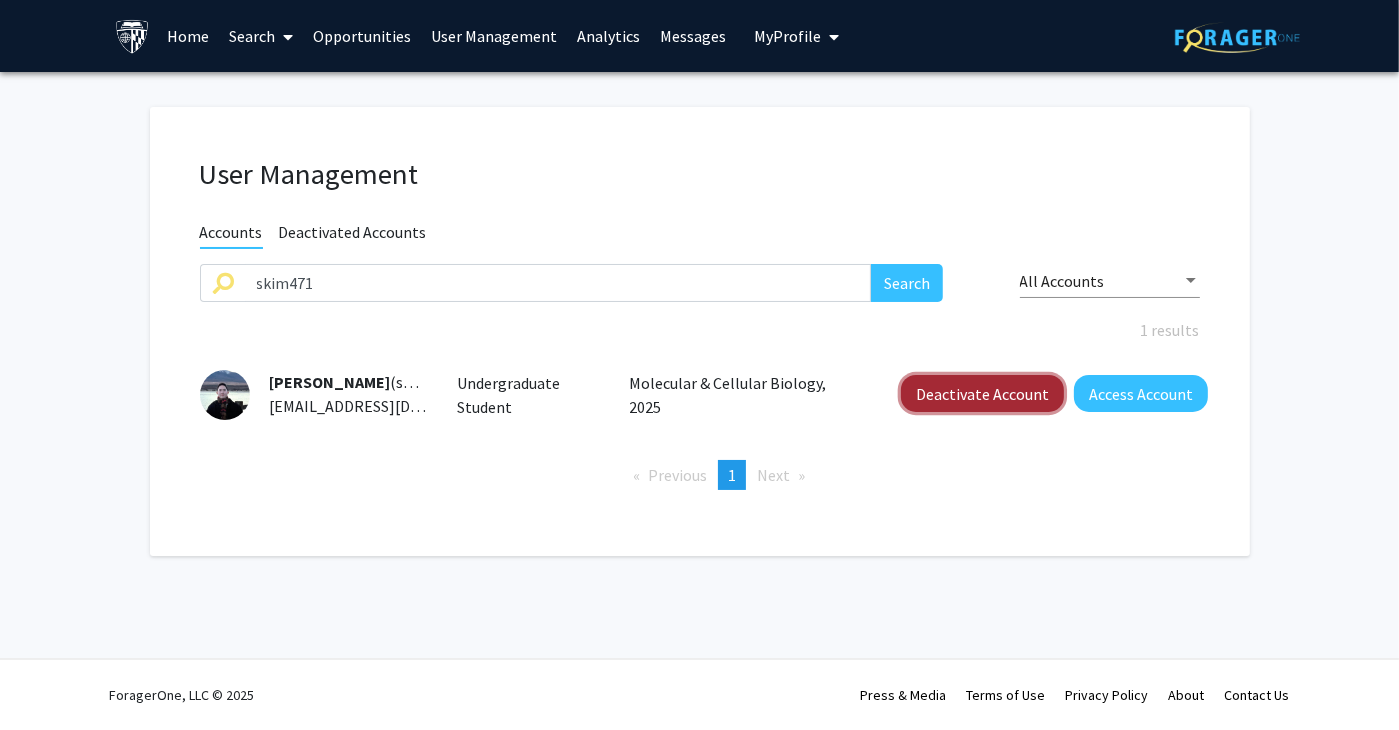 click on "Deactivate Account" 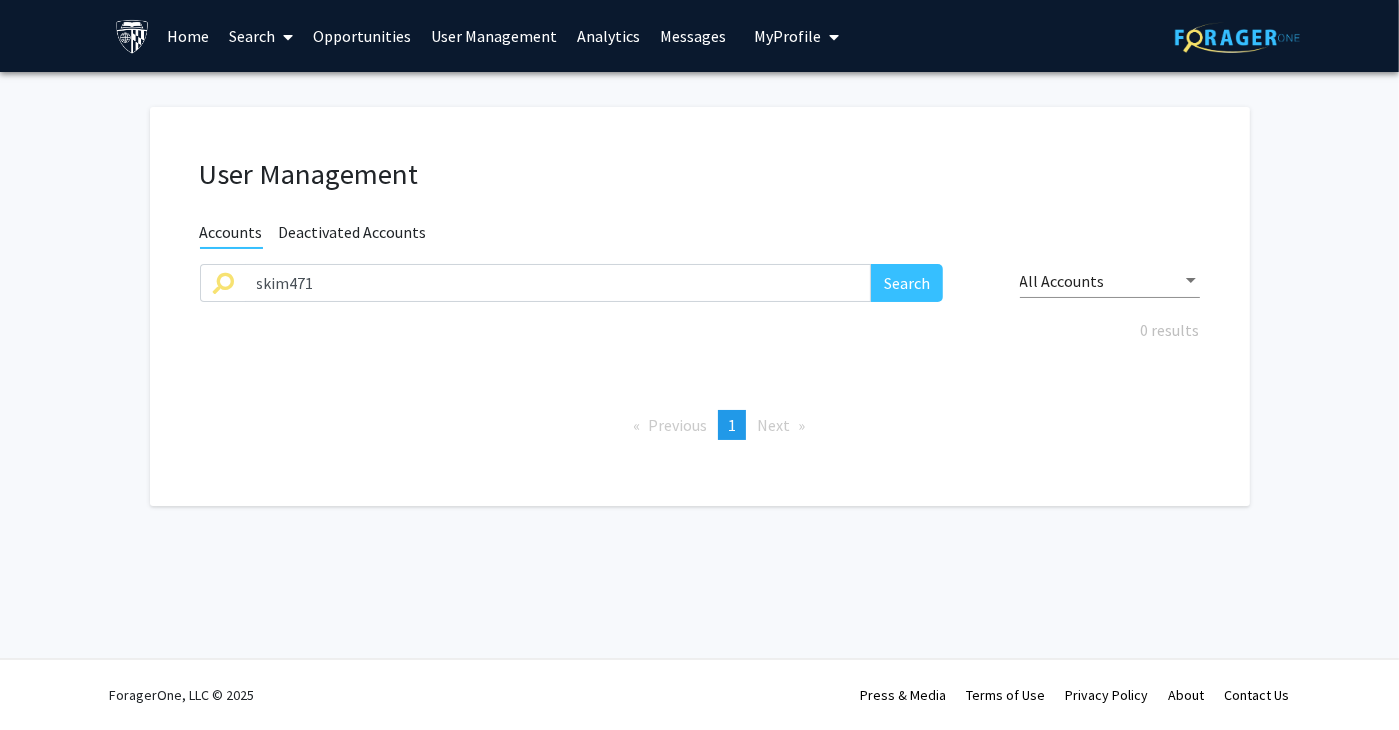 click on "User Management Accounts Deactivated Accounts skim471 Search All Accounts 0 results  Previous  page  1 / 1  You're on page  1  Next  page" 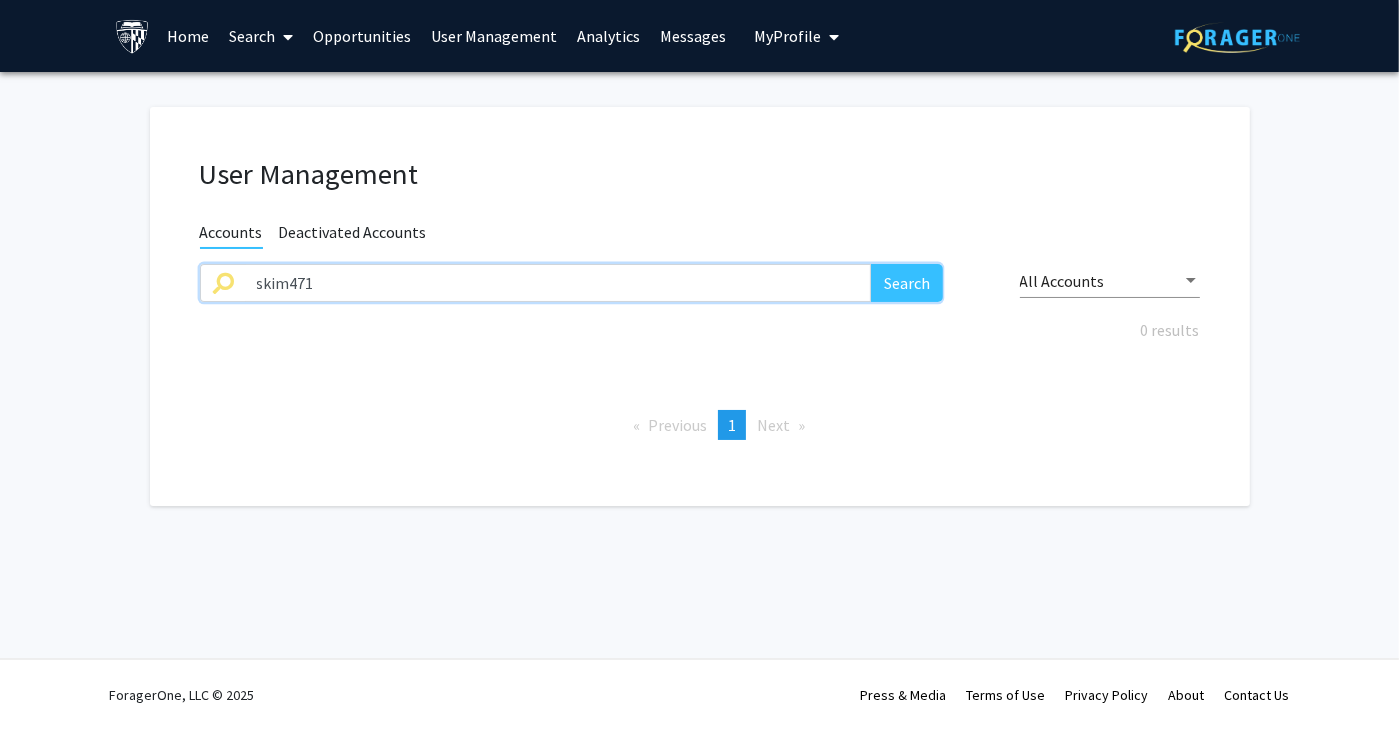 drag, startPoint x: 385, startPoint y: 287, endPoint x: 98, endPoint y: 286, distance: 287.00174 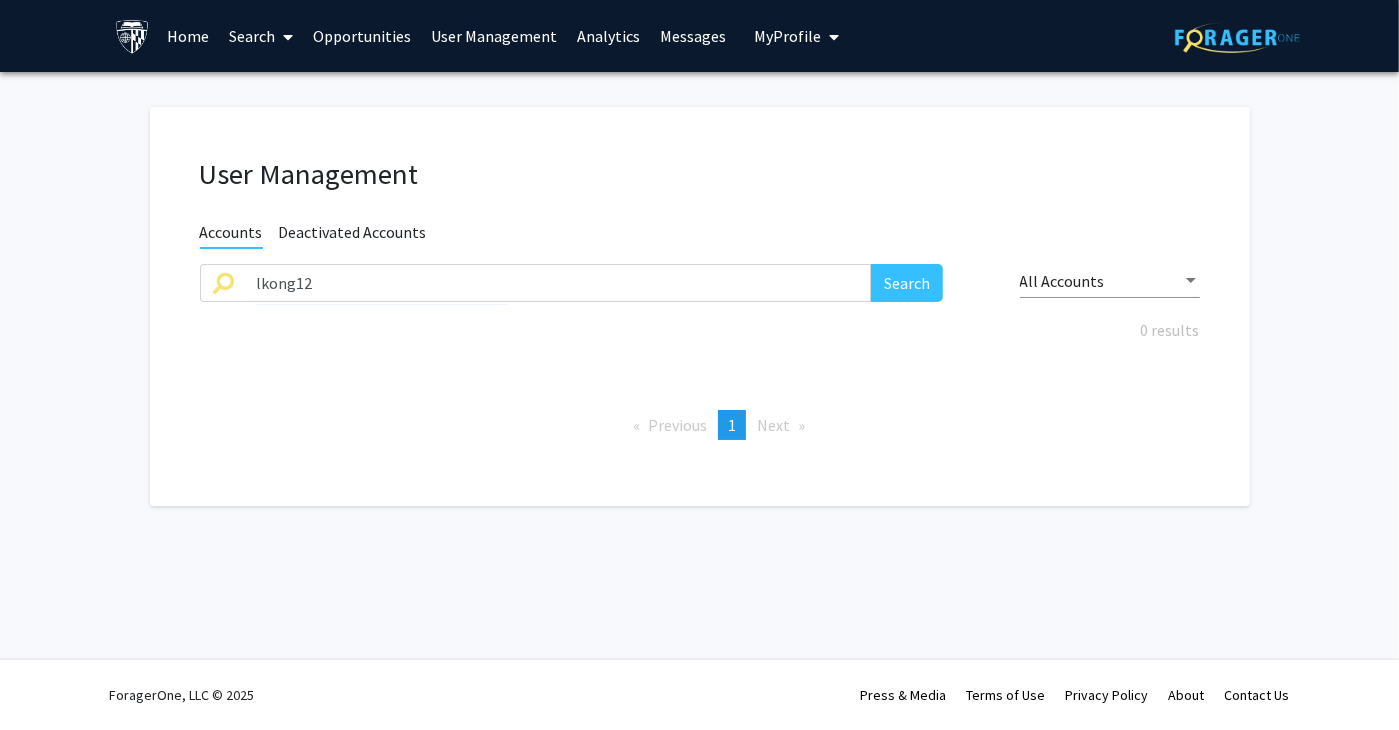 click on "lkong12 Search" 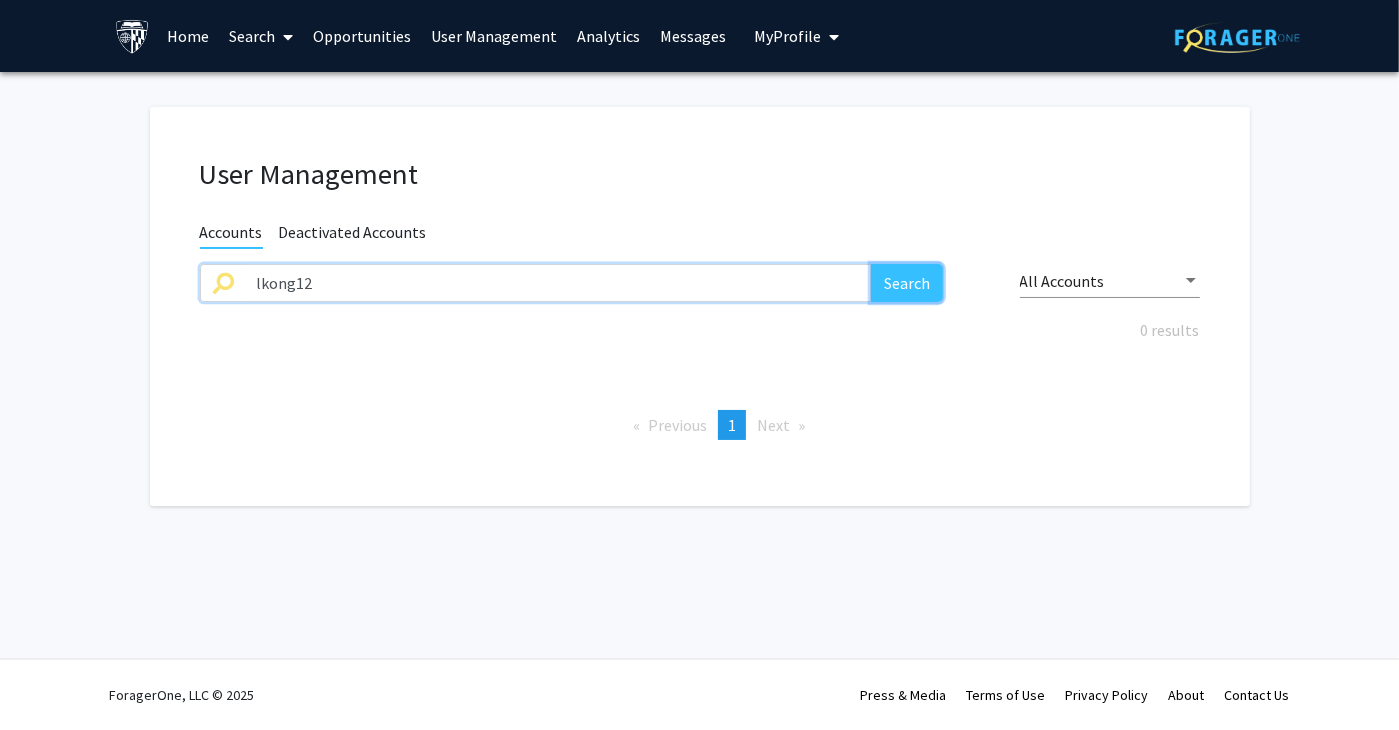 click on "Search" 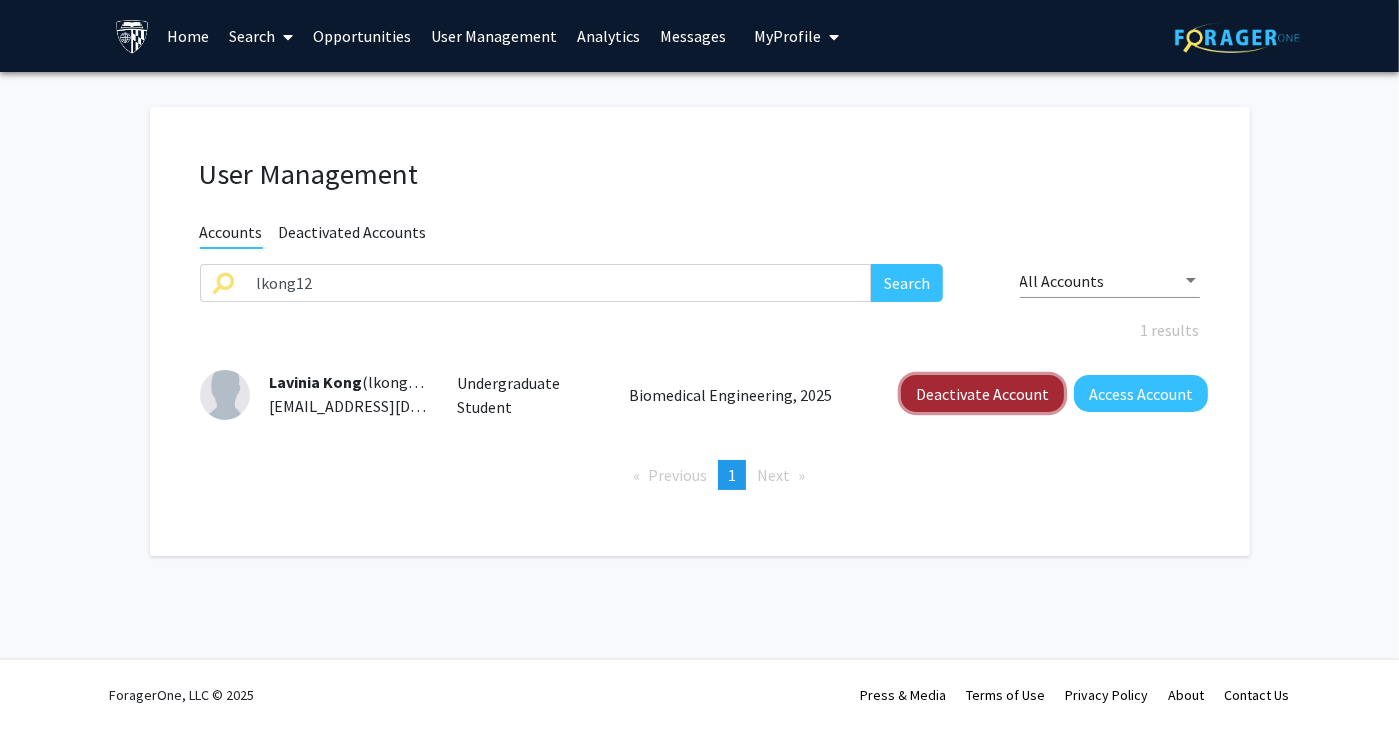 click on "Deactivate Account" 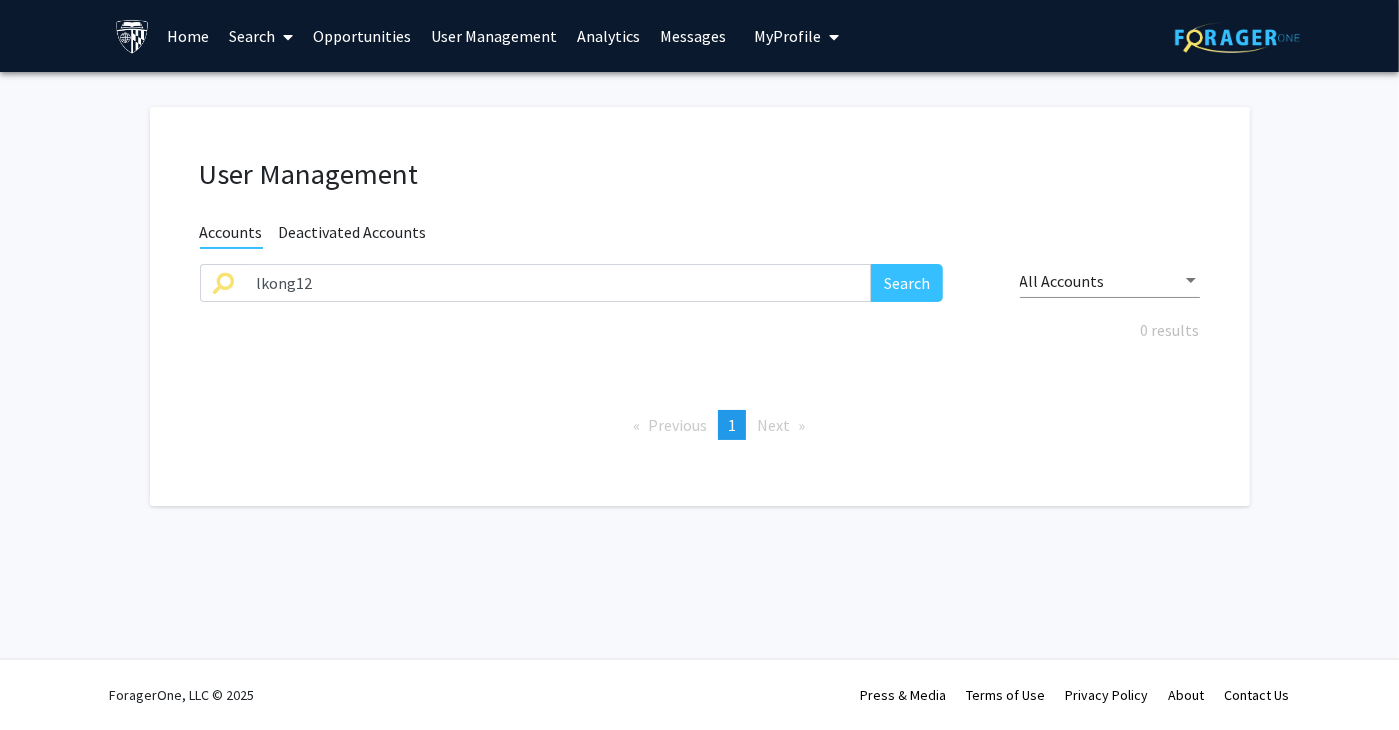 click on "User Management Accounts Deactivated Accounts lkong12 Search All Accounts 0 results  Previous  page  1 / 1  You're on page  1  Next  page" 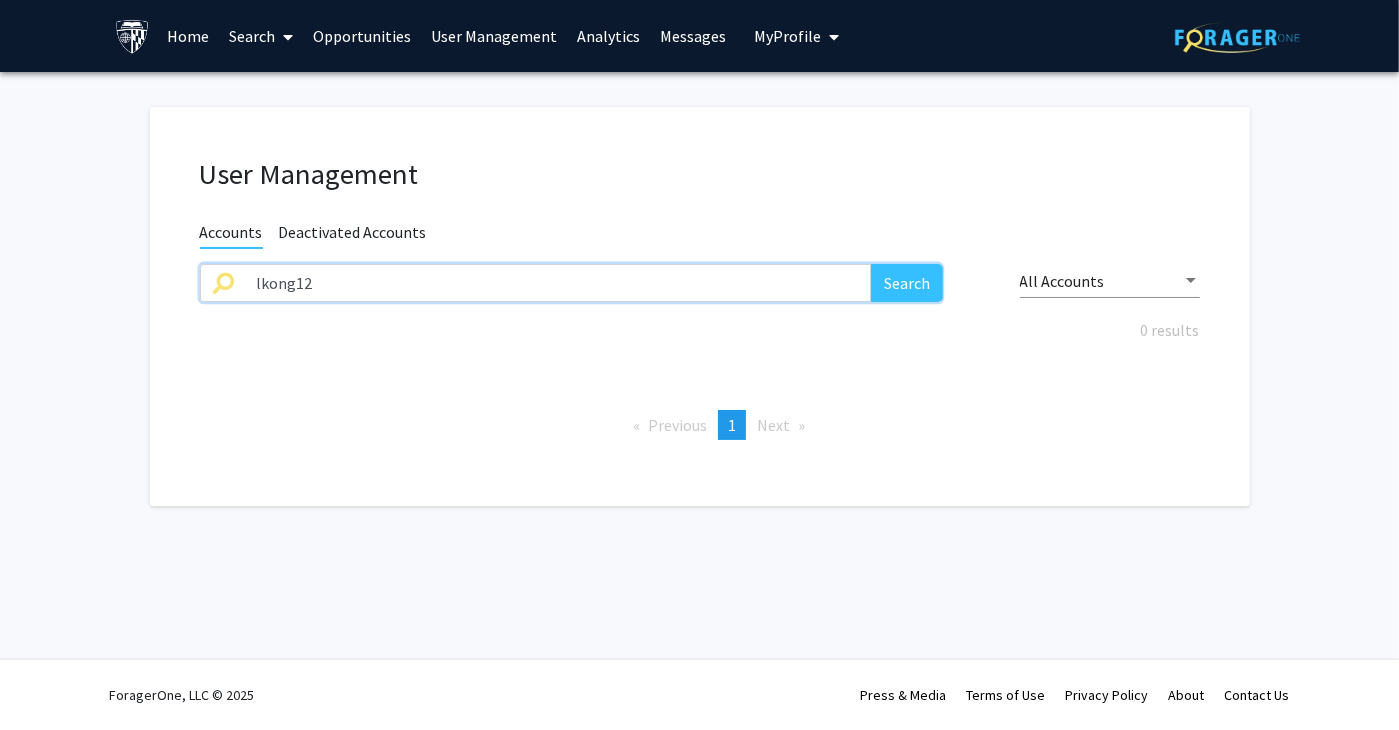 drag, startPoint x: 497, startPoint y: 272, endPoint x: 108, endPoint y: 273, distance: 389.00128 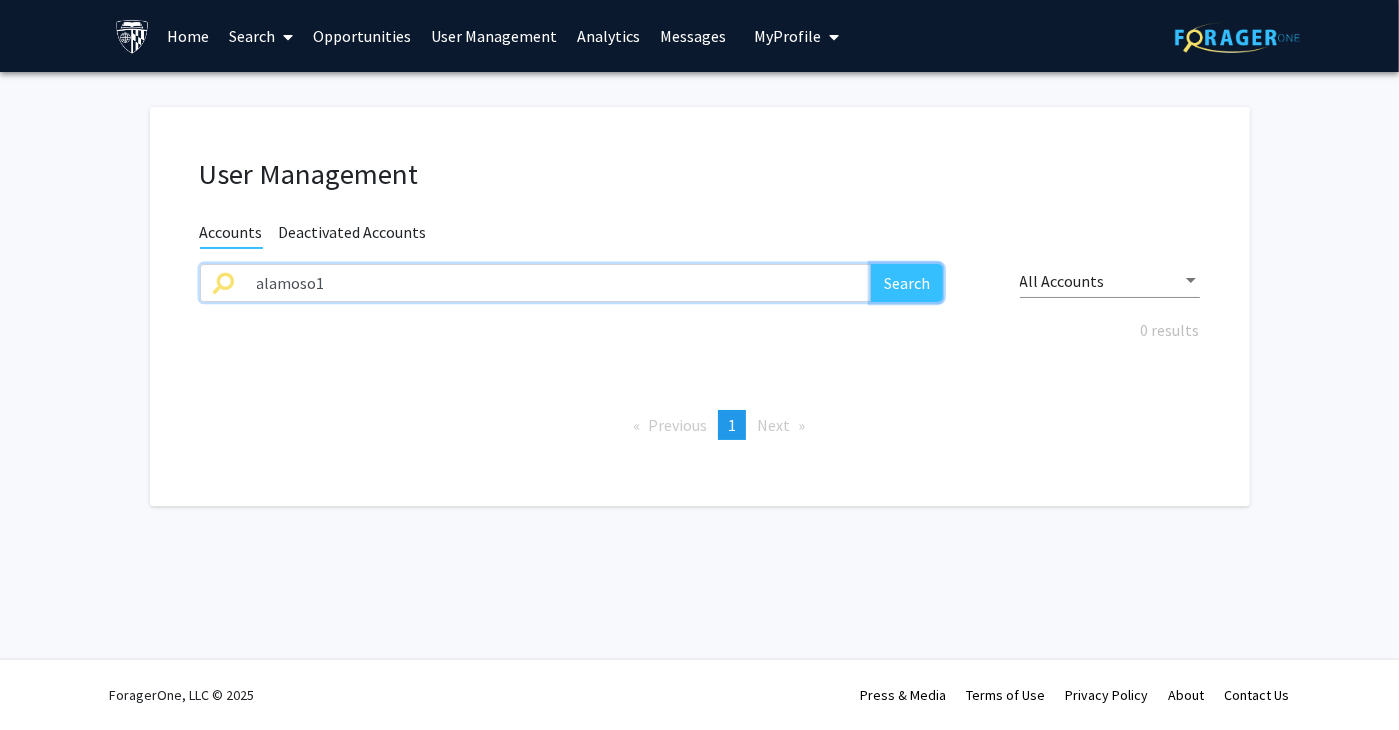 click on "Search" 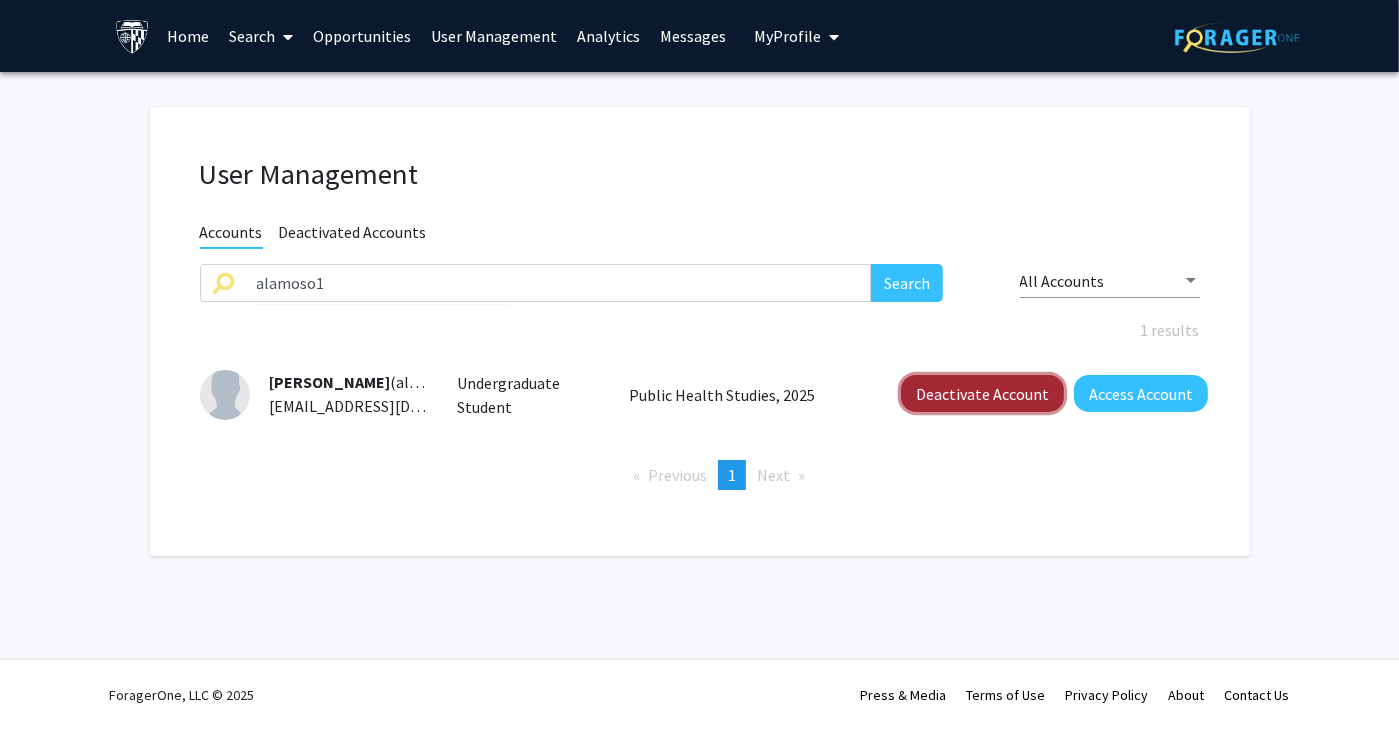 click on "Deactivate Account" 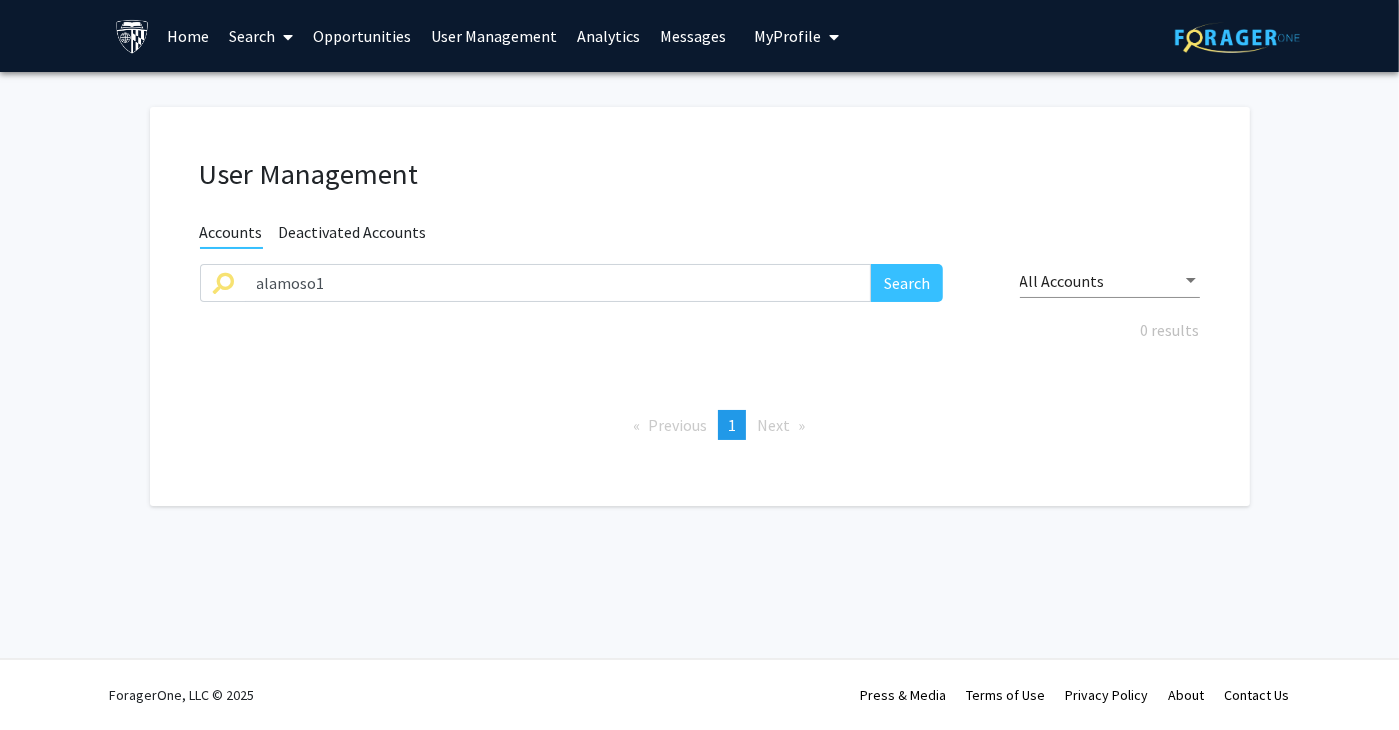 click on "Previous  page  1 / 1  You're on page  1  Next  page" 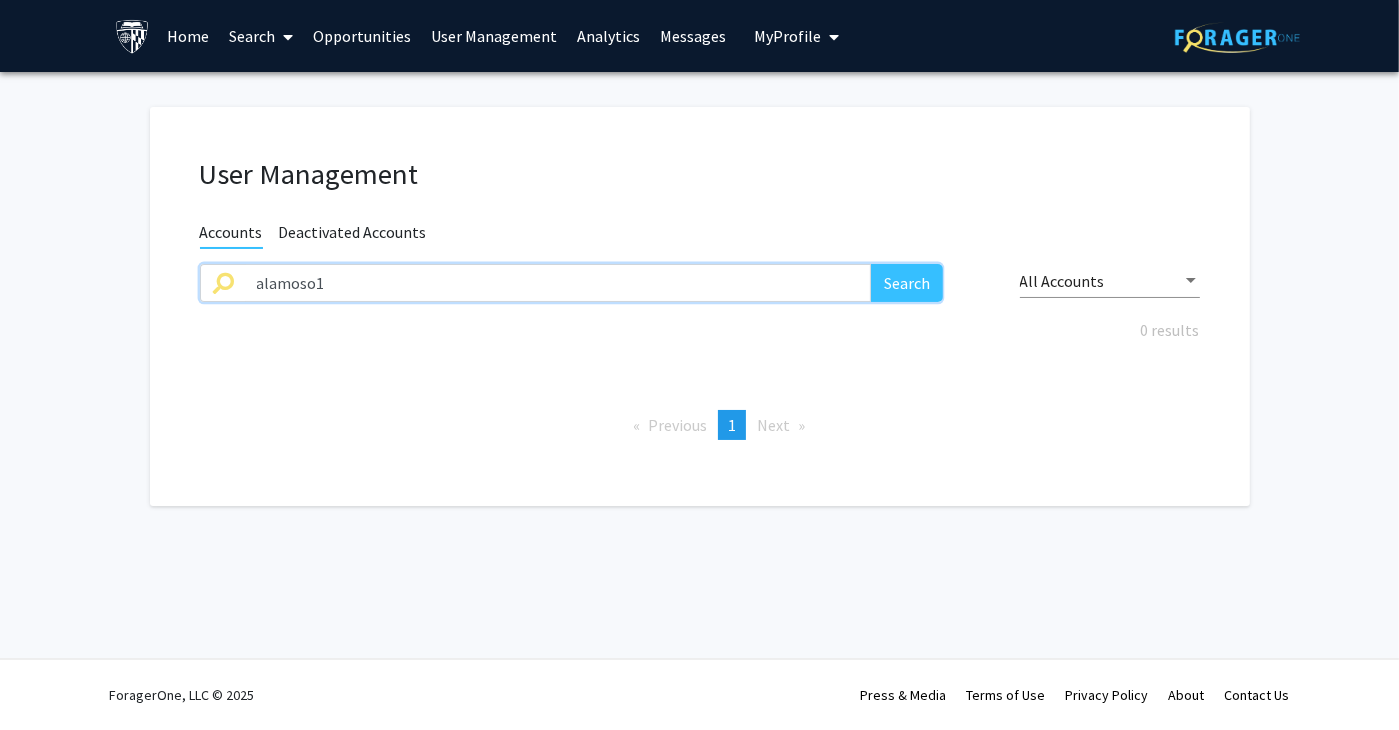 drag, startPoint x: 664, startPoint y: 276, endPoint x: 454, endPoint y: 257, distance: 210.85777 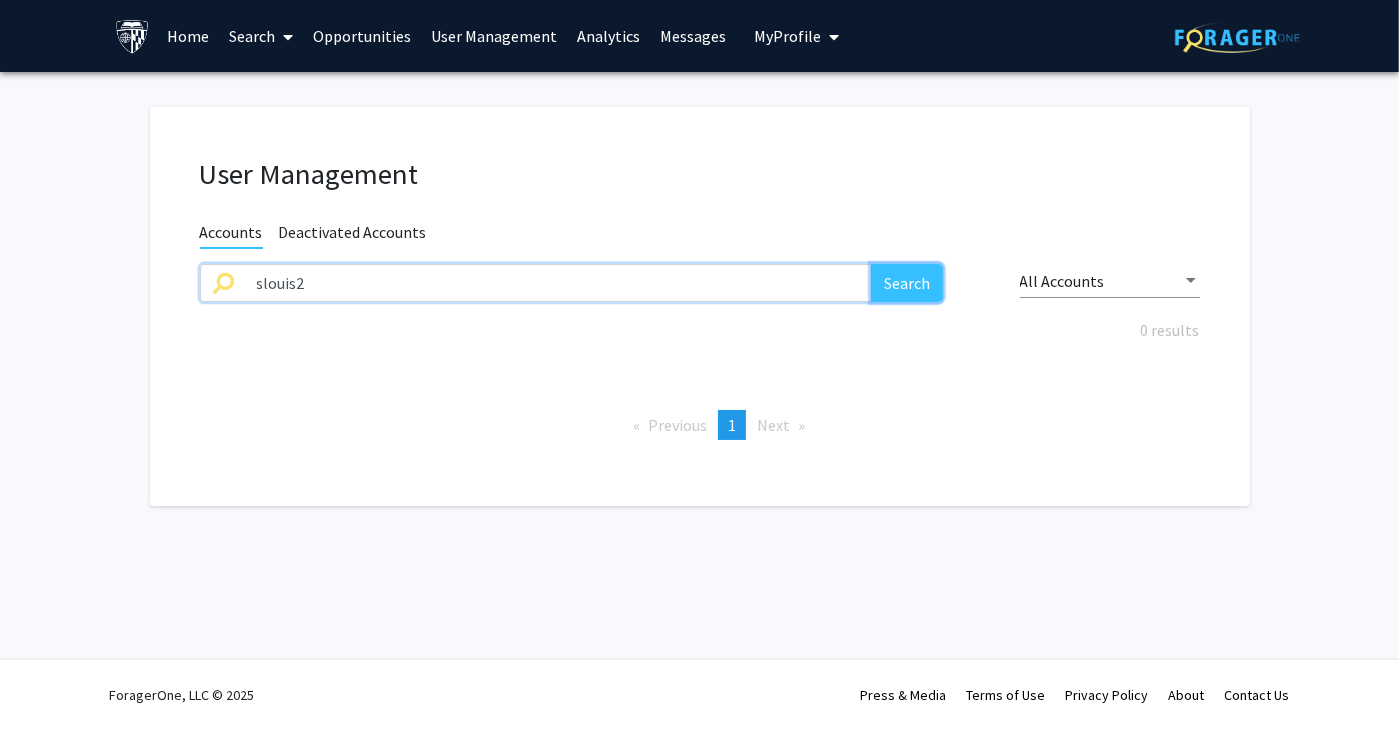 click on "Search" 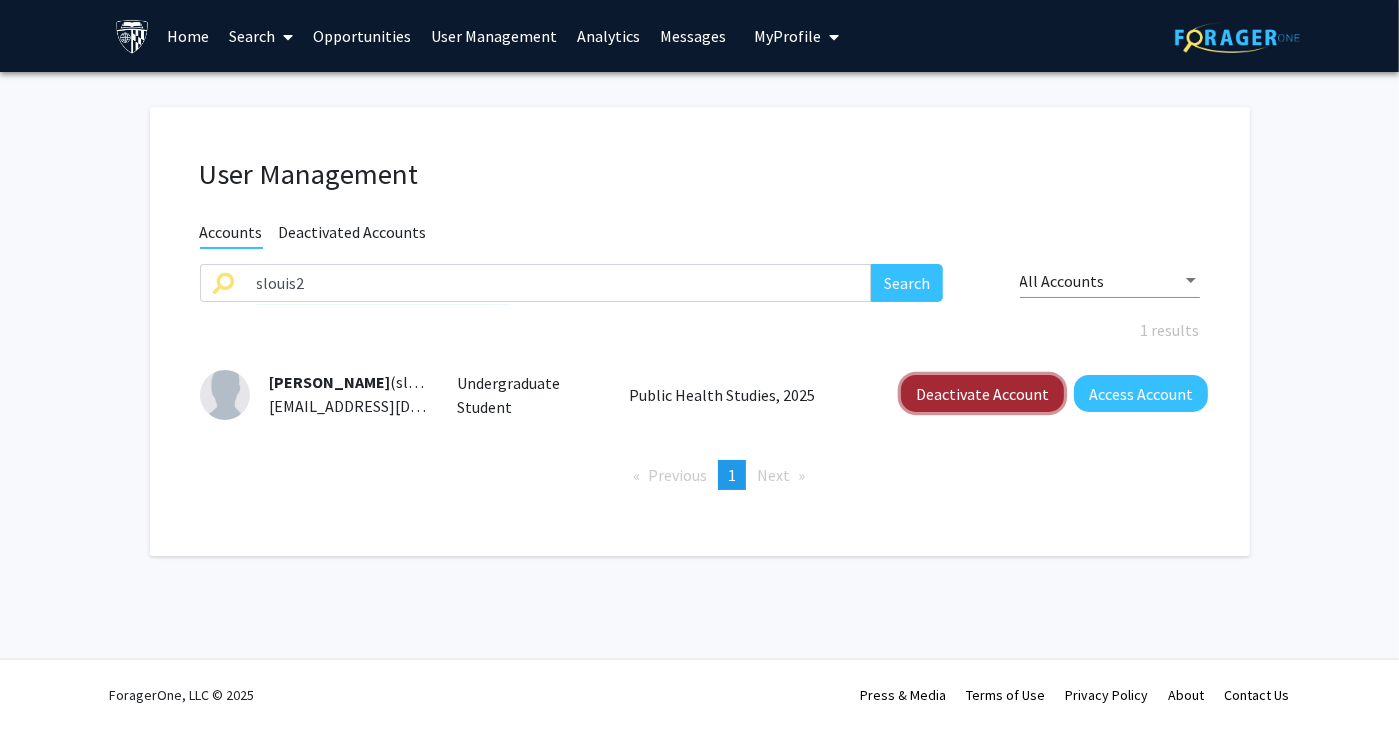 drag, startPoint x: 973, startPoint y: 388, endPoint x: 956, endPoint y: 393, distance: 17.720045 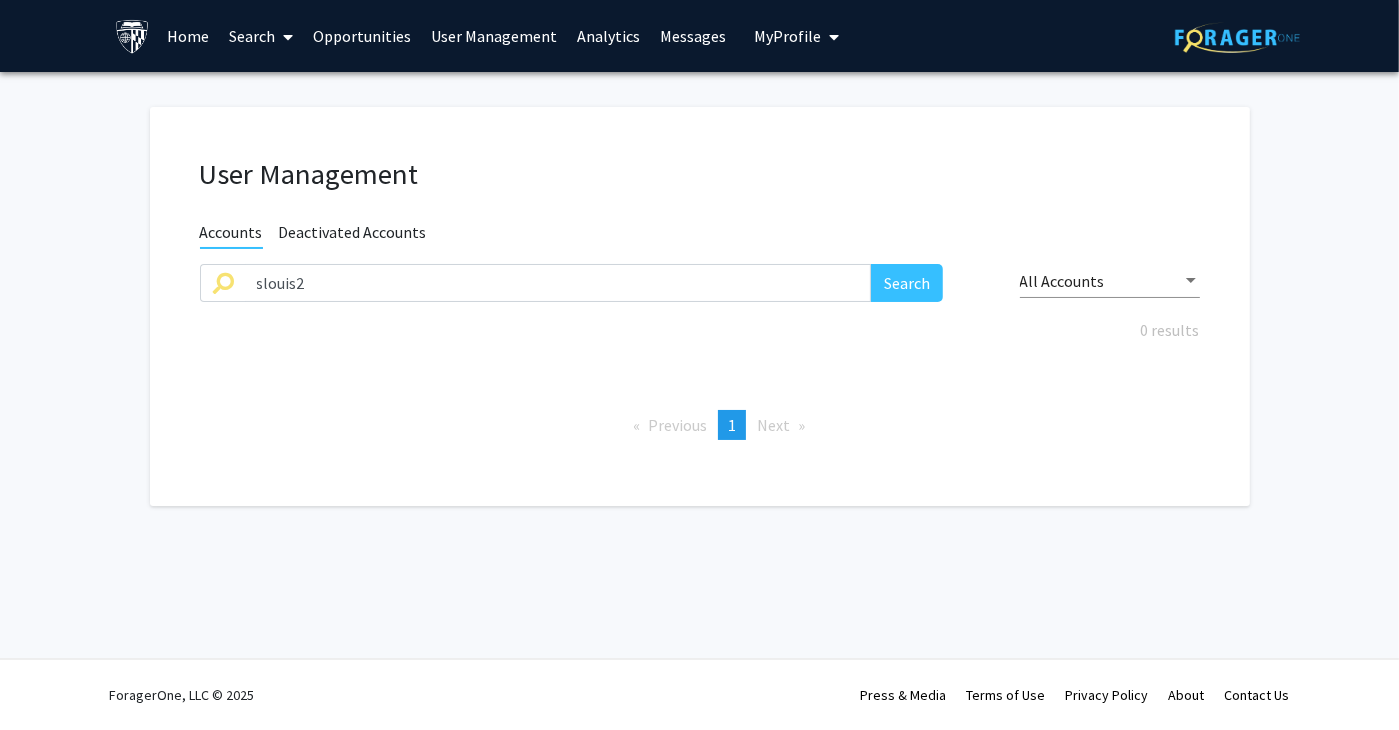 drag, startPoint x: 1059, startPoint y: 431, endPoint x: 999, endPoint y: 401, distance: 67.08204 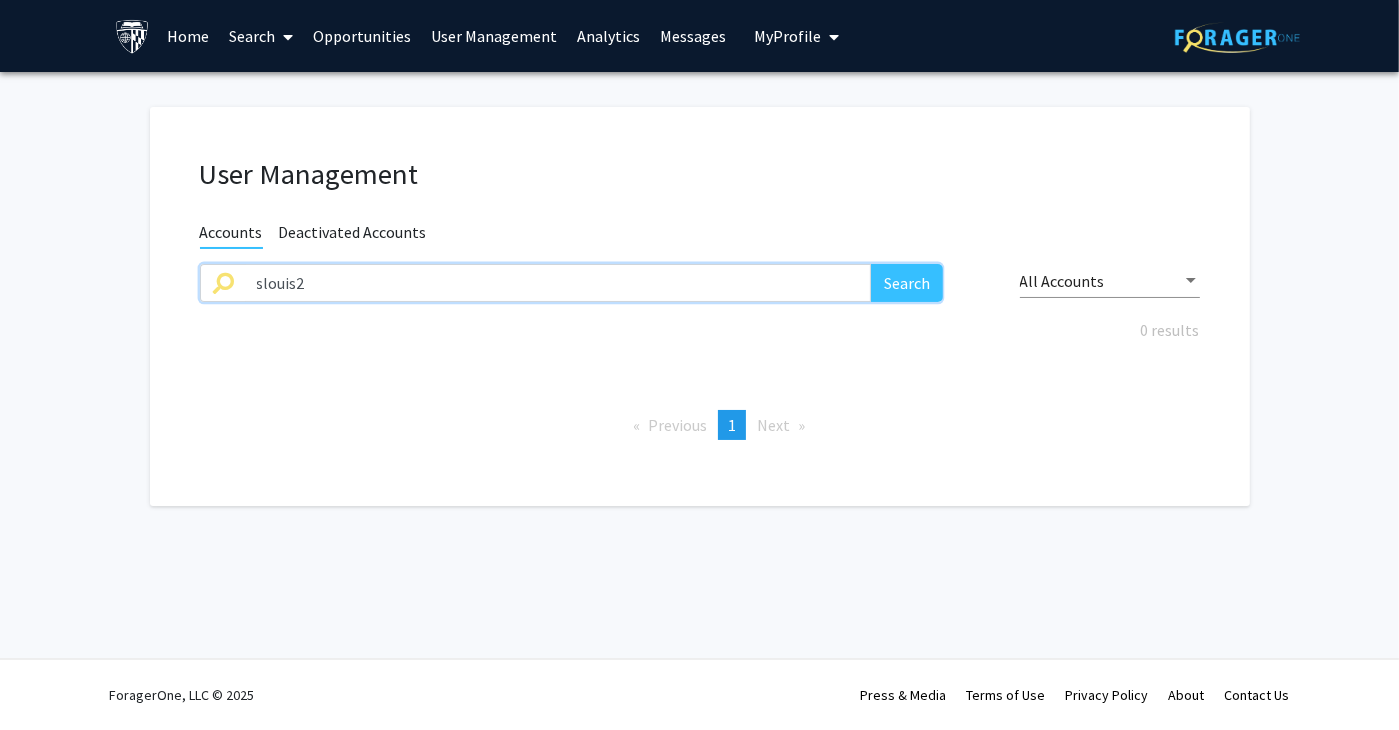 drag, startPoint x: 721, startPoint y: 283, endPoint x: -120, endPoint y: 278, distance: 841.0149 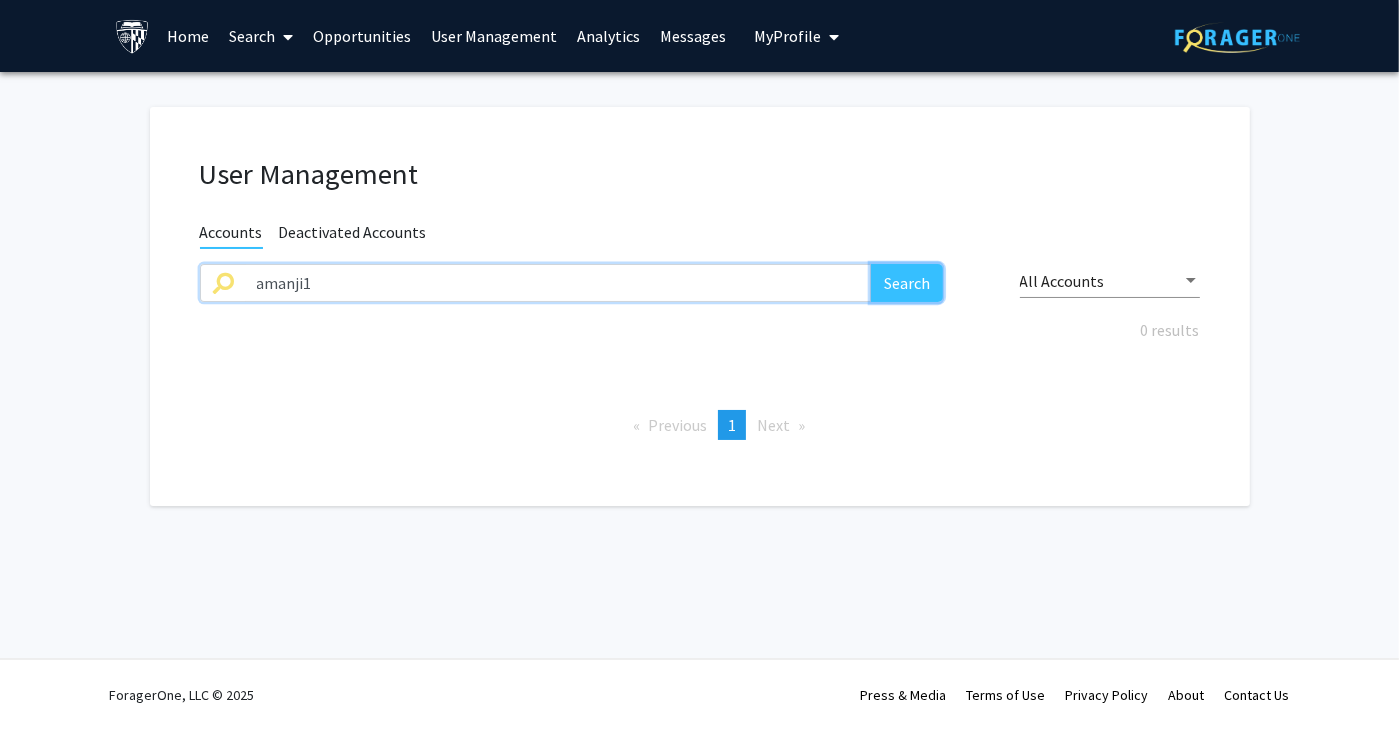 click on "Search" 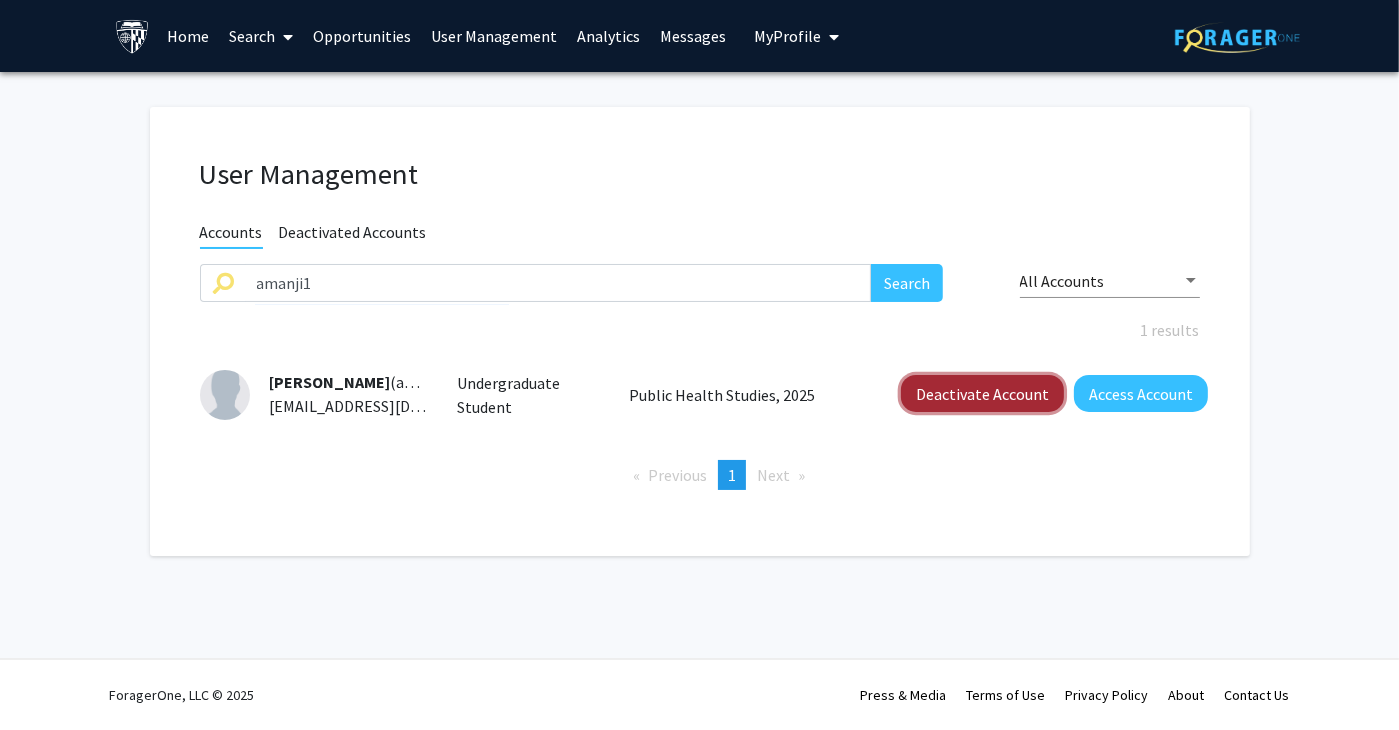 click on "Deactivate Account" 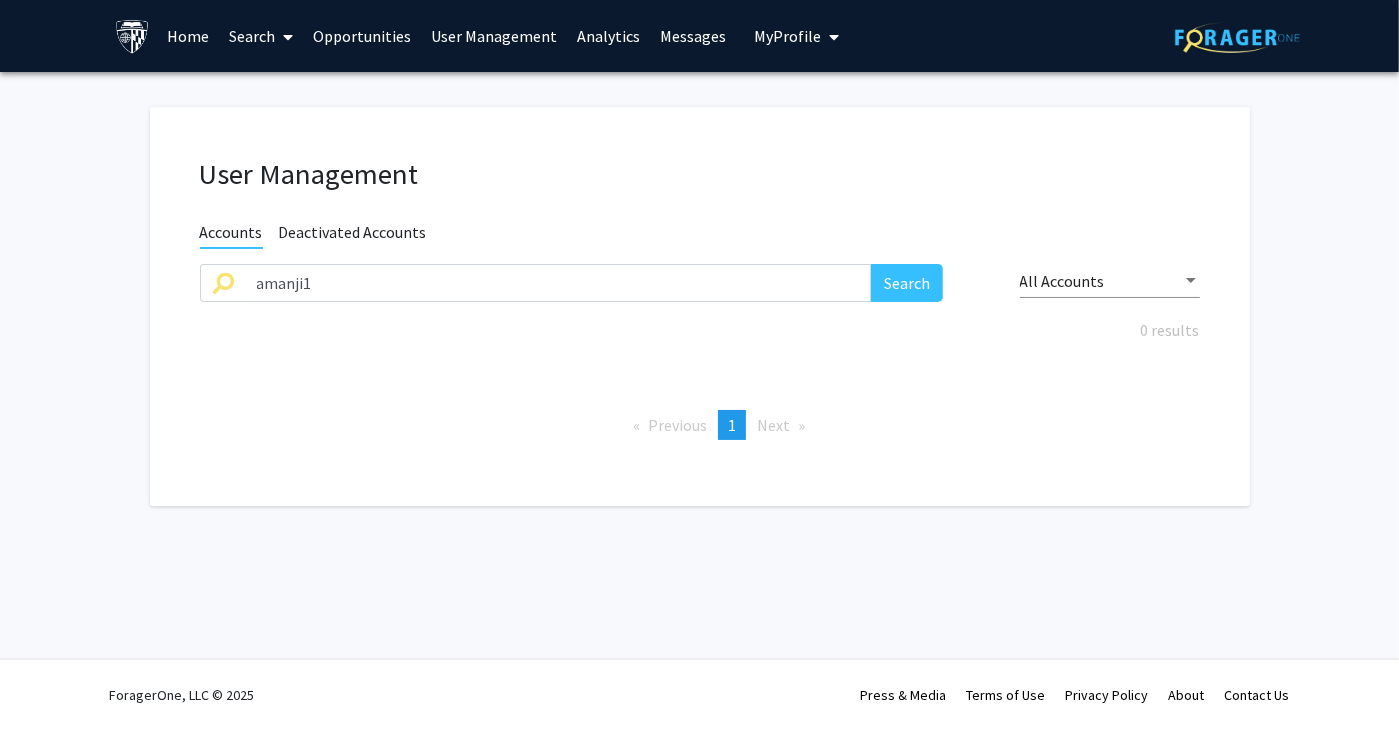 drag, startPoint x: 1146, startPoint y: 428, endPoint x: 948, endPoint y: 375, distance: 204.97073 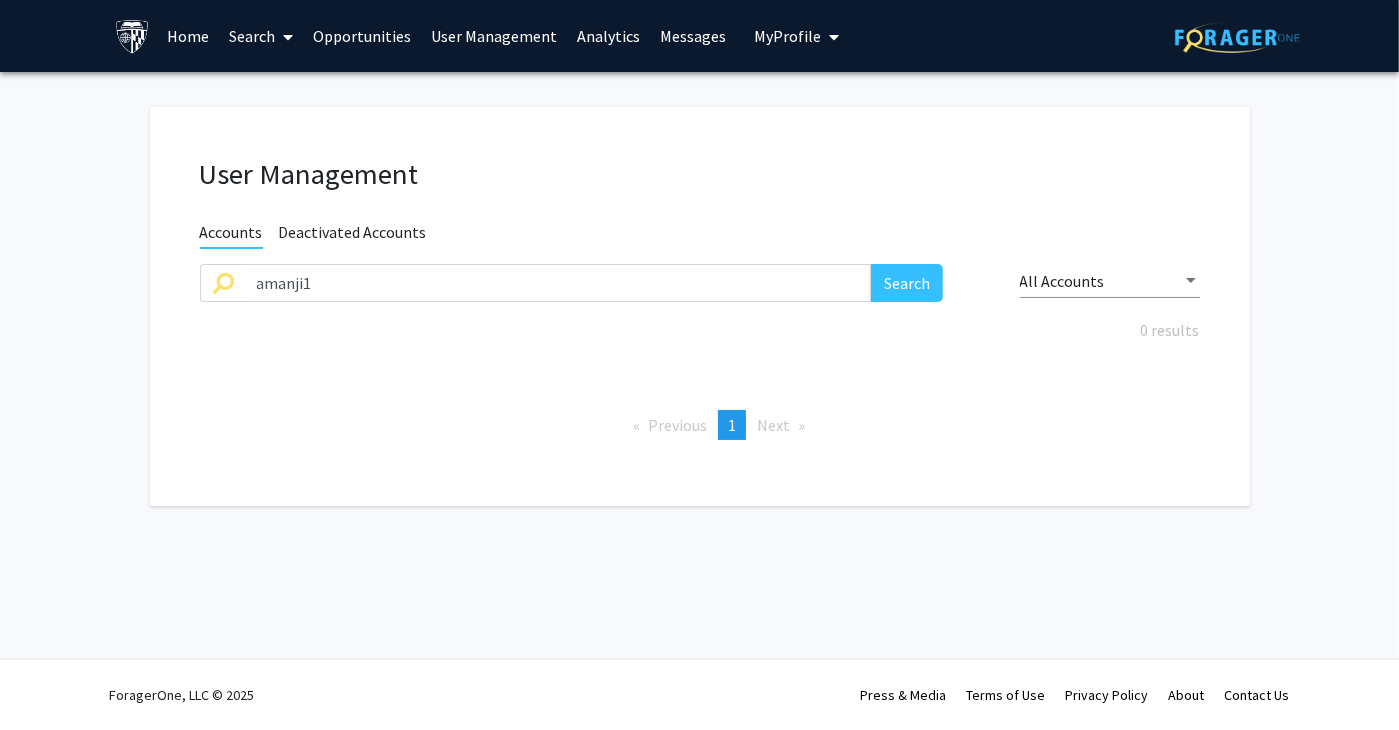 click on "Previous  page  1 / 1  You're on page  1  Next  page" 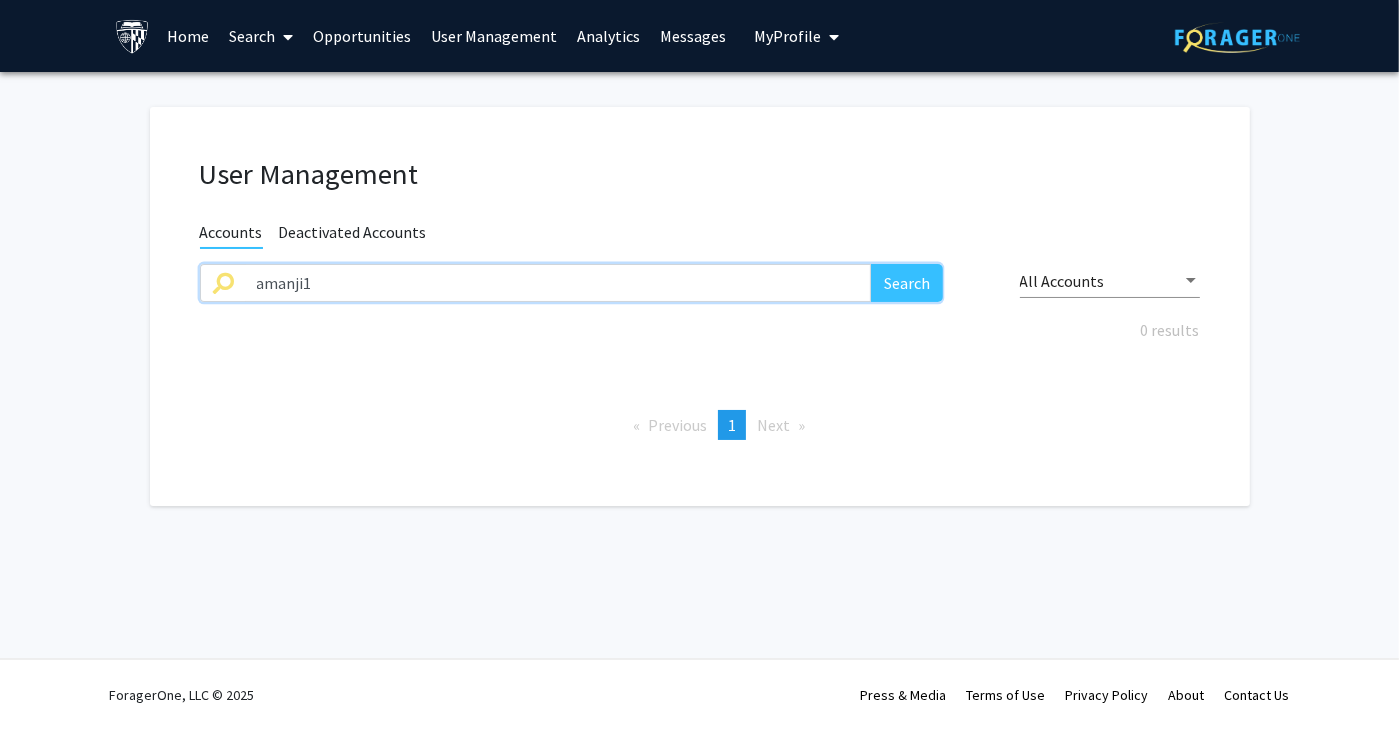 drag, startPoint x: 393, startPoint y: 278, endPoint x: 20, endPoint y: 278, distance: 373 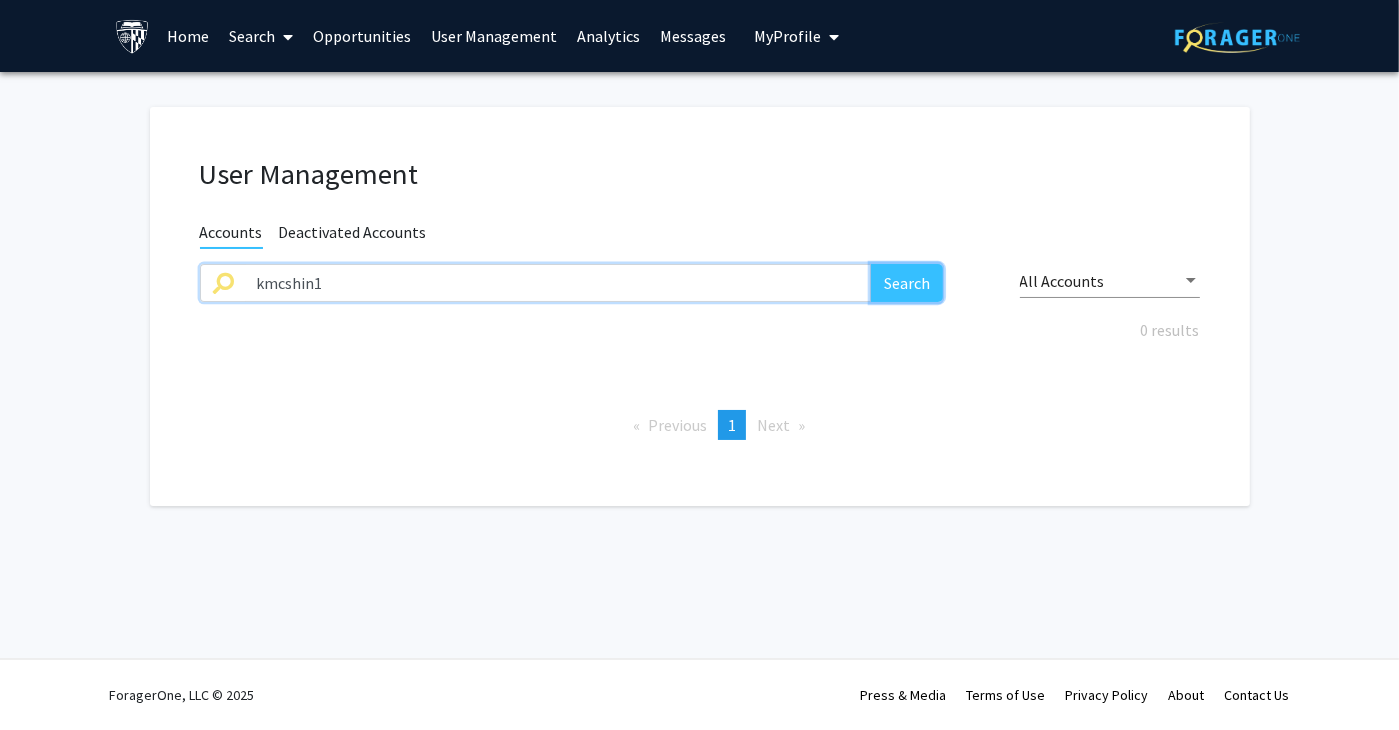 click on "Search" 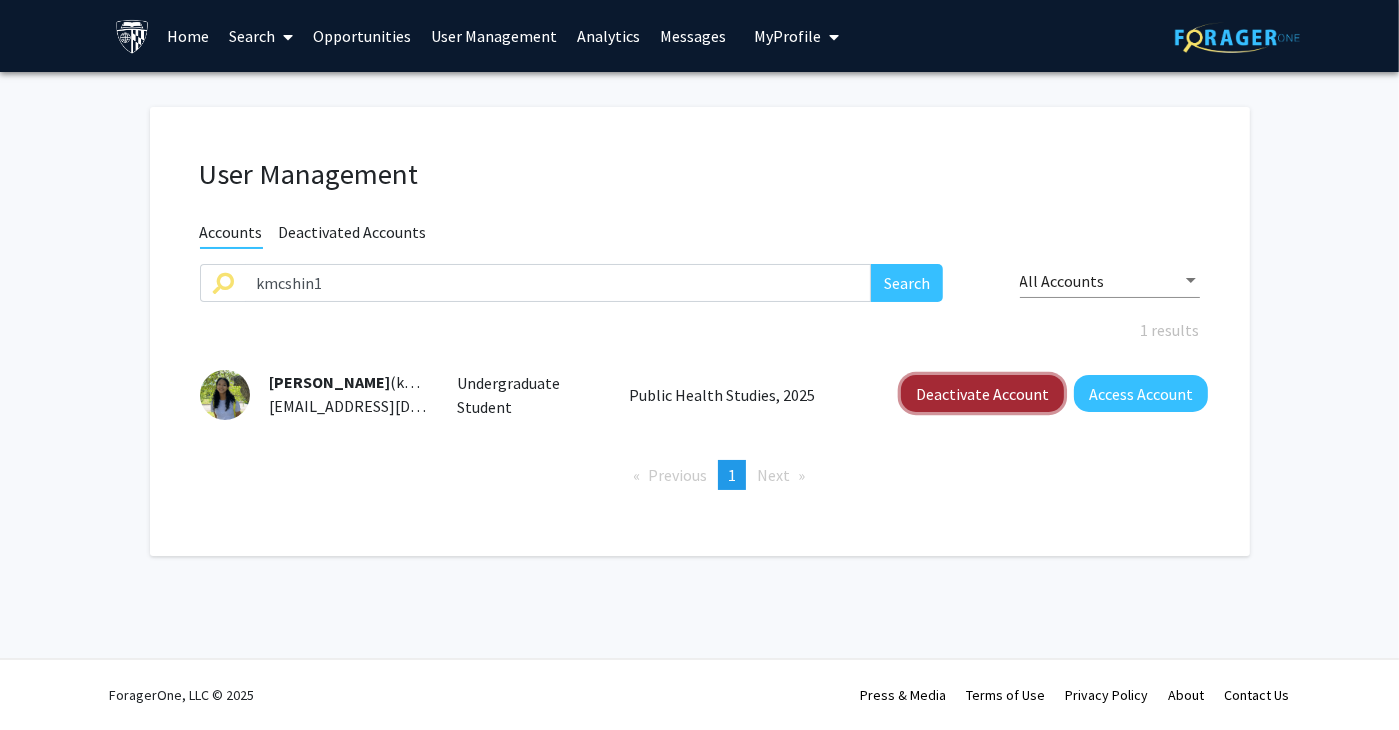 click on "Deactivate Account" 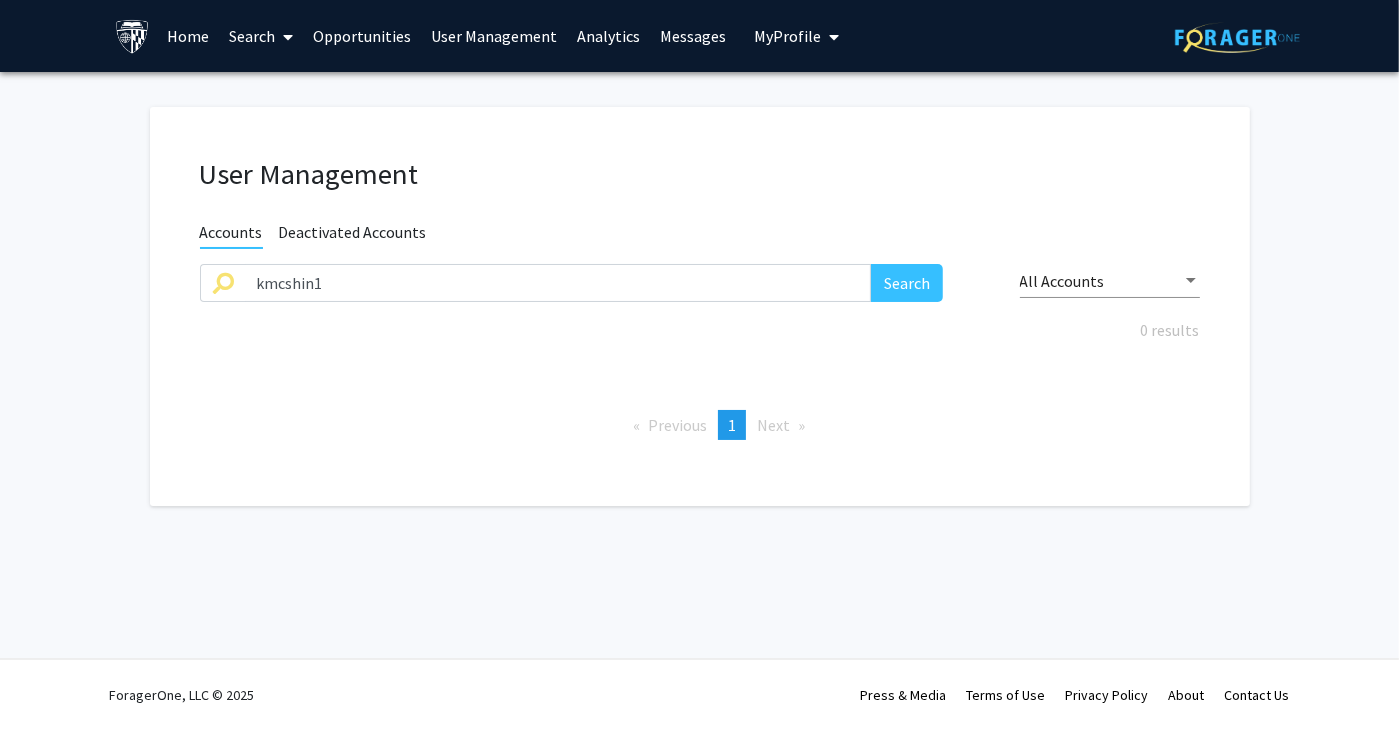 click on "Previous  page  1 / 1  You're on page  1  Next  page" 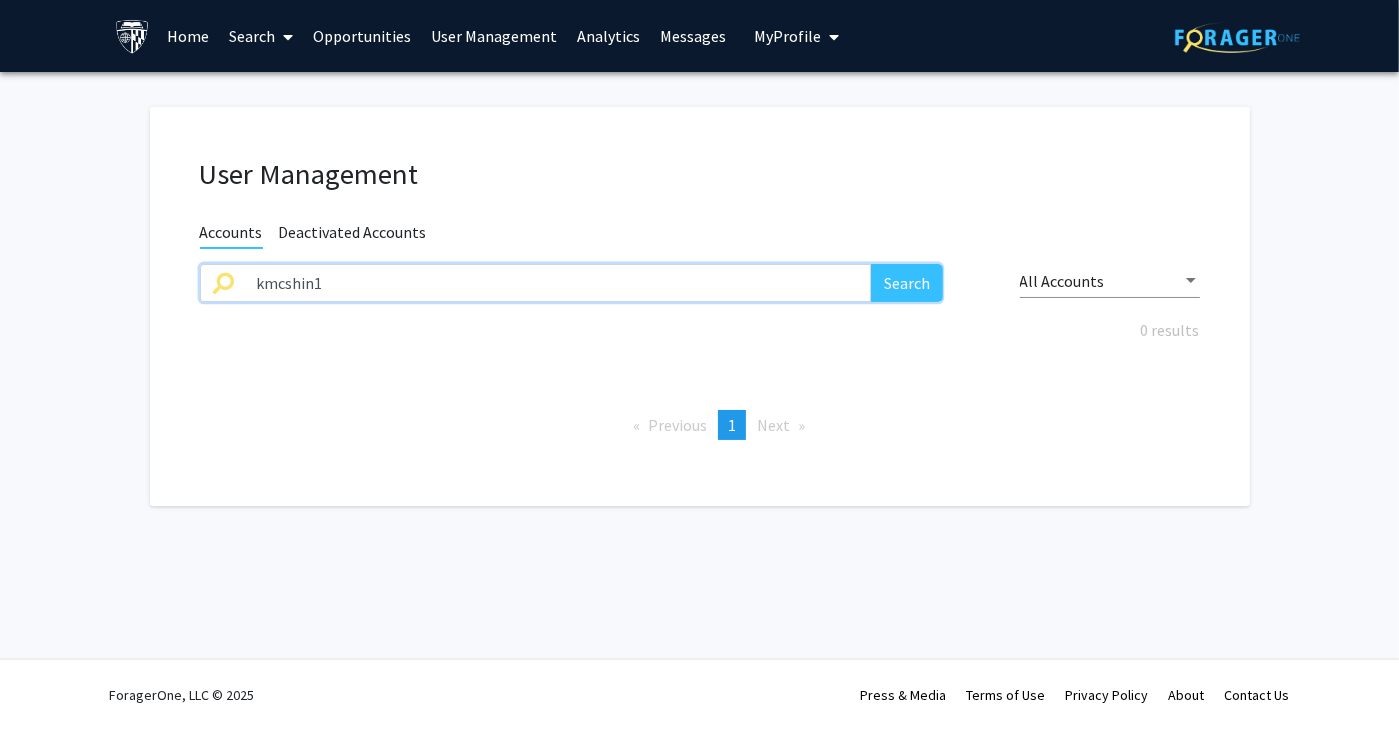 drag, startPoint x: 472, startPoint y: 297, endPoint x: 189, endPoint y: 297, distance: 283 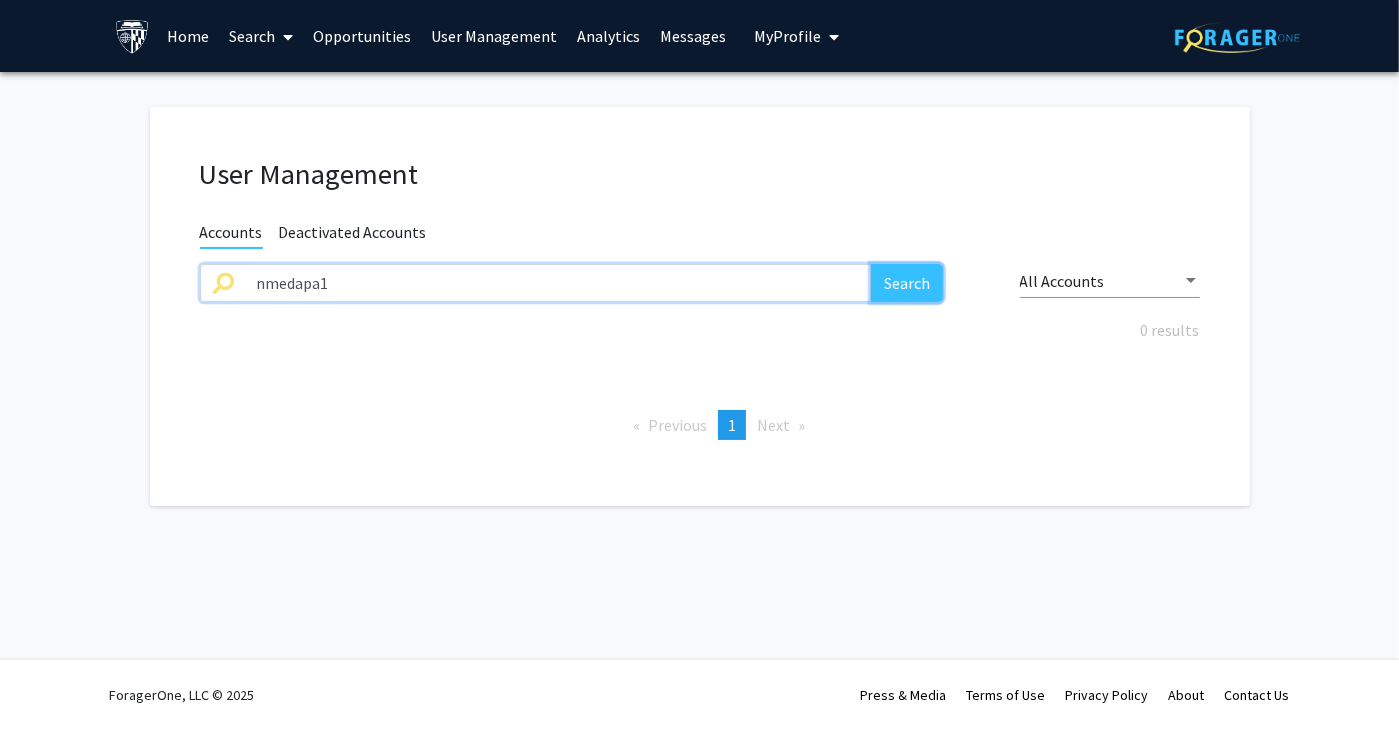 click on "Search" 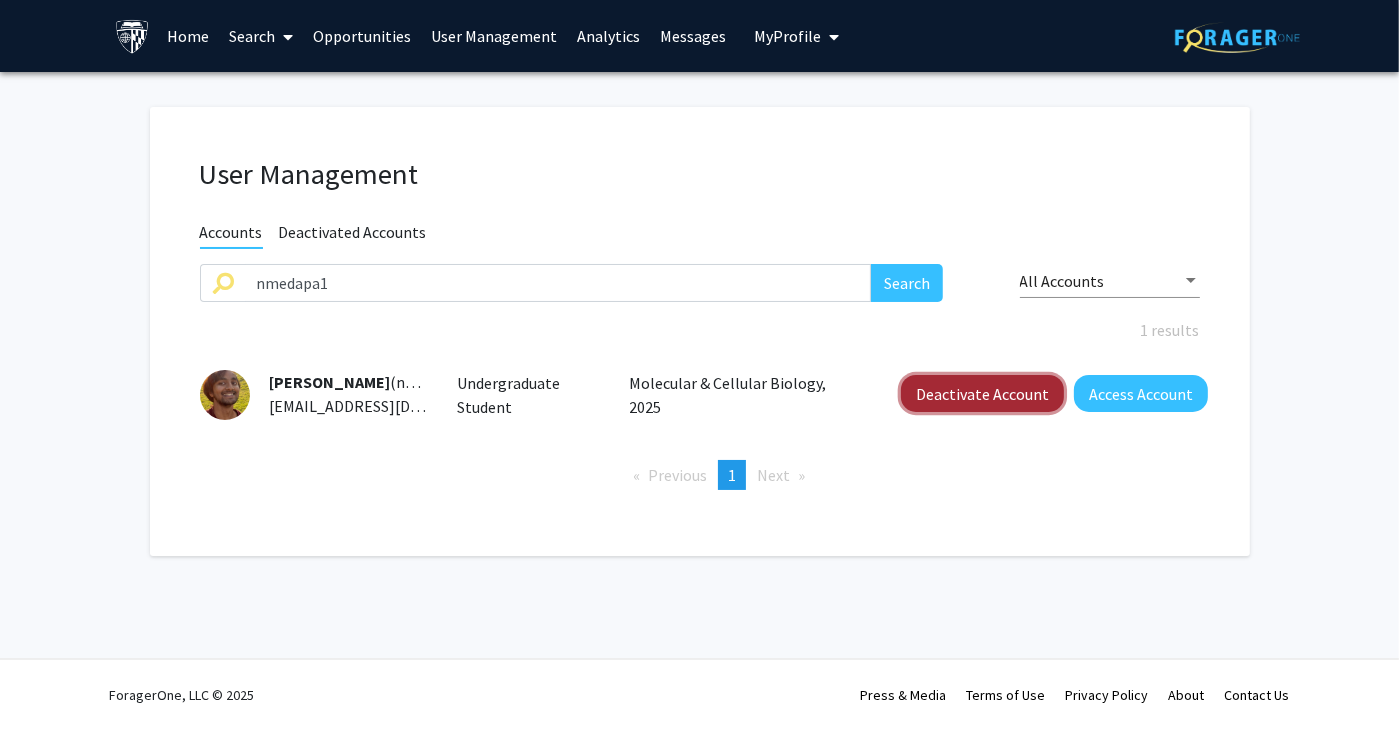 click on "Deactivate Account" 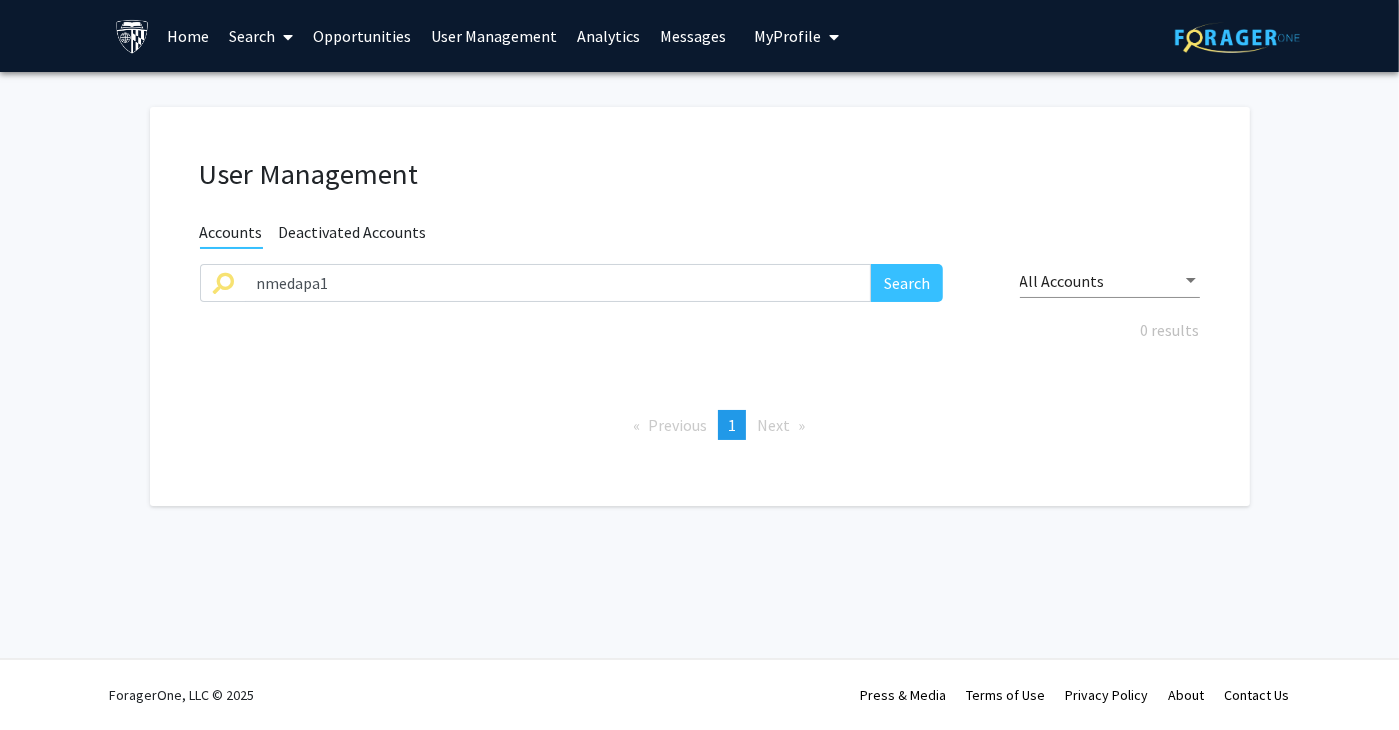click on "Previous  page  1 / 1  You're on page  1  Next  page" 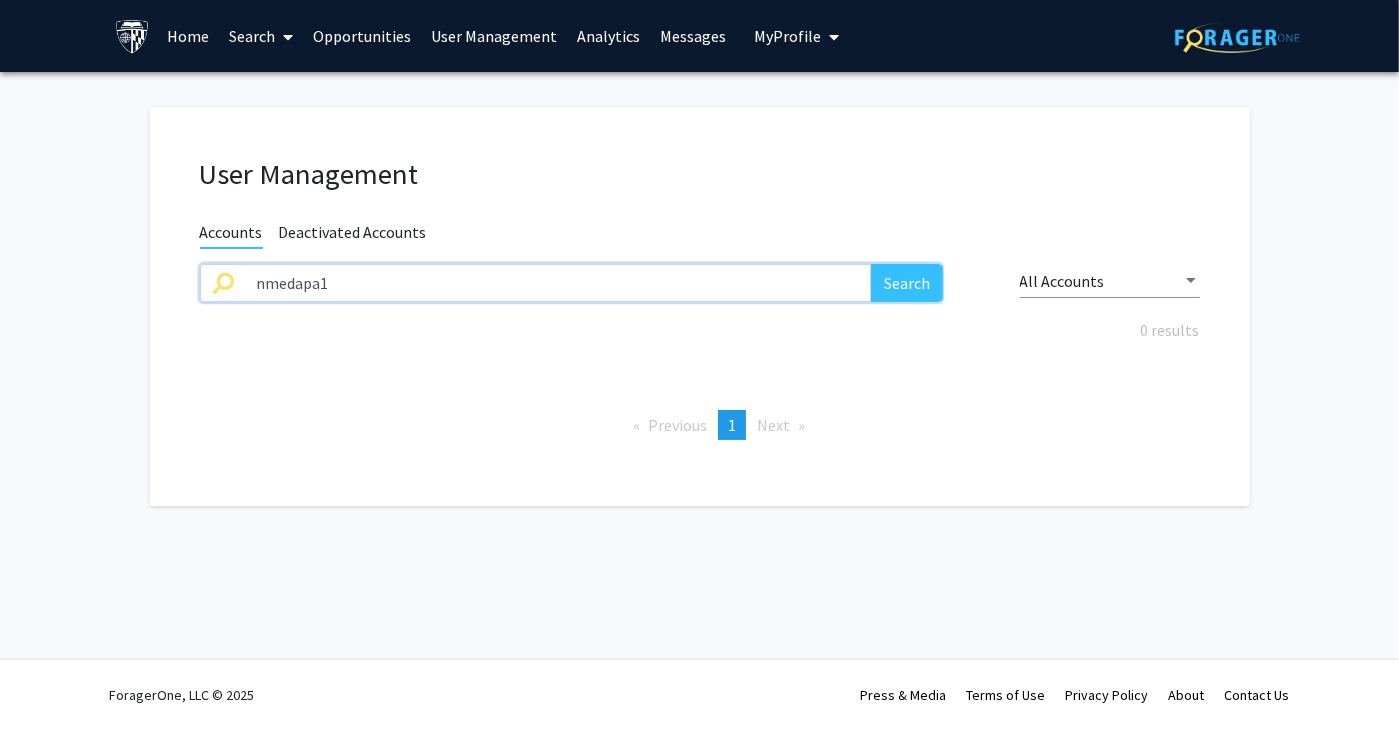 drag, startPoint x: 555, startPoint y: 281, endPoint x: 100, endPoint y: 283, distance: 455.0044 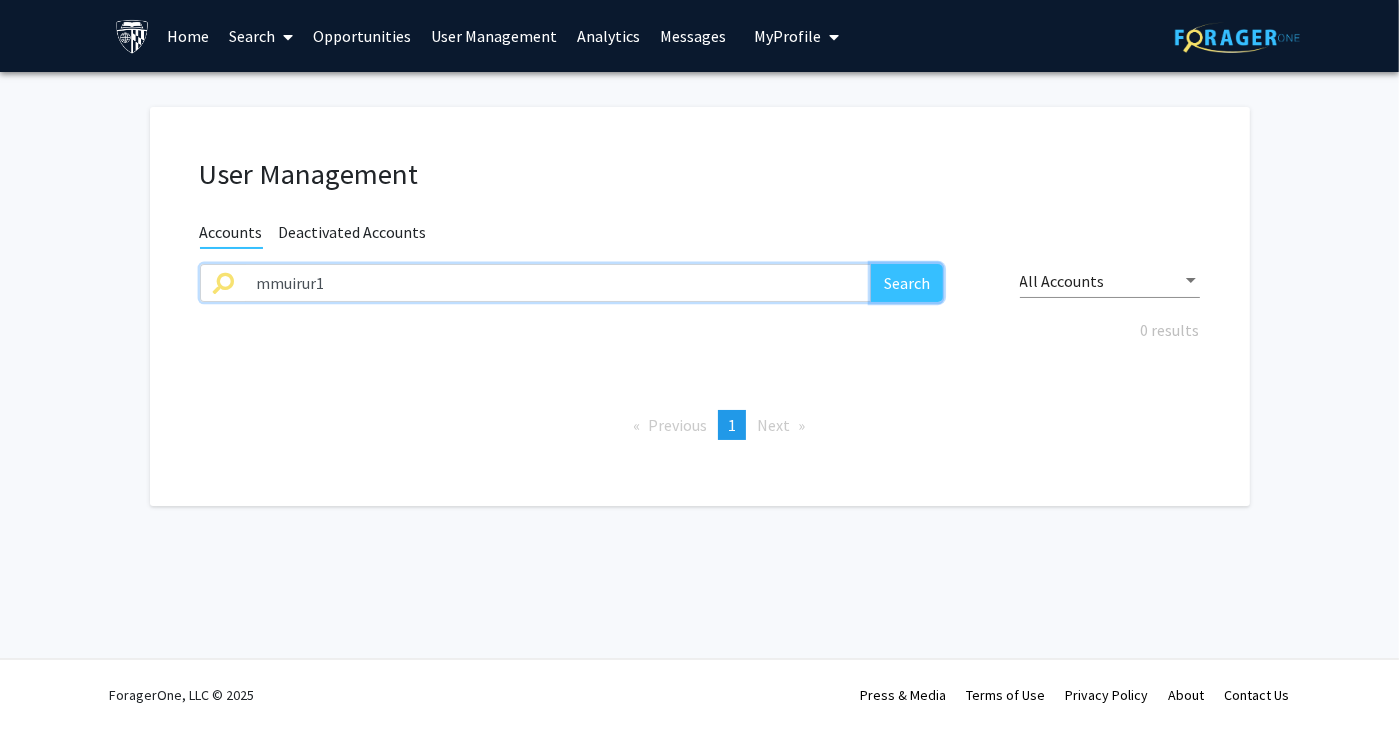 drag, startPoint x: 908, startPoint y: 285, endPoint x: 931, endPoint y: 299, distance: 26.925823 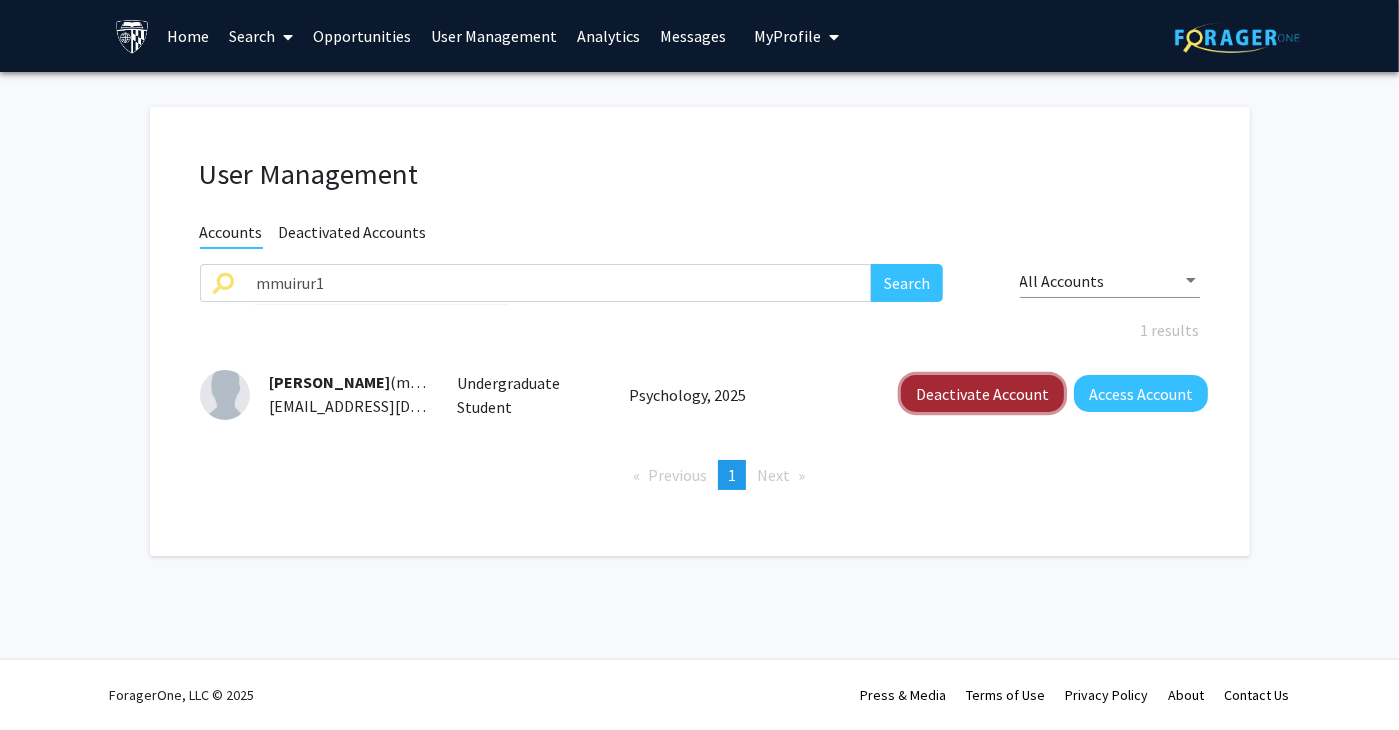click on "Deactivate Account" 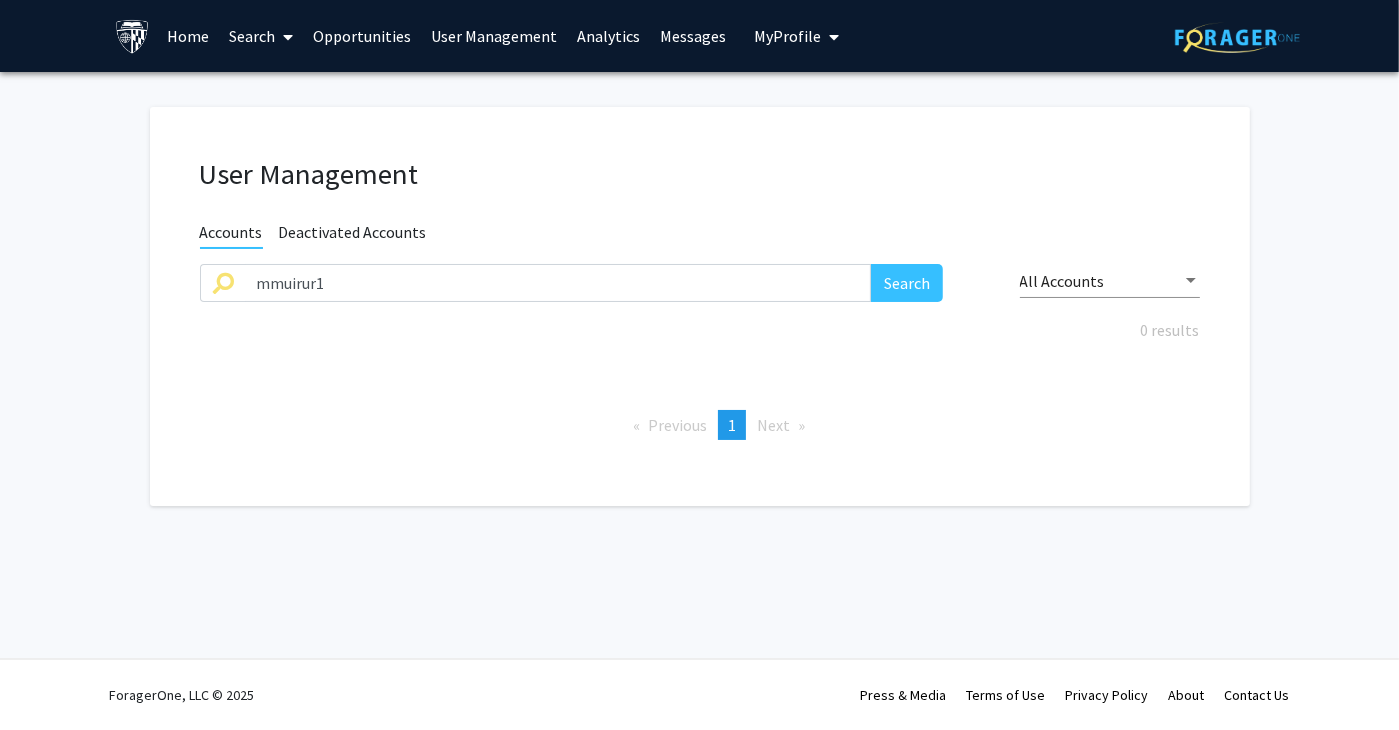 drag, startPoint x: 1068, startPoint y: 400, endPoint x: 1020, endPoint y: 384, distance: 50.596443 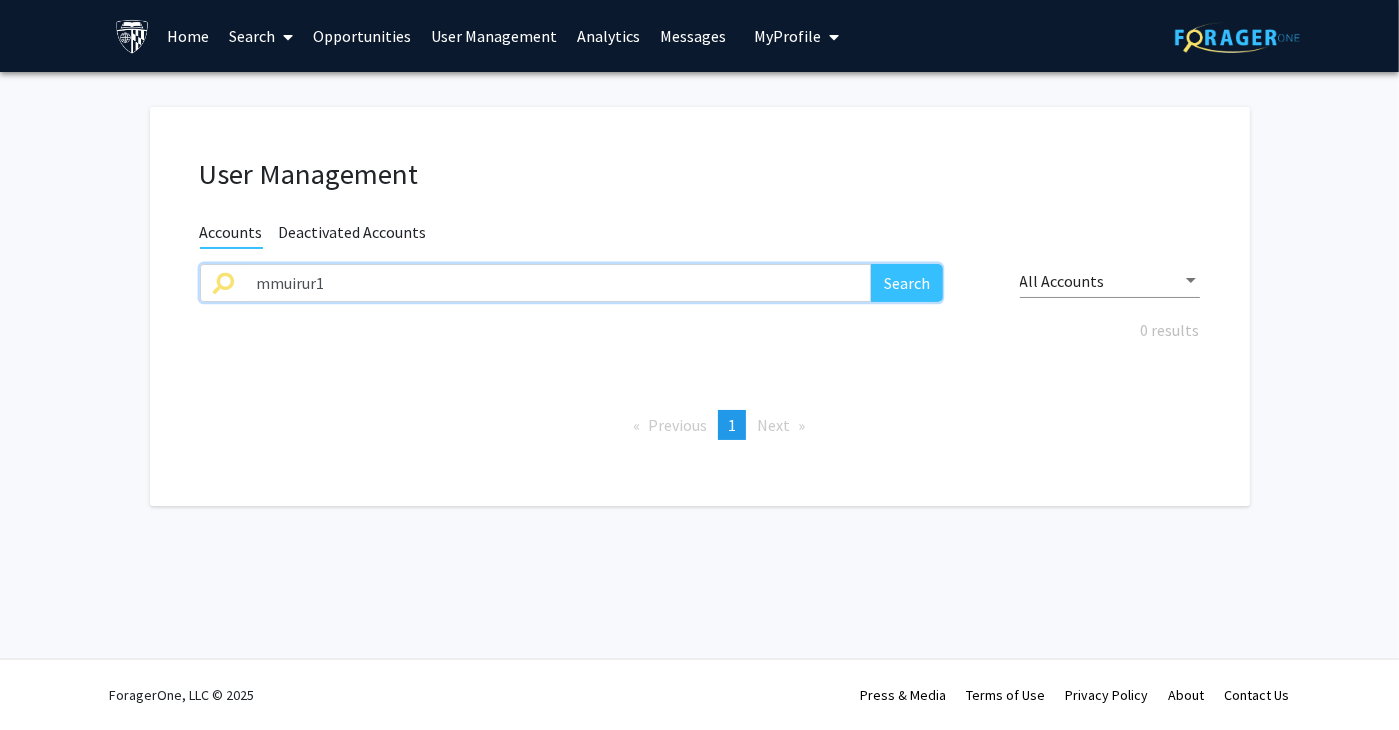 drag, startPoint x: 362, startPoint y: 285, endPoint x: 220, endPoint y: 291, distance: 142.12671 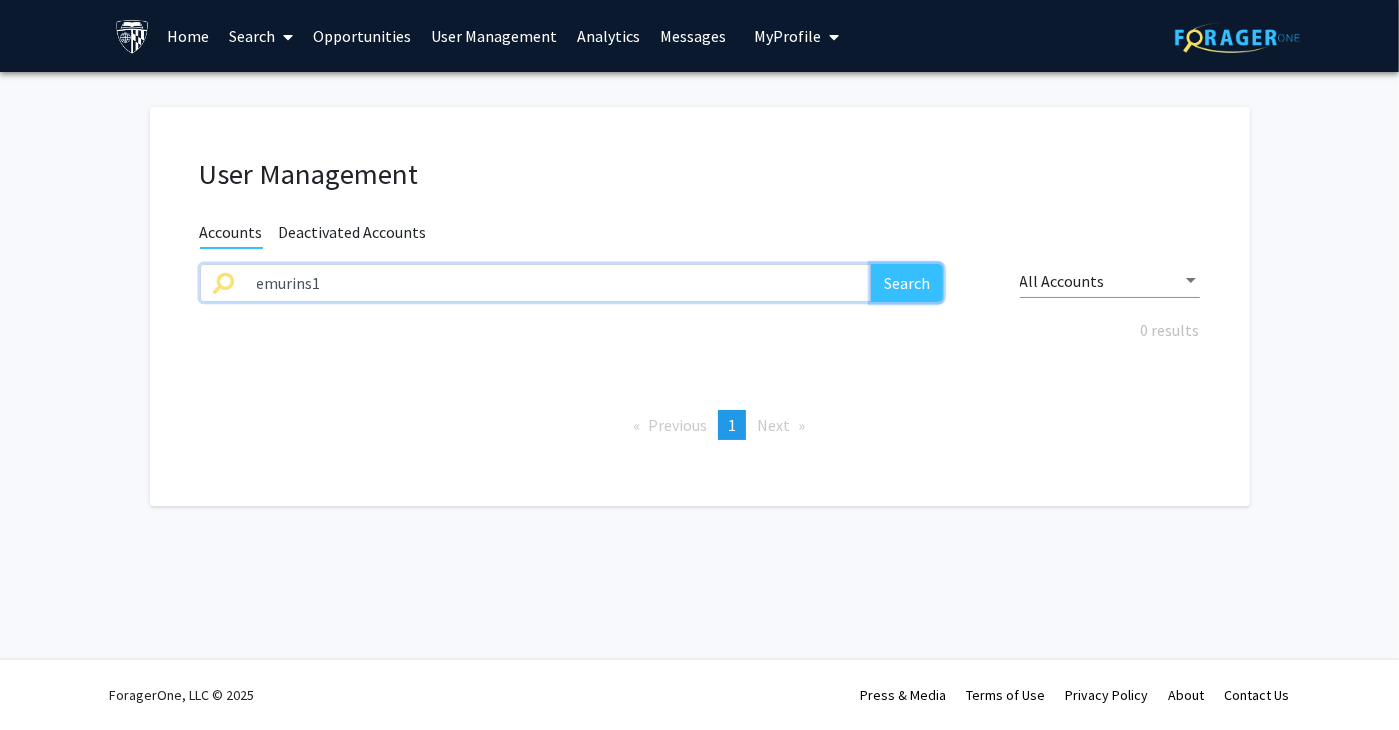 click on "Search" 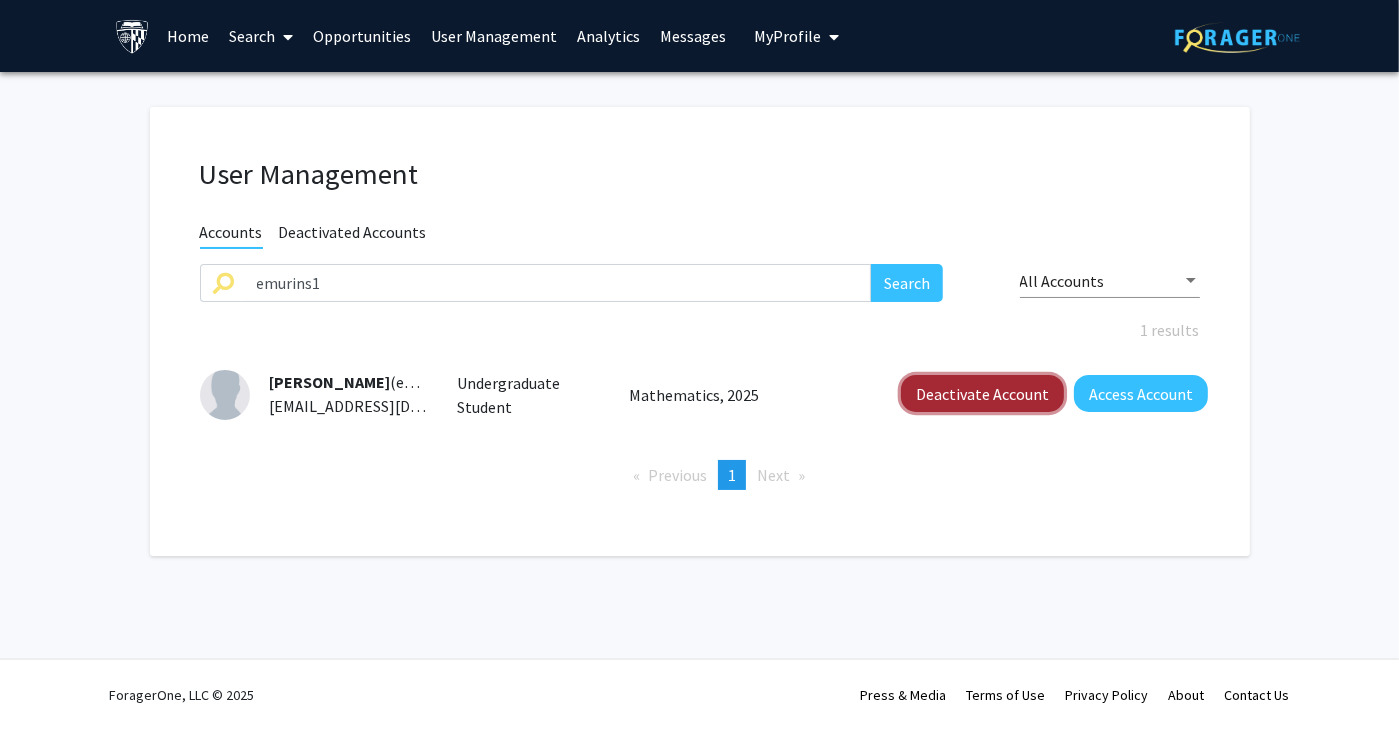 click on "Deactivate Account" 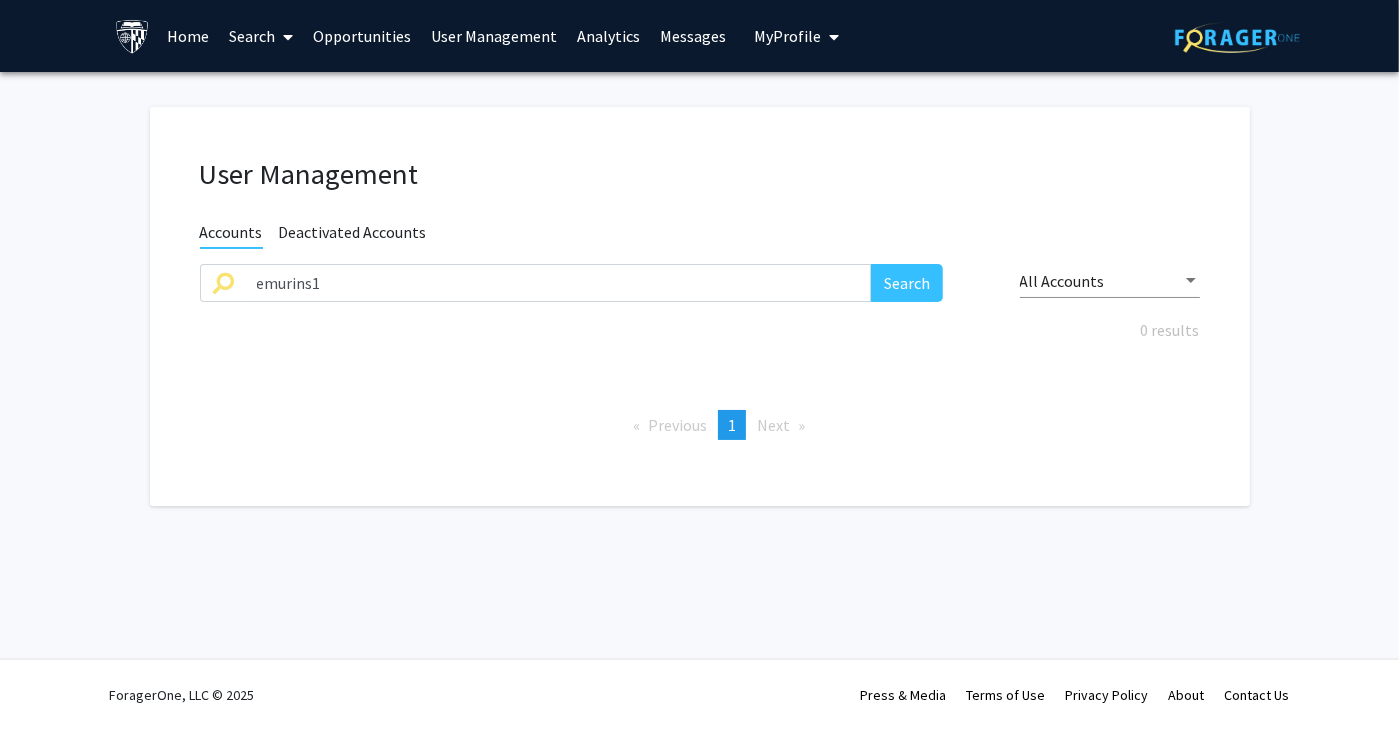 click on "User Management Accounts Deactivated Accounts emurins1 Search All Accounts 0 results  Previous  page  1 / 1  You're on page  1  Next  page" 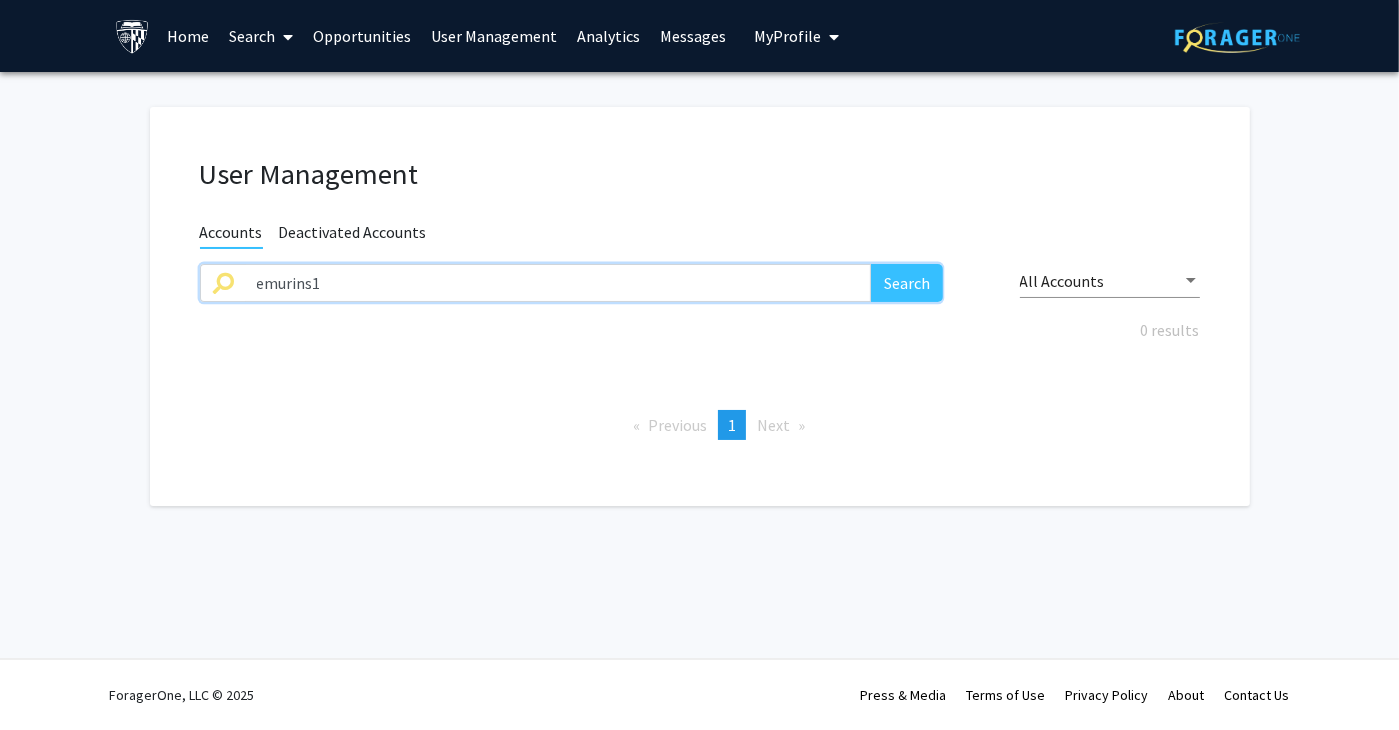 drag, startPoint x: 741, startPoint y: 294, endPoint x: 181, endPoint y: 289, distance: 560.02234 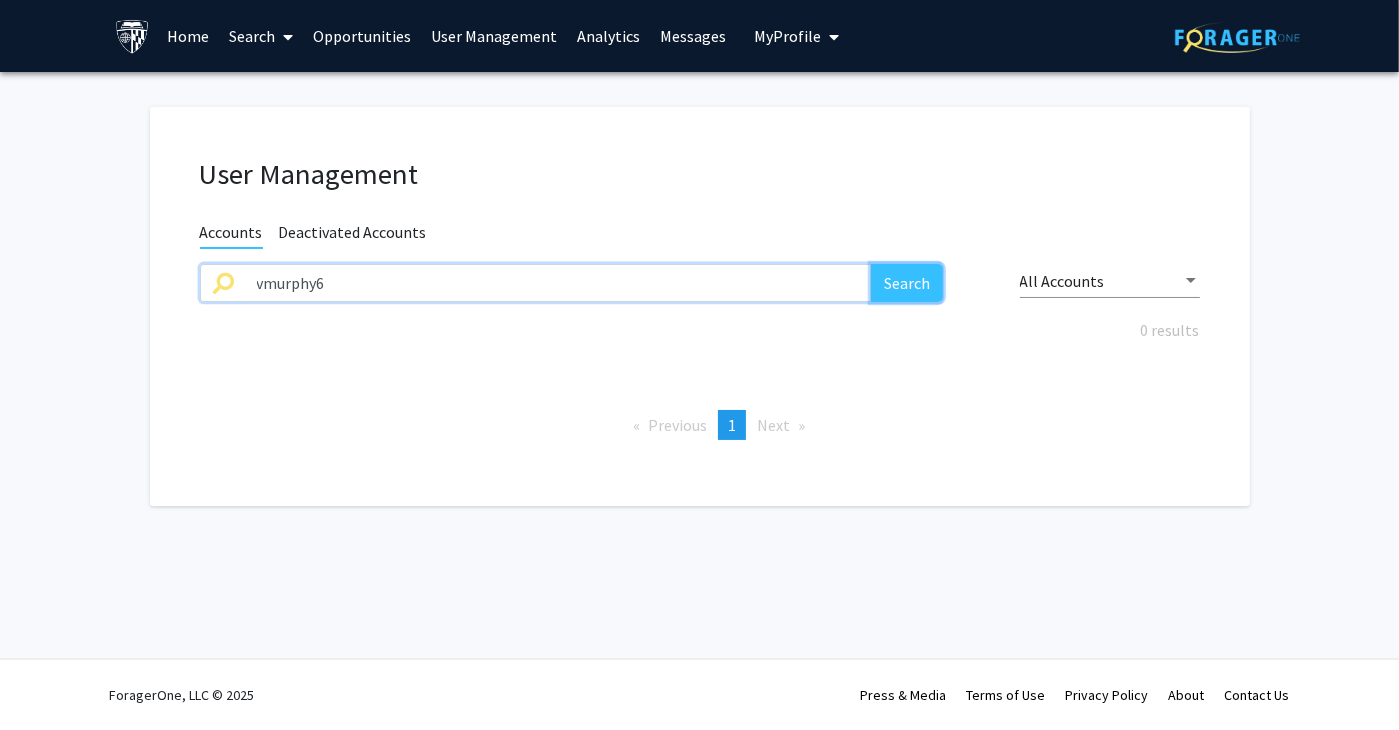 click on "Search" 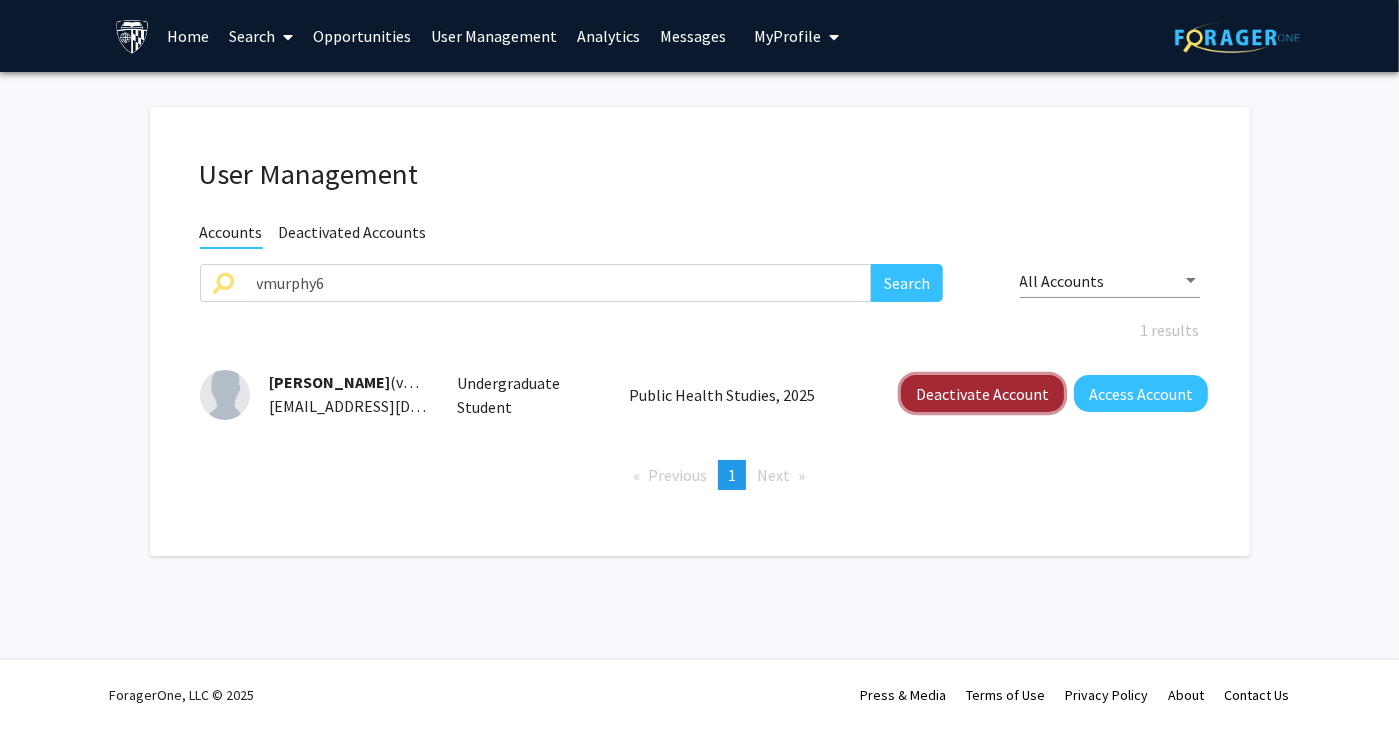 click on "Deactivate Account" 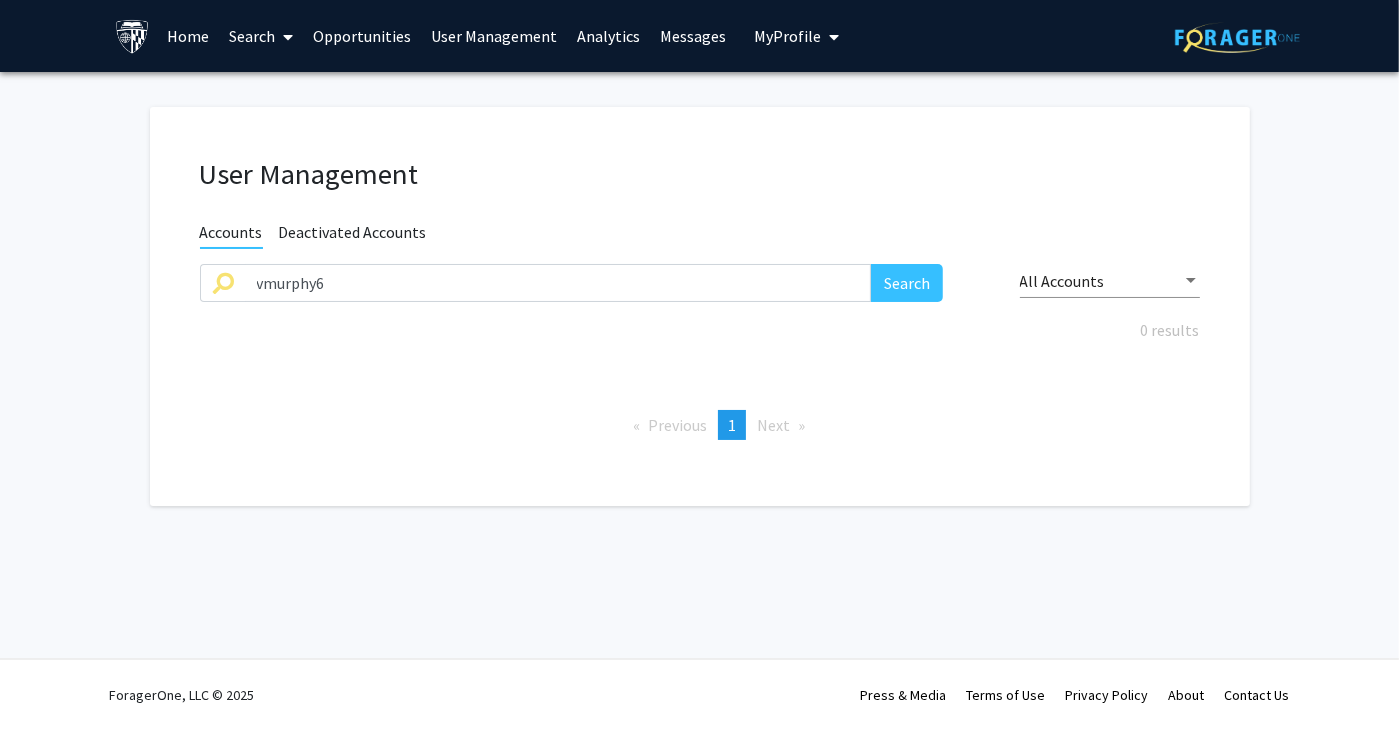drag, startPoint x: 1042, startPoint y: 423, endPoint x: 952, endPoint y: 394, distance: 94.55686 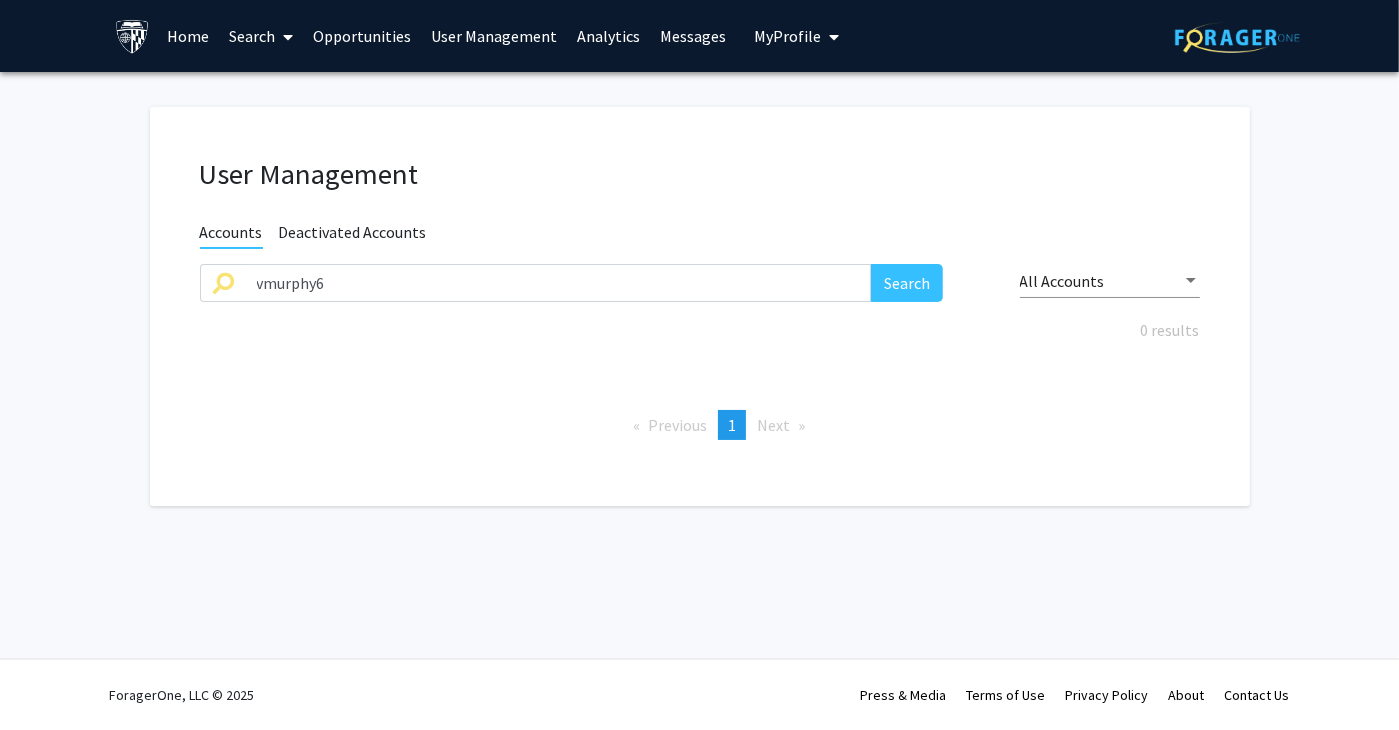 click on "Previous  page  1 / 1  You're on page  1  Next  page" 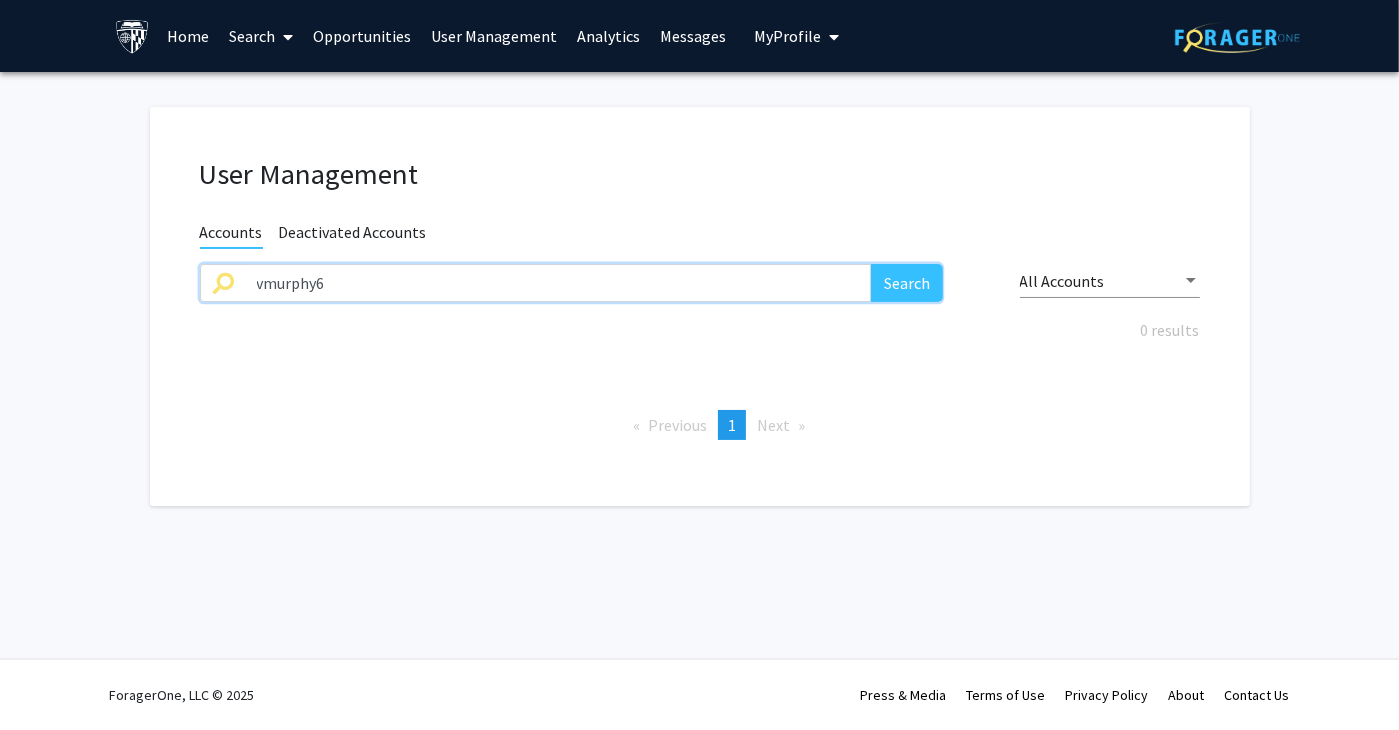 drag, startPoint x: 607, startPoint y: 293, endPoint x: 442, endPoint y: 289, distance: 165.04848 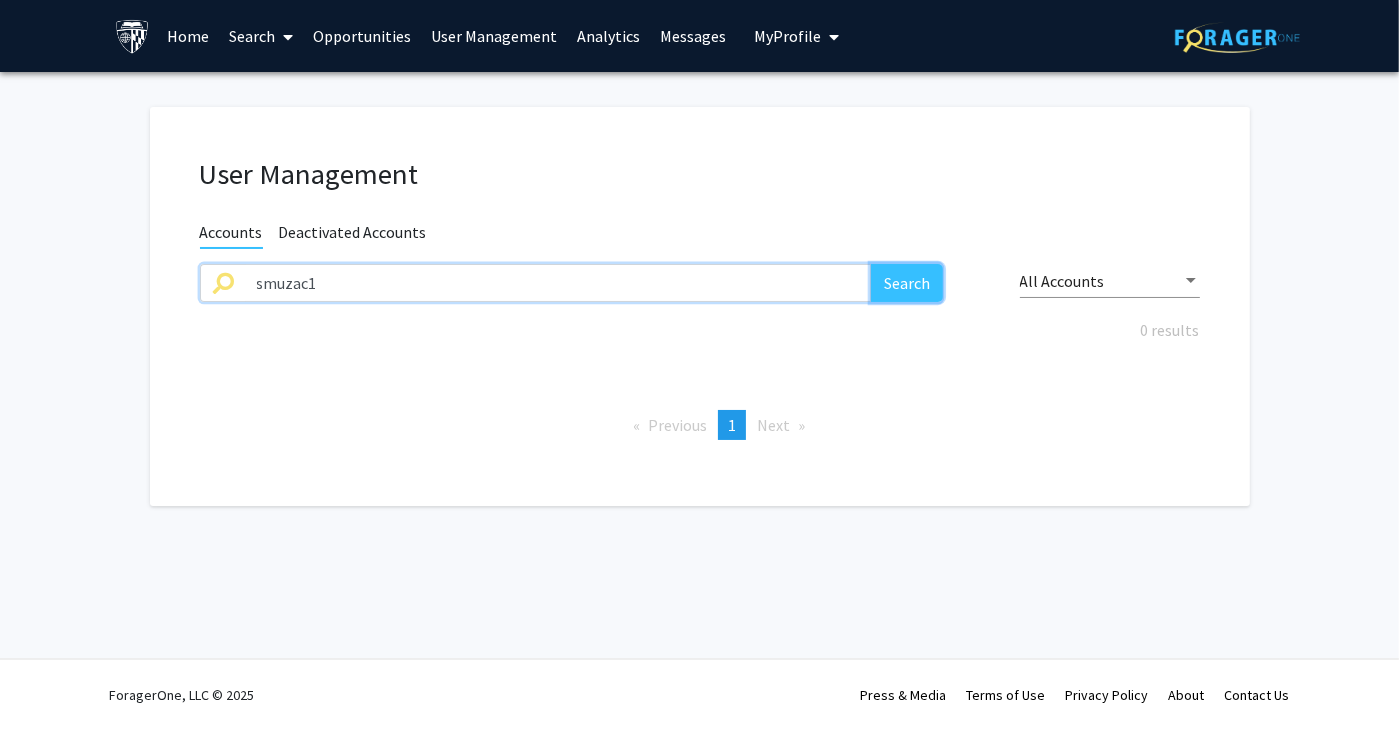 click on "Search" 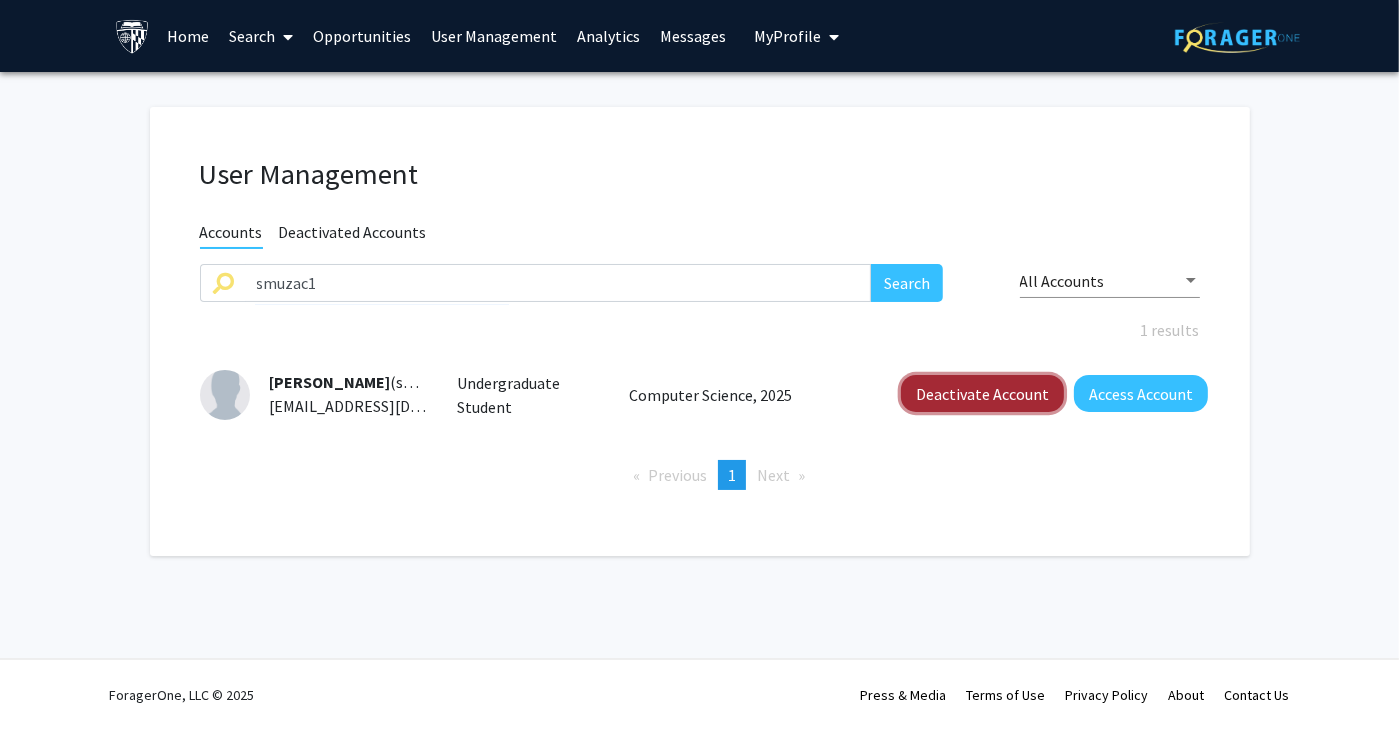 click on "Deactivate Account" 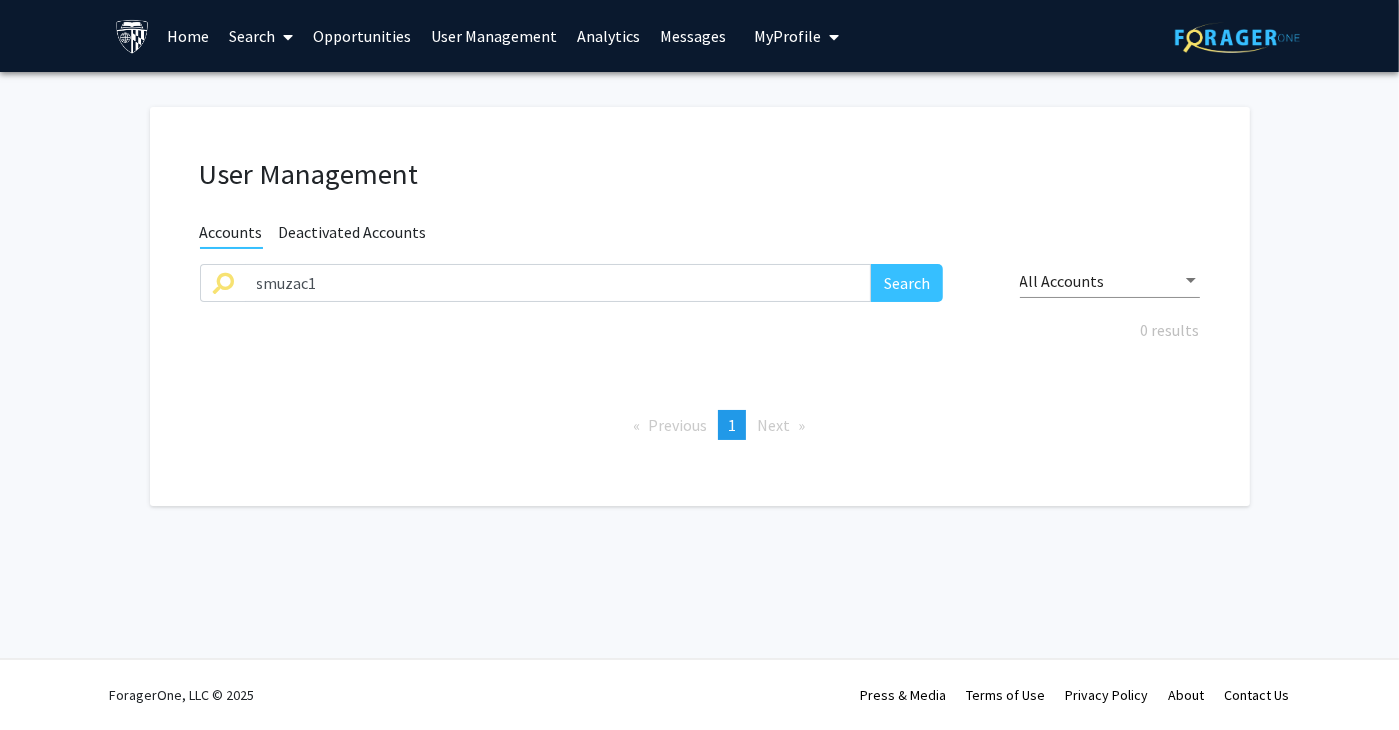 drag, startPoint x: 1080, startPoint y: 425, endPoint x: 624, endPoint y: 315, distance: 469.07996 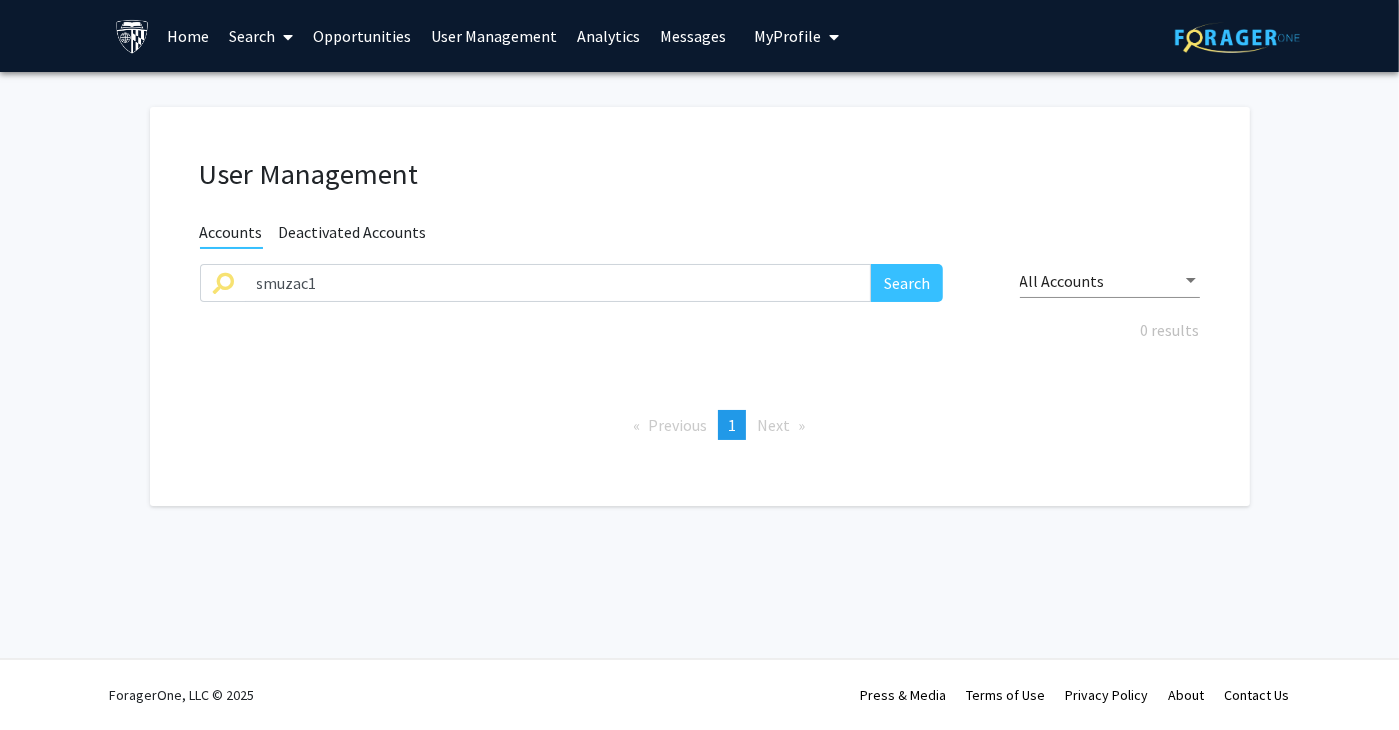 click on "Previous  page  1 / 1  You're on page  1  Next  page" 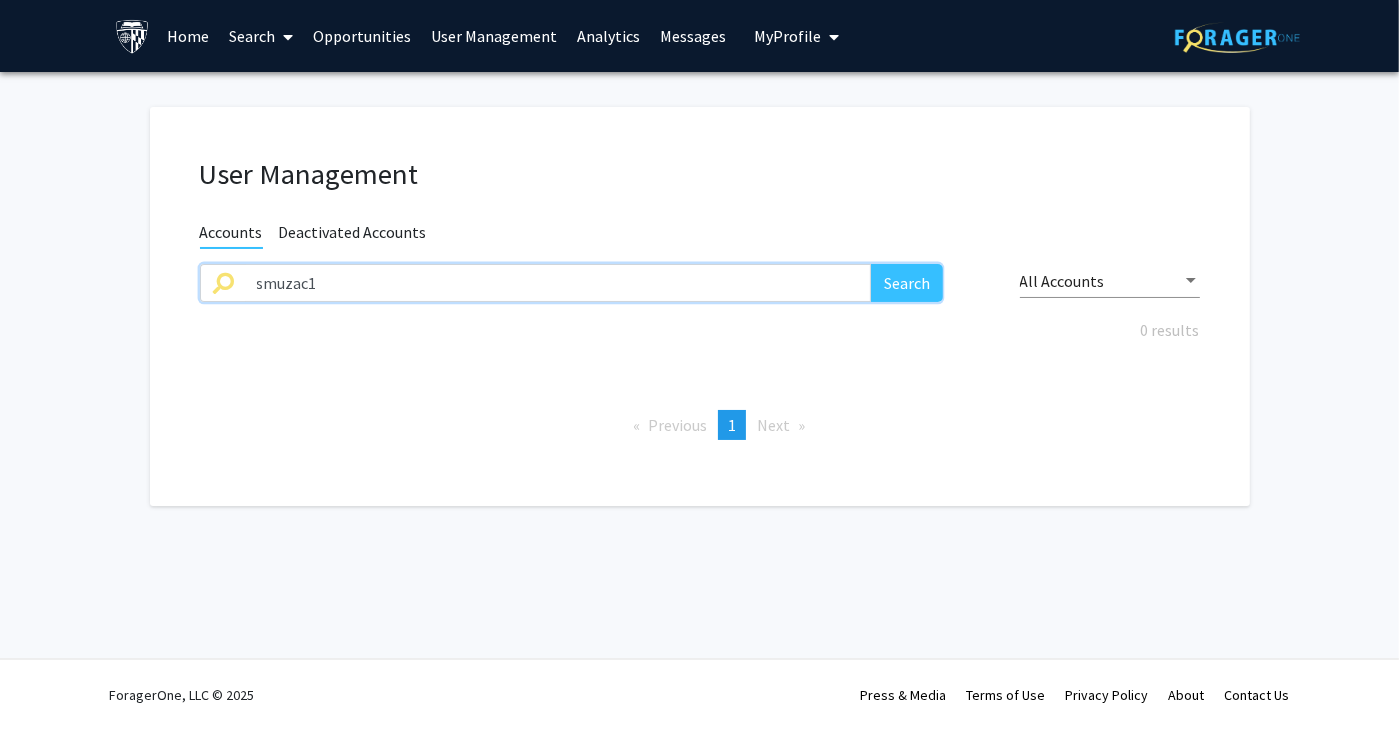 drag, startPoint x: 339, startPoint y: 283, endPoint x: 316, endPoint y: 280, distance: 23.194826 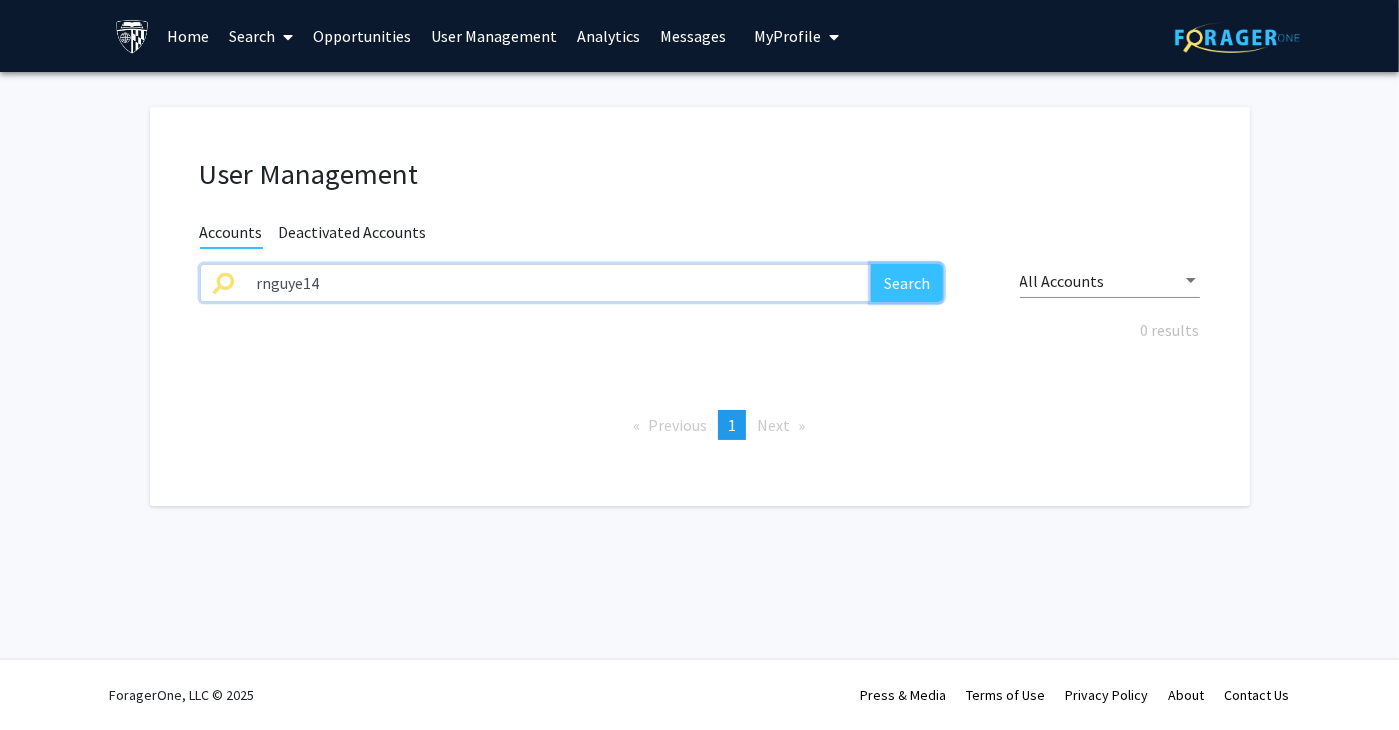 click on "Search" 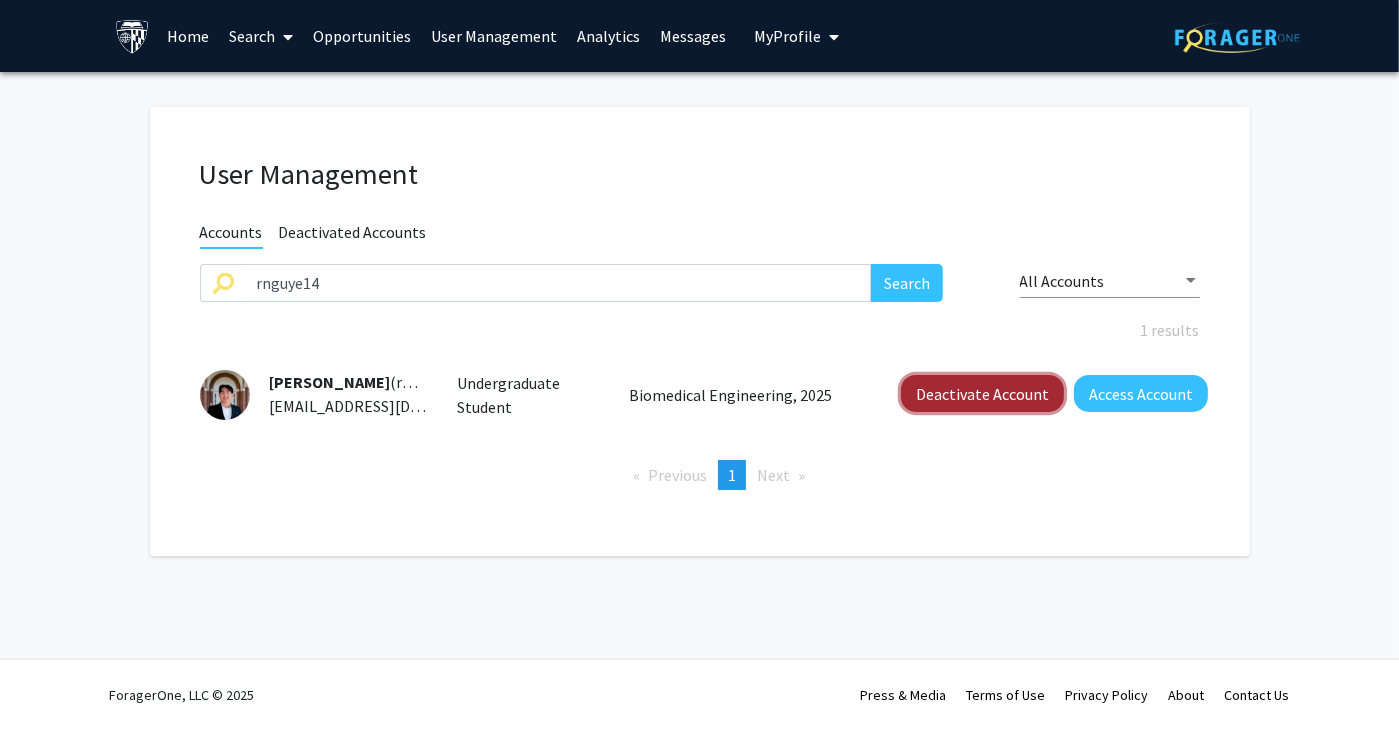 click on "Deactivate Account" 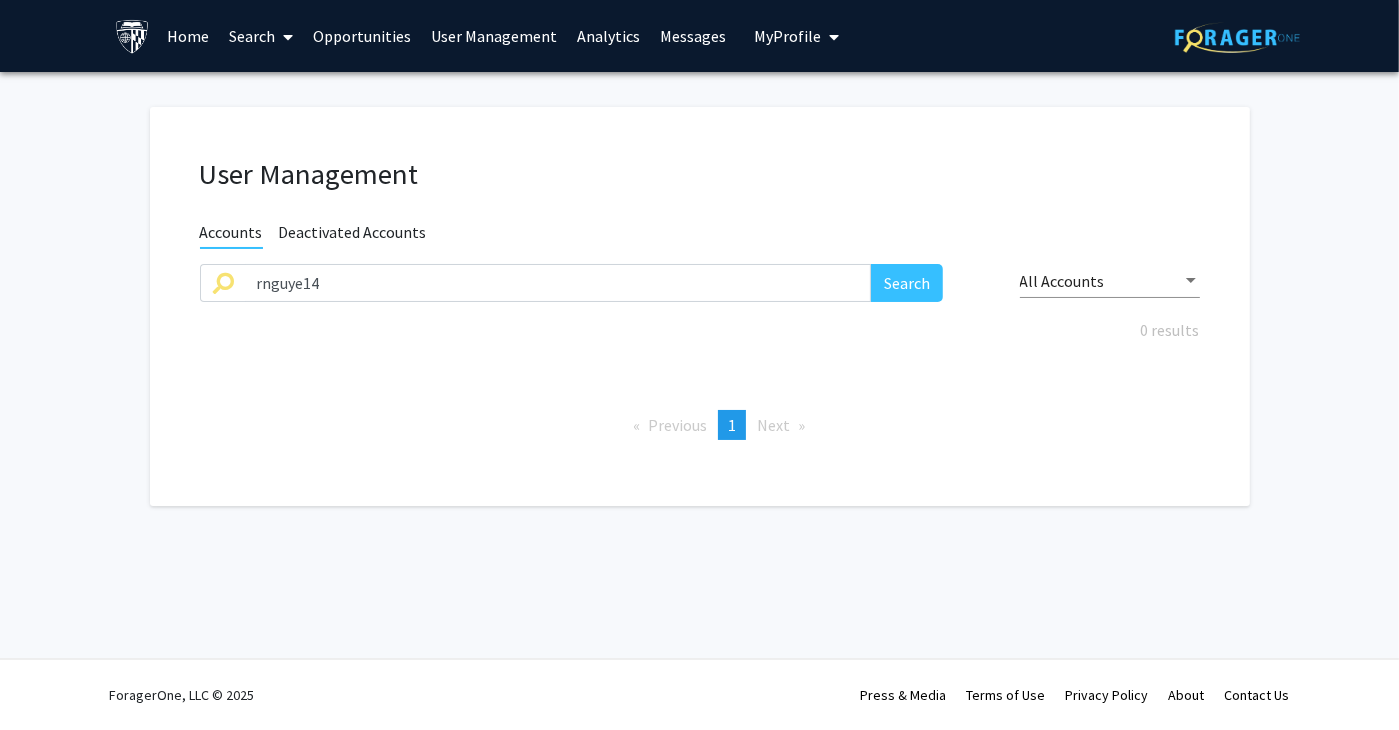 click on "Previous  page  1 / 1  You're on page  1  Next  page" 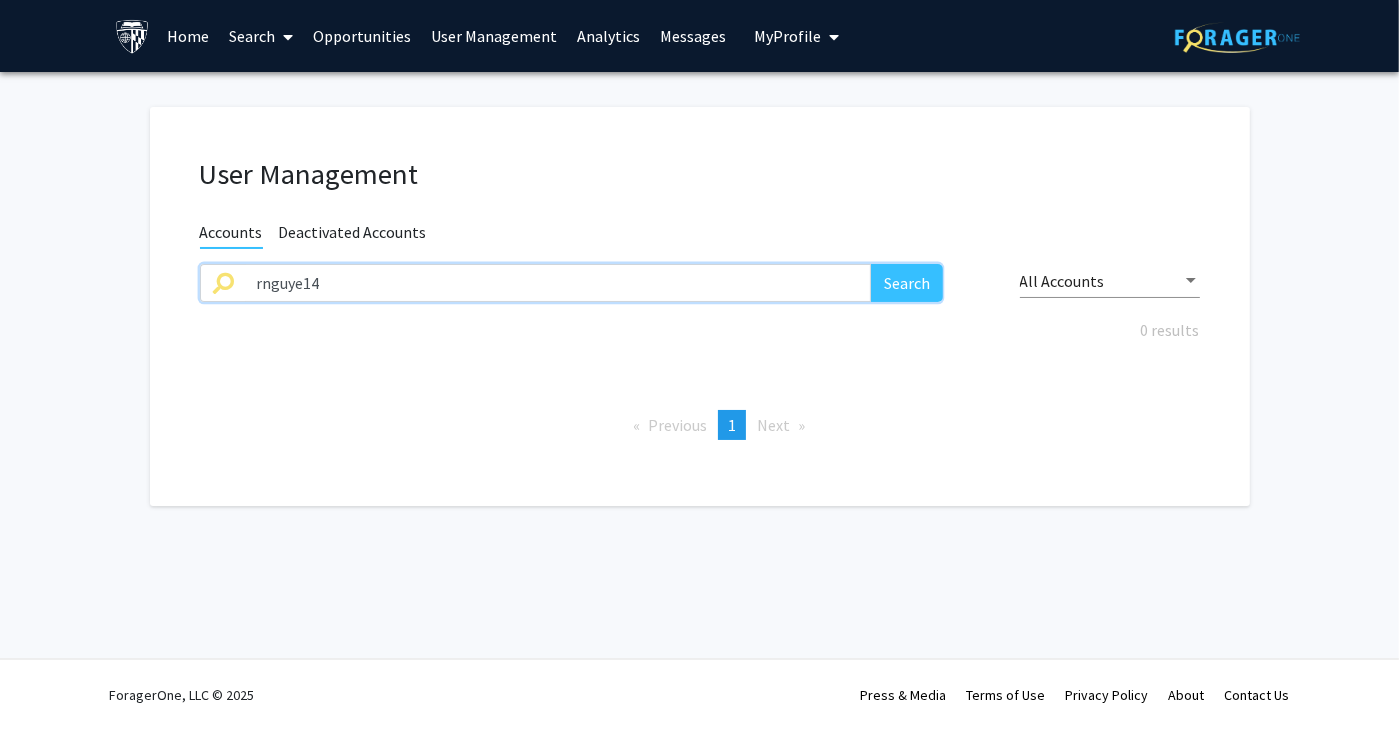 drag, startPoint x: 381, startPoint y: 280, endPoint x: 24, endPoint y: 279, distance: 357.0014 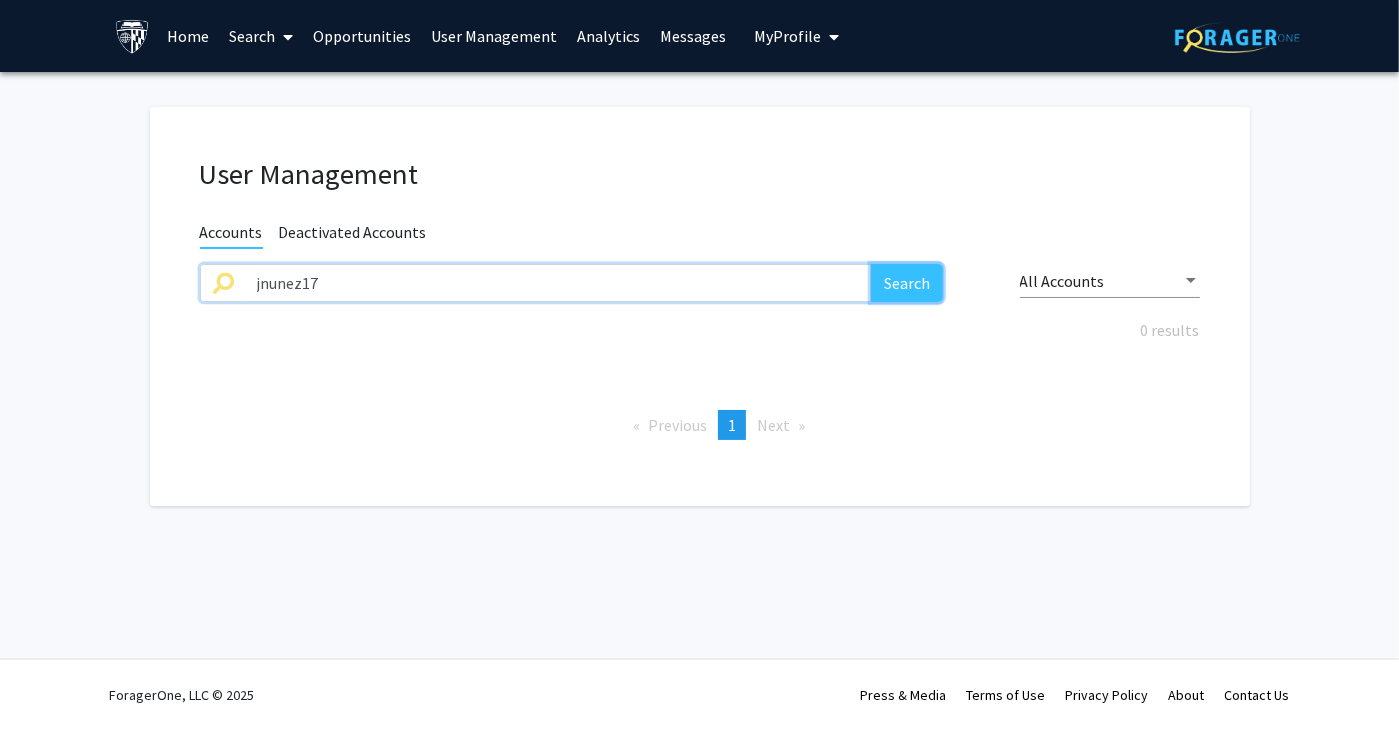 click on "Search" 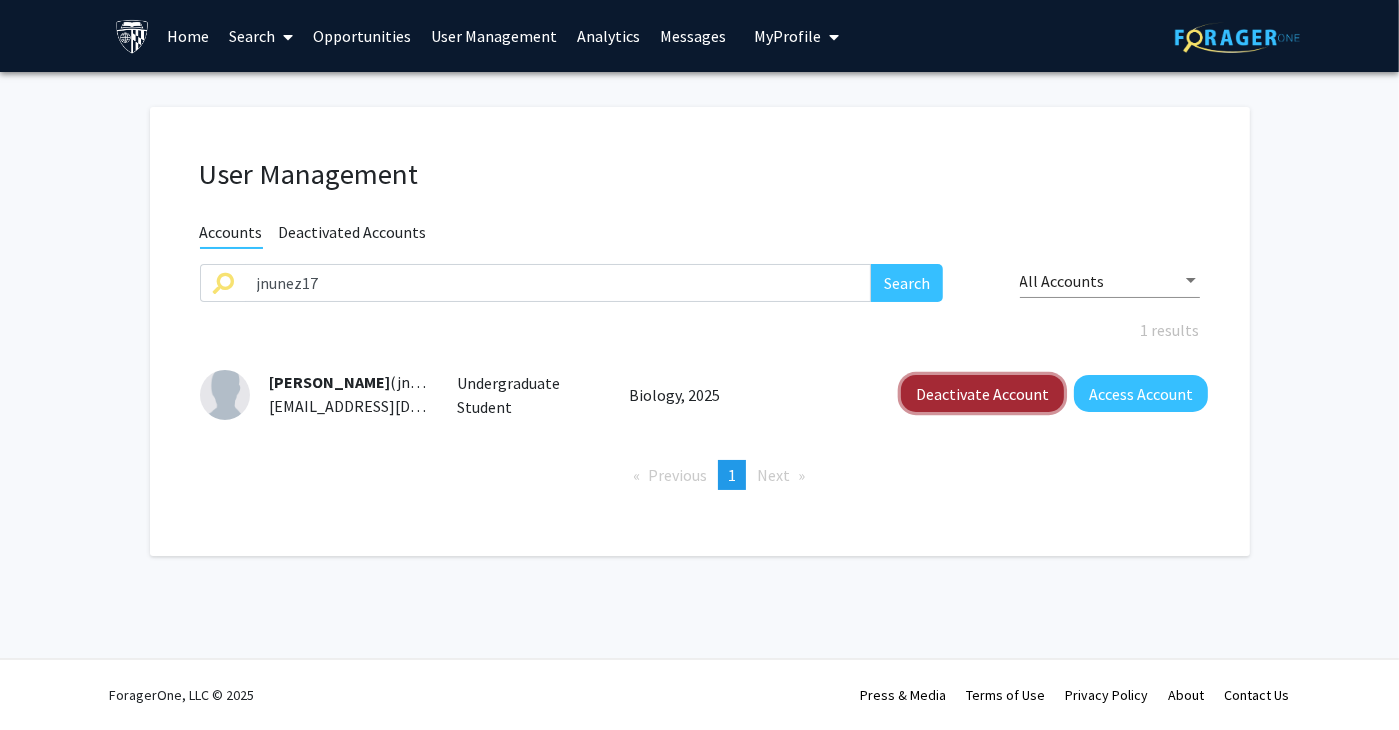click on "Deactivate Account" 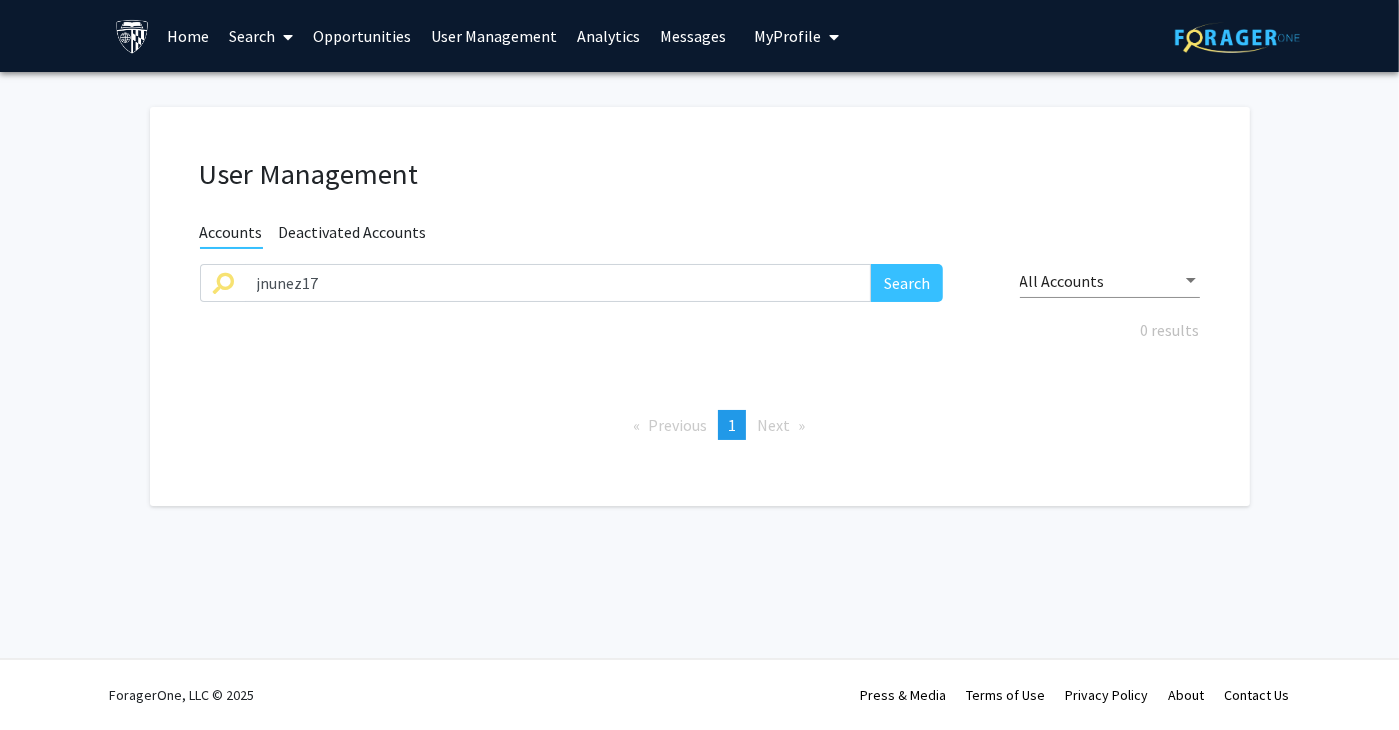 click on "Previous  page  1 / 1  You're on page  1  Next  page" 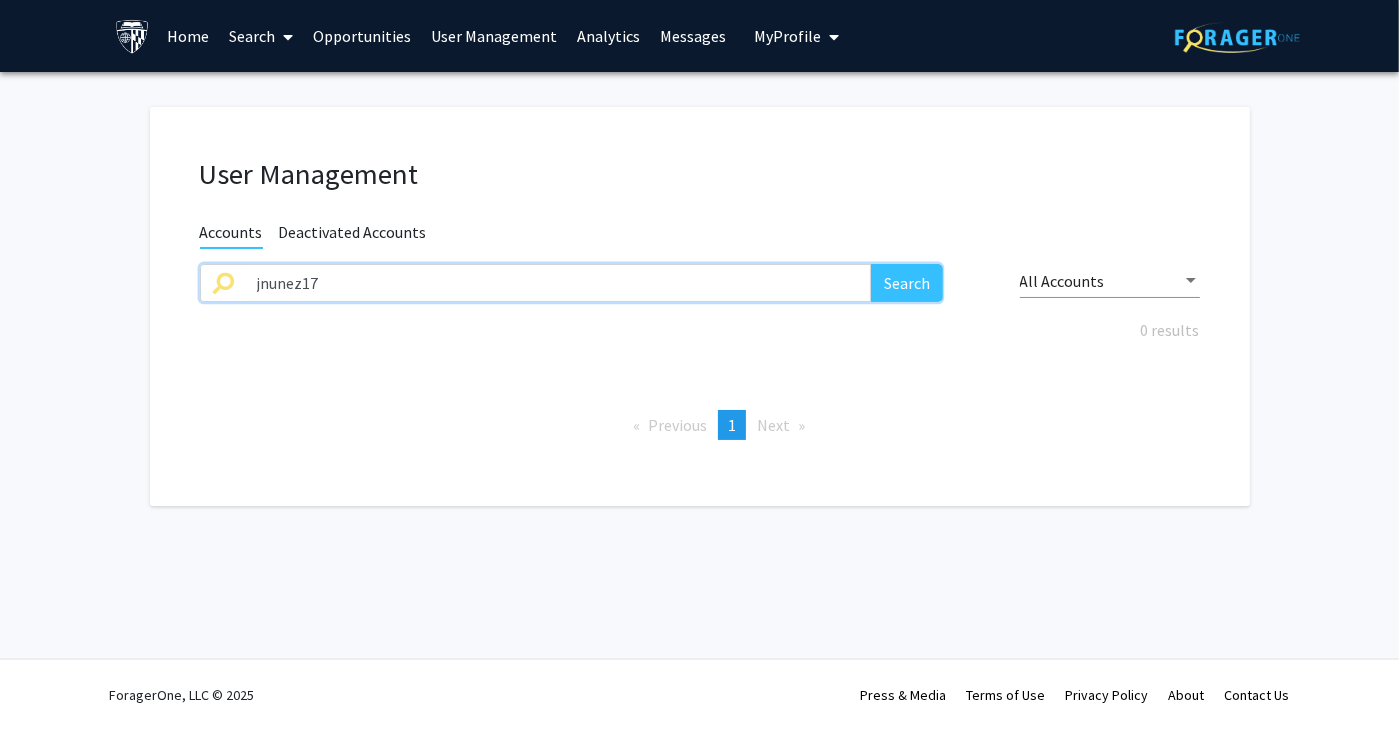 drag, startPoint x: 460, startPoint y: 285, endPoint x: 332, endPoint y: 273, distance: 128.56126 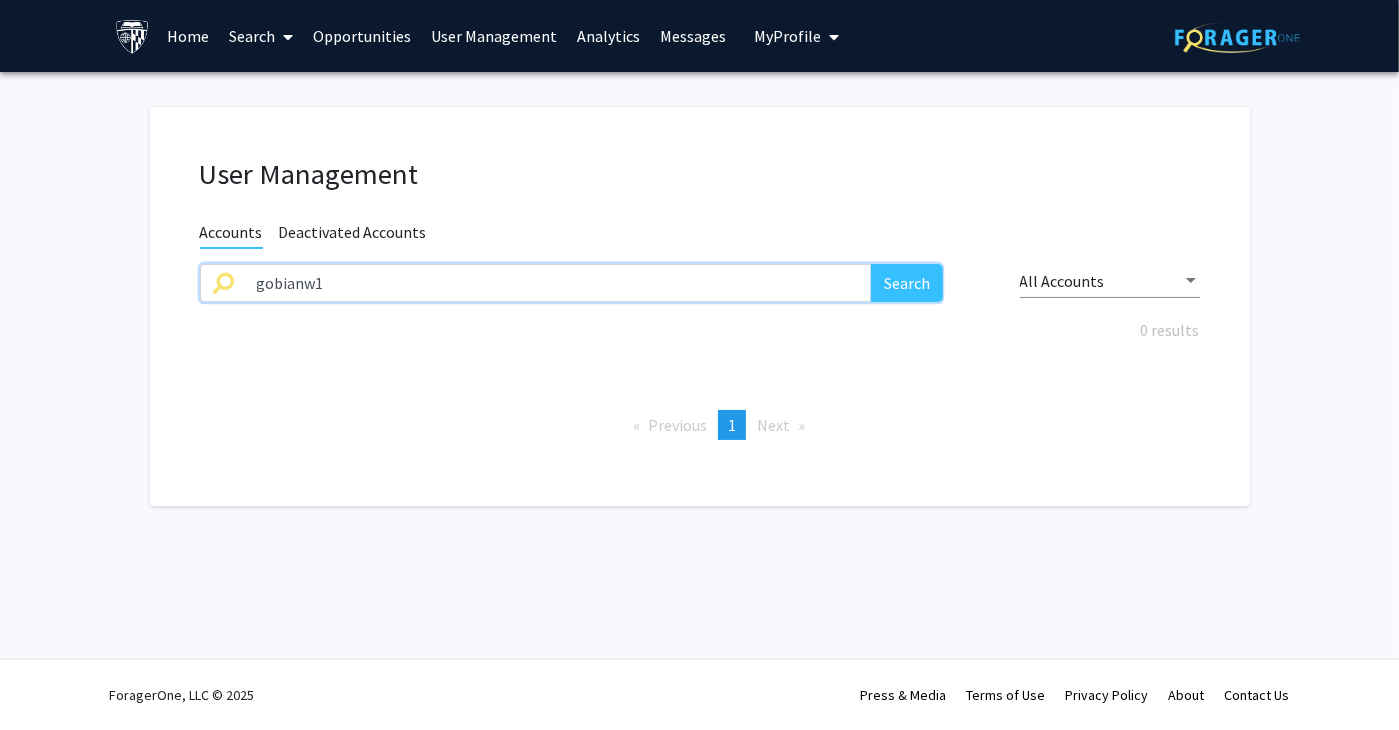 type on "gobianw1" 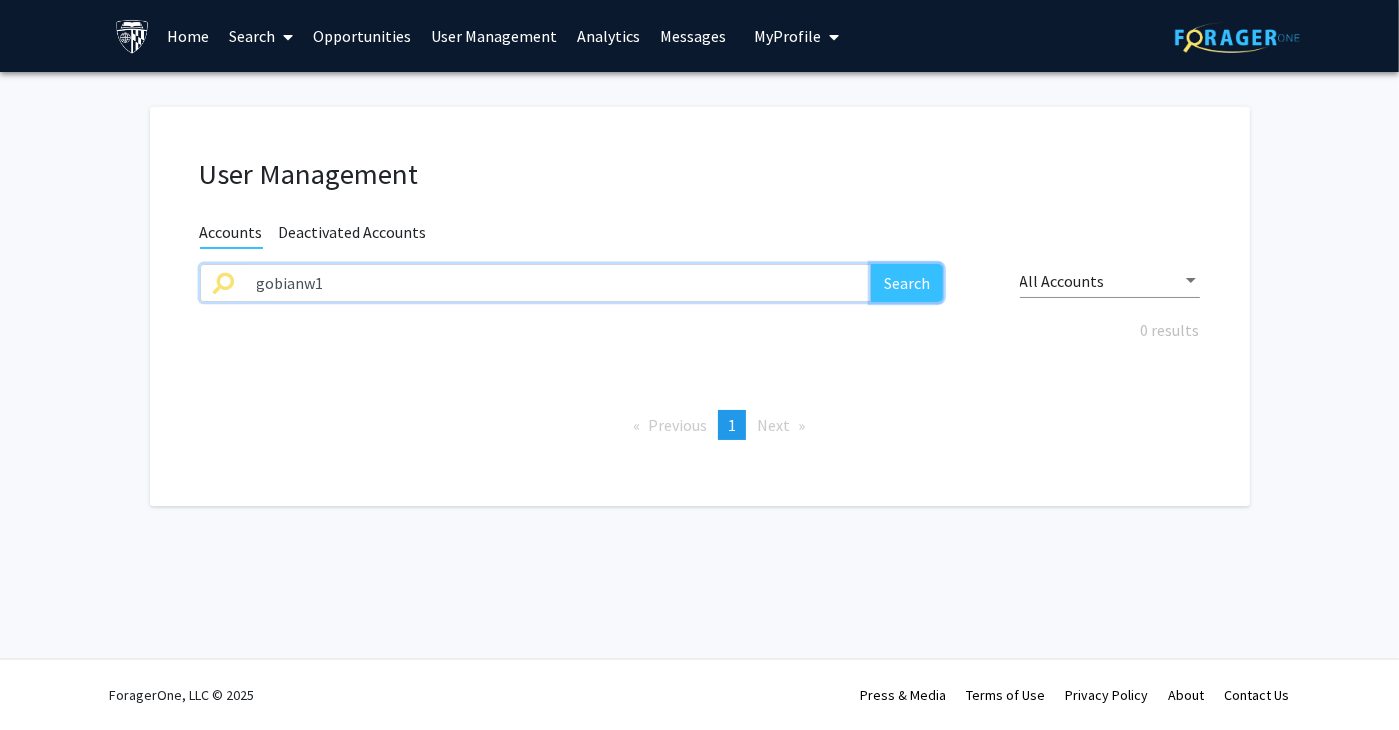 click on "Search" 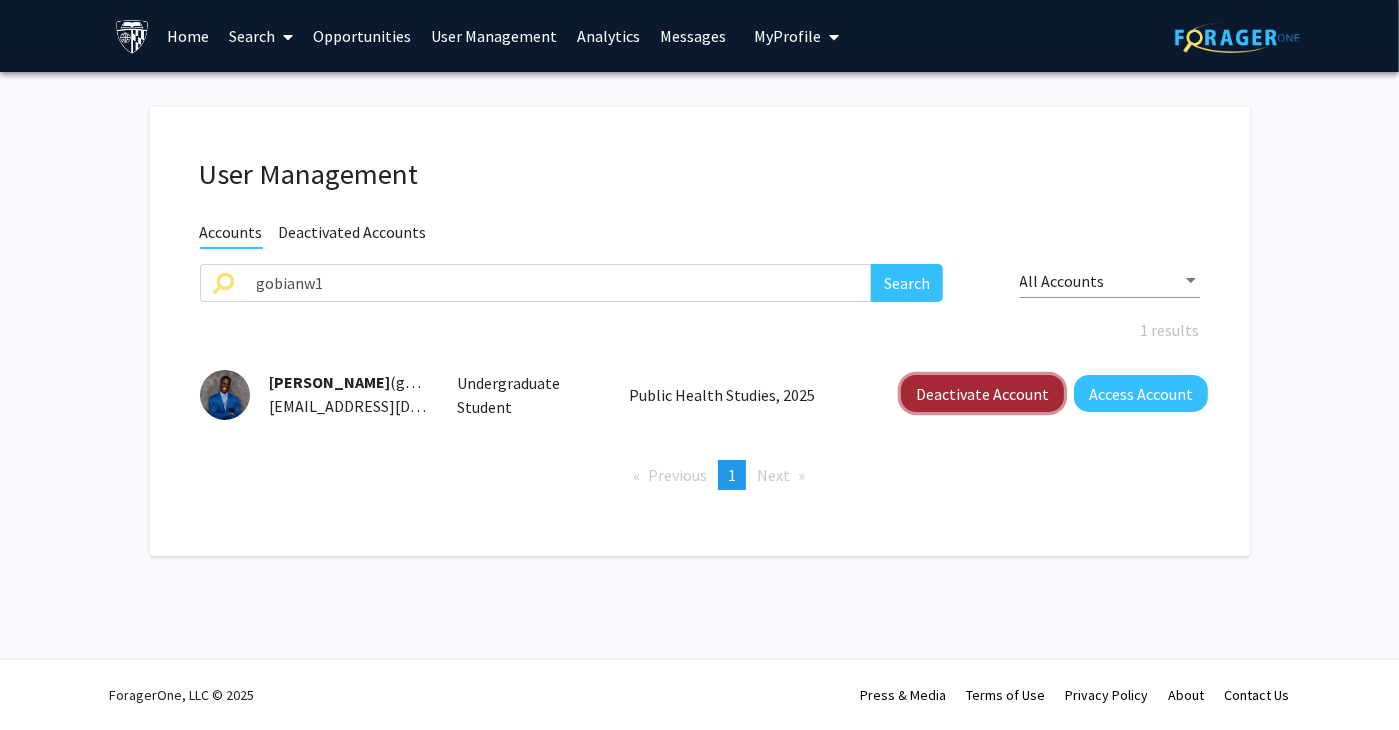 click on "Deactivate Account" 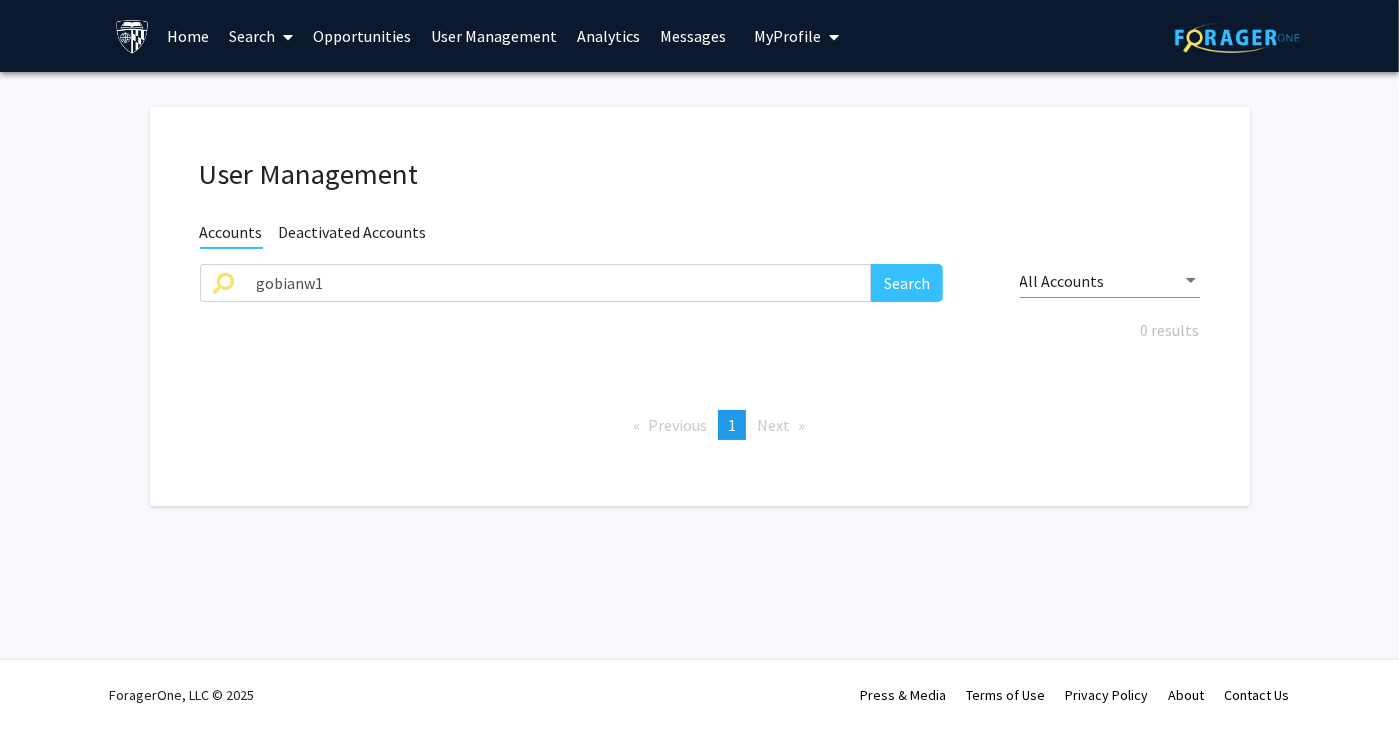 click on "User Management Accounts Deactivated Accounts gobianw1 Search All Accounts 0 results  Previous  page  1 / 1  You're on page  1  Next  page" 